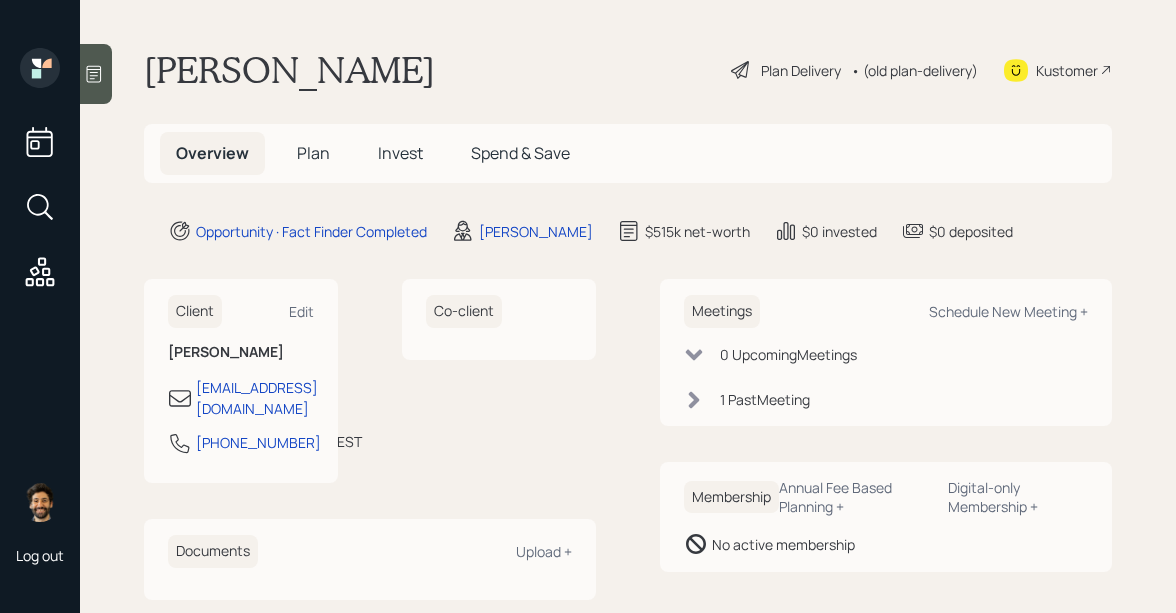 scroll, scrollTop: 0, scrollLeft: 0, axis: both 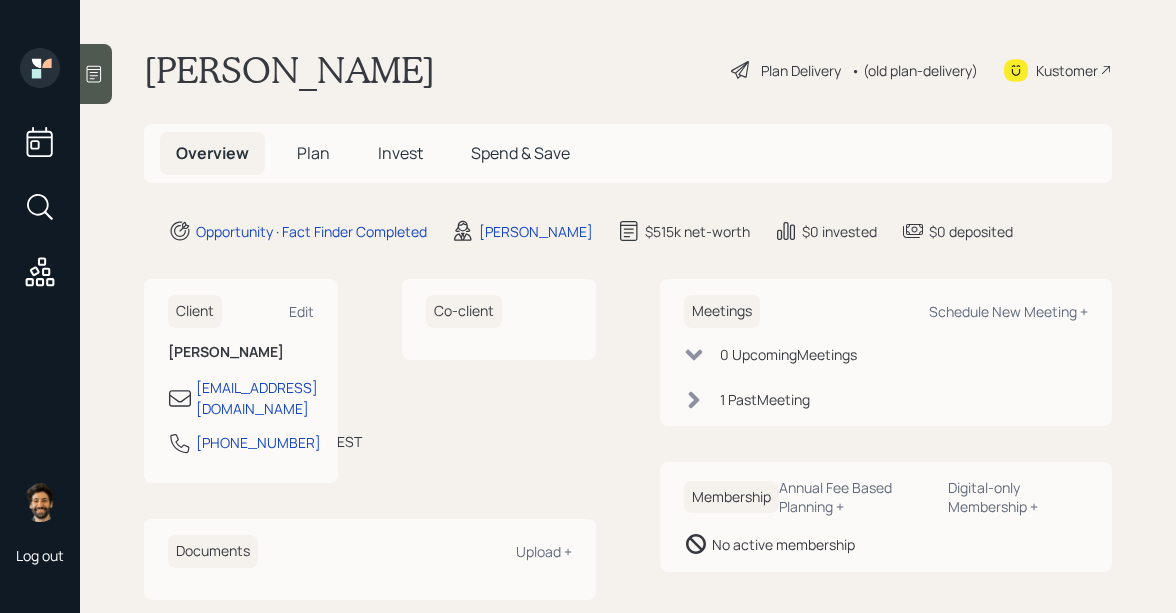 click on "Invest" at bounding box center [400, 153] 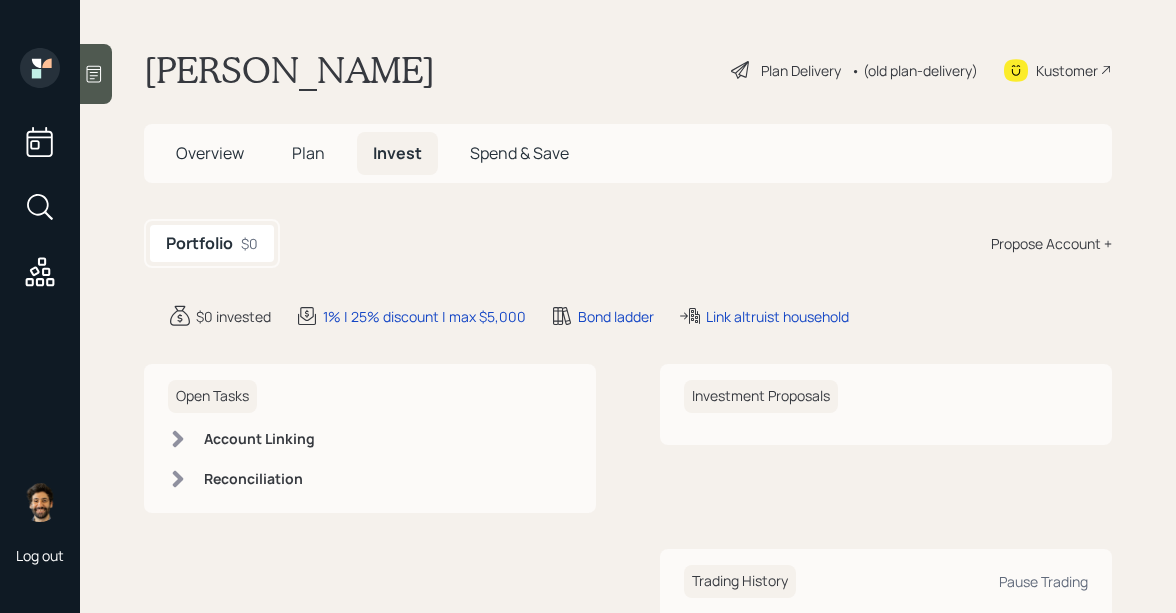 click on "Plan" at bounding box center (308, 153) 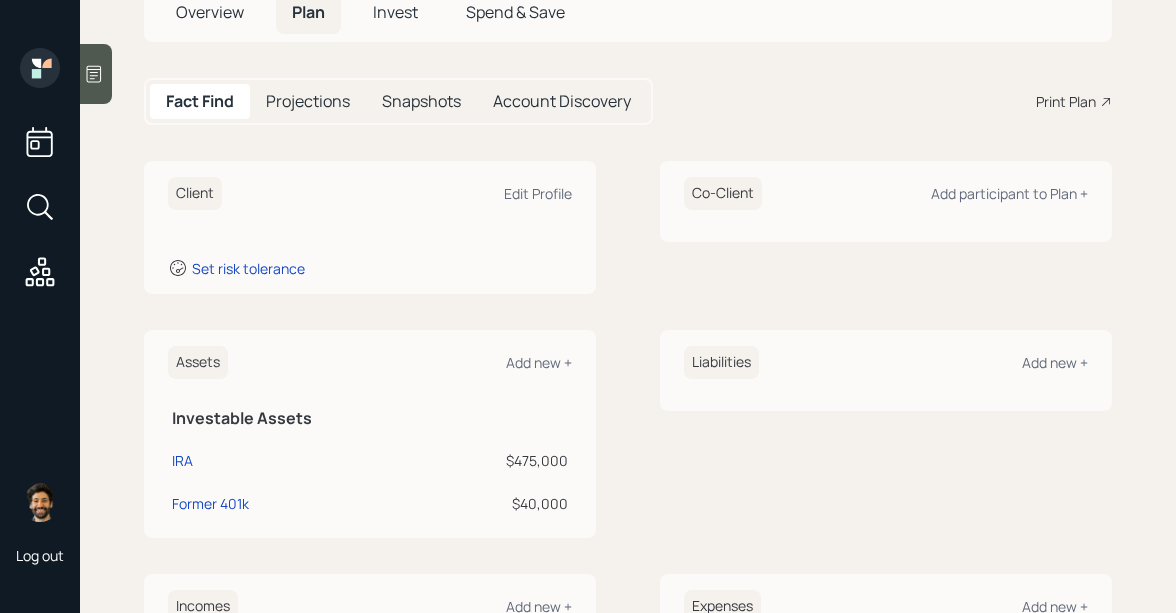 scroll, scrollTop: 0, scrollLeft: 0, axis: both 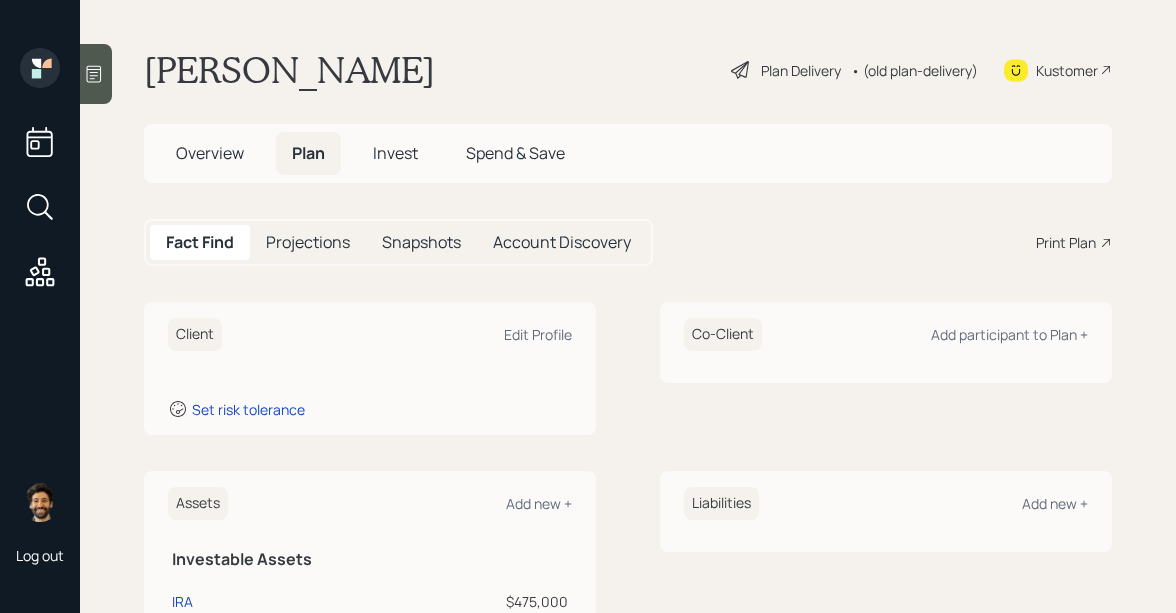click 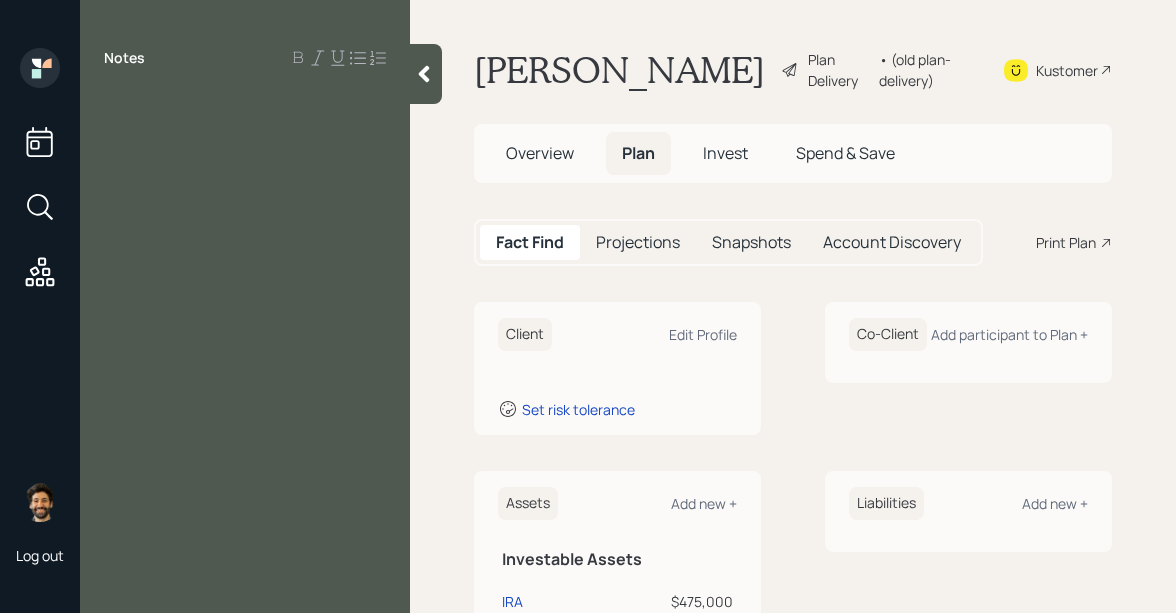 click at bounding box center (426, 74) 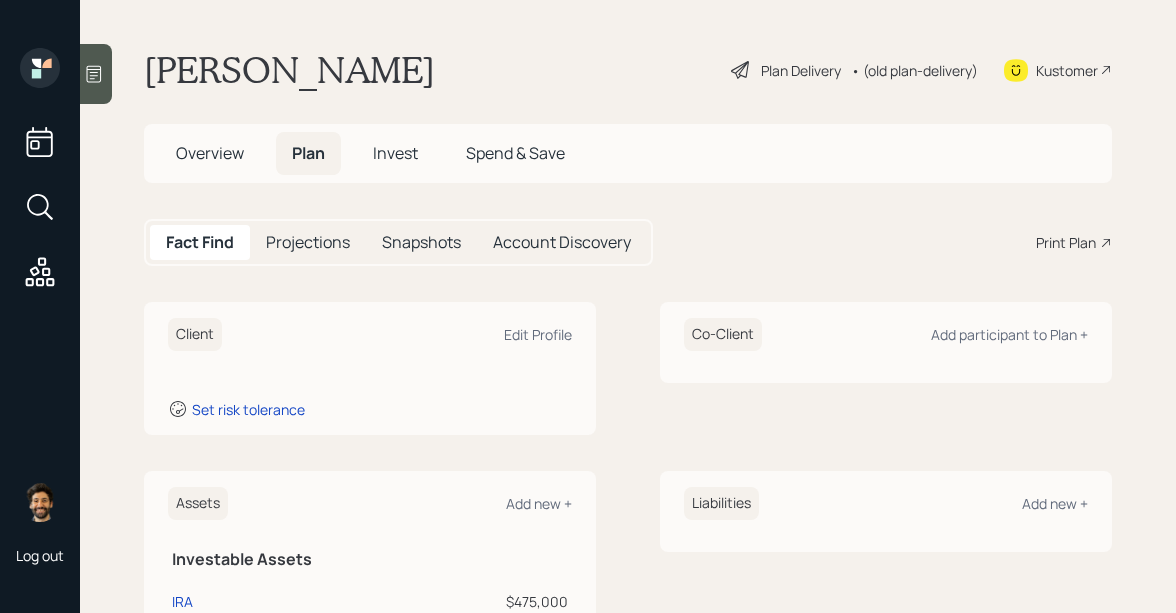click on "Marcella Brodie" at bounding box center (289, 70) 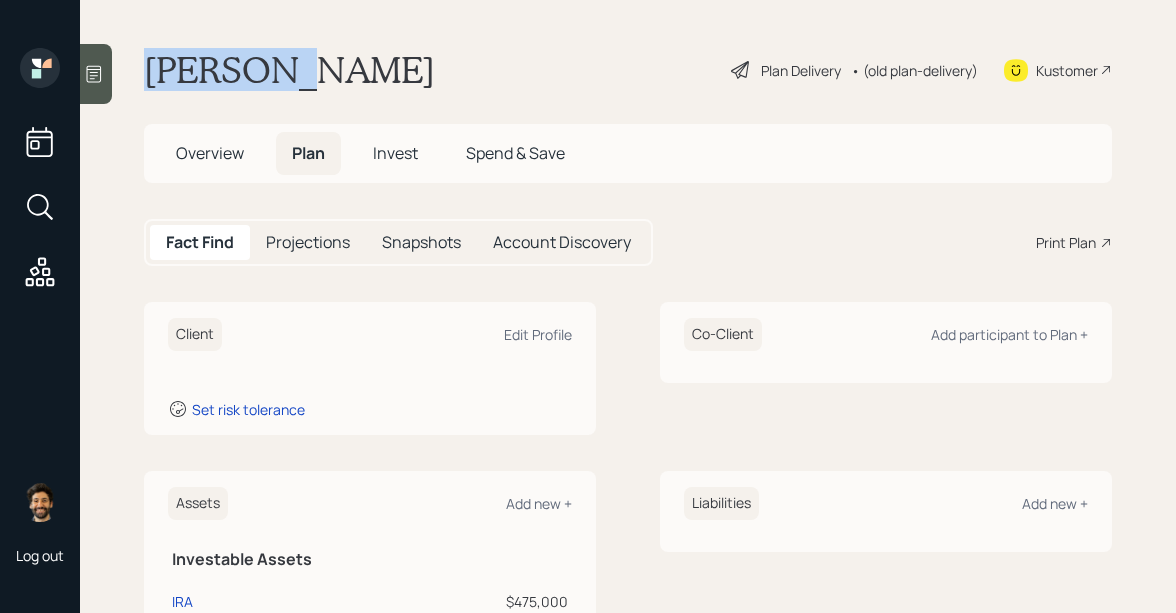 click on "Marcella Brodie" at bounding box center (289, 70) 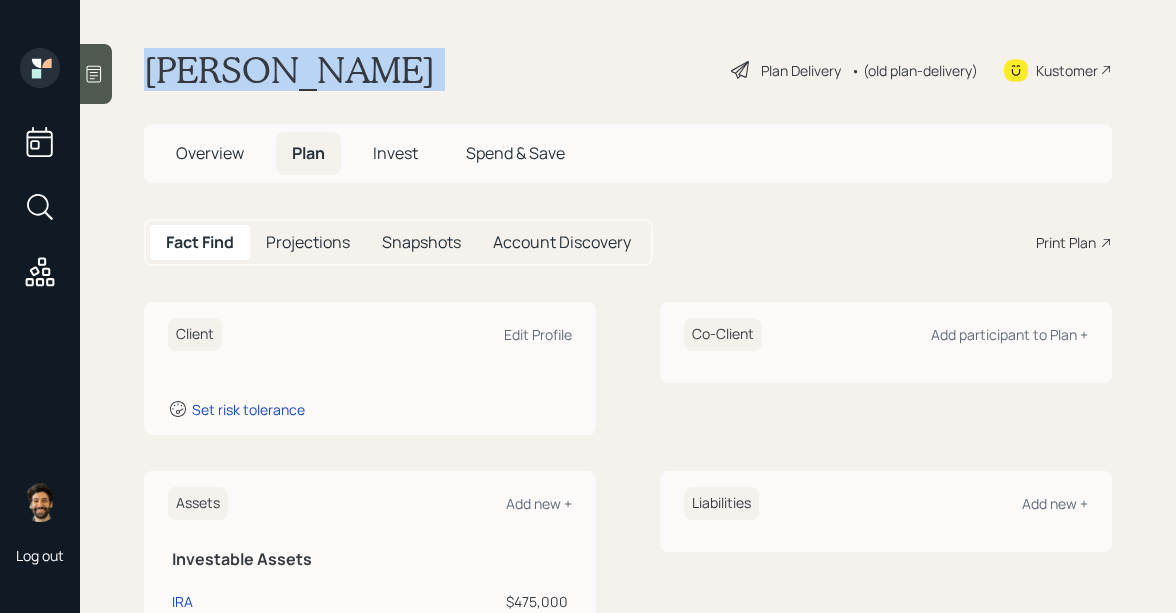 click on "Marcella Brodie" at bounding box center [289, 70] 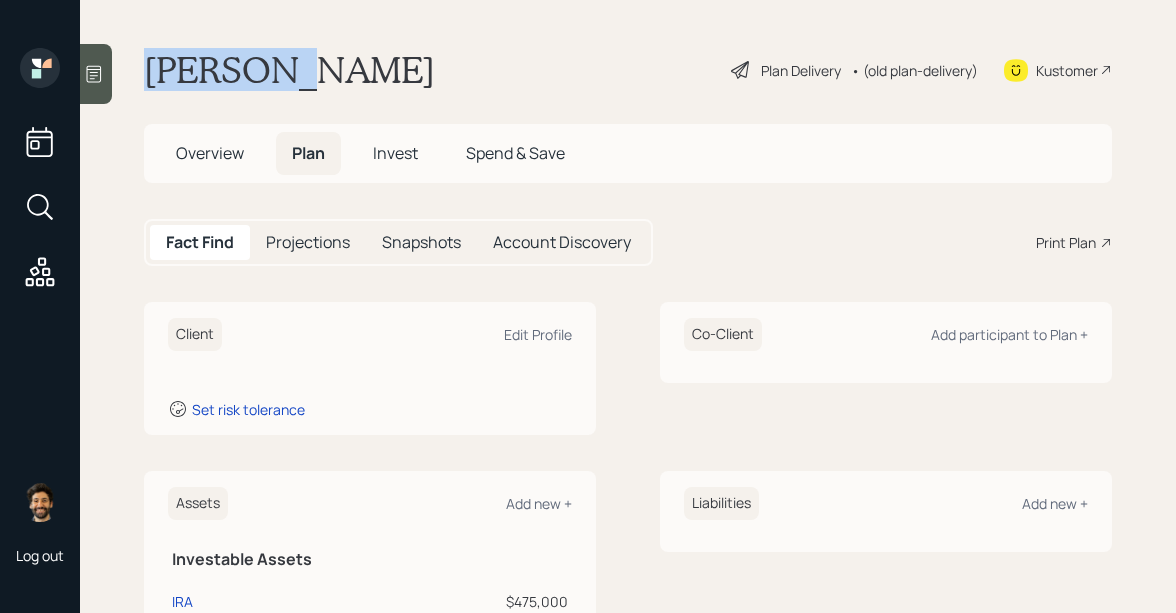 click on "Marcella Brodie" at bounding box center [289, 70] 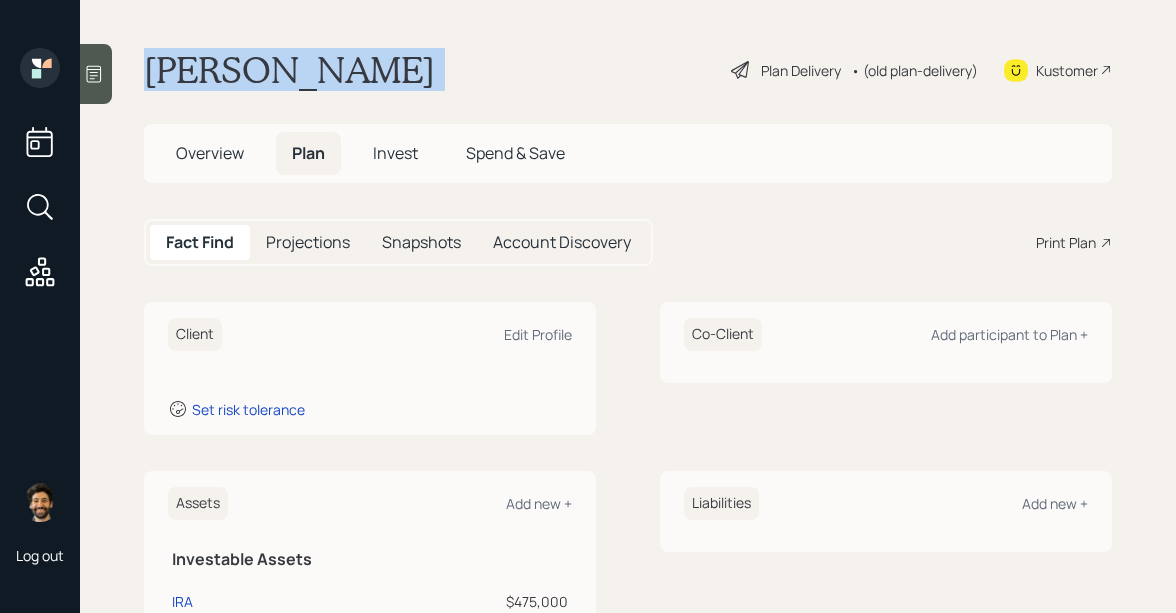 click on "Marcella Brodie" at bounding box center [289, 70] 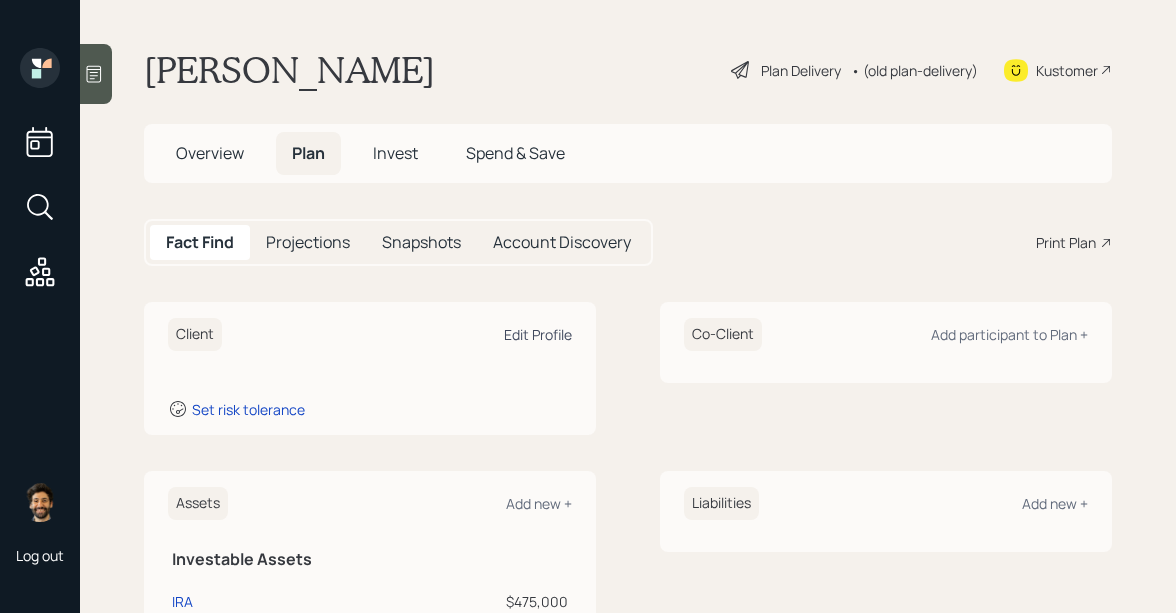 click on "Edit Profile" at bounding box center [538, 334] 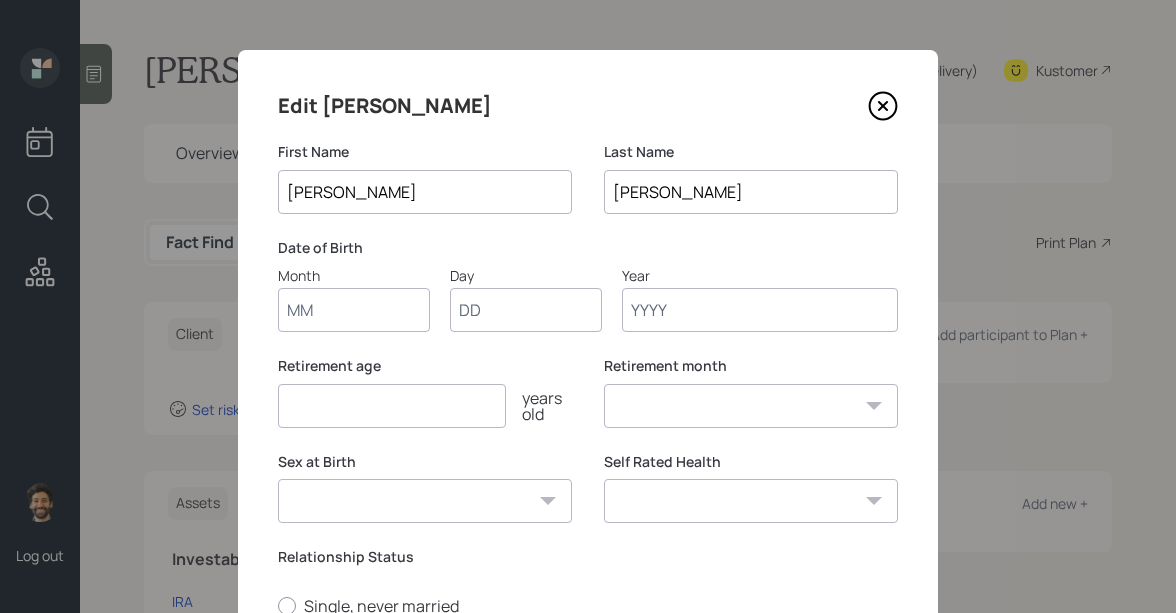 click on "Month" at bounding box center (354, 310) 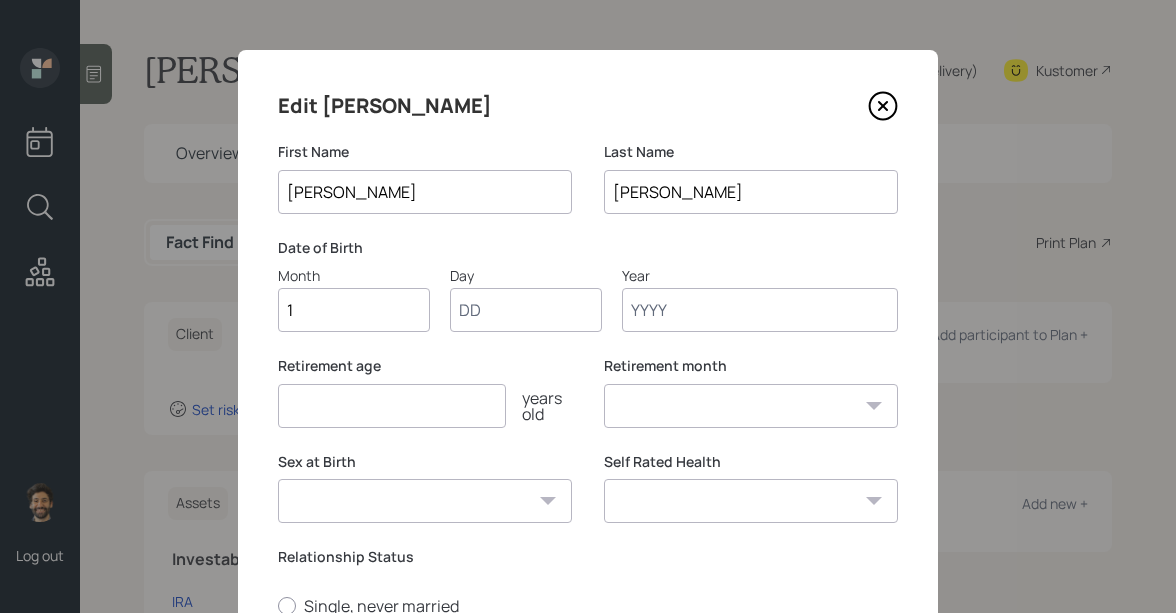 type on "12" 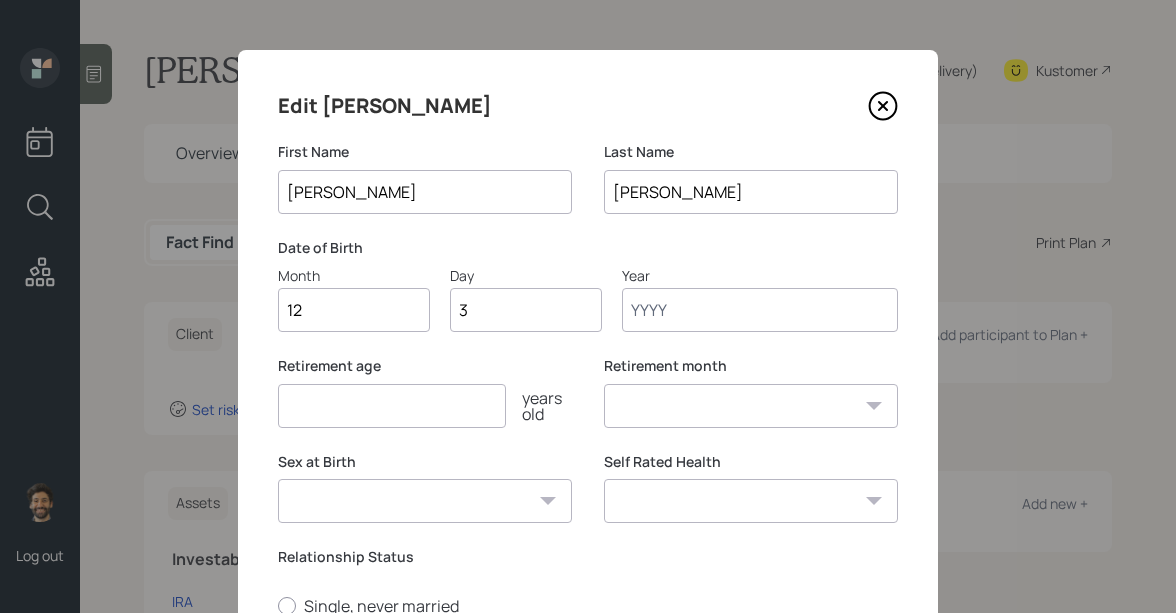 type on "30" 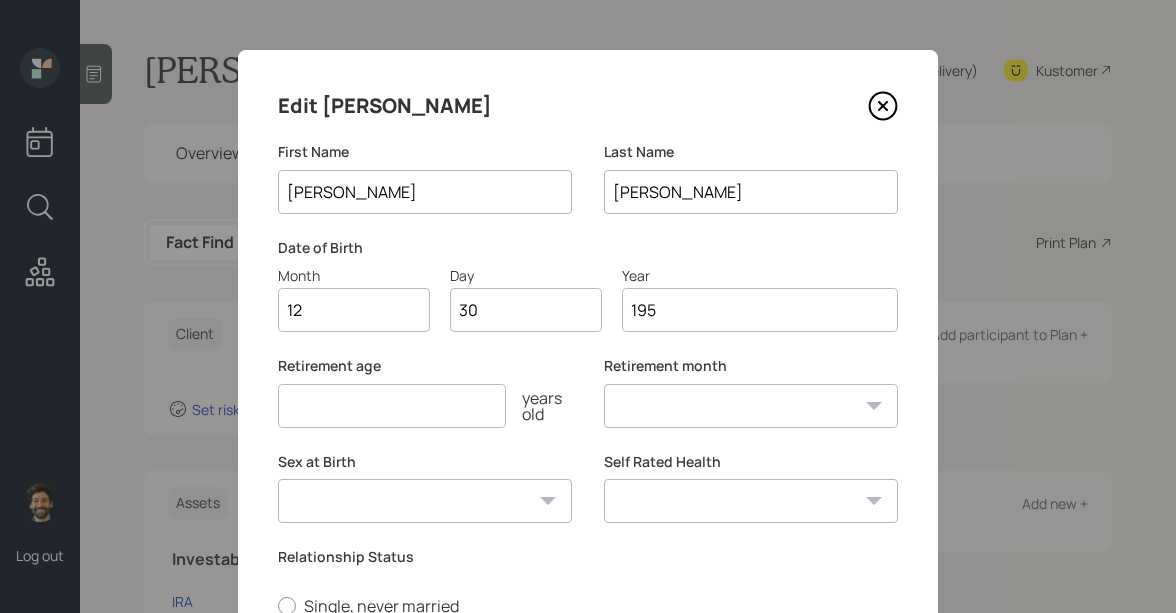 type on "1955" 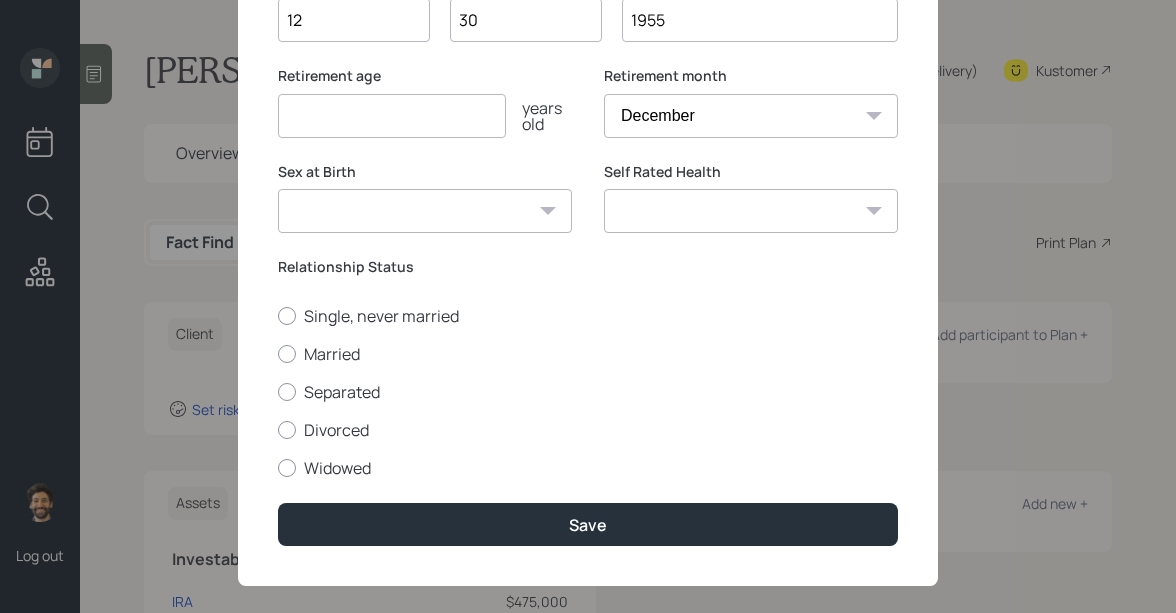 scroll, scrollTop: 314, scrollLeft: 0, axis: vertical 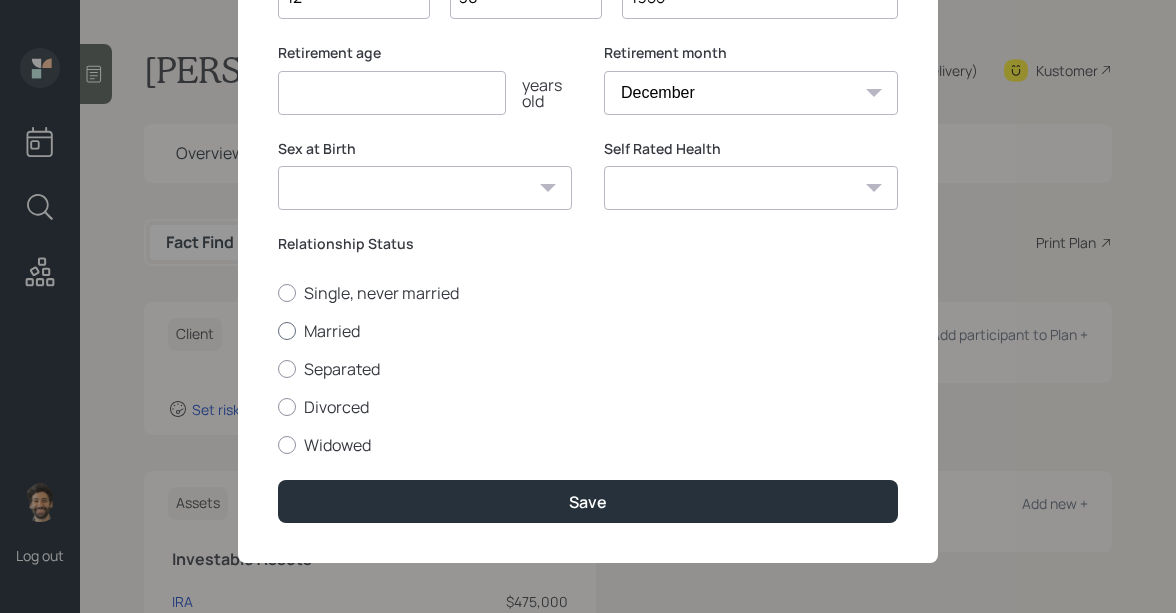 type on "1955" 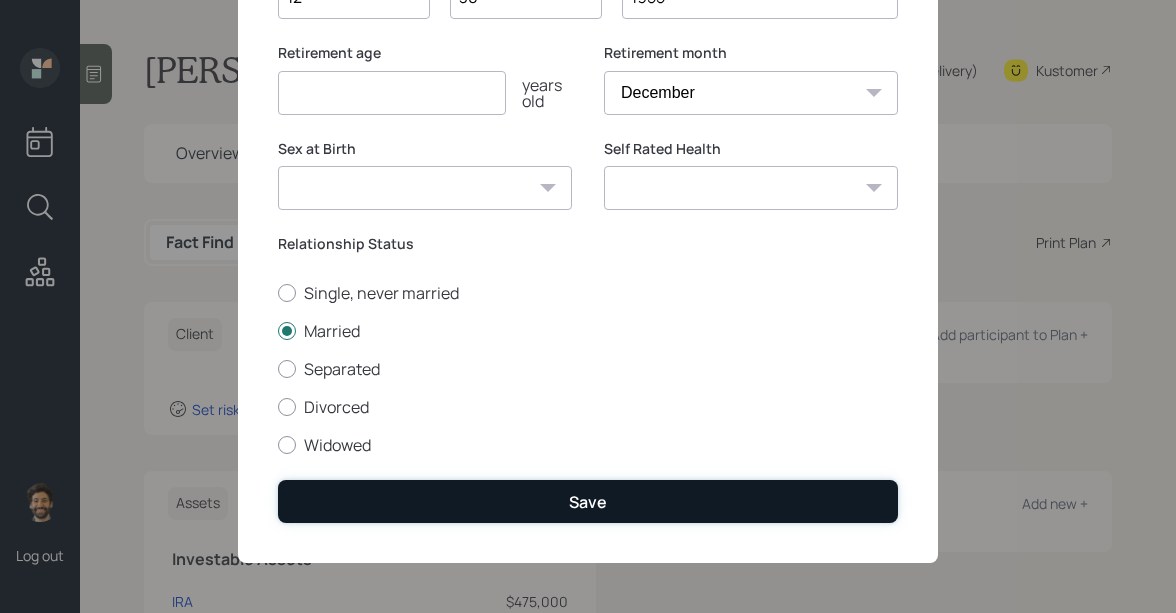 click on "Save" at bounding box center [588, 501] 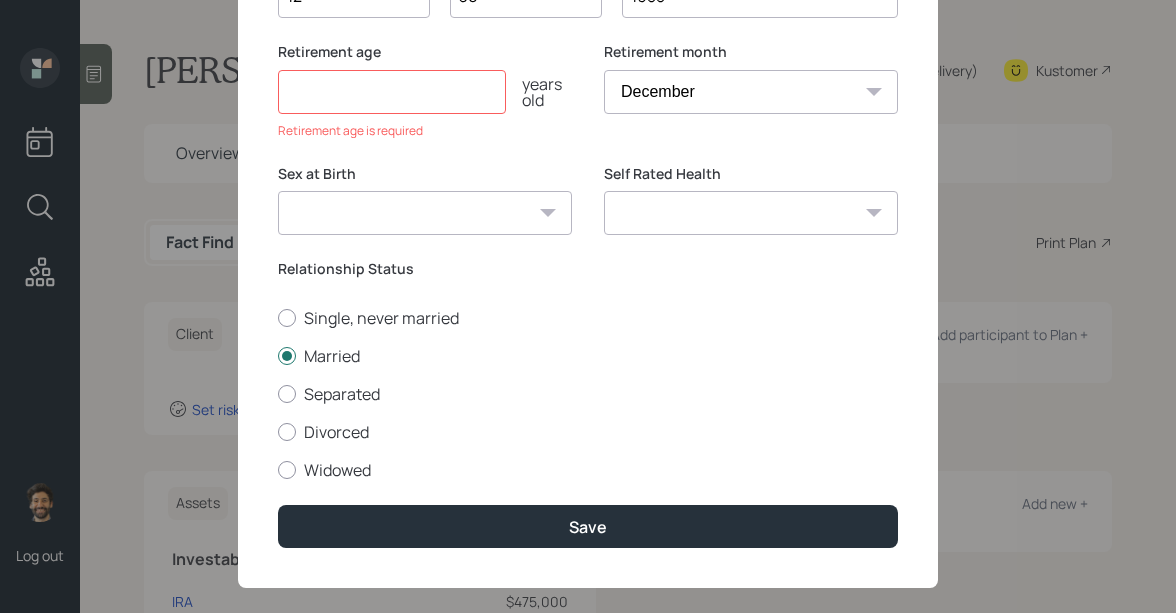 click on "Retirement age years old Retirement age is required" at bounding box center [425, 91] 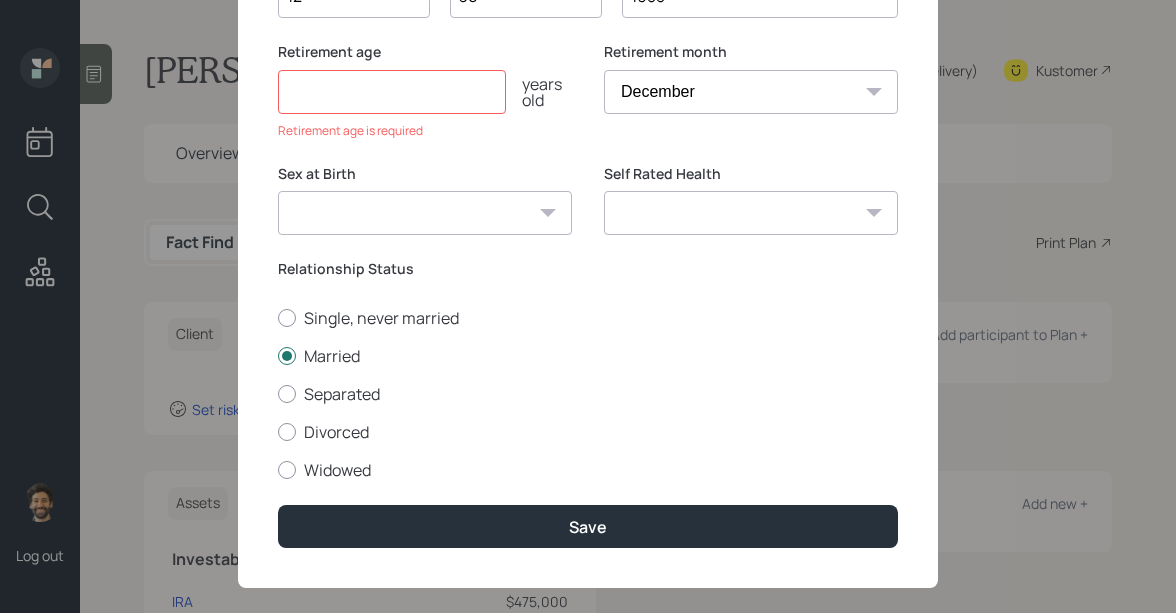 click at bounding box center [392, 92] 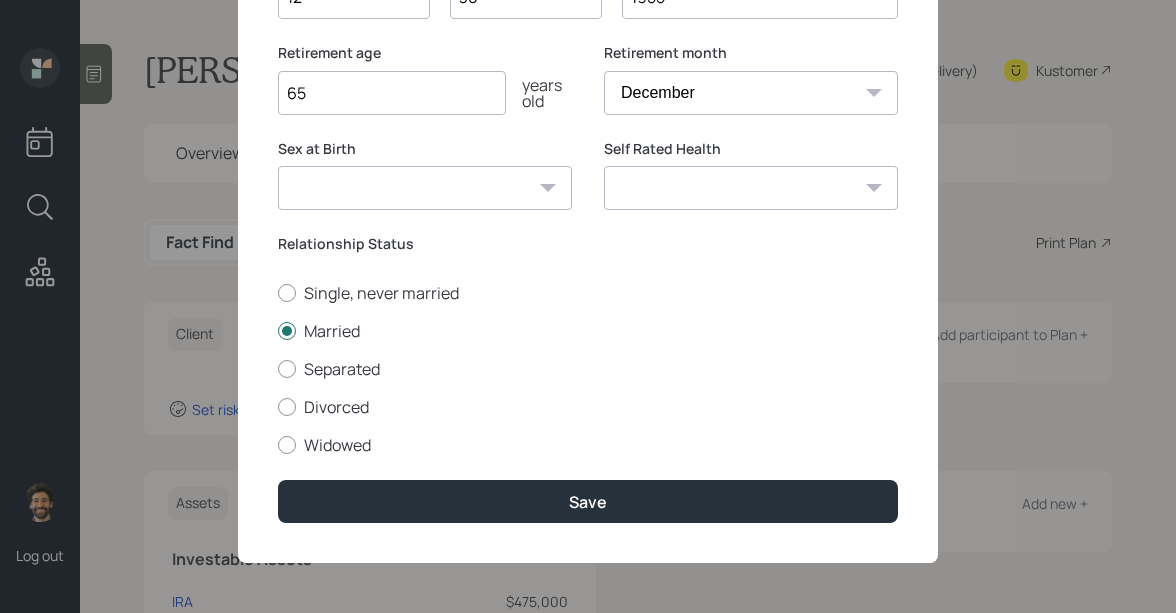 type on "65" 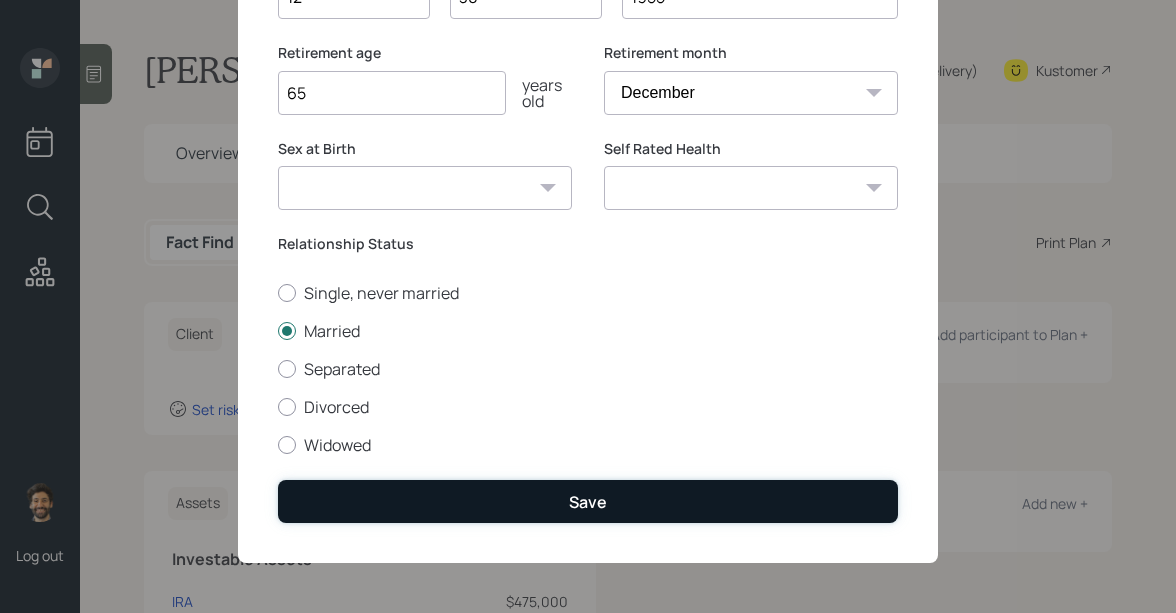 click on "Save" at bounding box center [588, 501] 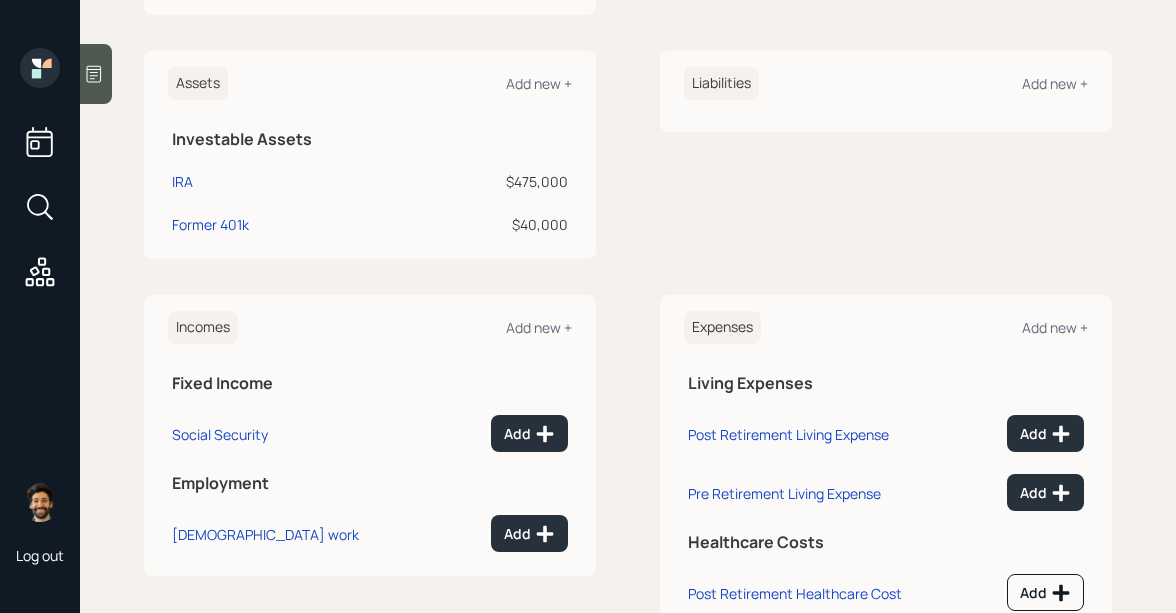 scroll, scrollTop: 463, scrollLeft: 0, axis: vertical 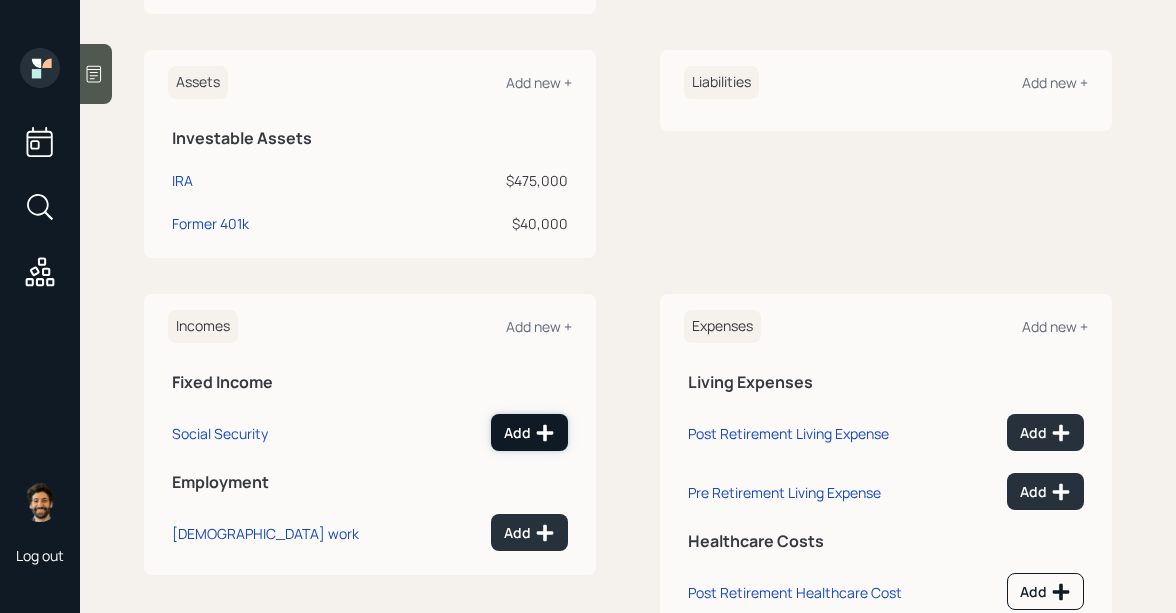 click on "Add" at bounding box center (529, 433) 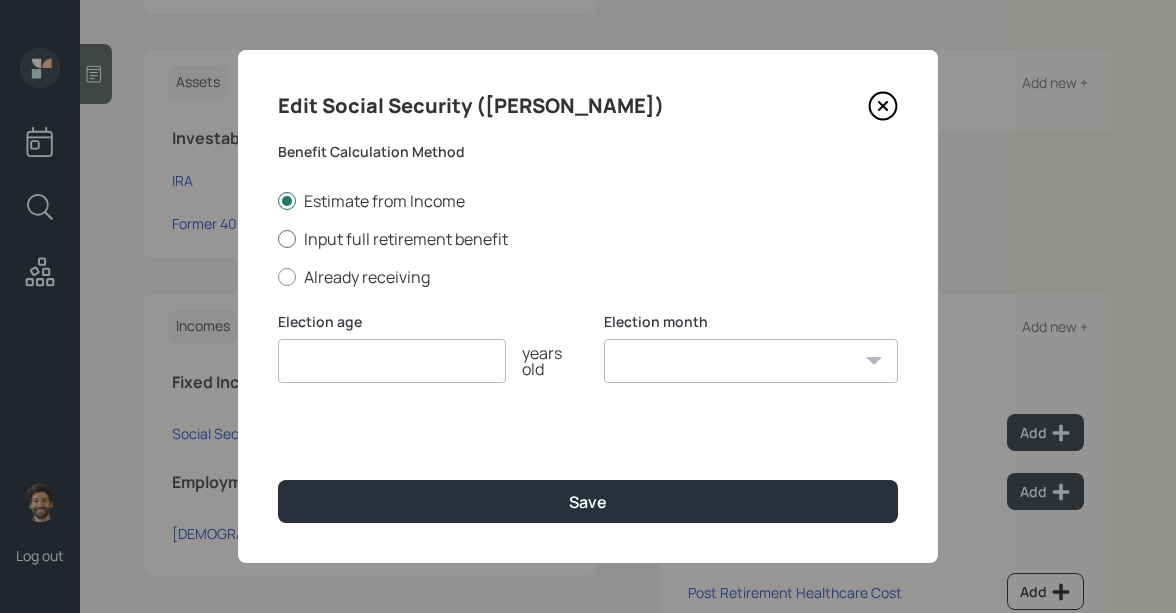 click on "Input full retirement benefit" at bounding box center [588, 239] 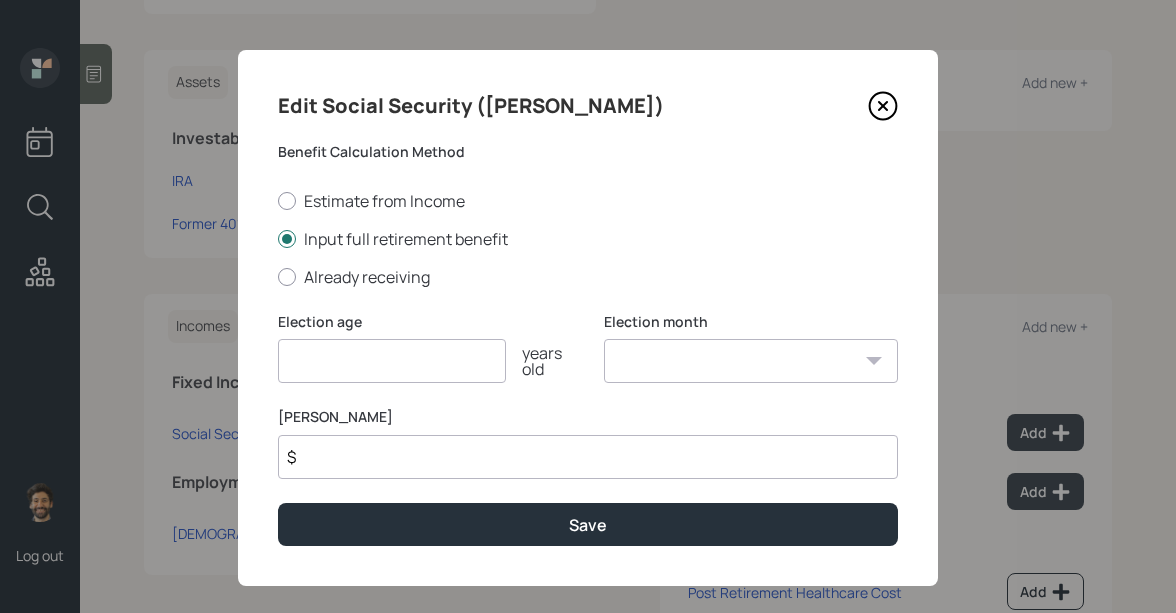 click at bounding box center [392, 361] 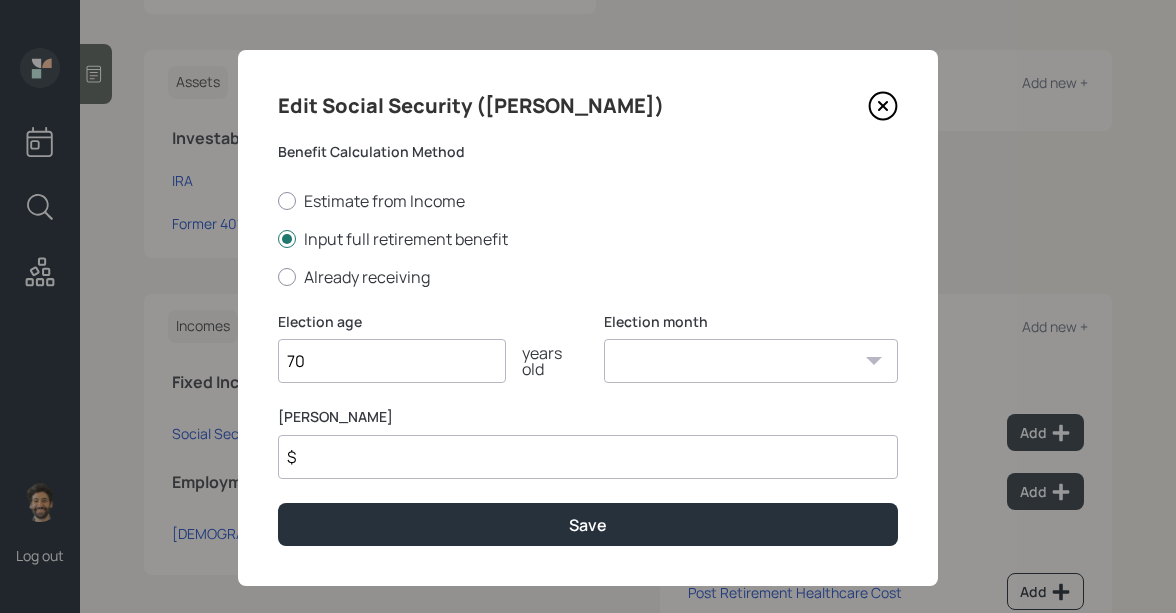 type on "70" 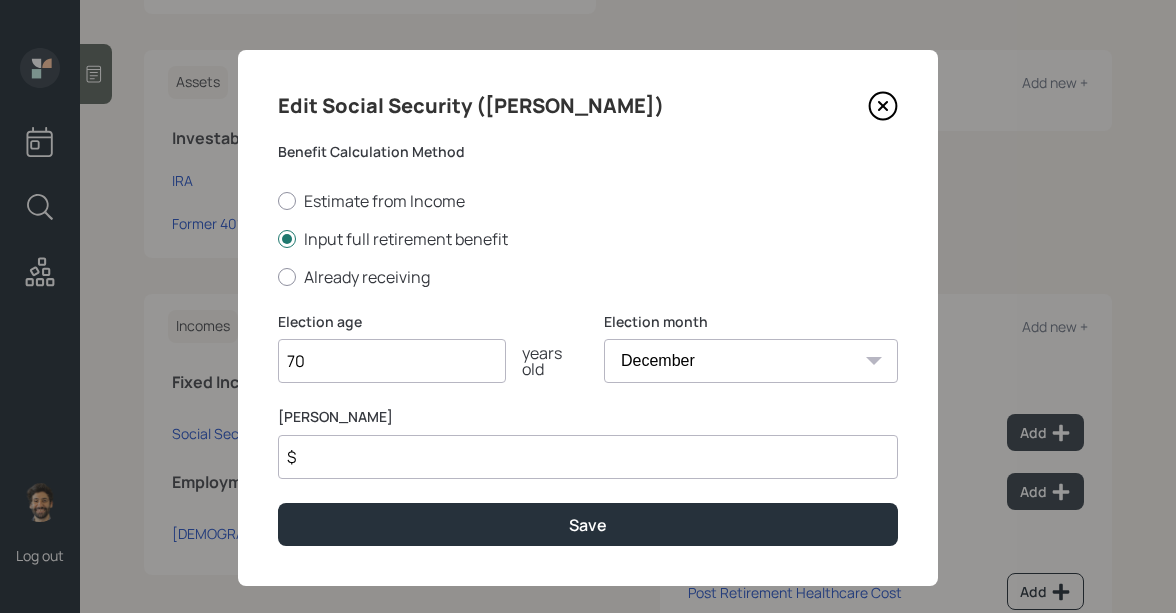 click on "$" at bounding box center [588, 457] 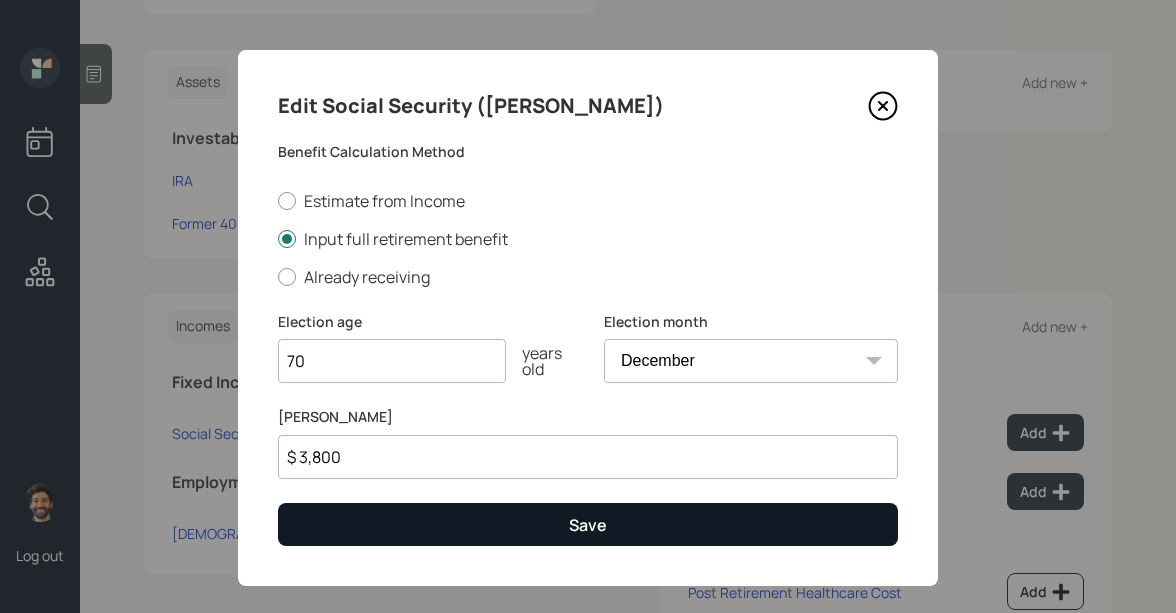 type on "$ 3,800" 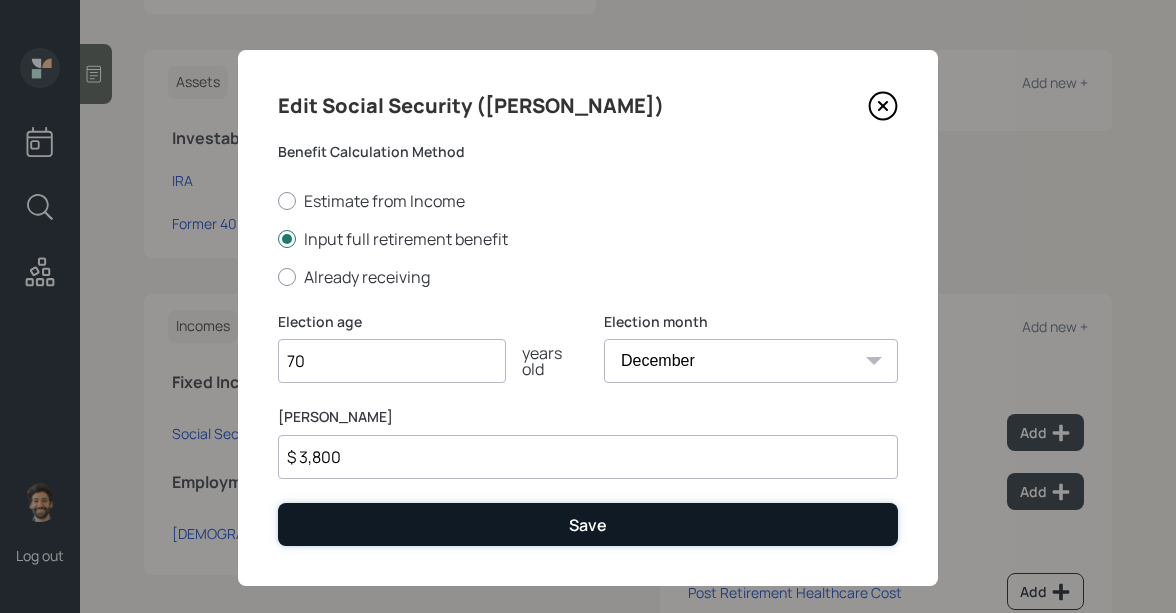 click on "Save" at bounding box center (588, 524) 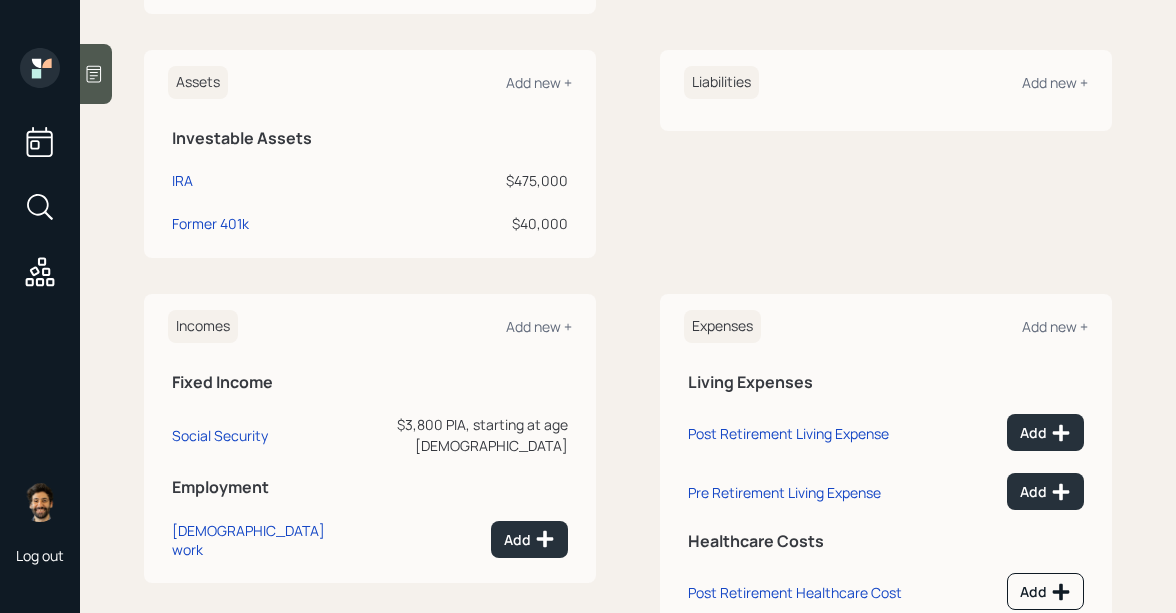 scroll, scrollTop: 0, scrollLeft: 0, axis: both 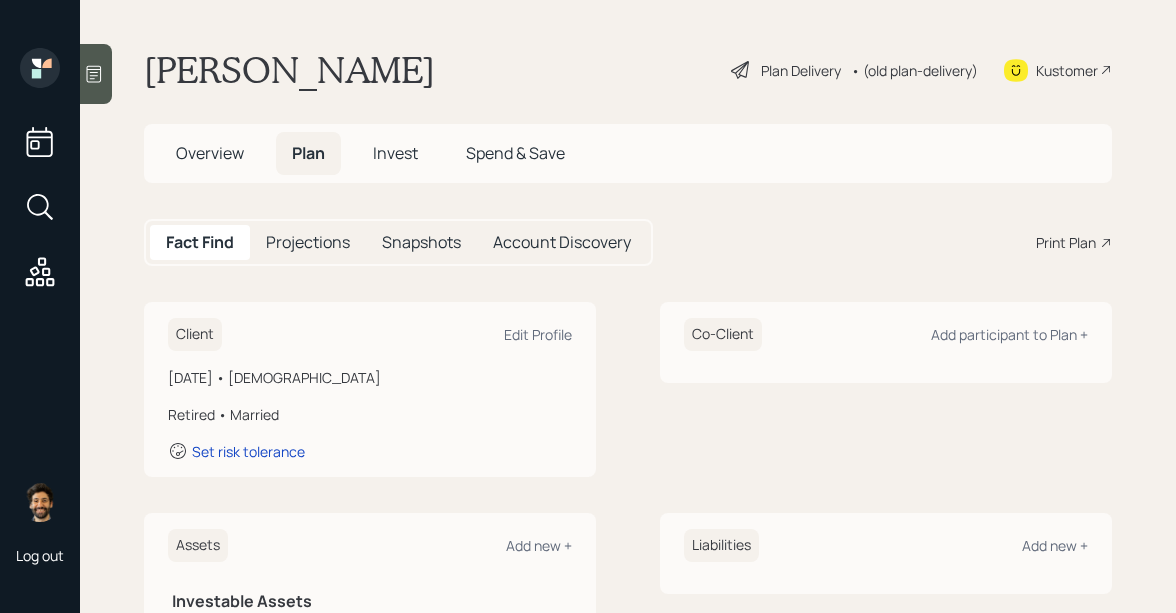 click on "Projections" at bounding box center [308, 242] 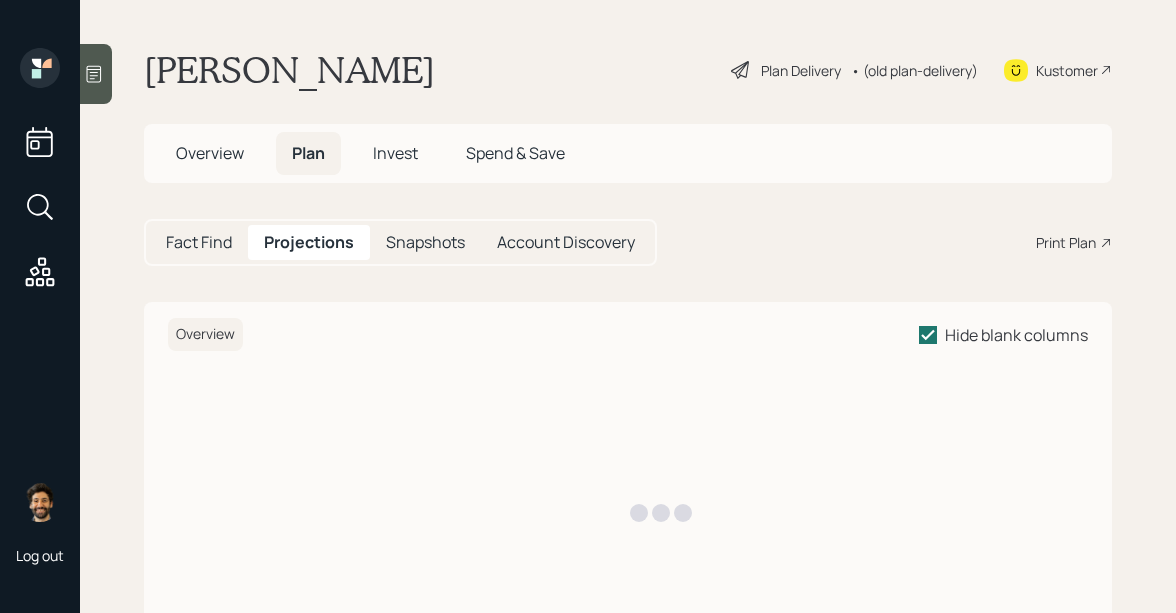 scroll, scrollTop: 0, scrollLeft: 0, axis: both 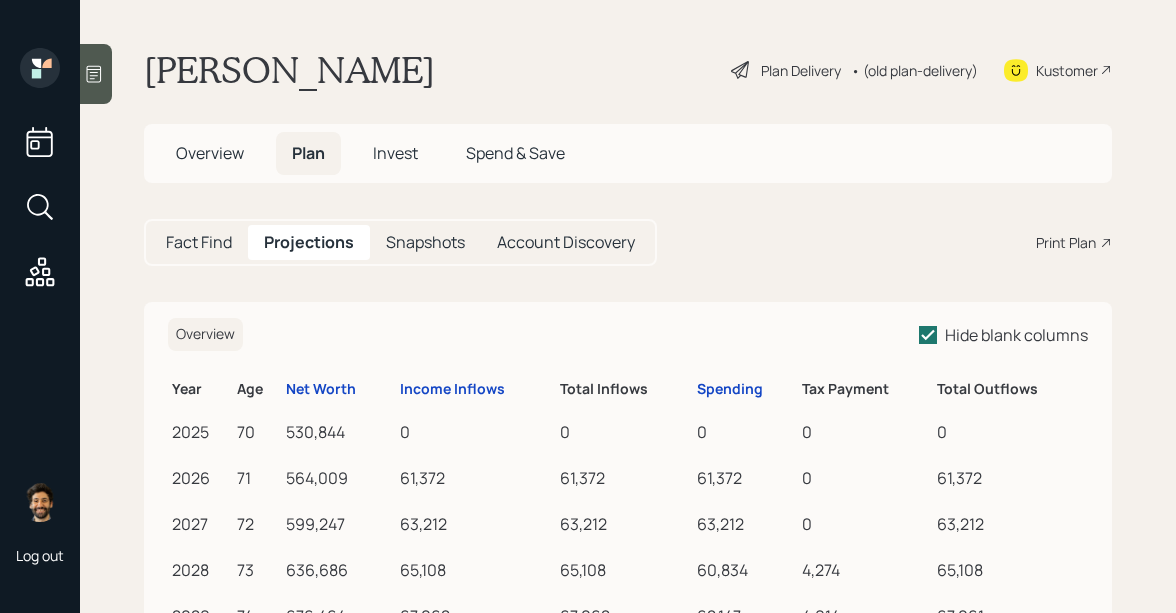 click on "Fact Find" at bounding box center (199, 242) 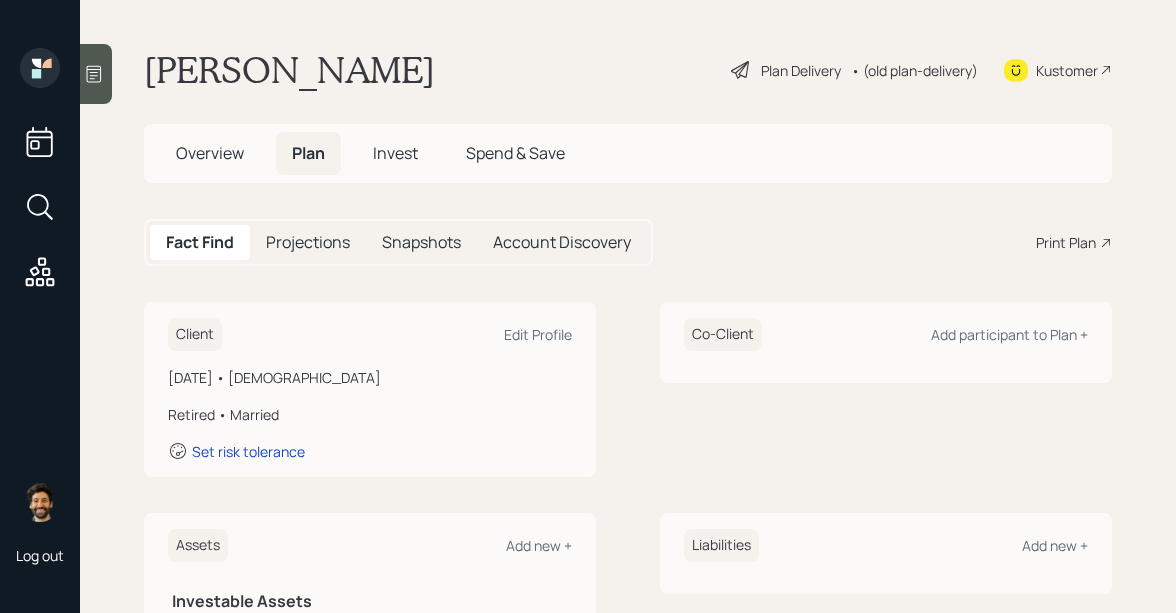 scroll, scrollTop: 531, scrollLeft: 0, axis: vertical 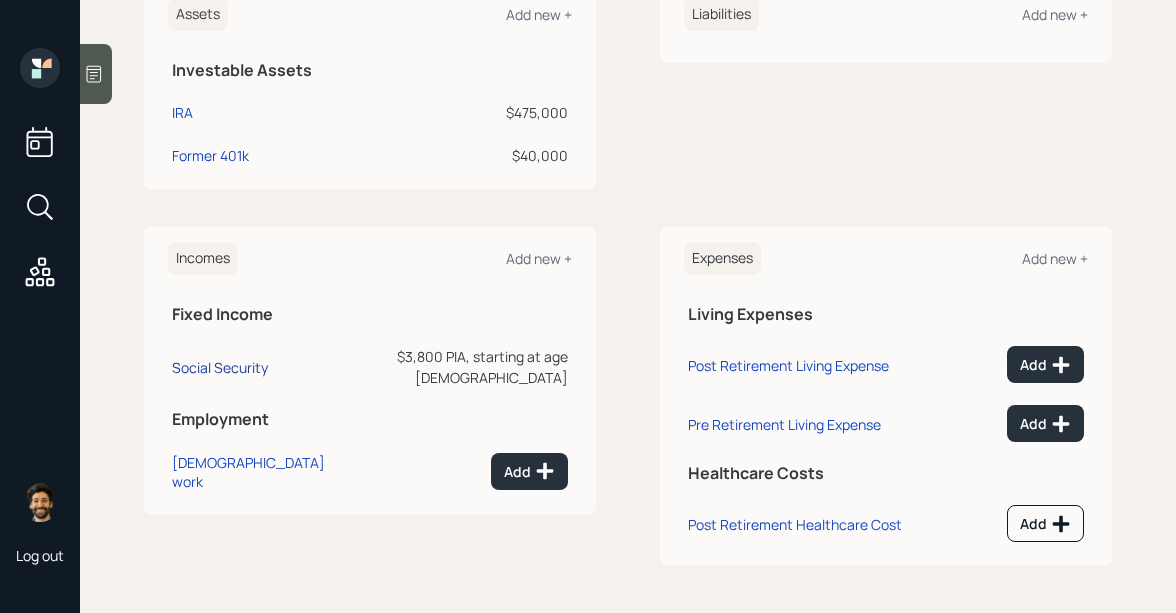 click on "Social Security" at bounding box center (220, 367) 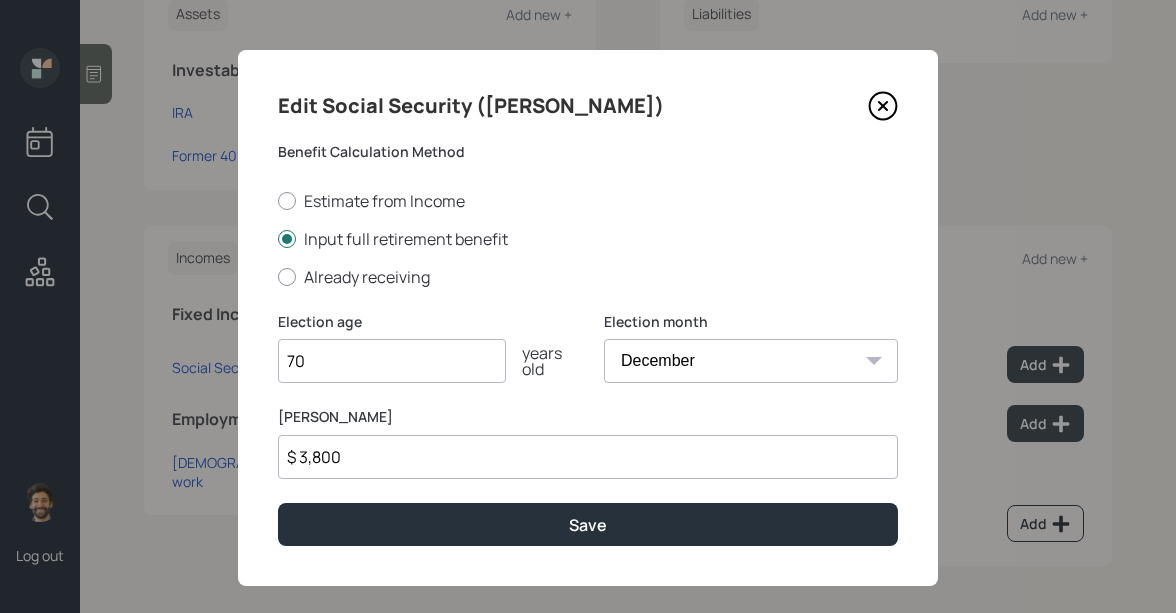 click on "$ 3,800" at bounding box center [588, 457] 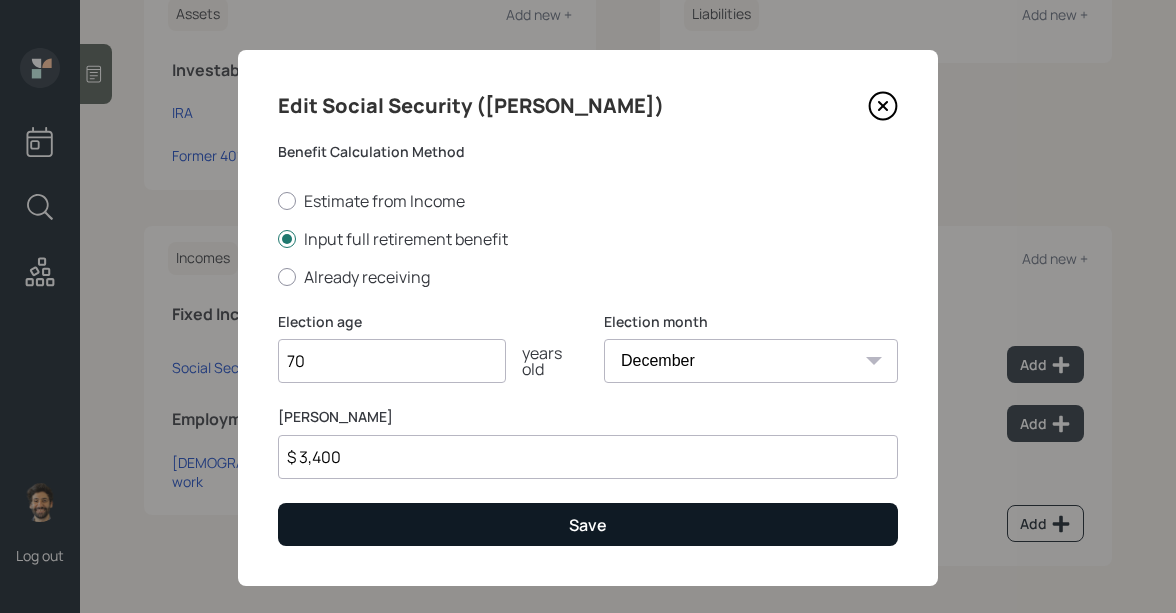 type on "$ 3,400" 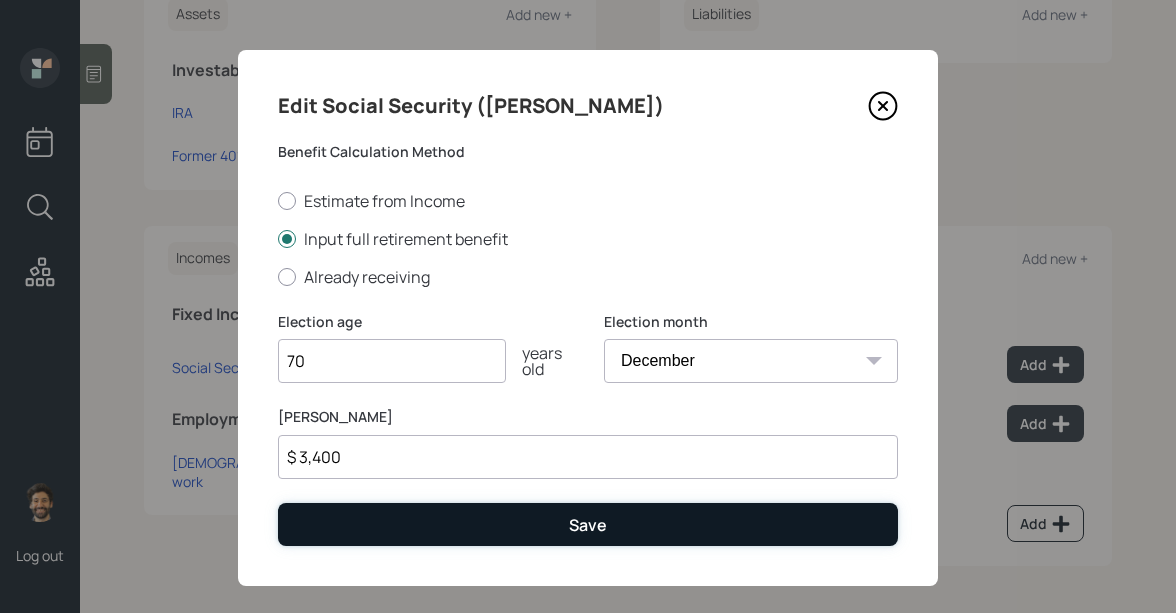 click on "Save" at bounding box center [588, 524] 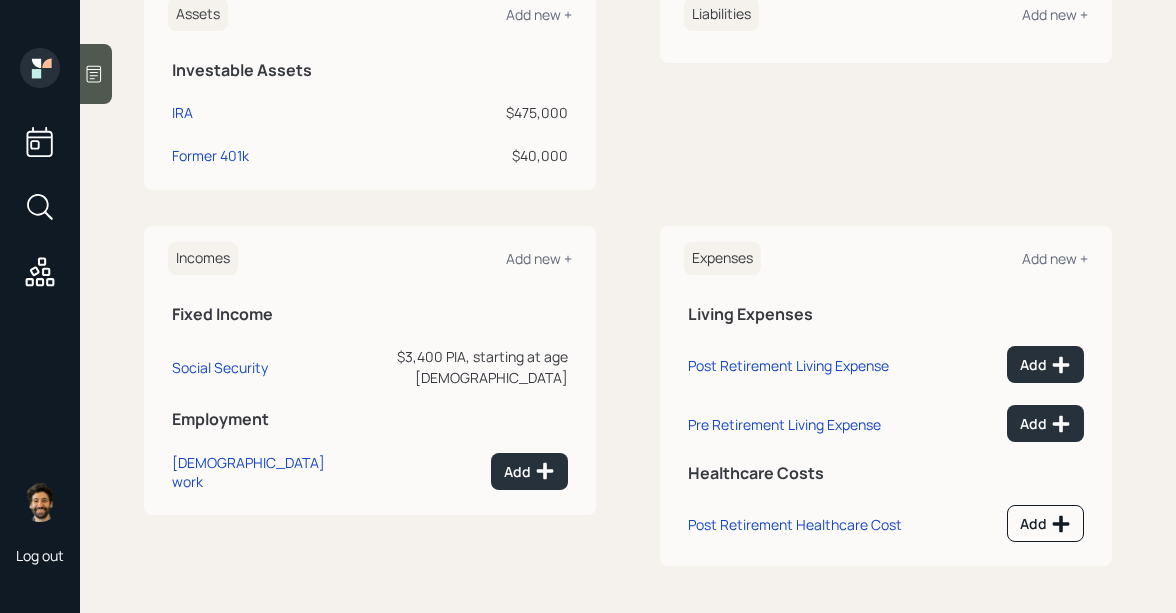 scroll, scrollTop: 0, scrollLeft: 0, axis: both 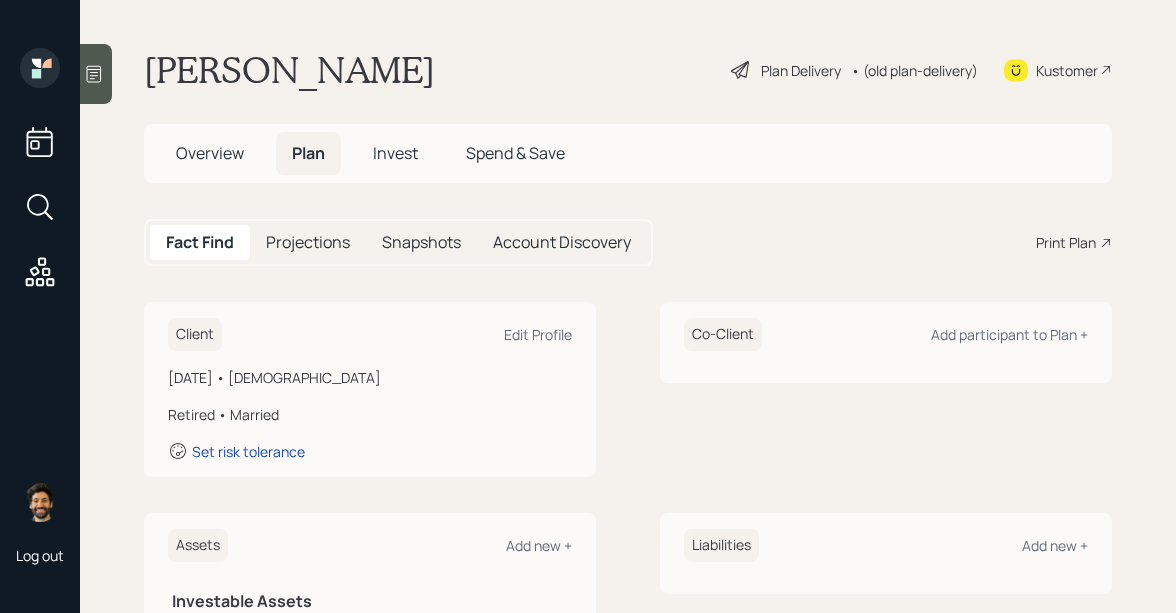 click on "Projections" at bounding box center [308, 242] 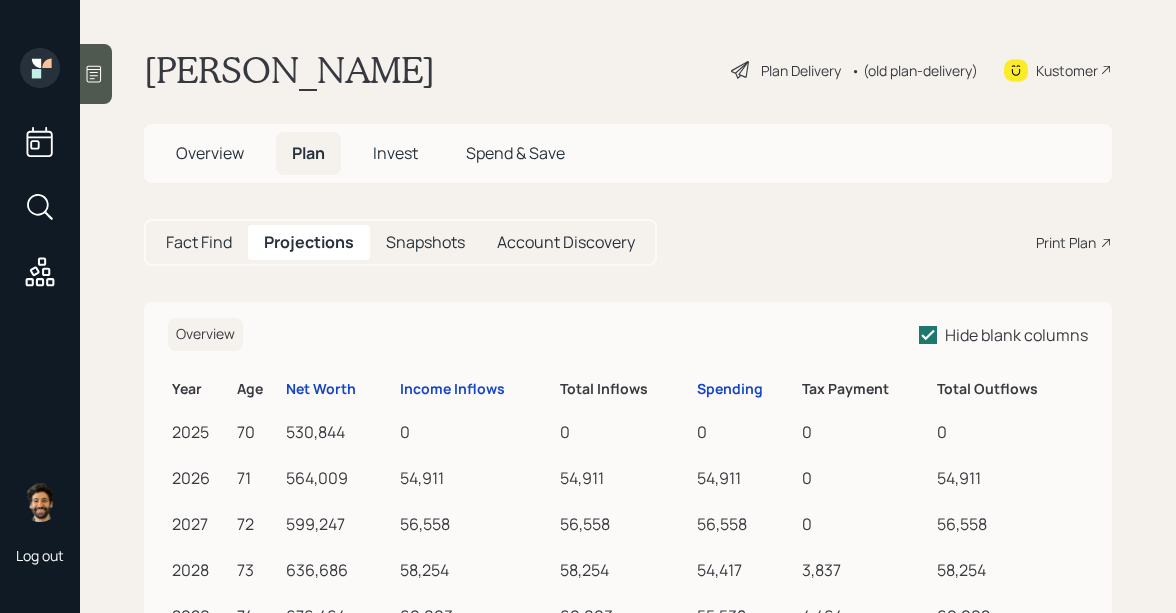 click on "Fact Find" at bounding box center (199, 242) 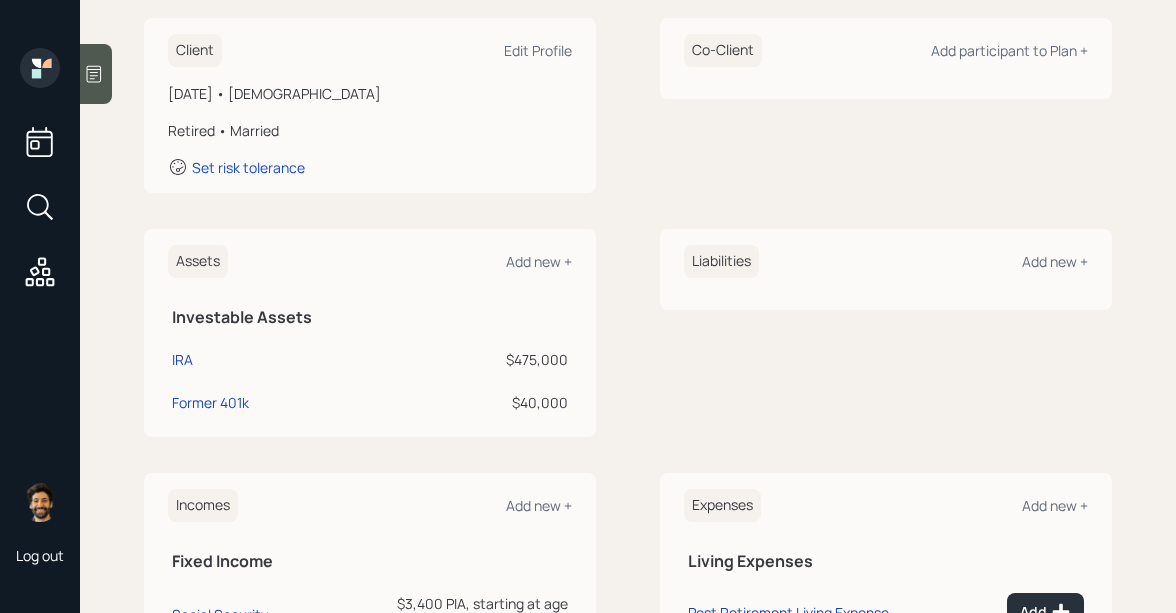 scroll, scrollTop: 531, scrollLeft: 0, axis: vertical 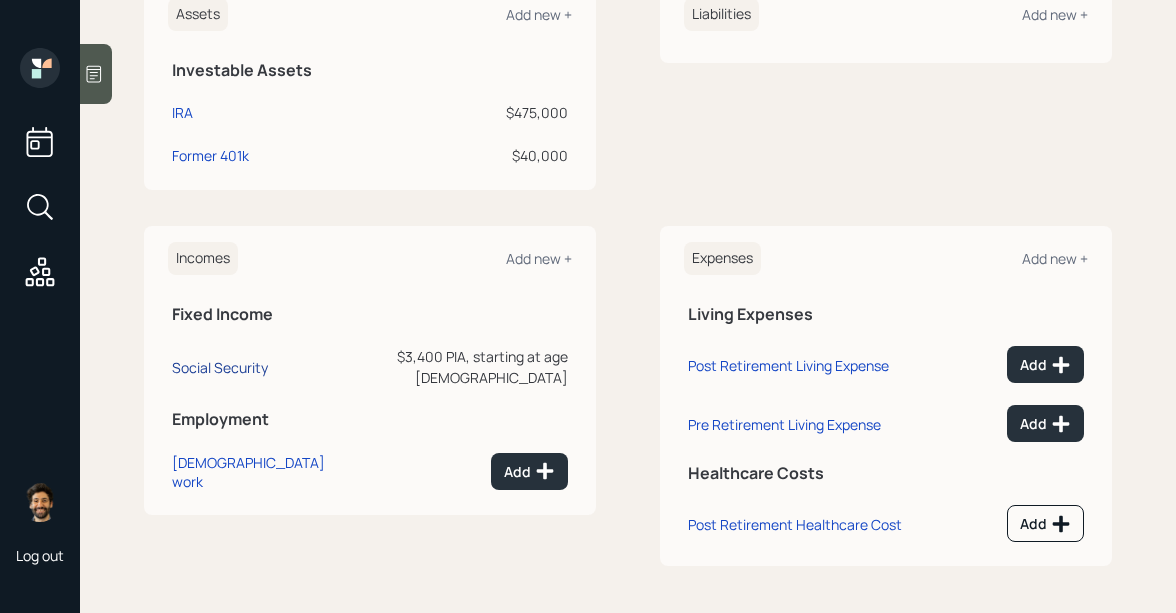 click on "Social Security" at bounding box center [220, 367] 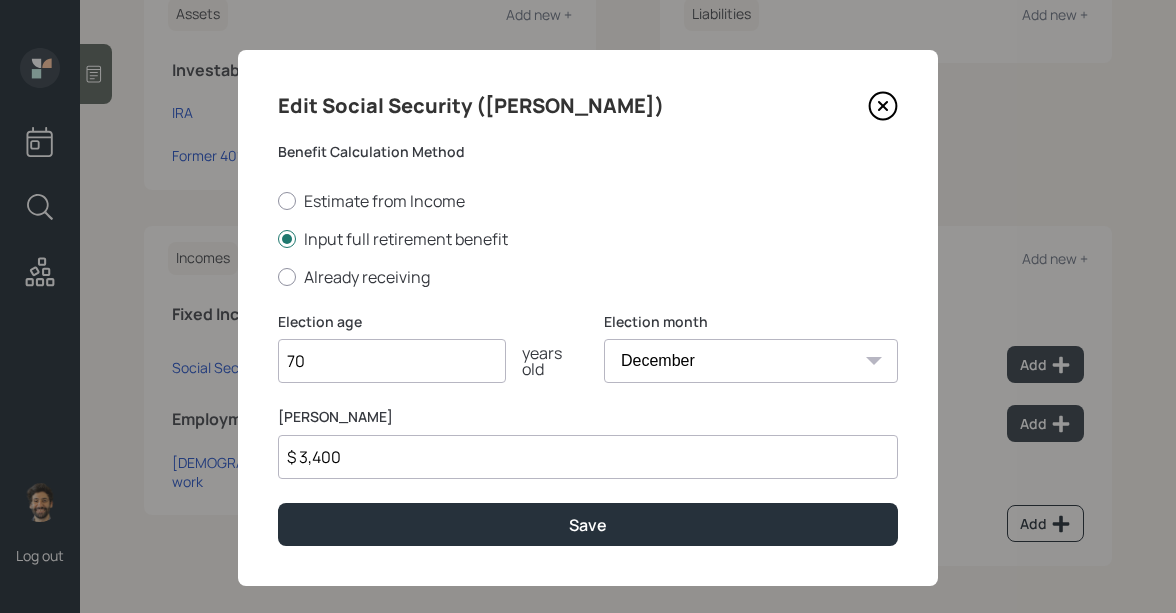click on "$ 3,400" at bounding box center [588, 457] 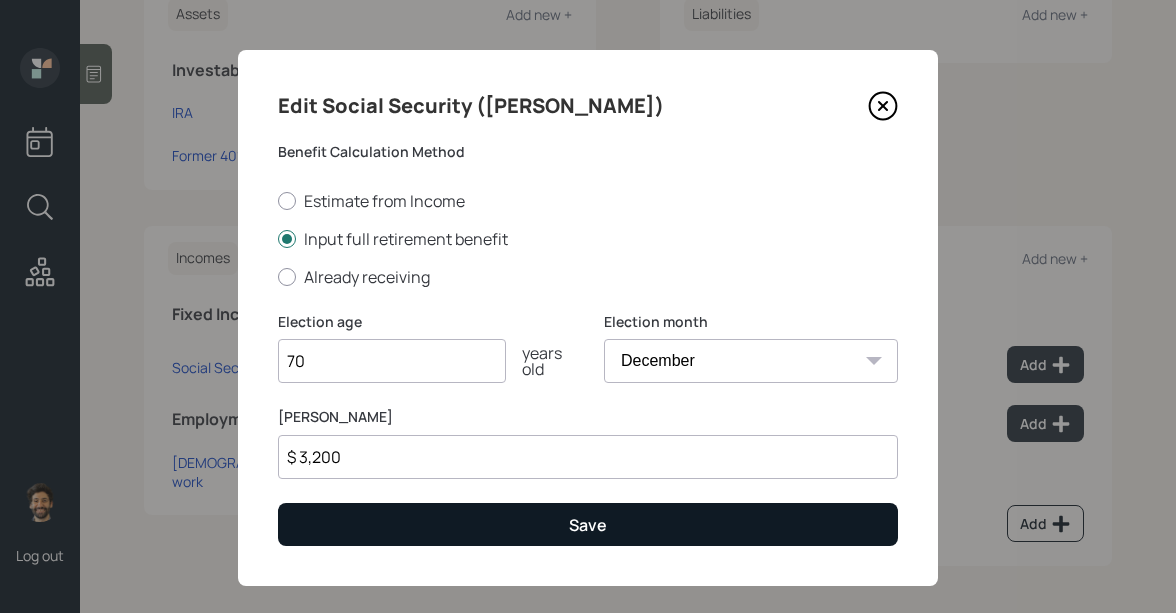 type on "$ 3,200" 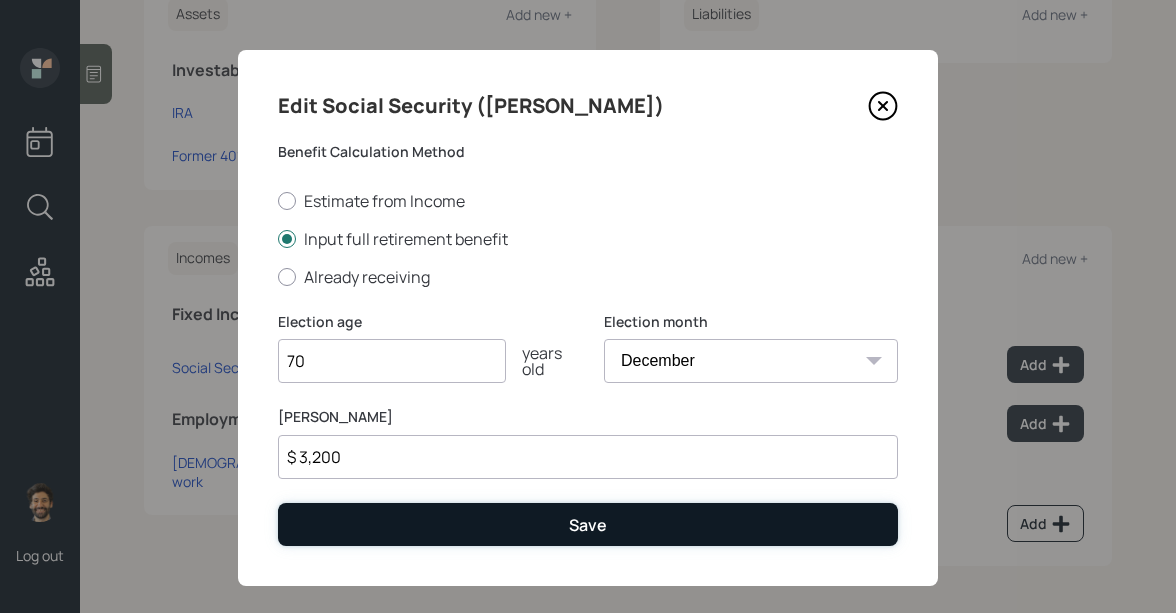 click on "Save" at bounding box center (588, 524) 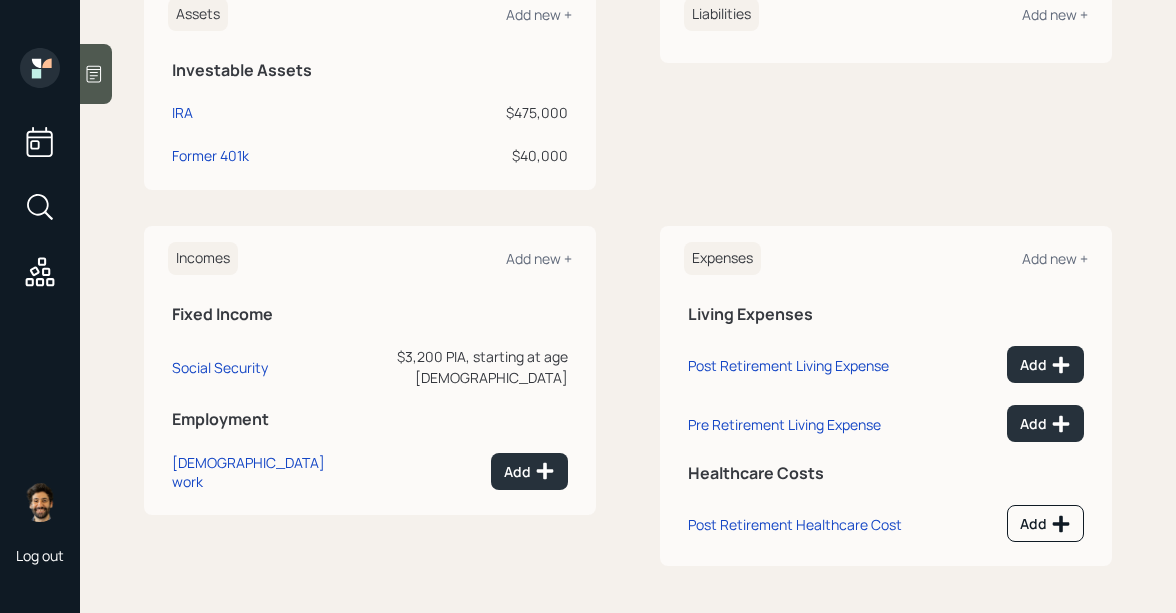 scroll, scrollTop: 0, scrollLeft: 0, axis: both 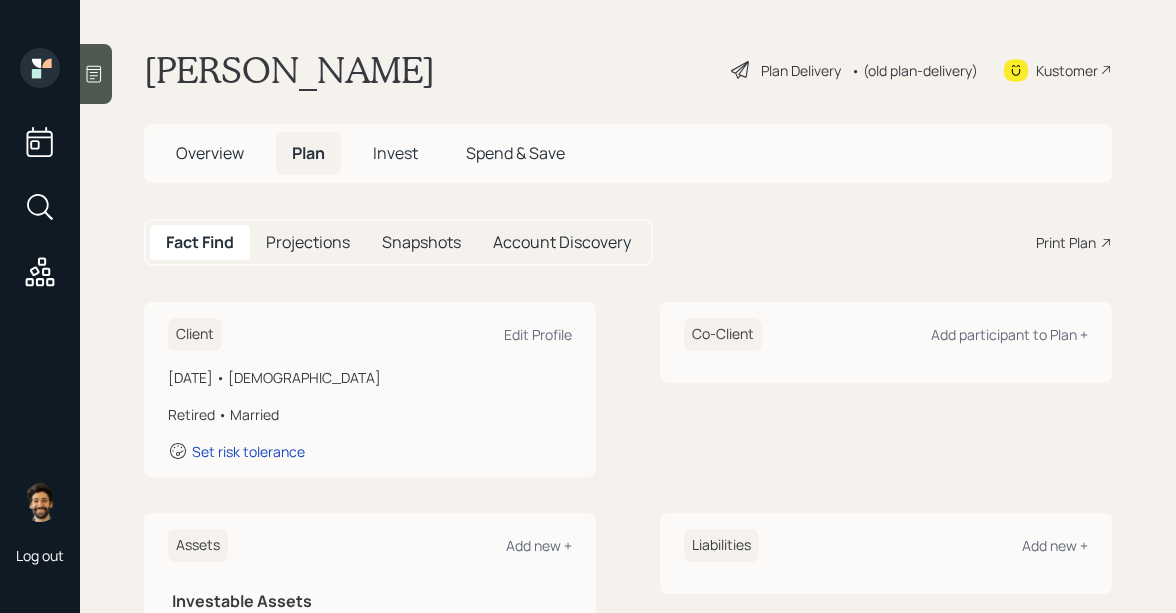click on "Projections" at bounding box center (308, 242) 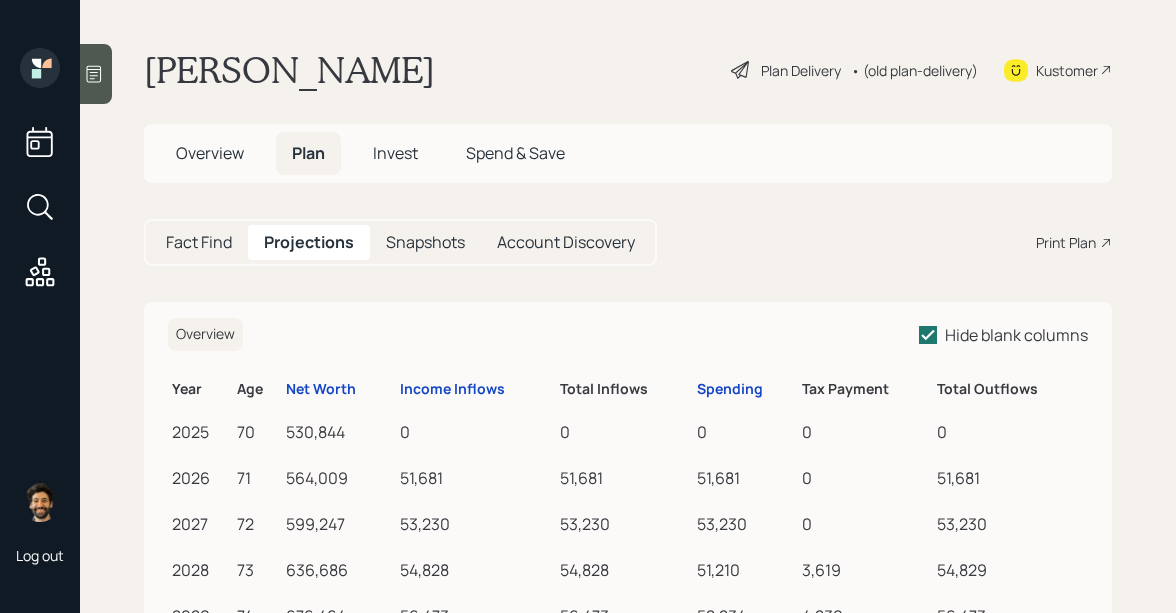 click on "Fact Find" at bounding box center [199, 242] 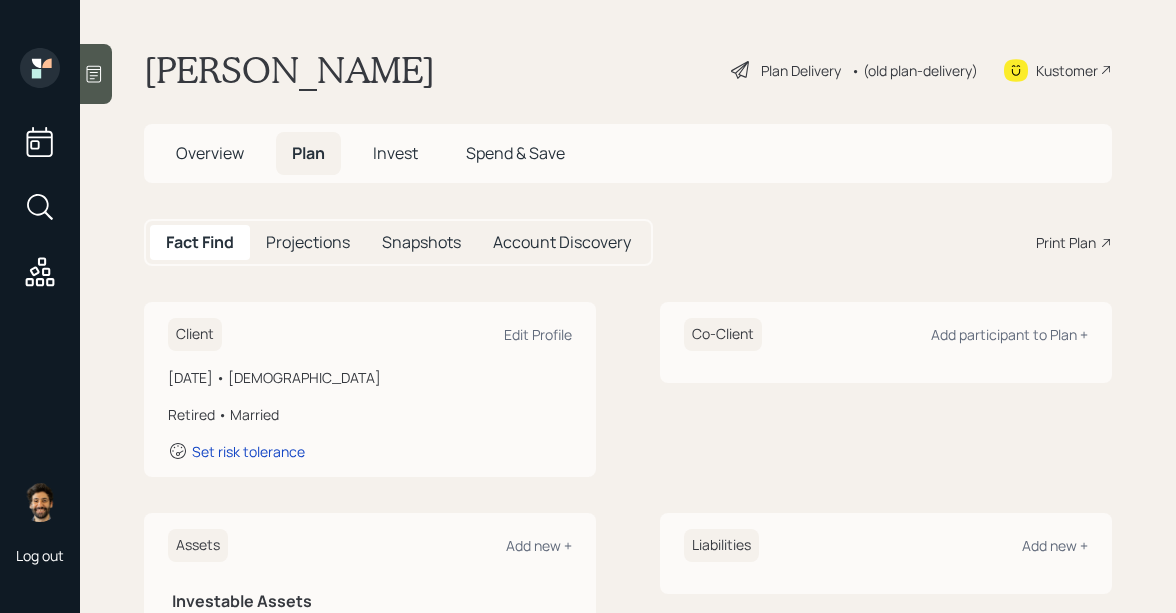 click on "Projections" at bounding box center (308, 242) 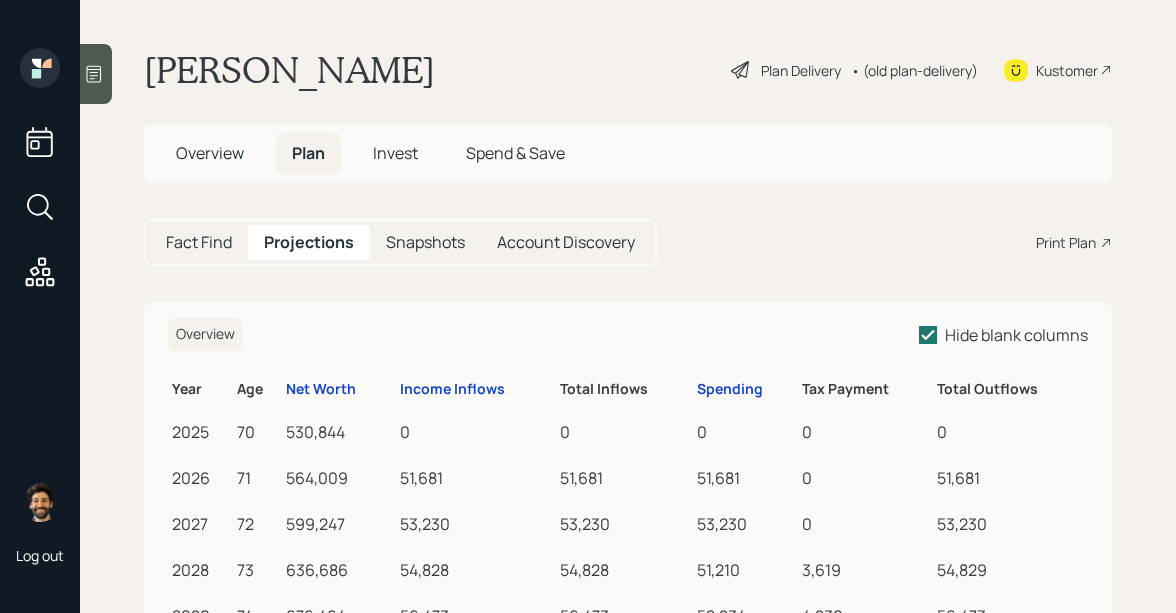 click on "Fact Find" at bounding box center [199, 242] 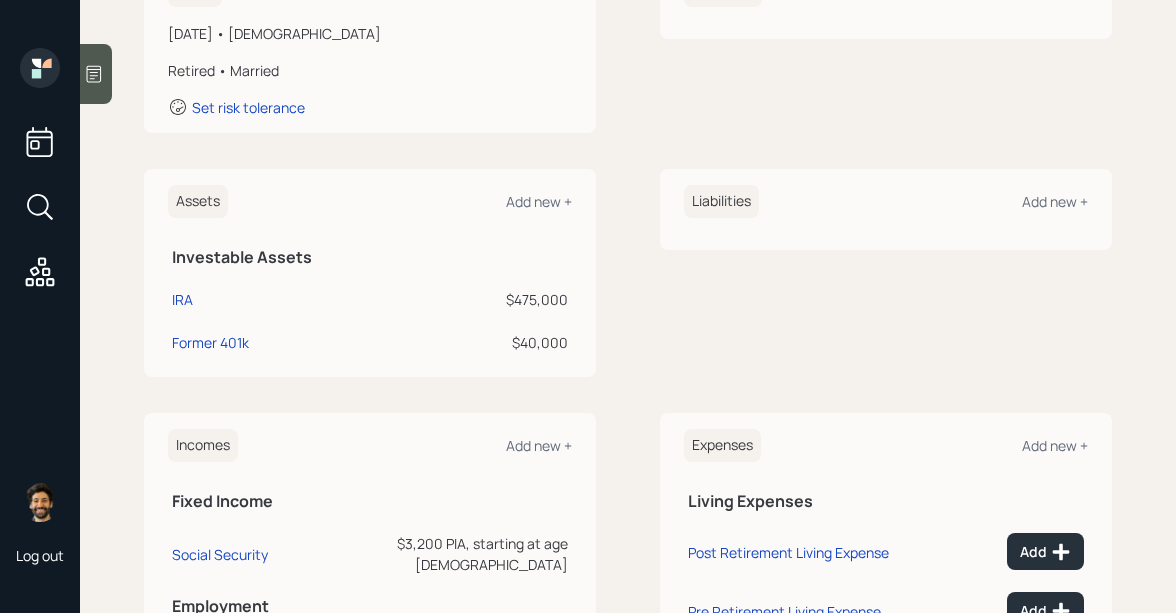 scroll, scrollTop: 345, scrollLeft: 0, axis: vertical 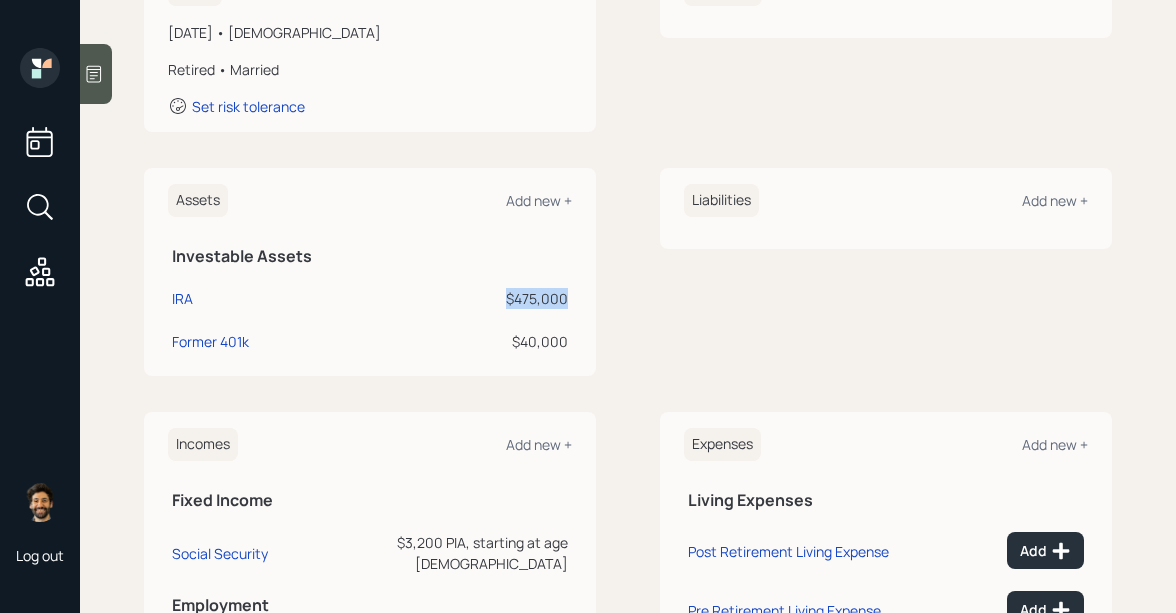 drag, startPoint x: 569, startPoint y: 302, endPoint x: 497, endPoint y: 293, distance: 72.56032 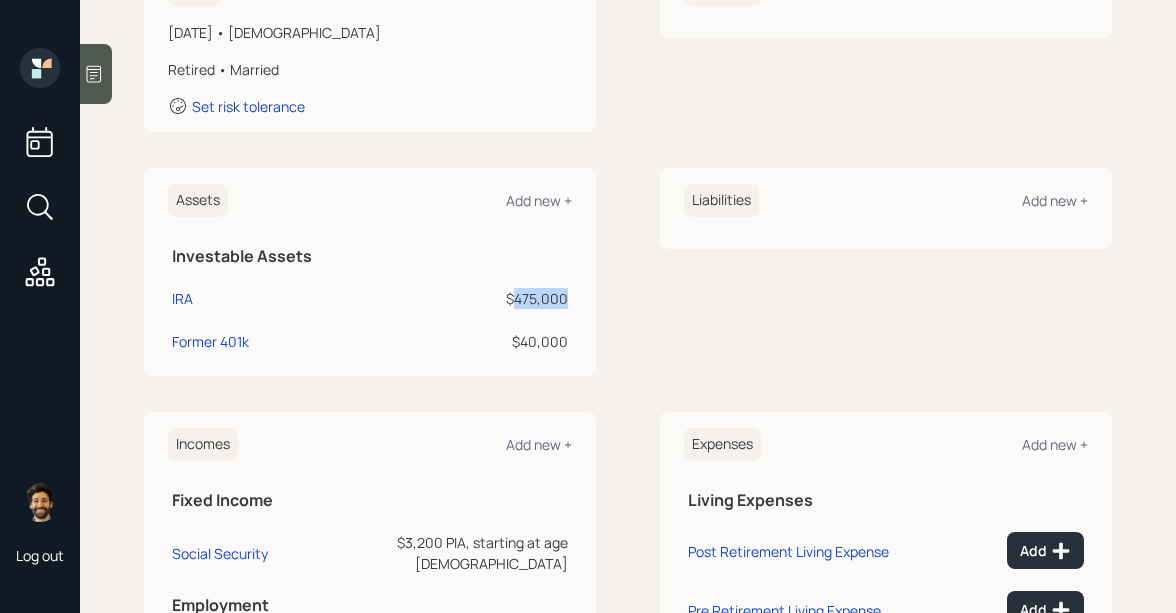 click on "$475,000" at bounding box center (481, 298) 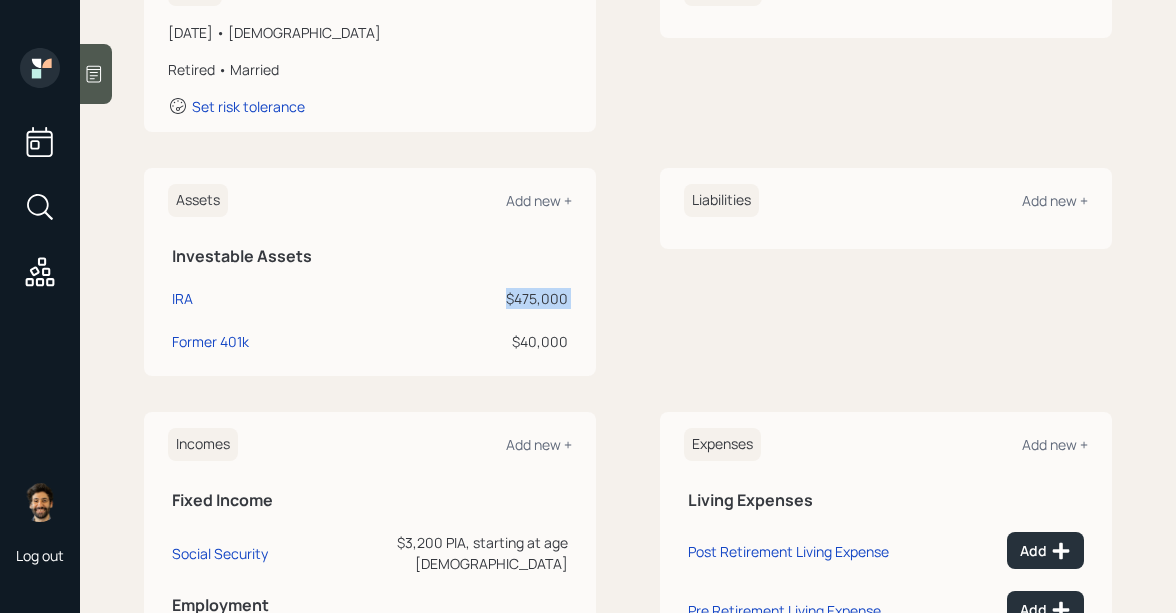 click on "$475,000" at bounding box center [481, 298] 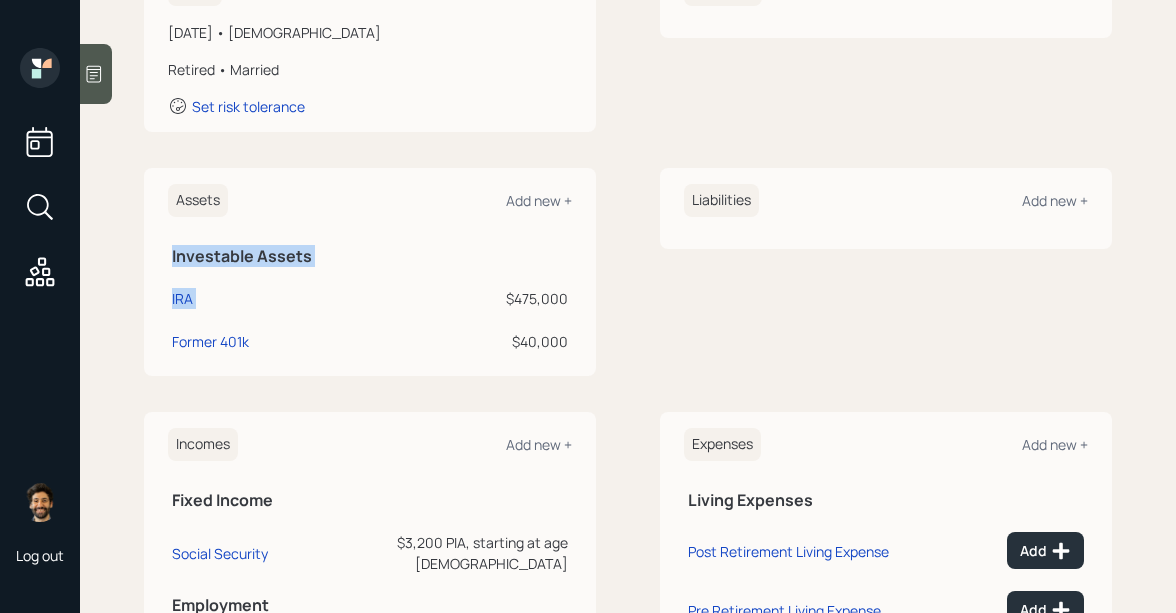 drag, startPoint x: 573, startPoint y: 300, endPoint x: 478, endPoint y: 300, distance: 95 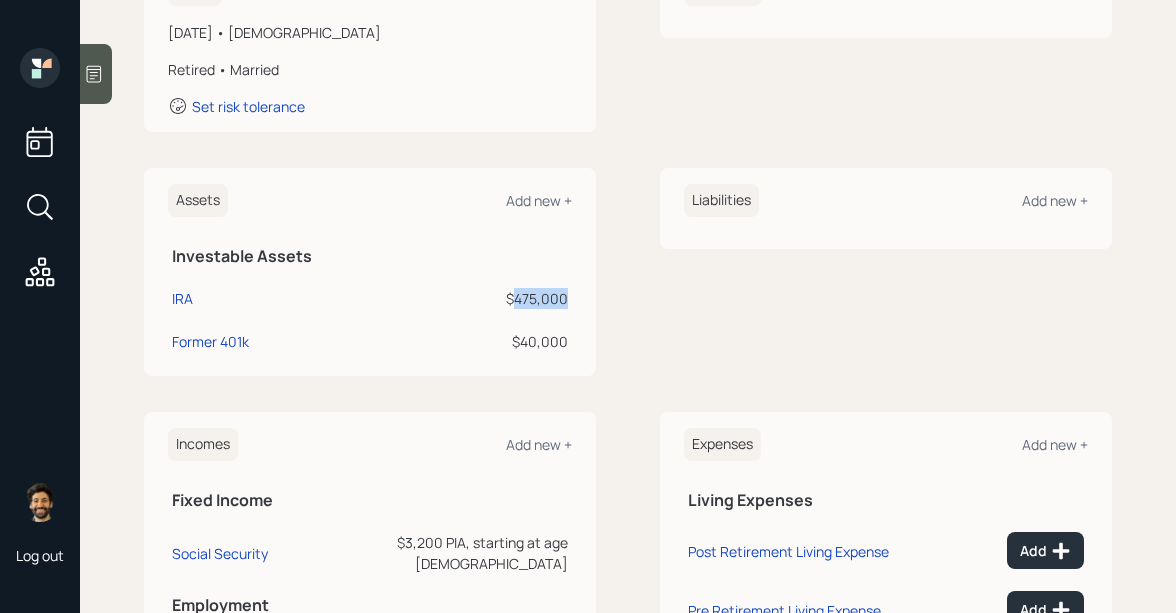 click on "$475,000" at bounding box center [481, 298] 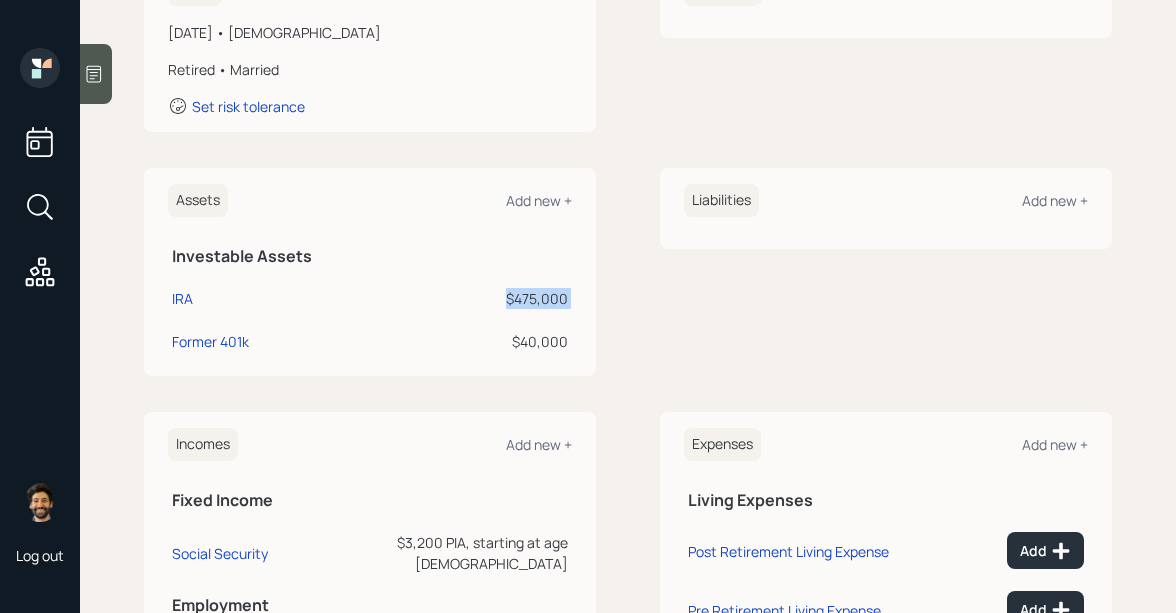 click on "$475,000" at bounding box center [481, 298] 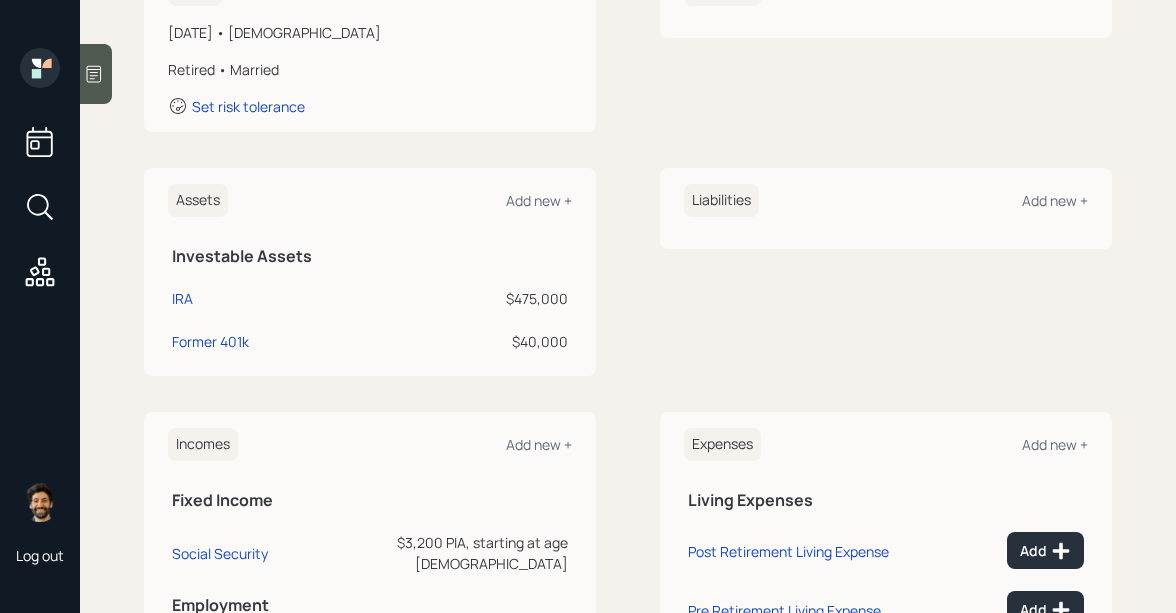 click on "$40,000" at bounding box center [481, 338] 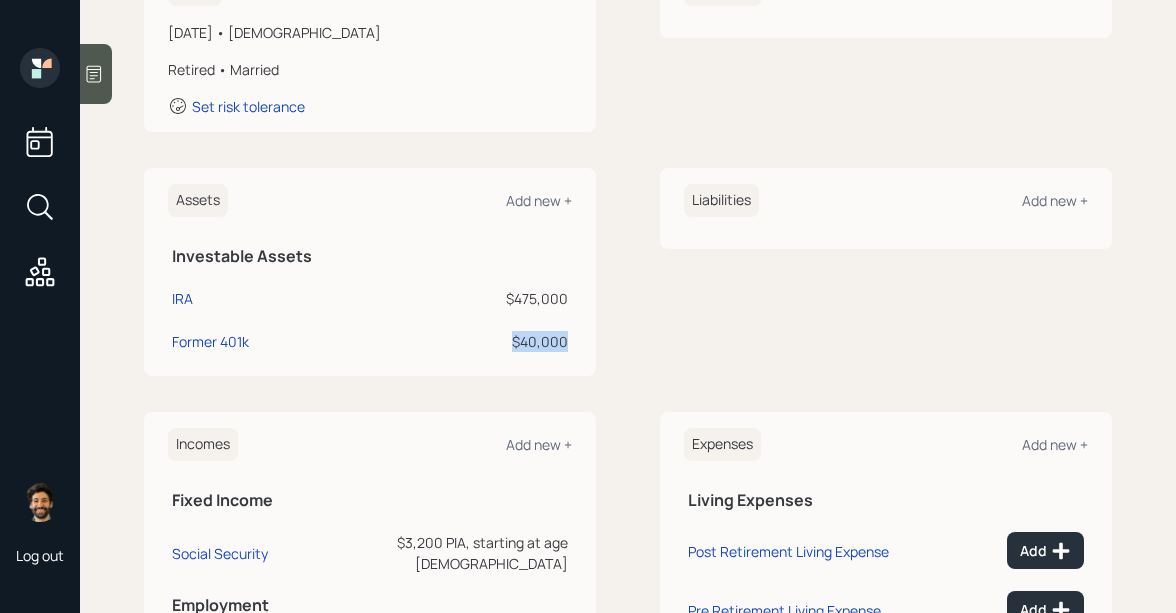 drag, startPoint x: 570, startPoint y: 343, endPoint x: 514, endPoint y: 342, distance: 56.008926 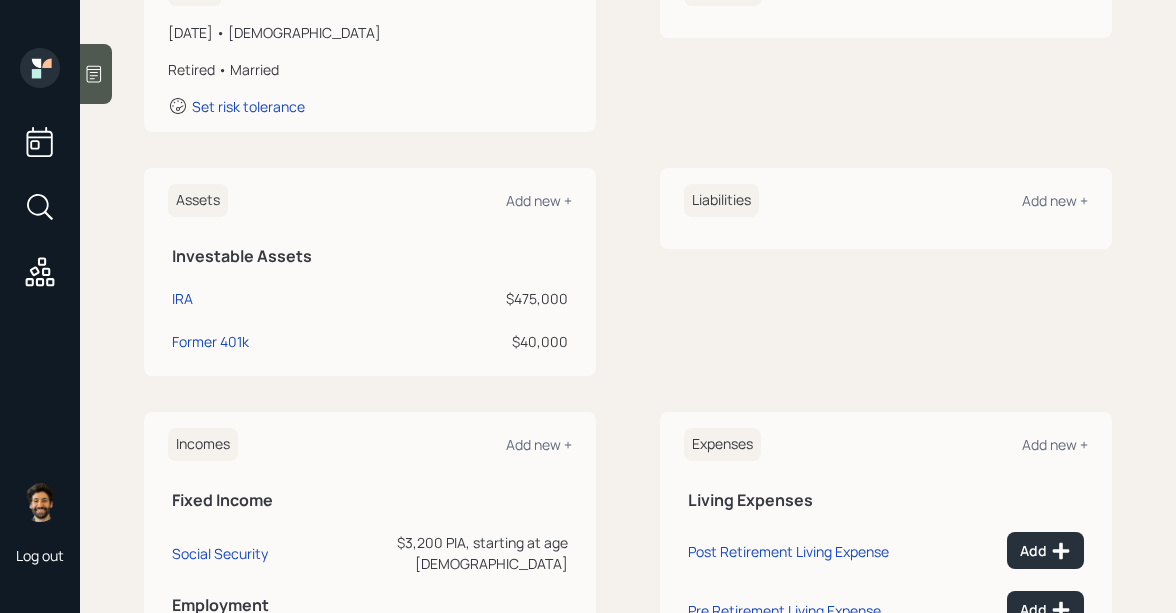 click on "Assets Add new + Investable Assets IRA $475,000 Former 401k $40,000" at bounding box center (370, 272) 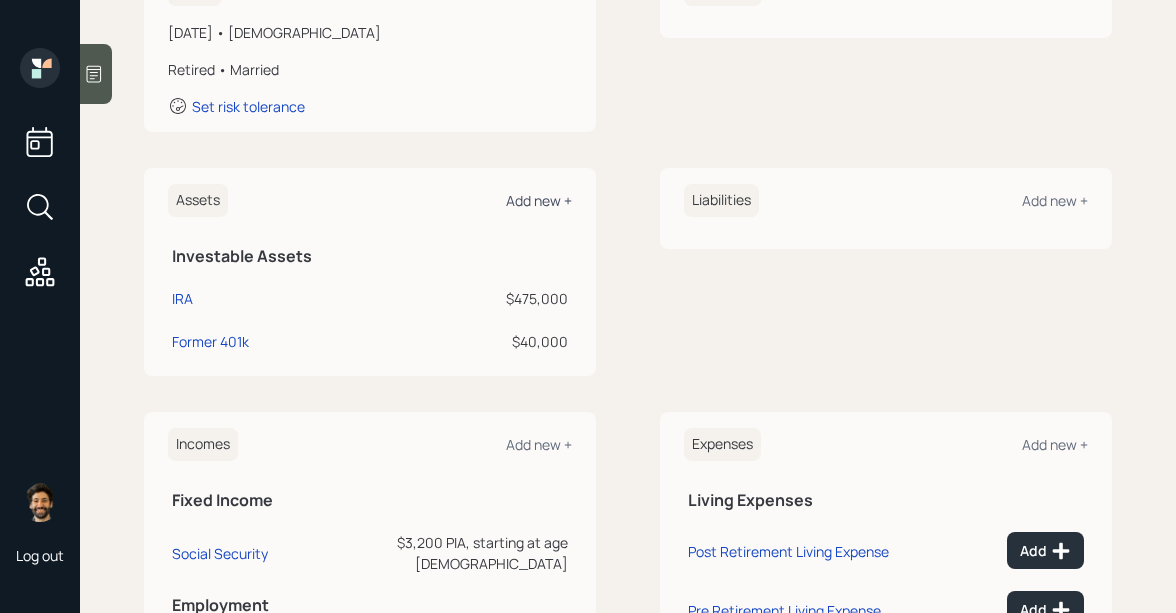click on "Add new +" at bounding box center [539, 200] 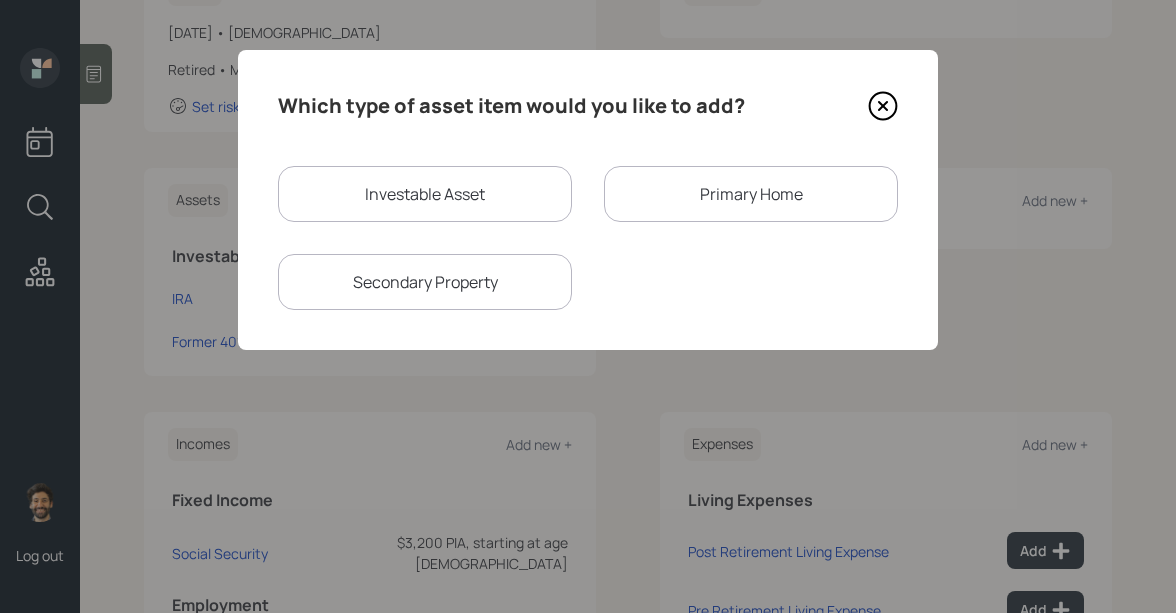 click on "Investable Asset" at bounding box center (425, 194) 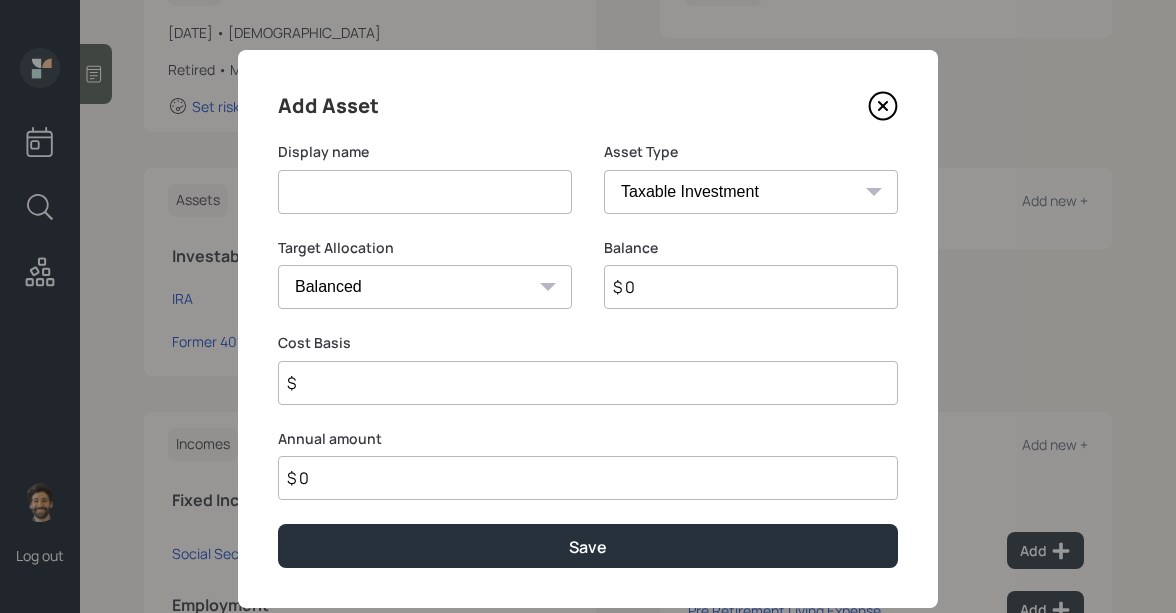 click at bounding box center [425, 192] 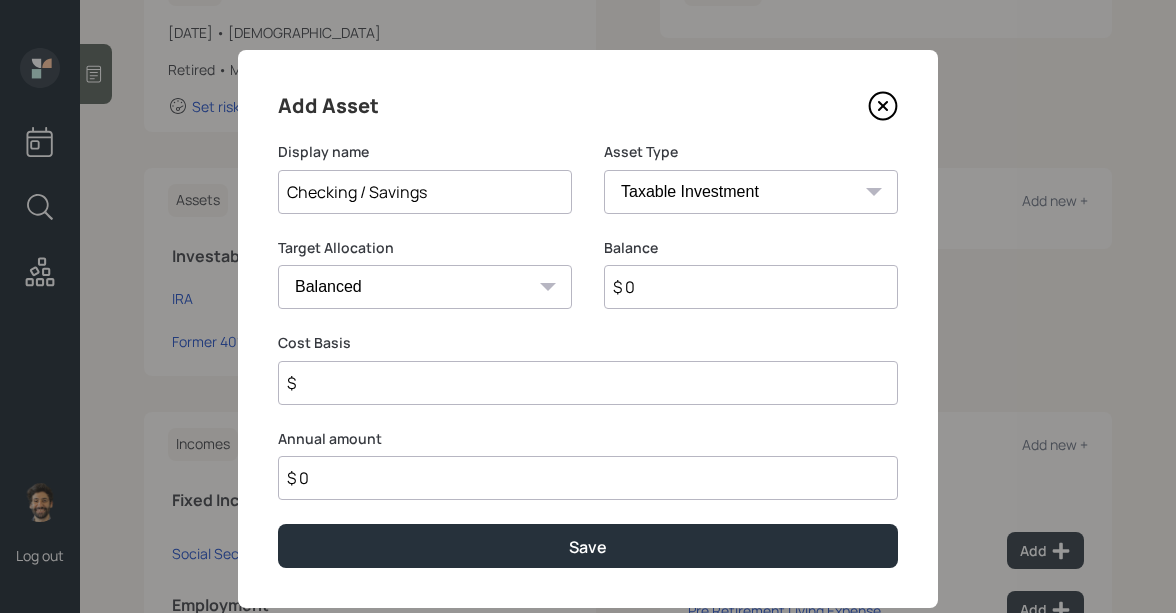 type on "Checking / Savings" 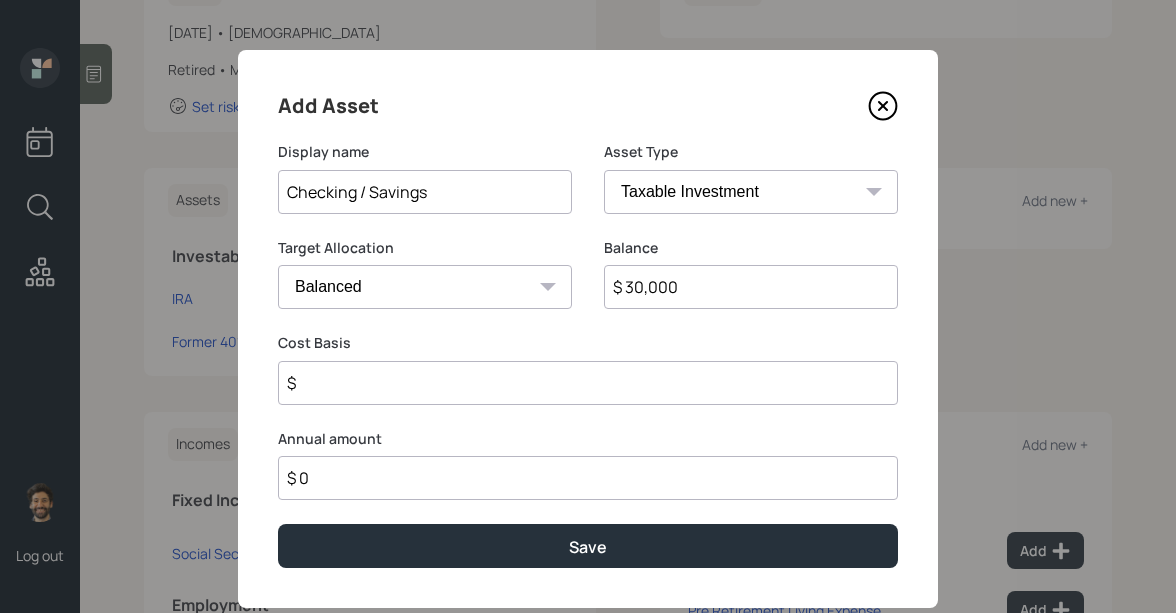 type on "$ 30,000" 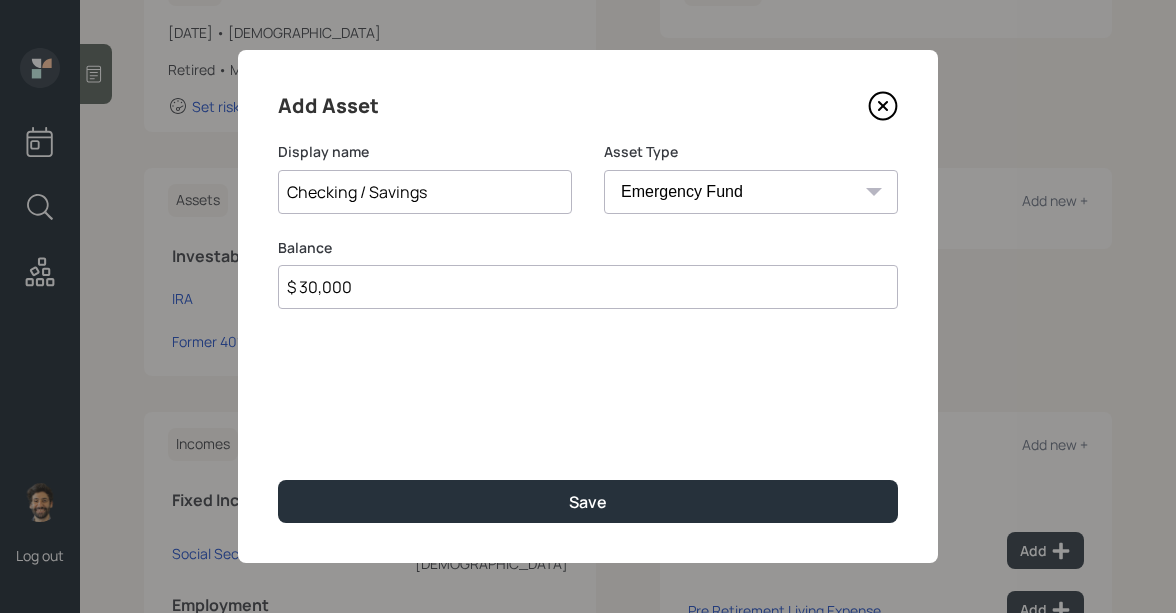 click on "Add Asset Display name Checking / Savings Asset Type SEP IRA IRA Roth IRA 401(k) Roth 401(k) 403(b) Roth 403(b) 457(b) Roth 457(b) Health Savings Account 529 Taxable Investment Checking / Savings Emergency Fund Balance $ 30,000 Save" at bounding box center [588, 306] 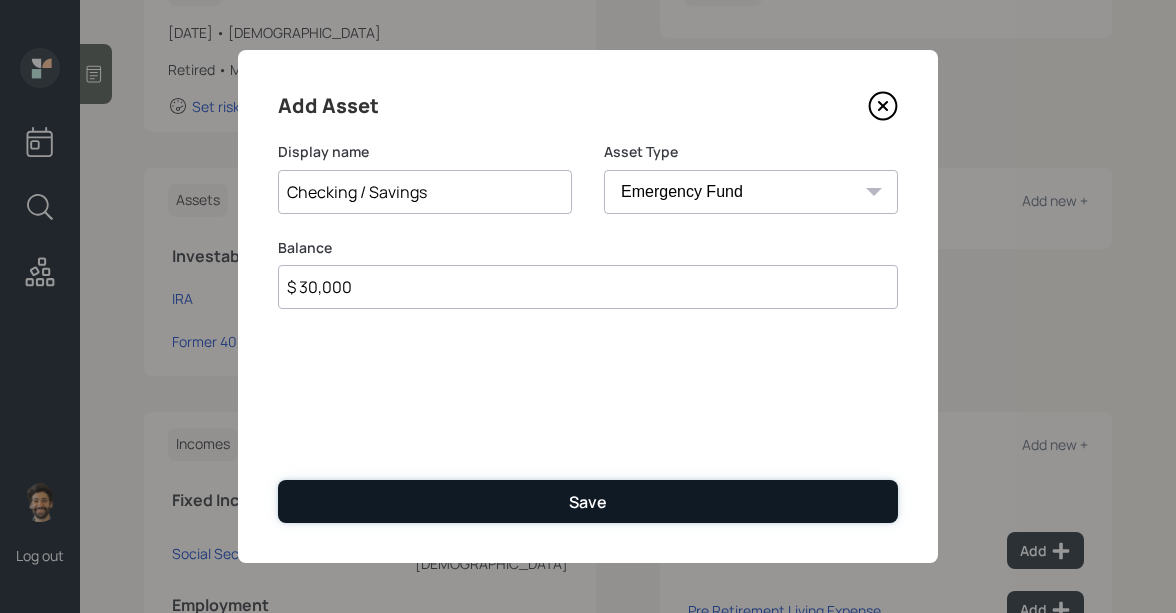 click on "Save" at bounding box center (588, 501) 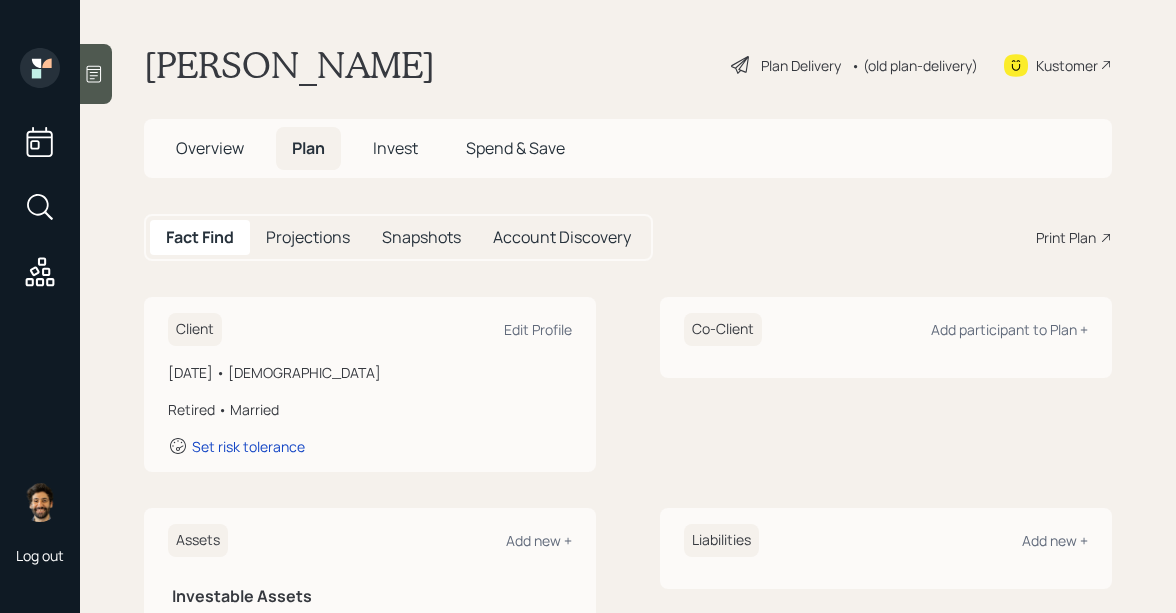scroll, scrollTop: 0, scrollLeft: 0, axis: both 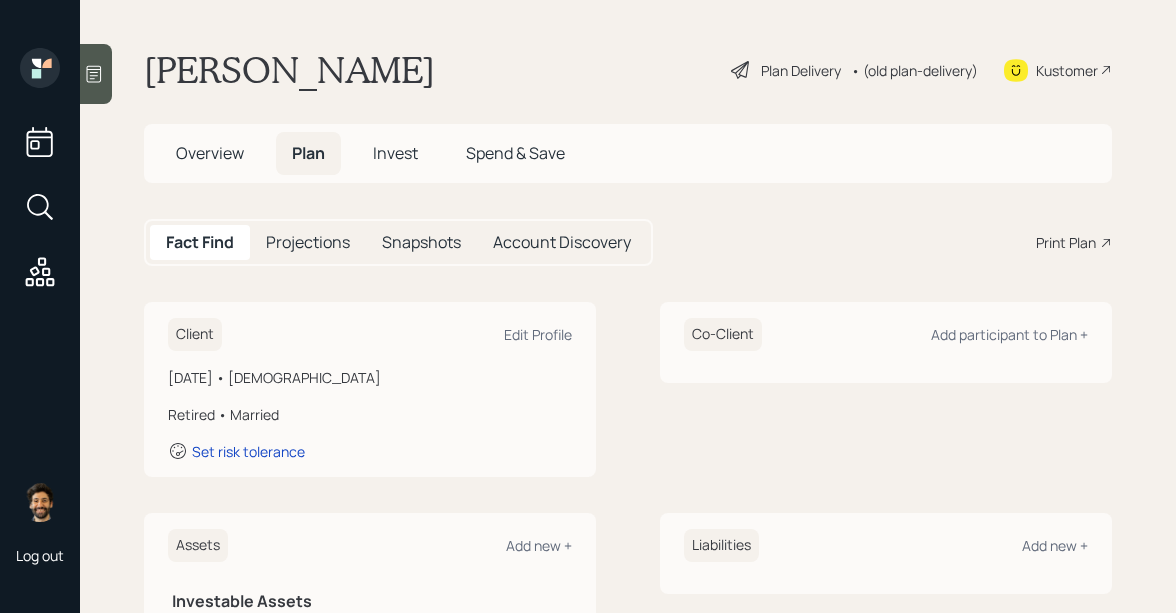 click on "Invest" at bounding box center (395, 153) 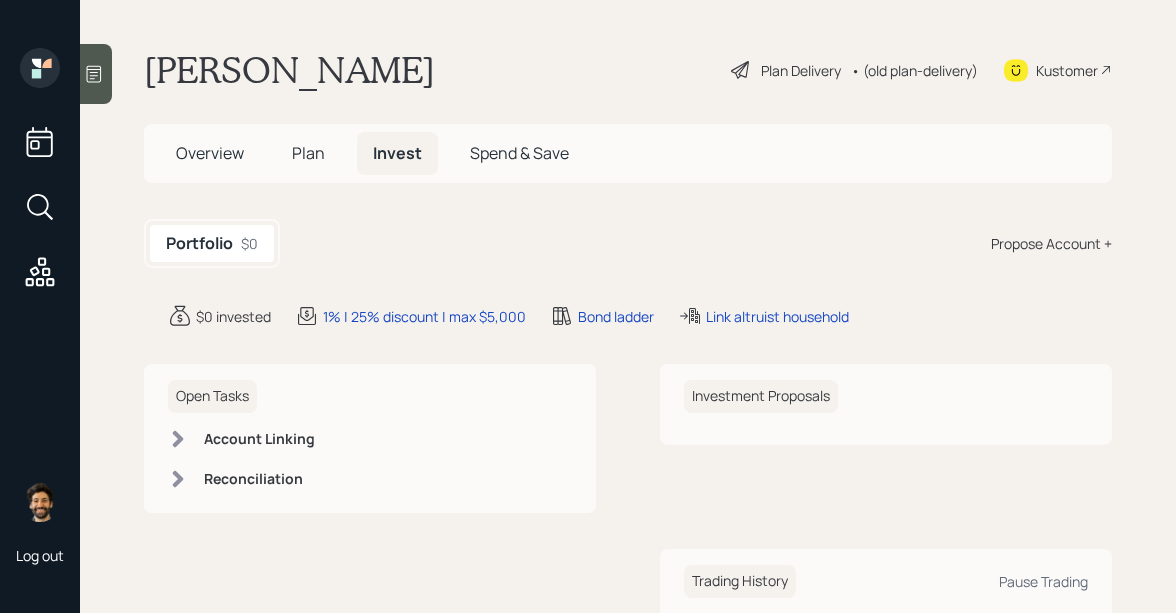 click on "Propose Account +" at bounding box center (1051, 243) 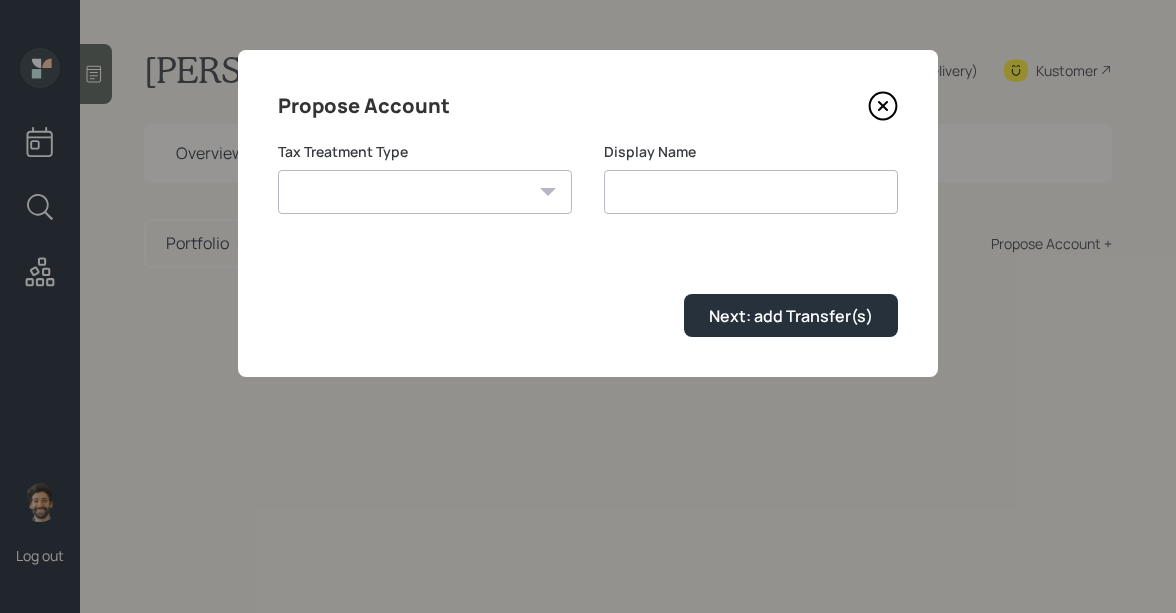 click on "Roth Taxable Traditional" at bounding box center [425, 192] 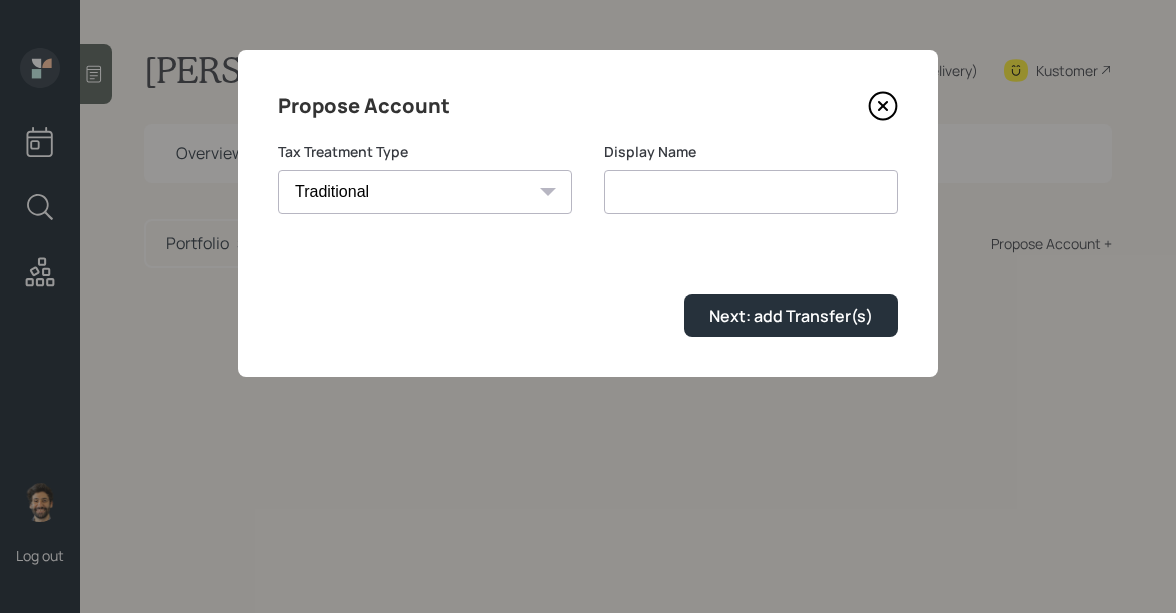 type on "Traditional" 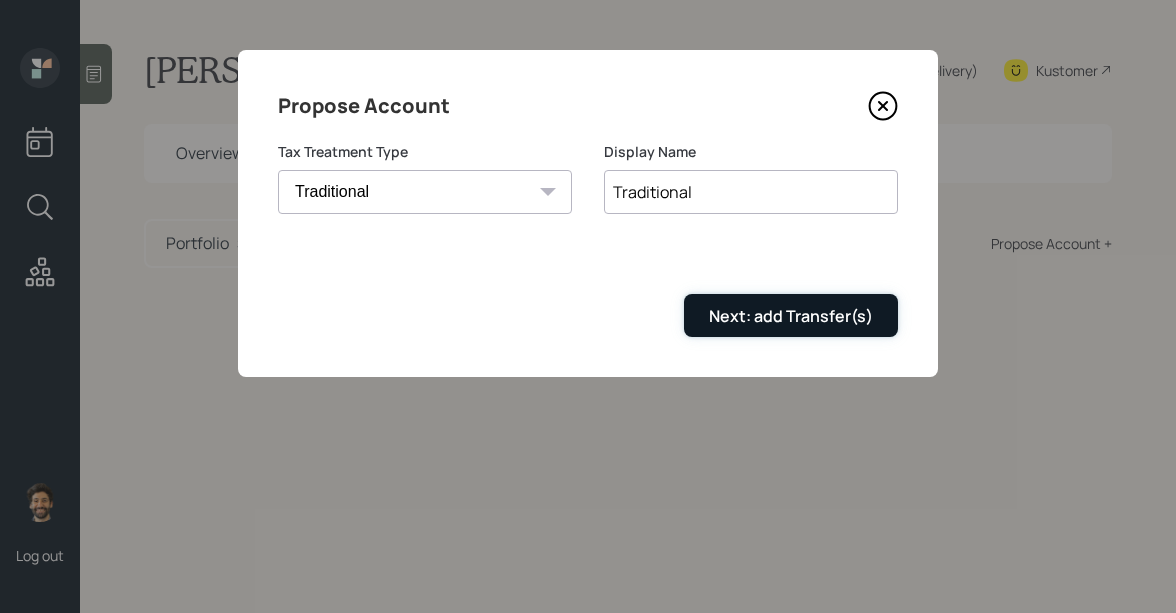 click on "Next: add Transfer(s)" at bounding box center [791, 316] 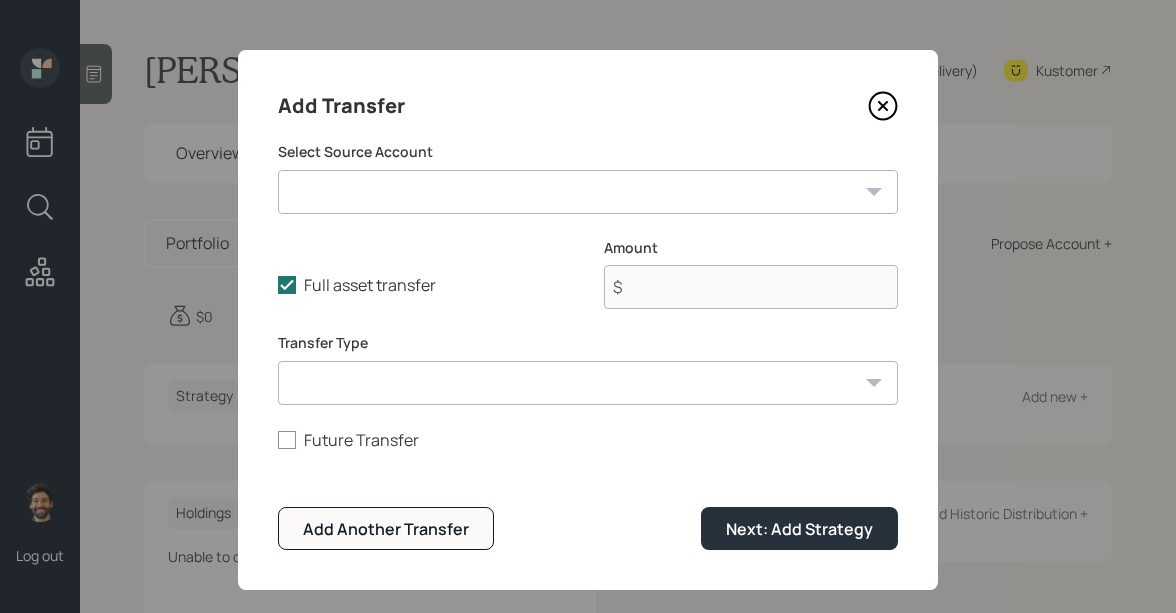 click on "IRA ($475,000 | IRA) Former 401k ($40,000 | 401(k)) Checking / Savings ($30,000 | Emergency Fund)" at bounding box center [588, 192] 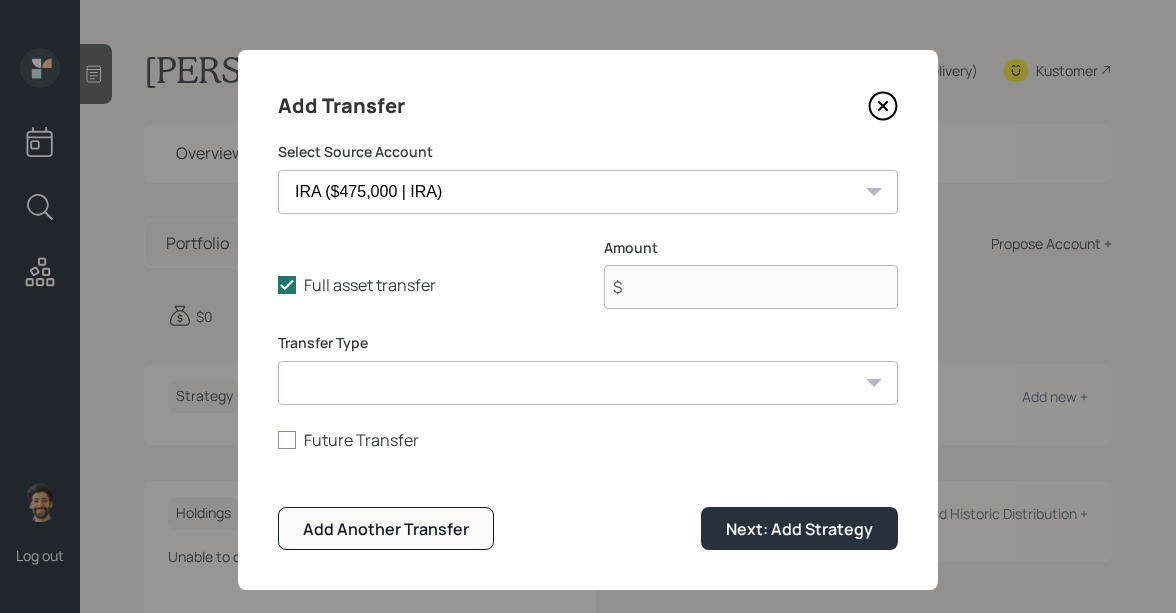 type on "$ 475,000" 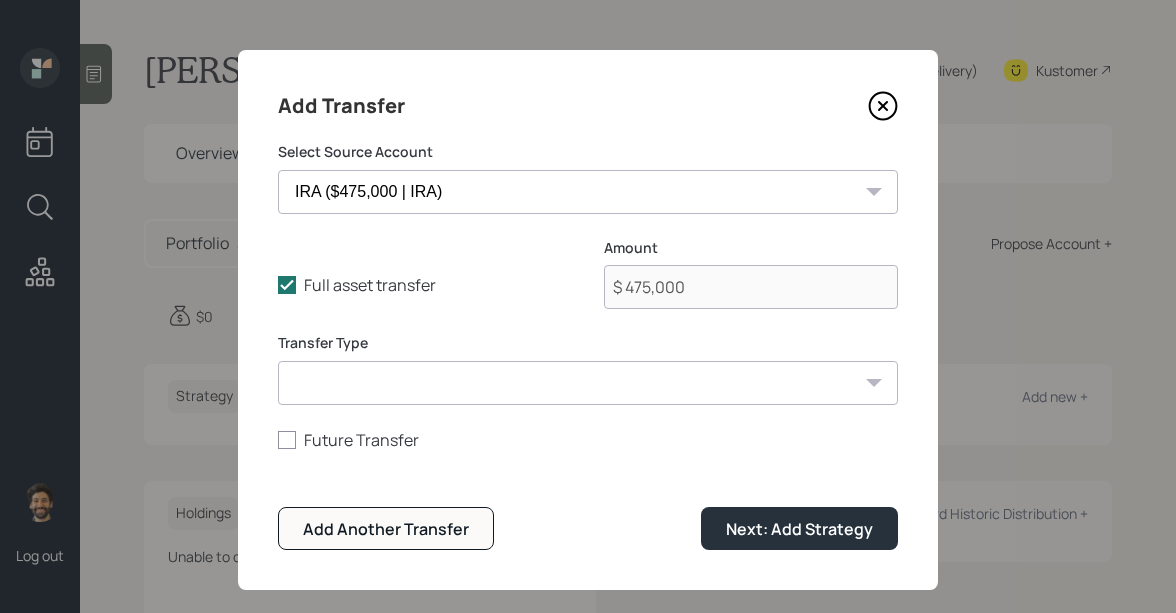 click on "ACAT Transfer Non ACAT Transfer Capitalize Rollover Rollover Deposit" at bounding box center [588, 383] 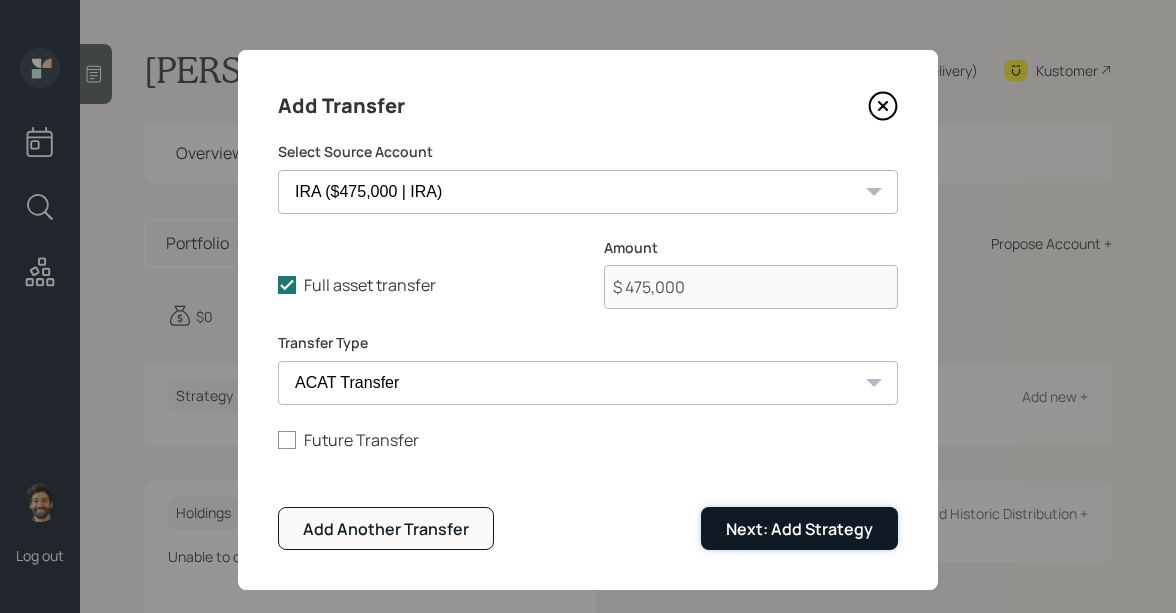 click on "Next: Add Strategy" at bounding box center (799, 529) 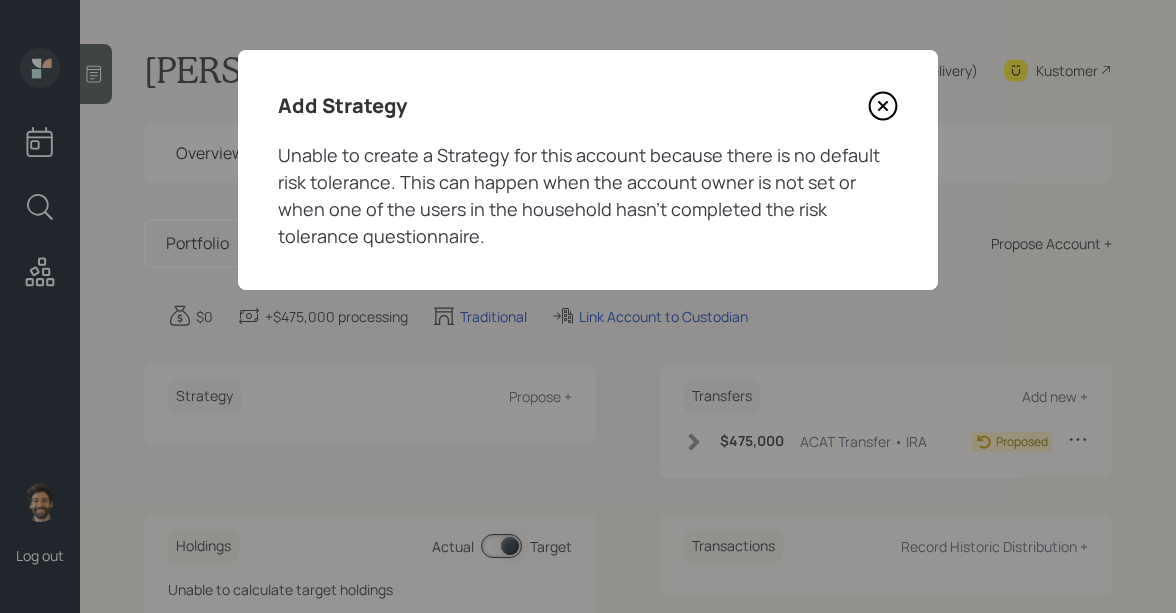 click 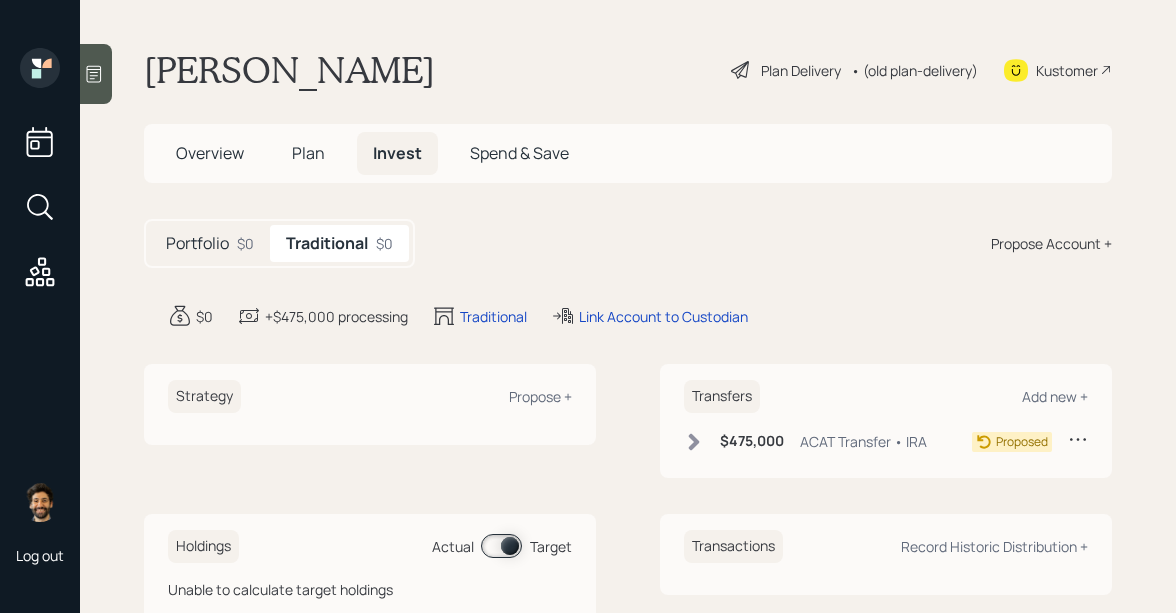 click on "Propose Account +" at bounding box center [1051, 243] 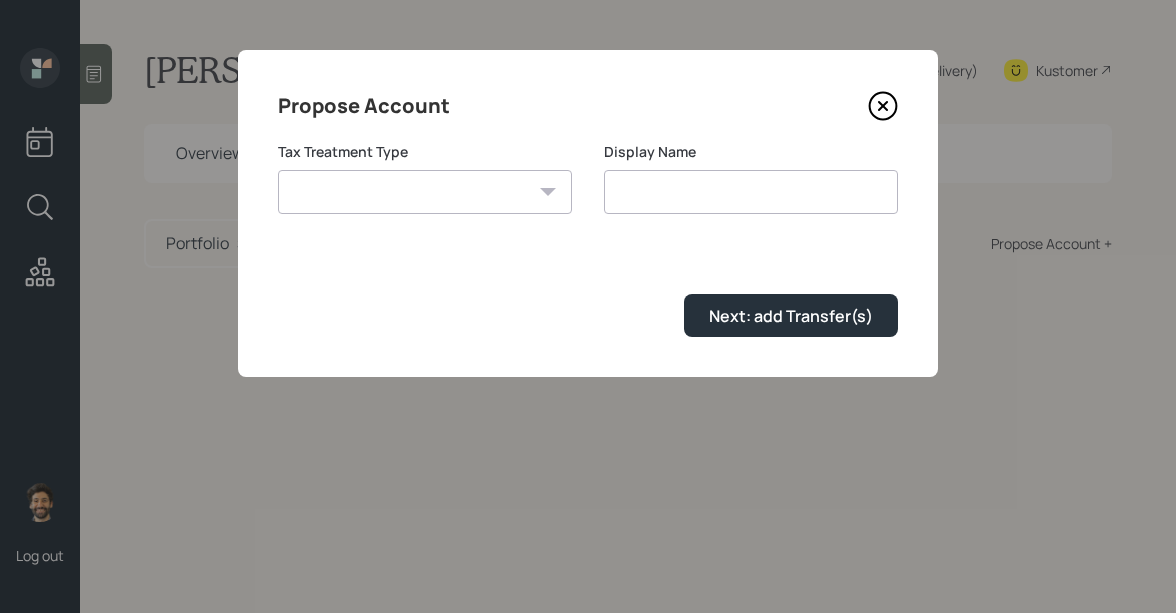 click on "Roth Taxable Traditional" at bounding box center (425, 192) 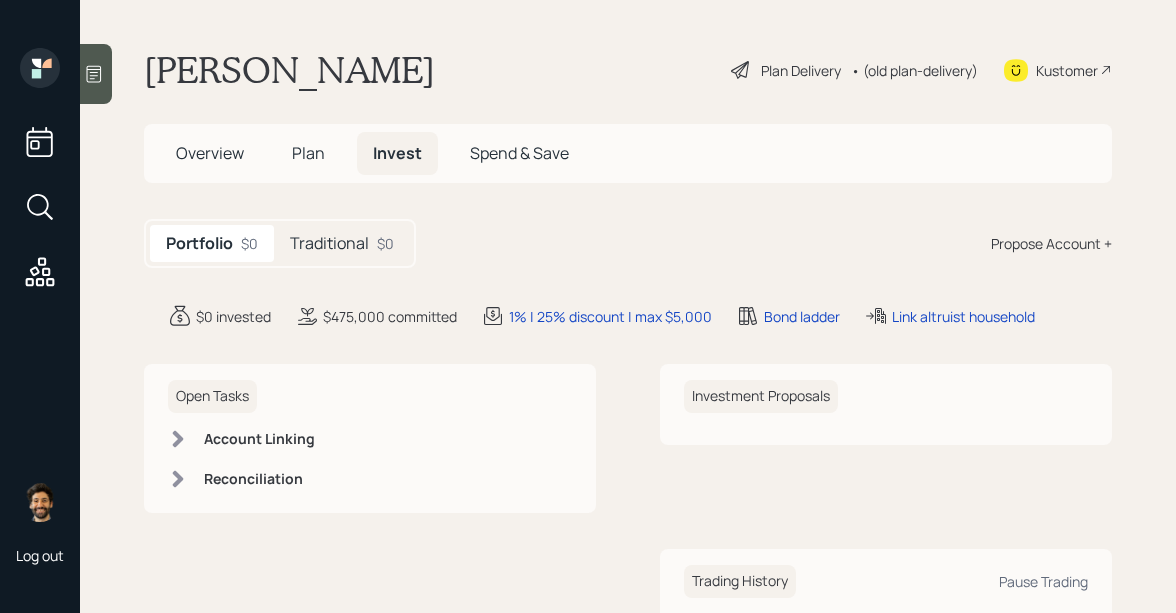click on "Plan" at bounding box center (308, 153) 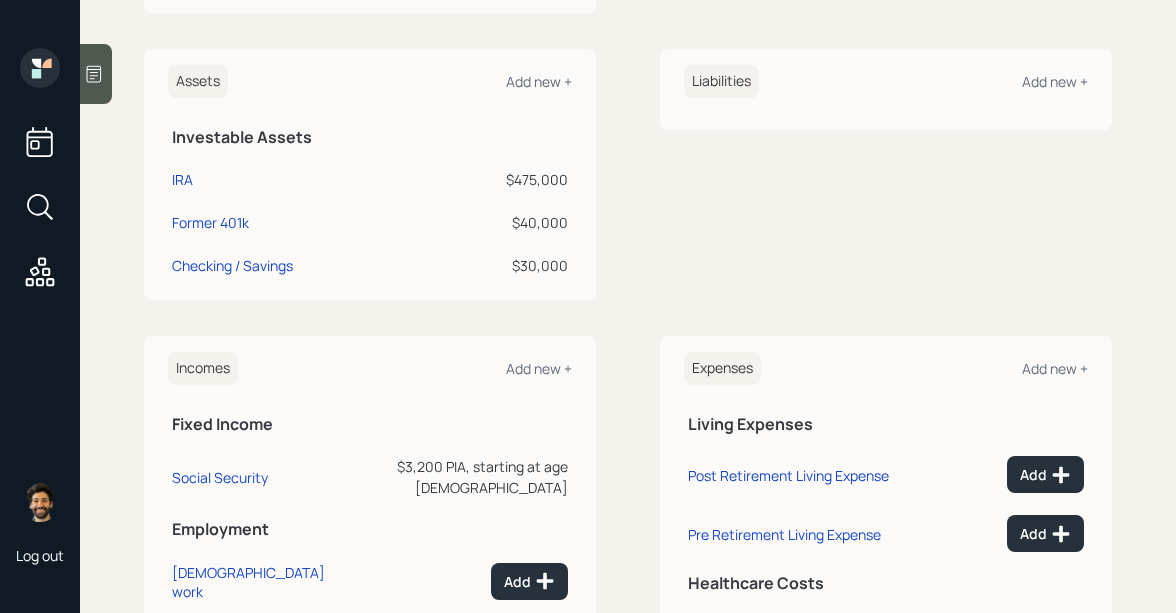 scroll, scrollTop: 574, scrollLeft: 0, axis: vertical 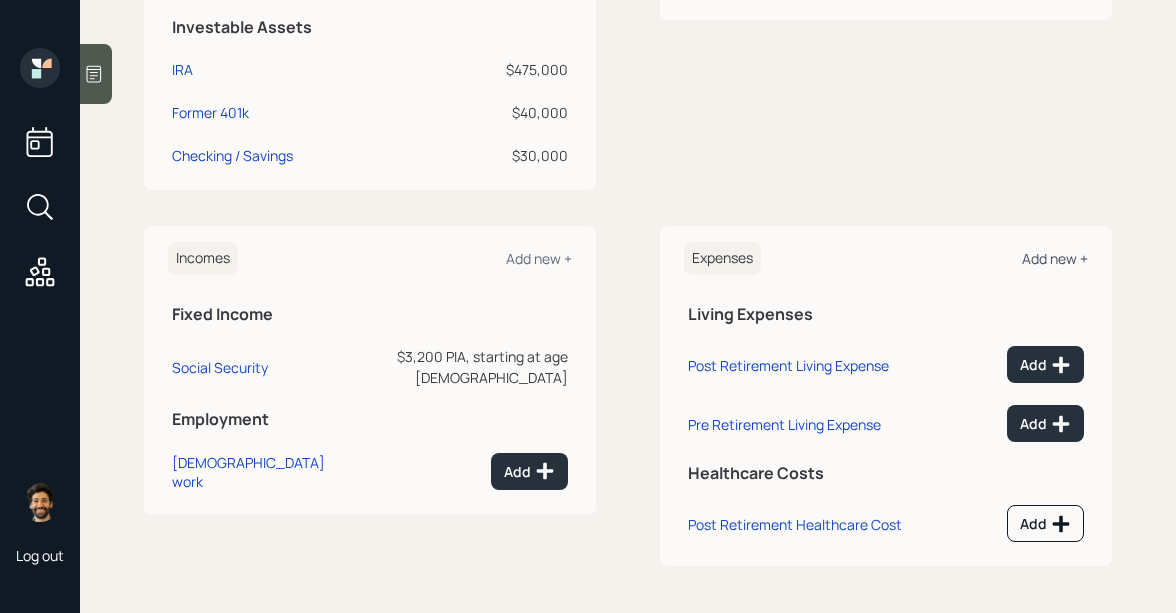 click on "Add new +" at bounding box center (1055, 258) 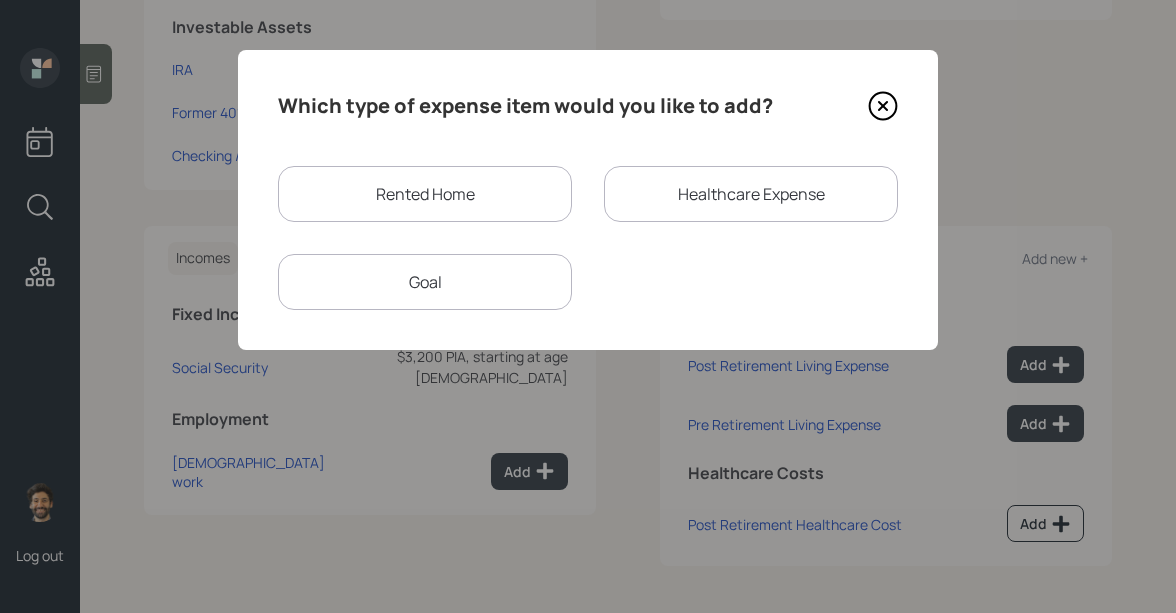 click on "Goal" at bounding box center (425, 282) 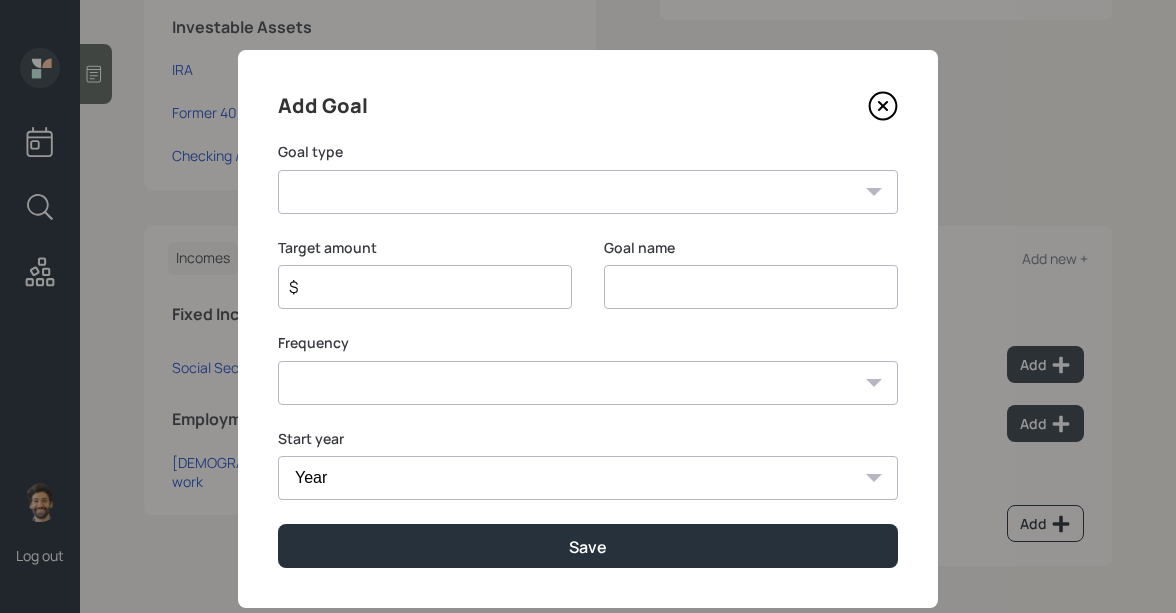 click on "Create an emergency fund Donate to charity Purchase a home Make a purchase Support a dependent Plan for travel Purchase a car Leave an inheritance Other" at bounding box center [588, 192] 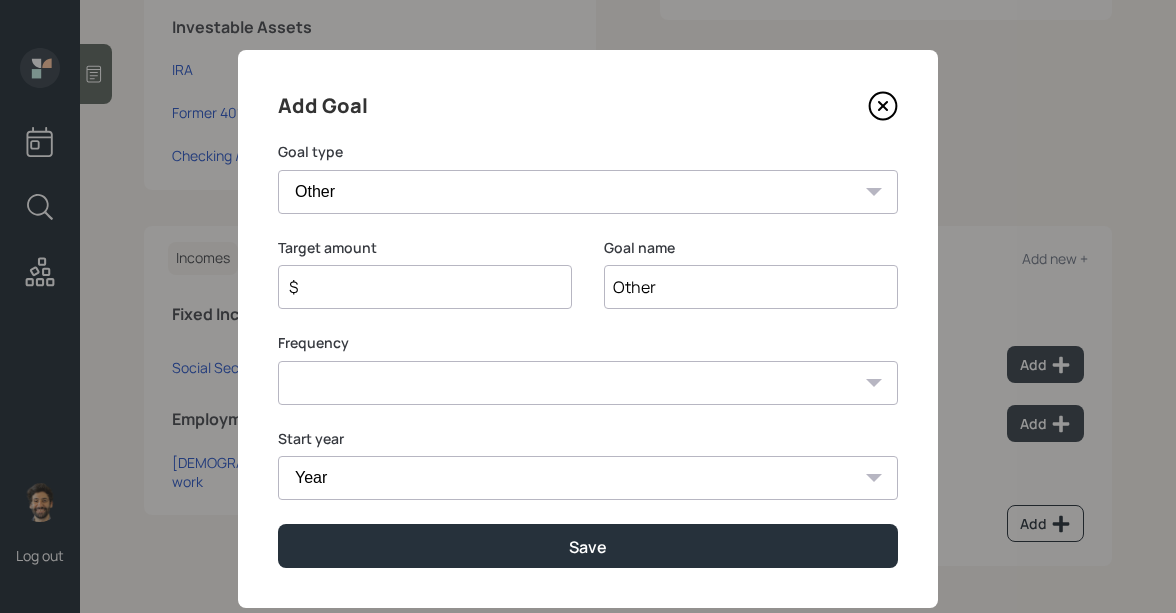 click on "Other" at bounding box center (751, 287) 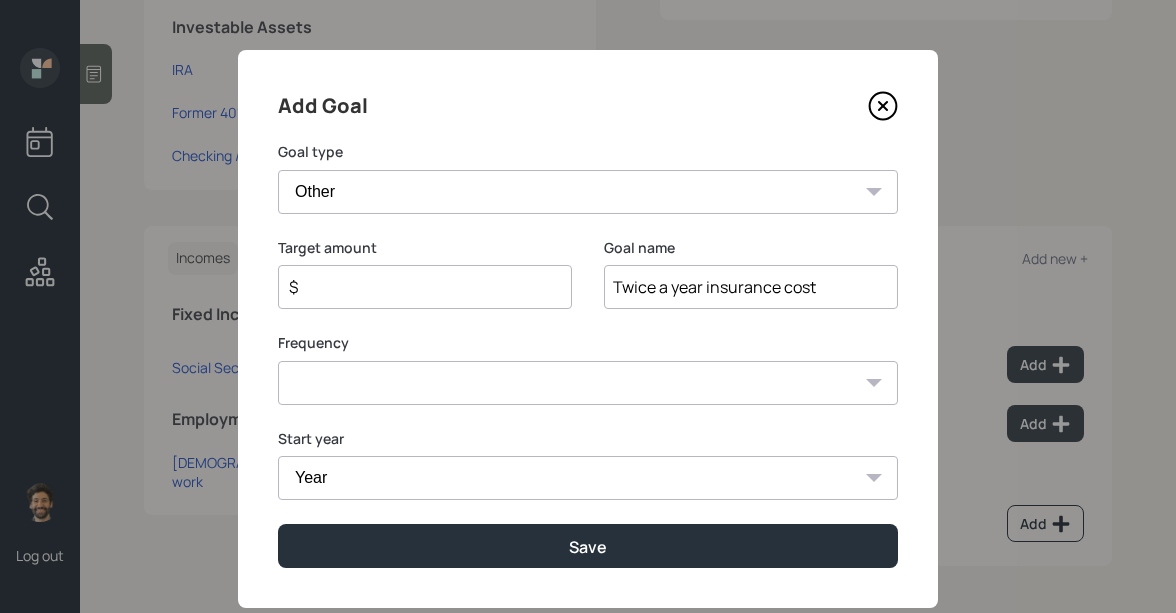 type on "Twice a year insurance cost" 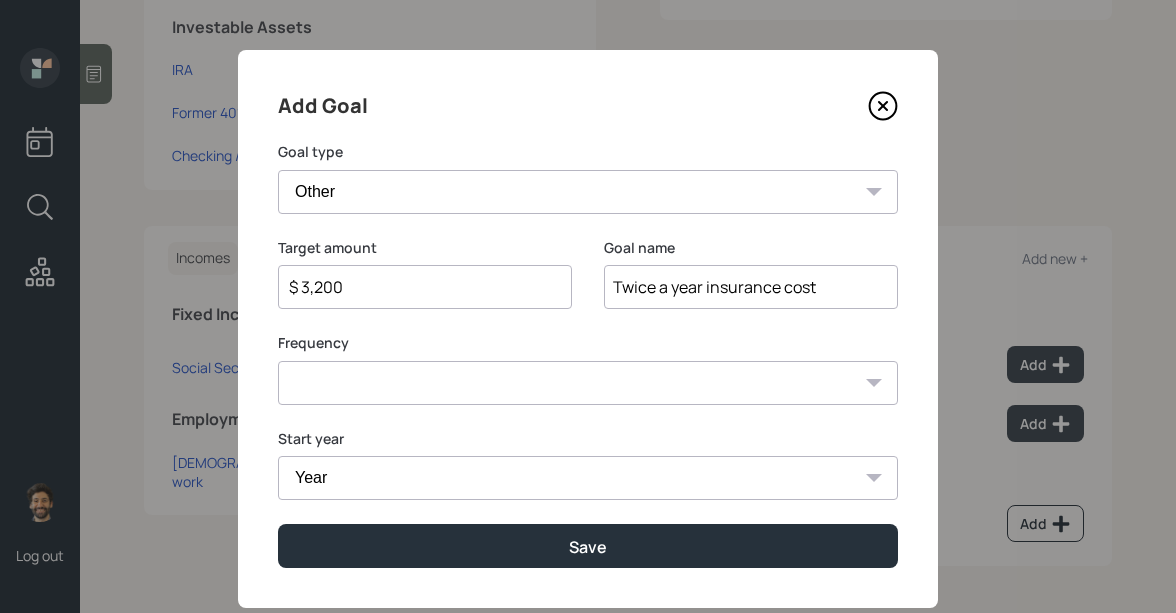 type on "$ 3,200" 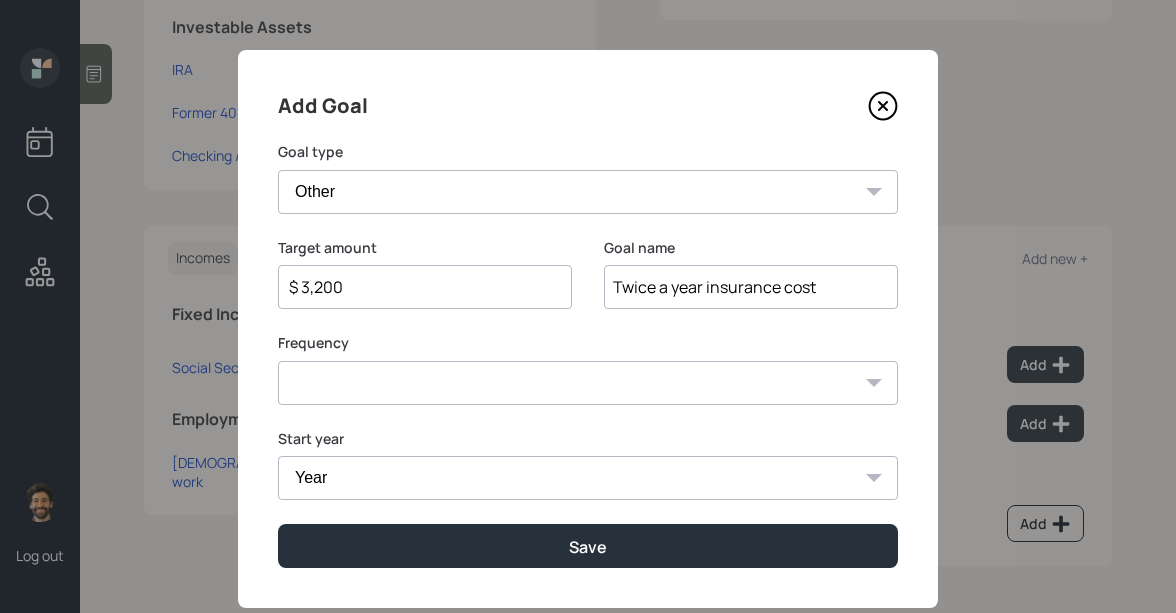 click on "One time Every 1 year Every 2 years Every 3 years Every 4 years Every 5 years Every 6 years Every 7 years Every 8 years Every 9 years" at bounding box center [588, 383] 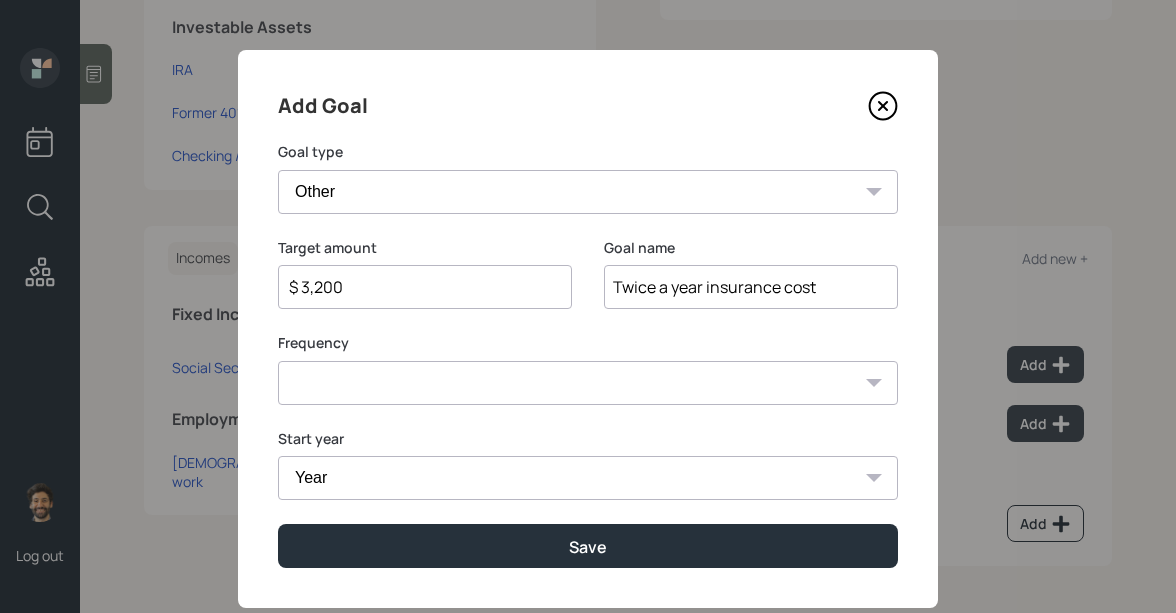select on "0" 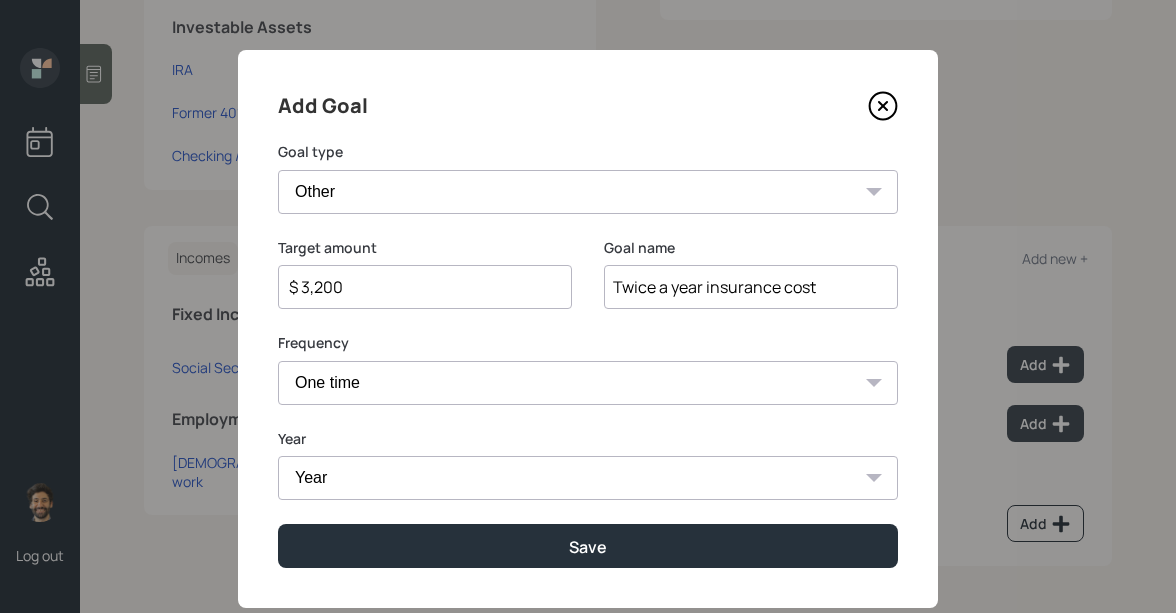 click on "Year 2025 2026 2027 2028 2029 2030 2031 2032 2033 2034 2035 2036 2037 2038 2039 2040 2041 2042 2043 2044 2045 2046 2047 2048 2049" at bounding box center (588, 478) 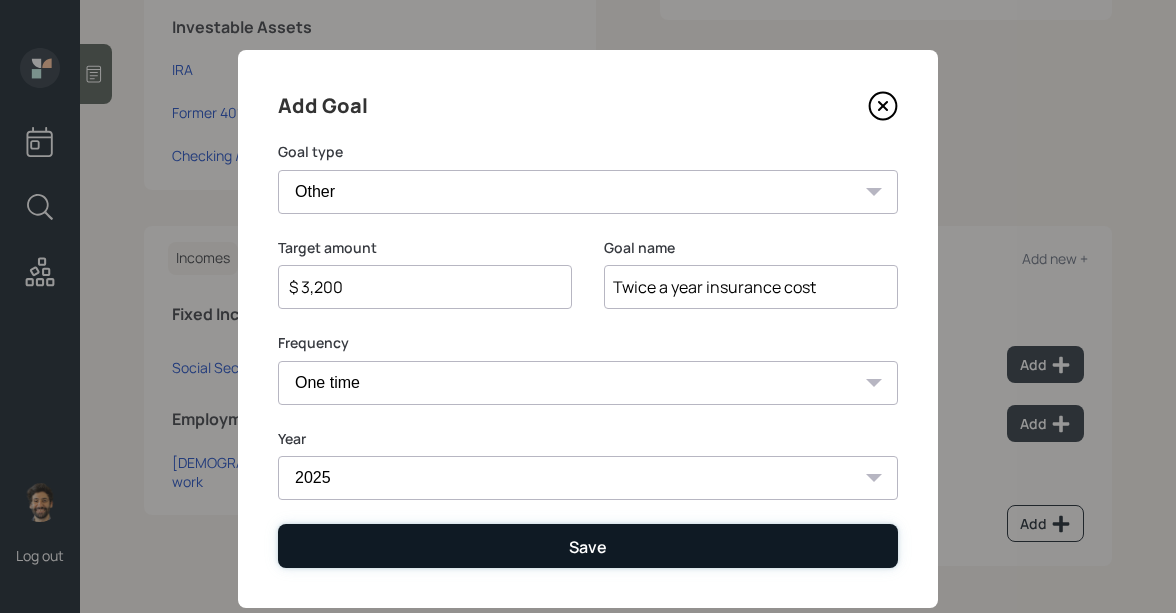 click on "Save" at bounding box center (588, 545) 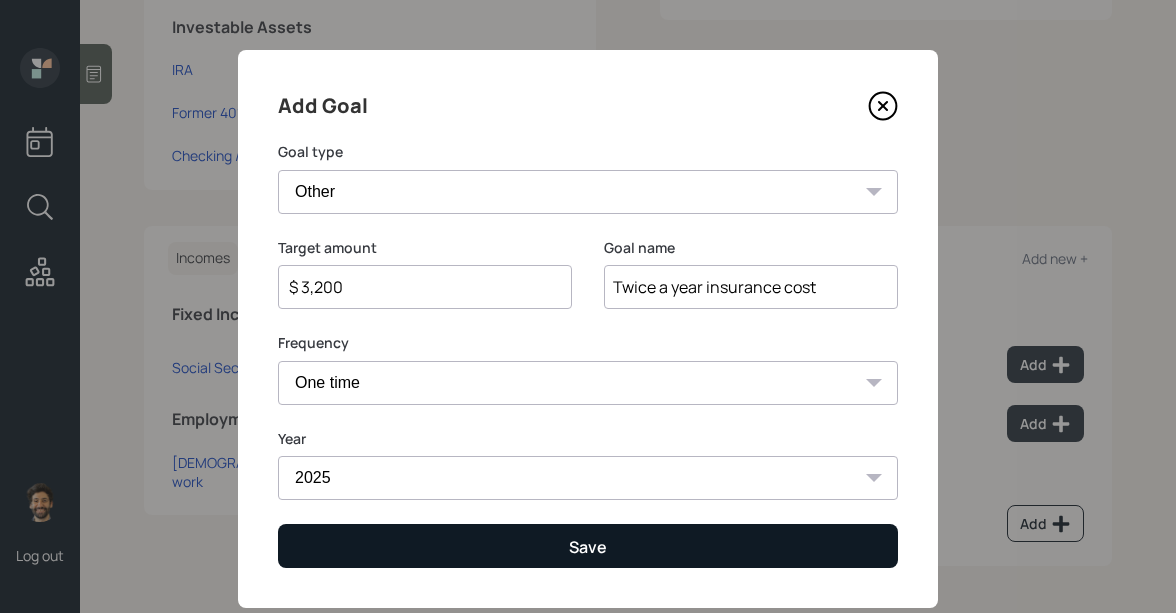 type on "$" 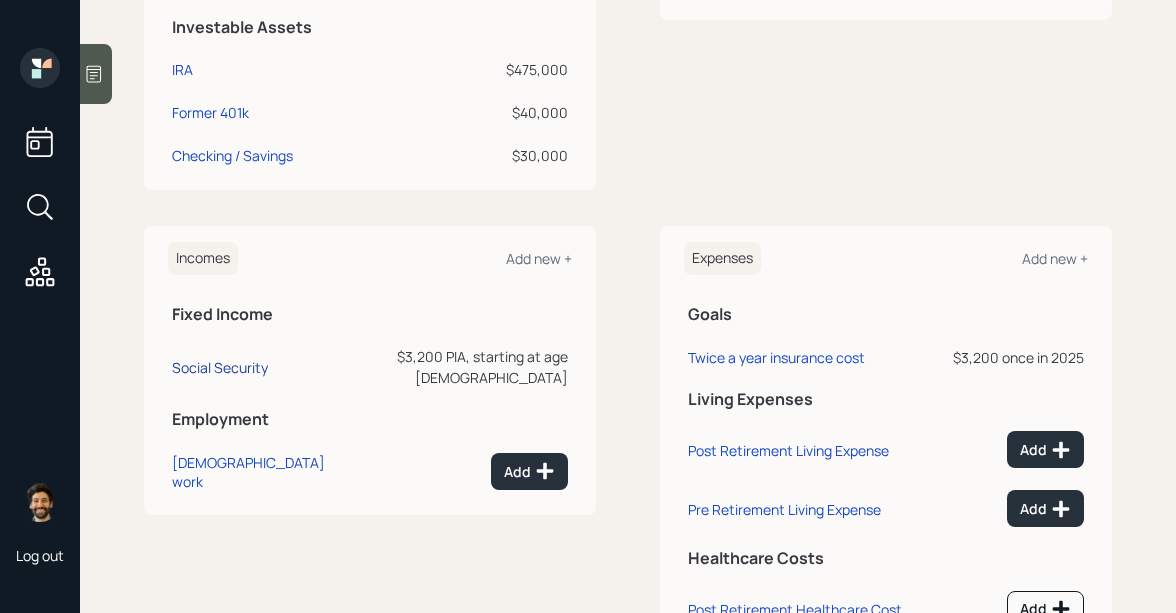 click on "Social Security" at bounding box center [220, 367] 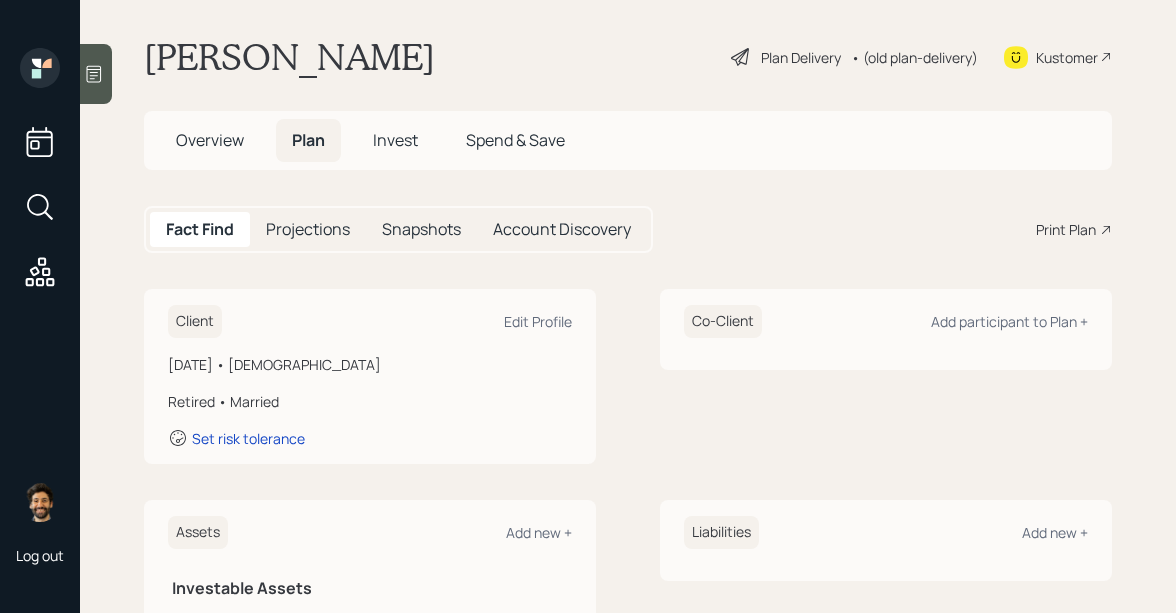 scroll, scrollTop: 0, scrollLeft: 0, axis: both 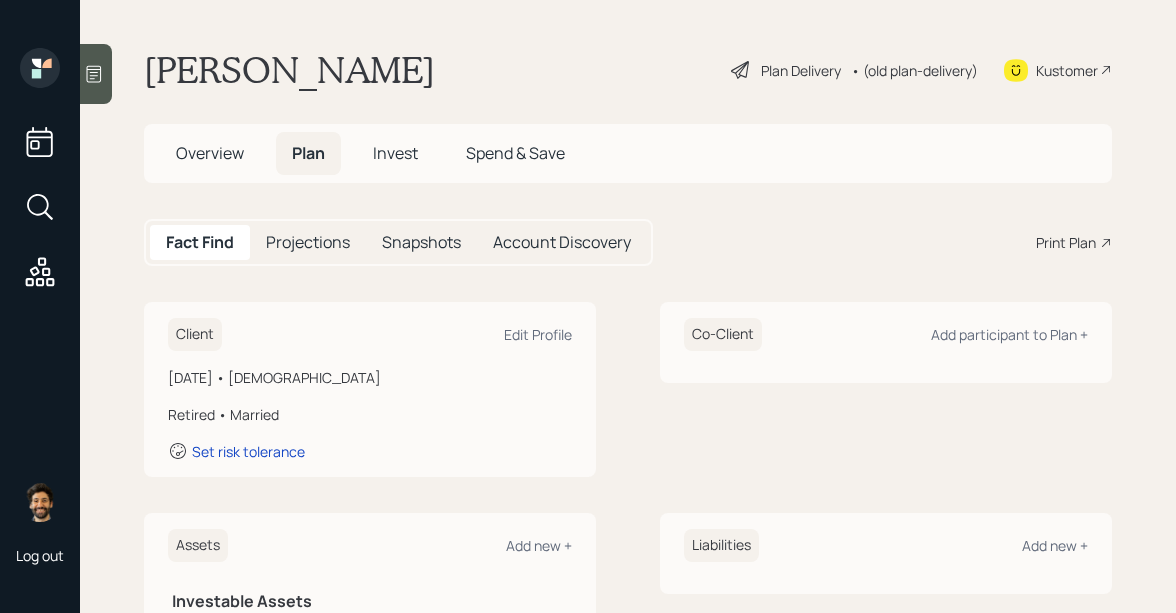 click on "Invest" at bounding box center [395, 153] 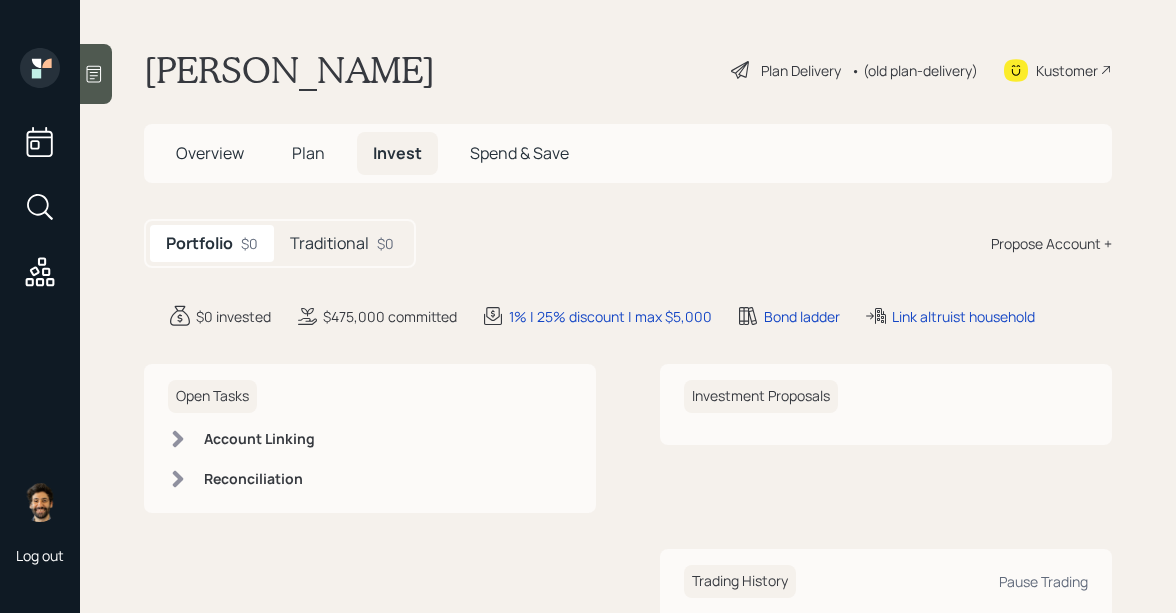 click on "Traditional $0" at bounding box center [342, 243] 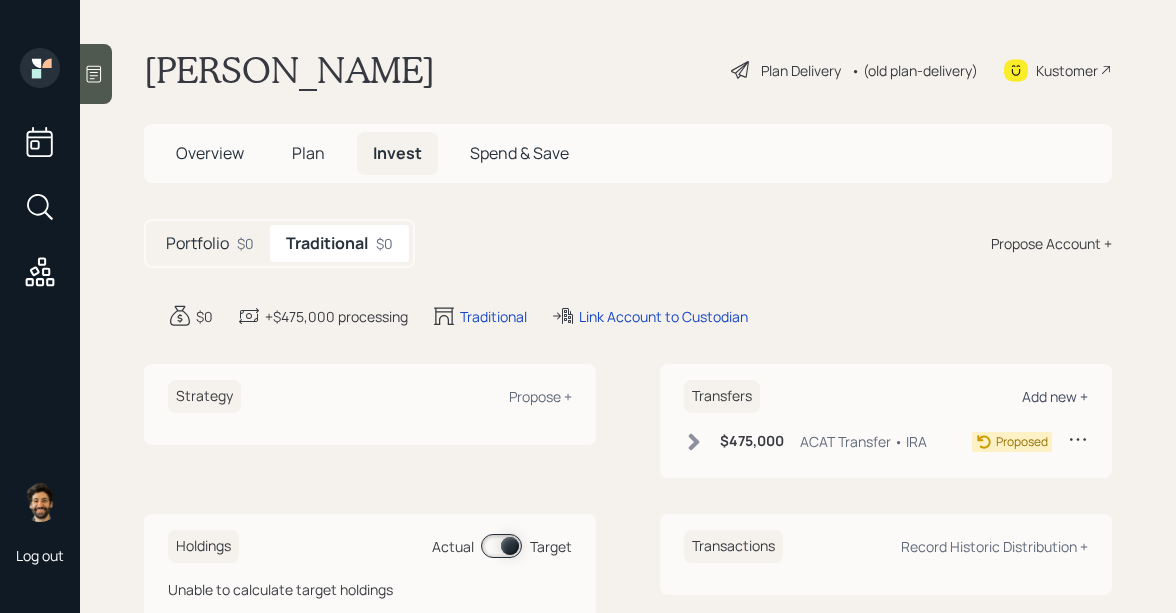 click on "Add new +" at bounding box center (1055, 396) 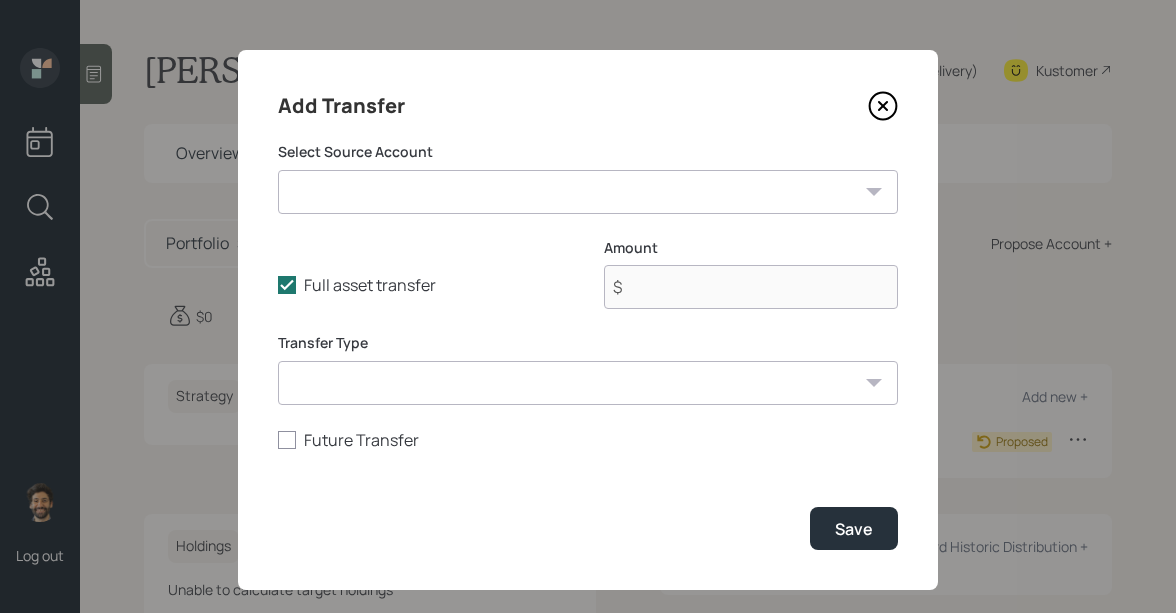 click on "IRA ($475,000 | IRA) Former 401k ($40,000 | 401(k)) Checking / Savings ($30,000 | Emergency Fund)" at bounding box center (588, 192) 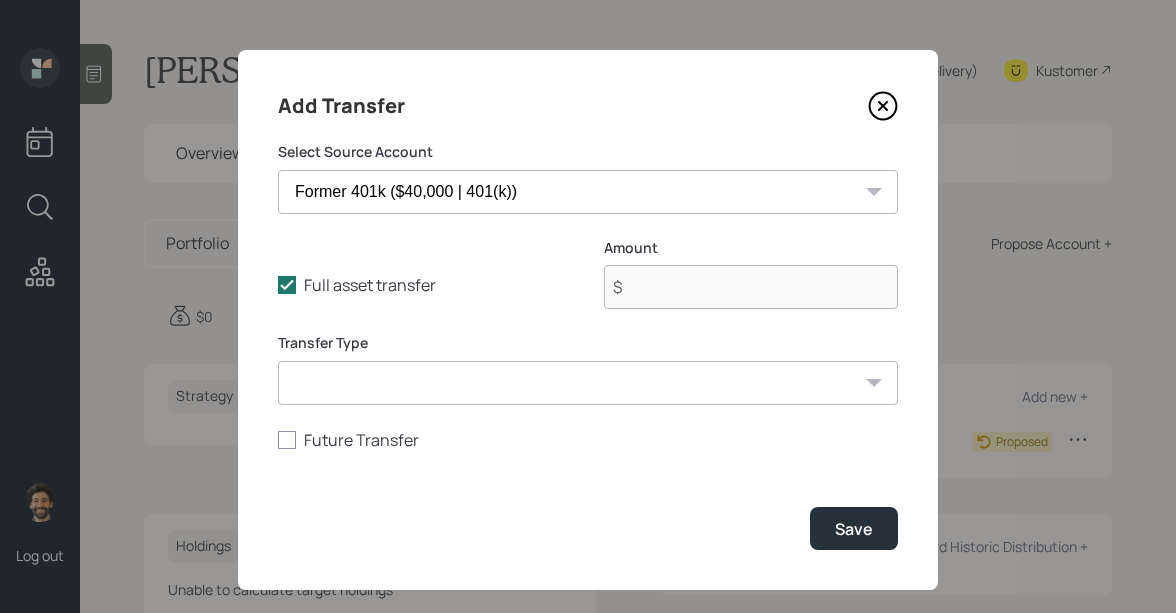 type on "$ 40,000" 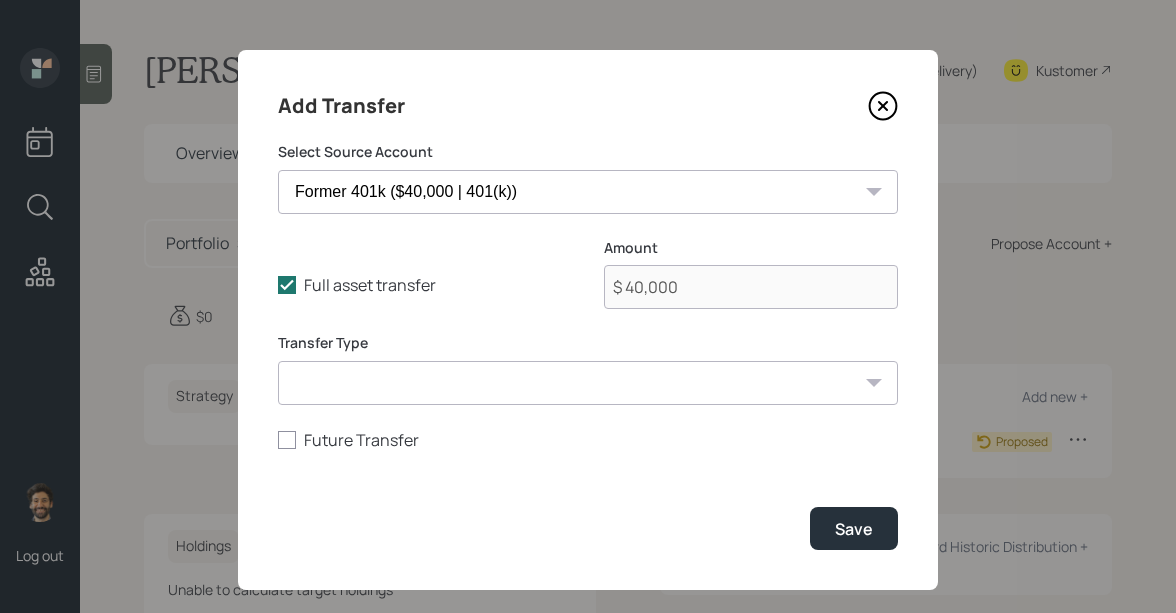 click on "ACAT Transfer Non ACAT Transfer Capitalize Rollover Rollover Deposit" at bounding box center [588, 383] 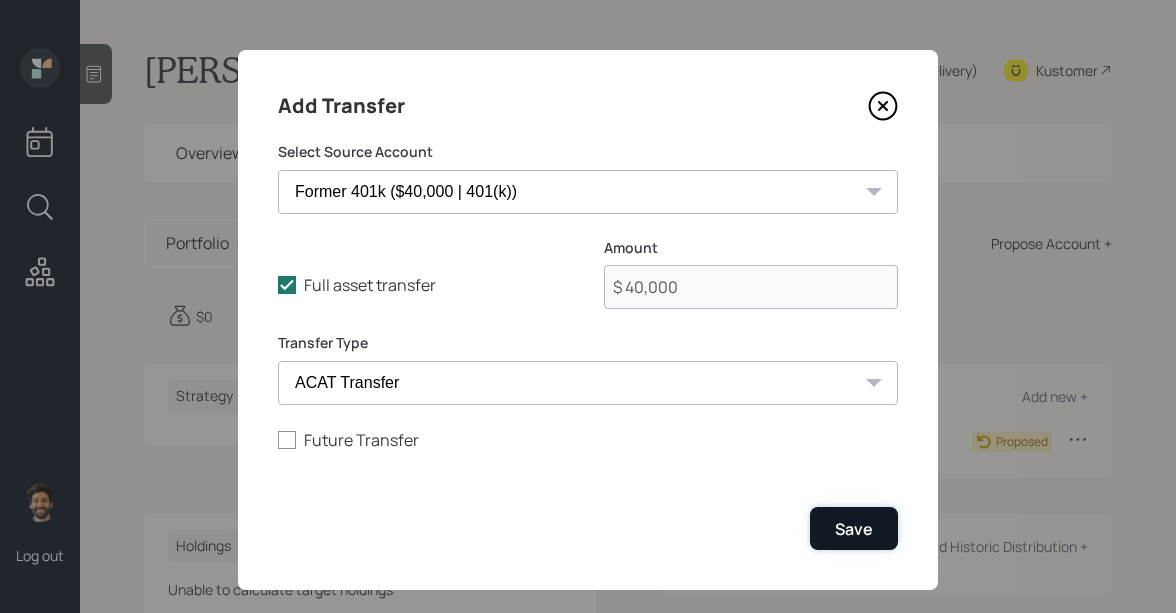 click on "Save" at bounding box center [854, 529] 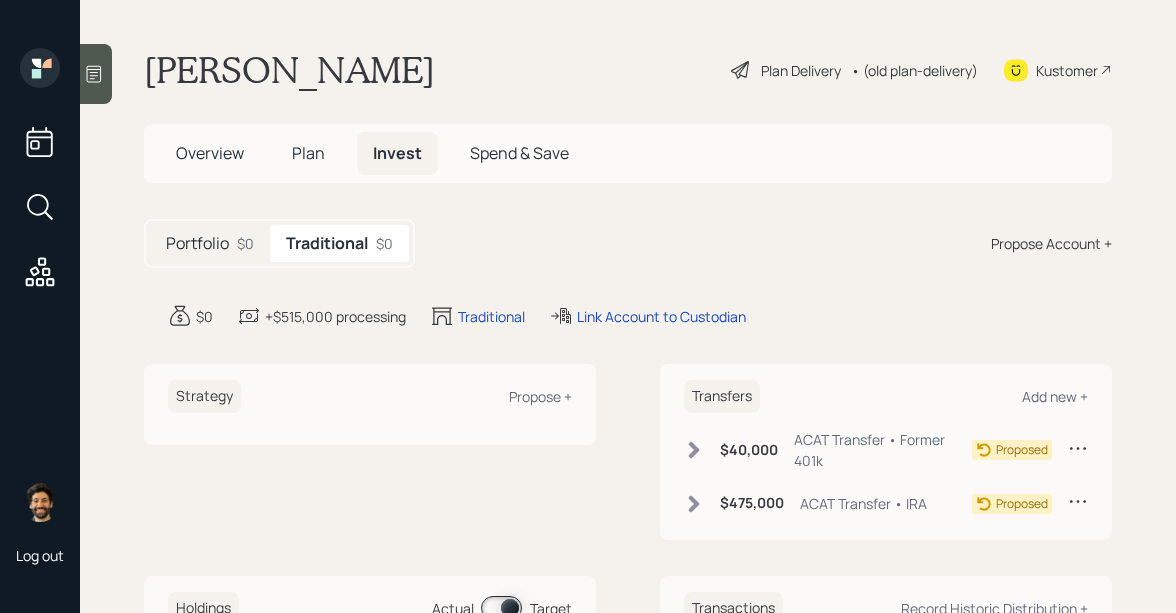 click on "Plan" at bounding box center [308, 153] 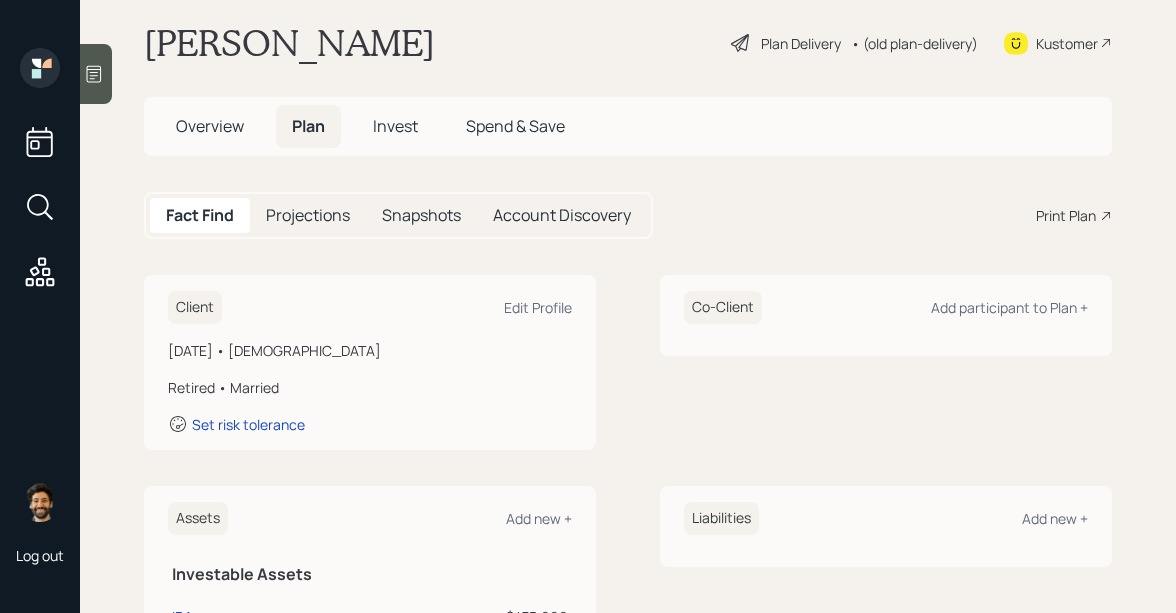 scroll, scrollTop: 0, scrollLeft: 0, axis: both 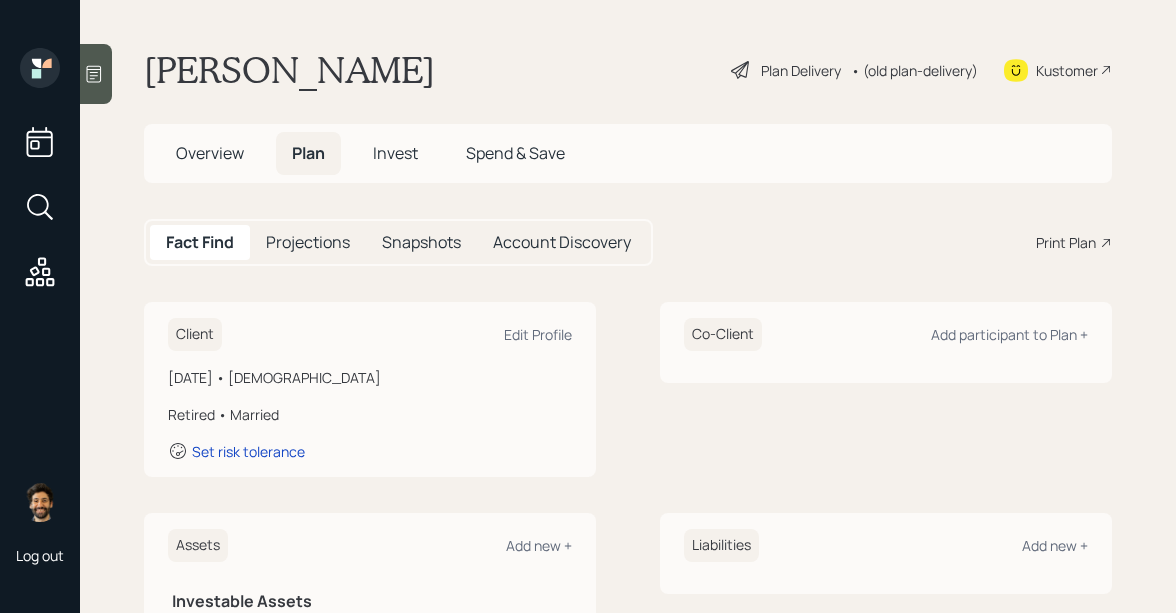 click on "Invest" at bounding box center [395, 153] 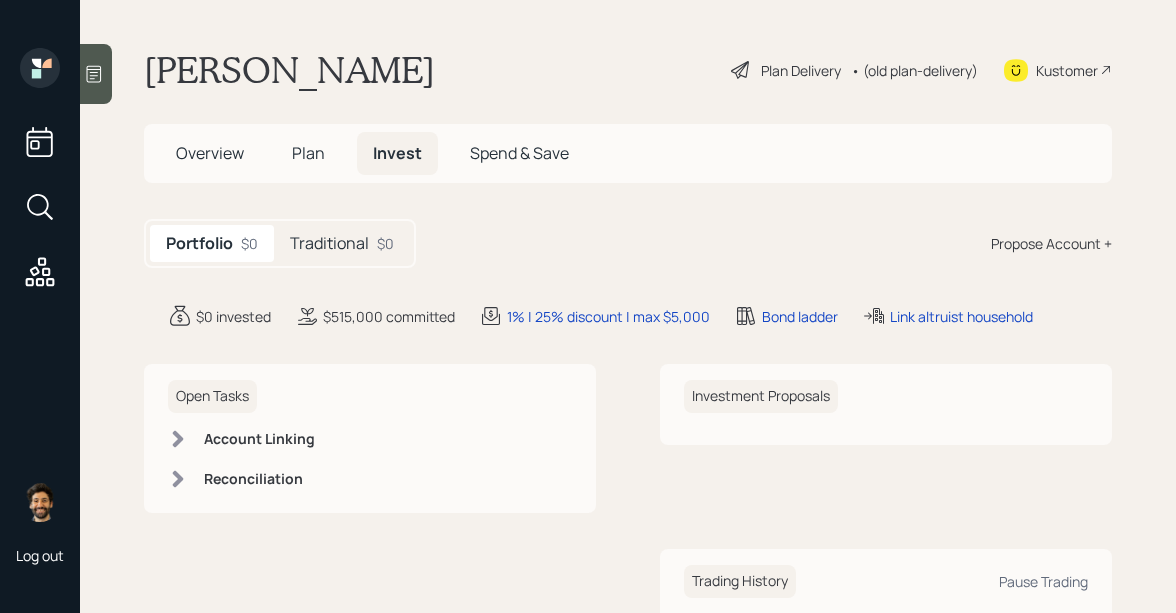 click on "Traditional" at bounding box center (329, 243) 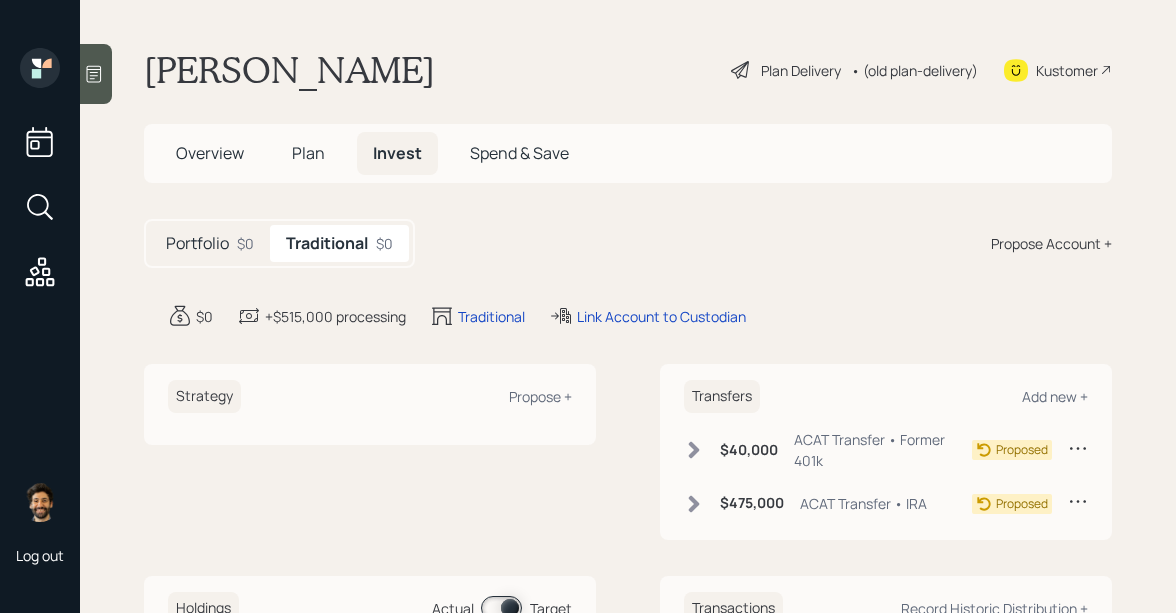 click on "Plan" at bounding box center (308, 153) 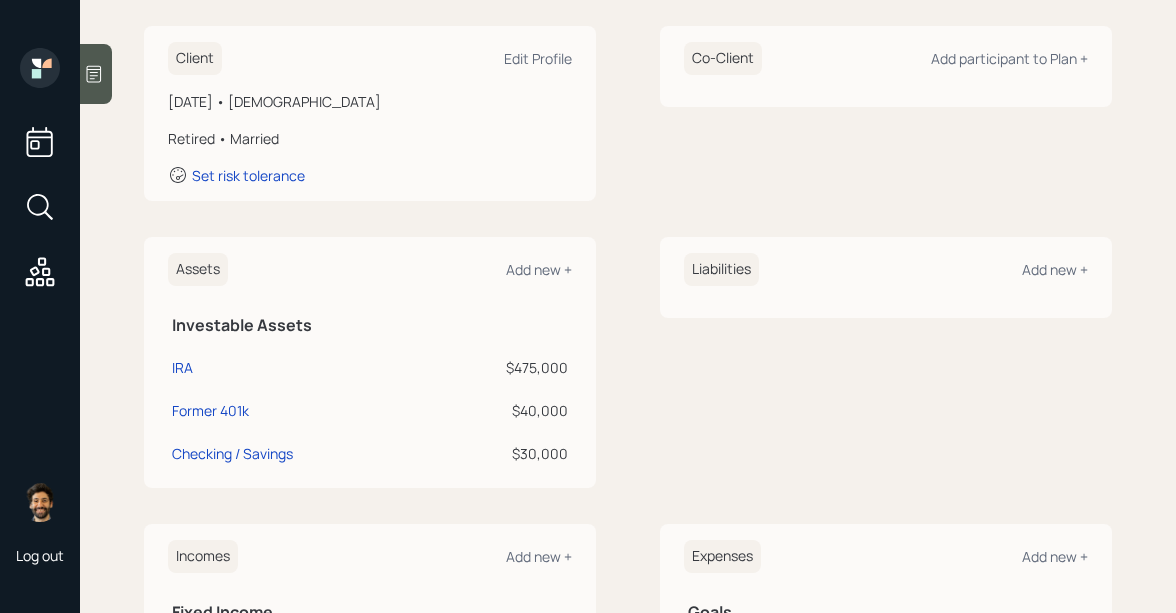 scroll, scrollTop: 523, scrollLeft: 0, axis: vertical 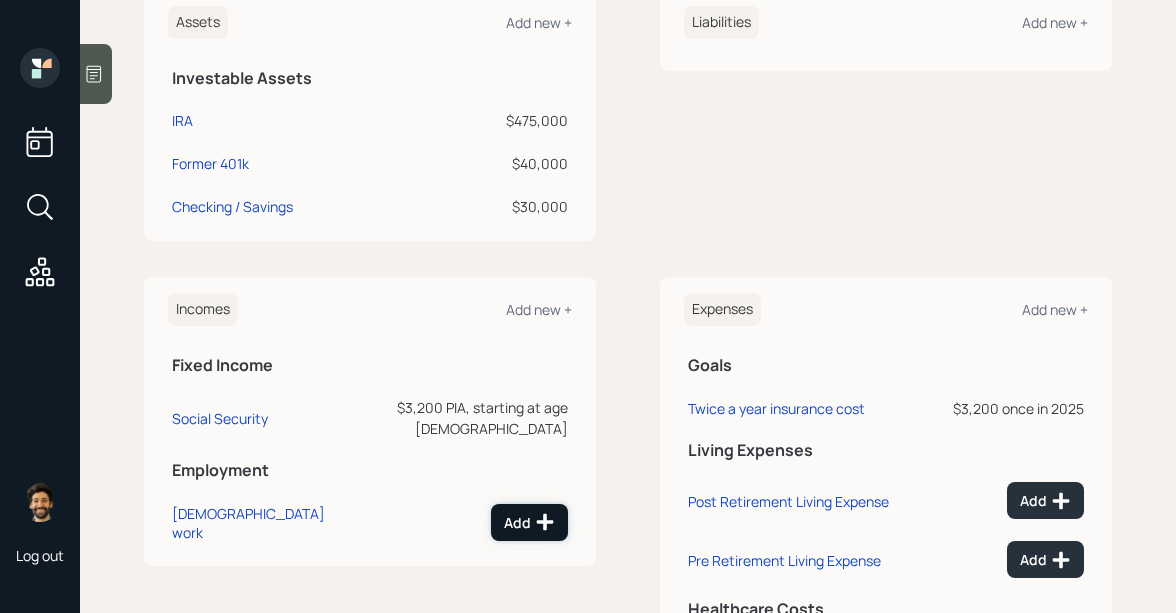 click 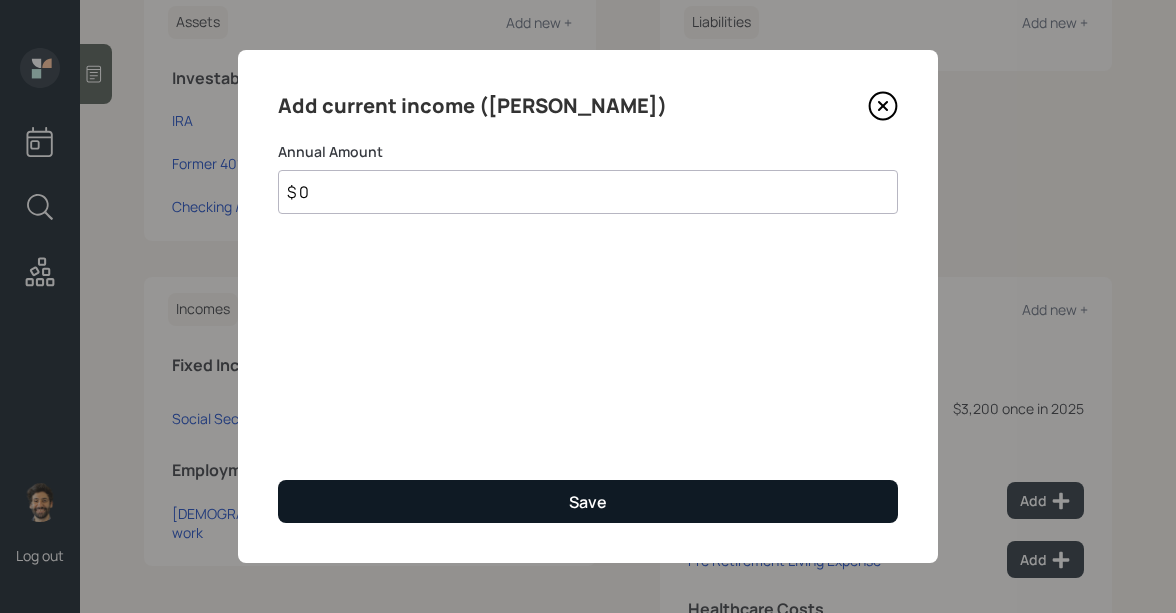 type on "$ 0" 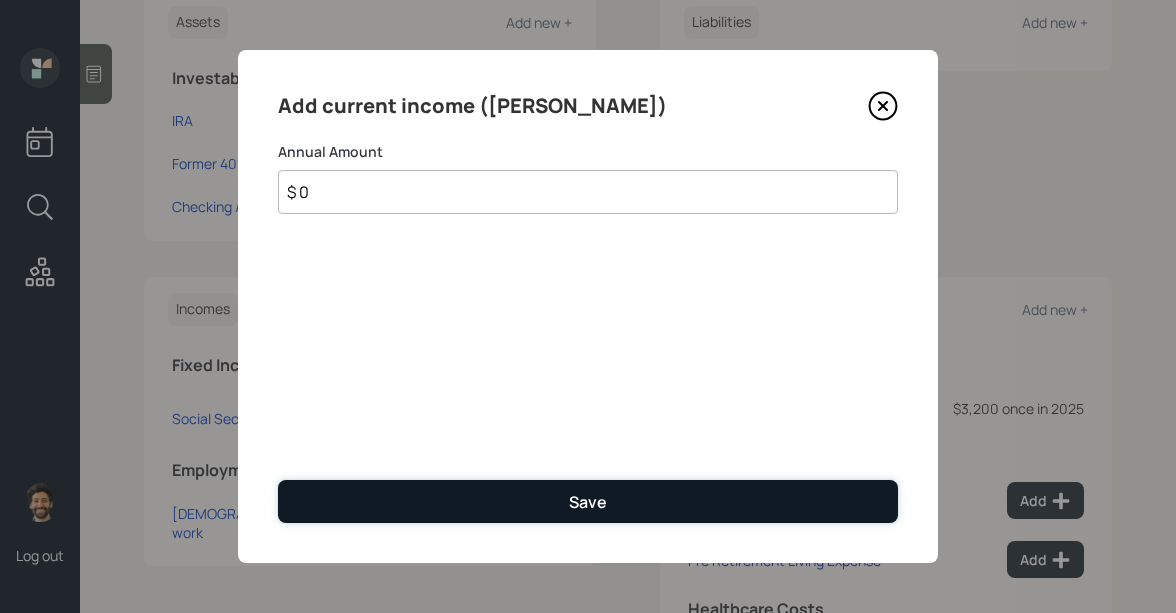 click on "Save" at bounding box center (588, 501) 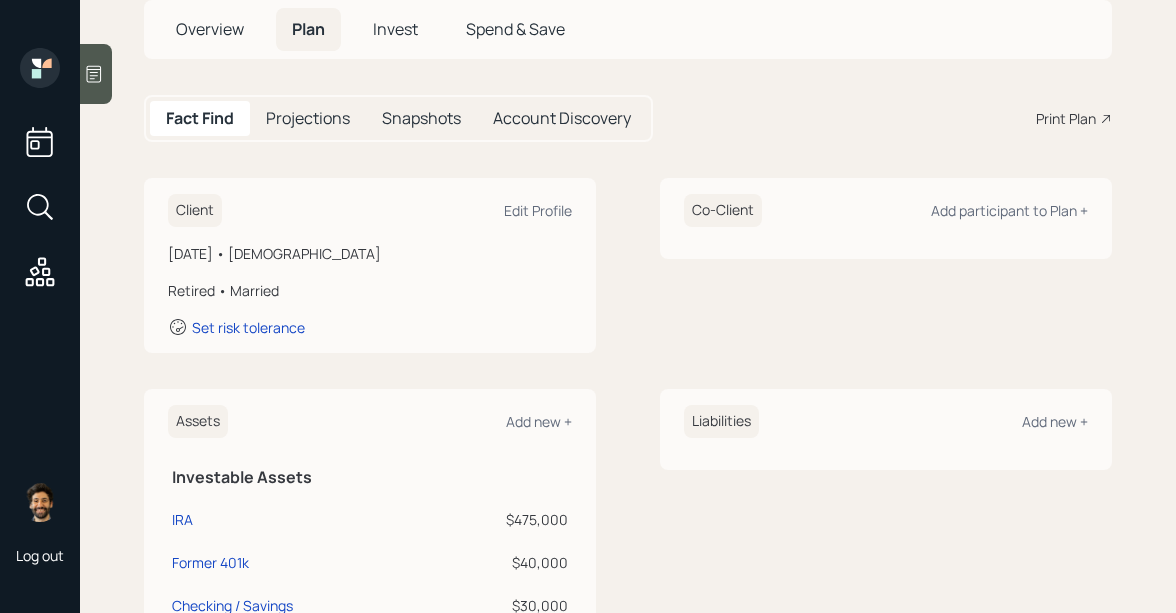 scroll, scrollTop: 136, scrollLeft: 0, axis: vertical 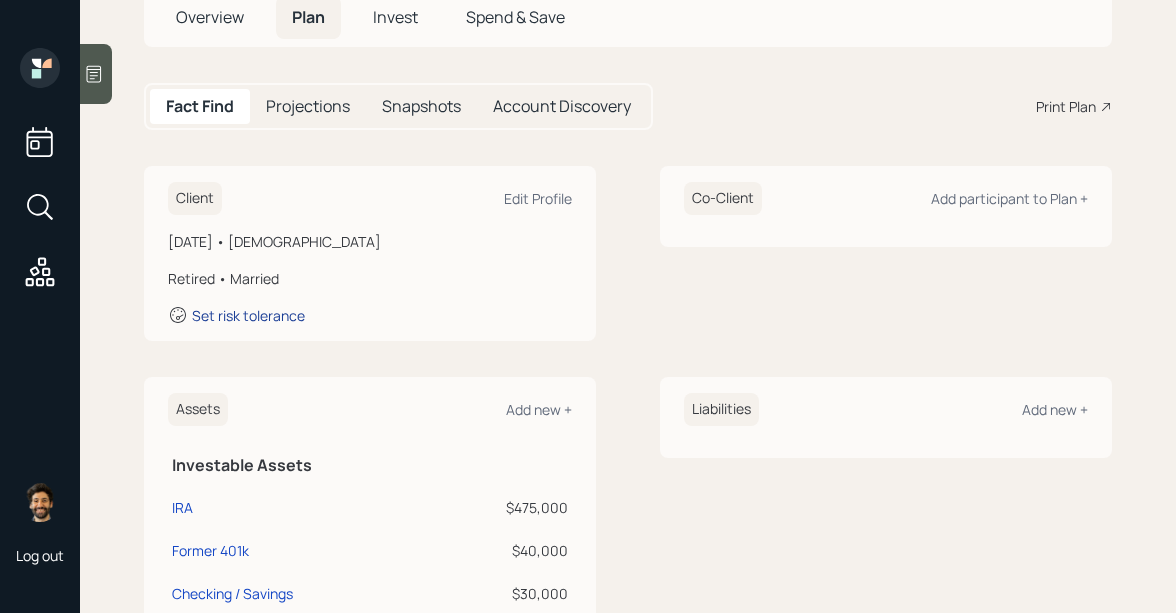 click on "Set risk tolerance" at bounding box center [248, 315] 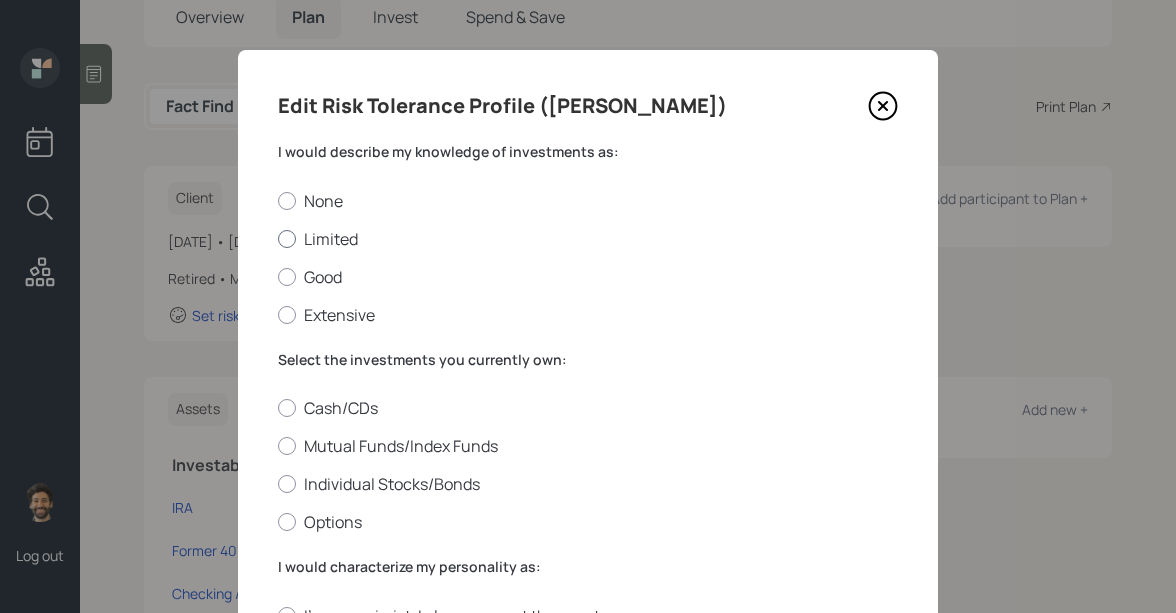 click on "Limited" at bounding box center (588, 239) 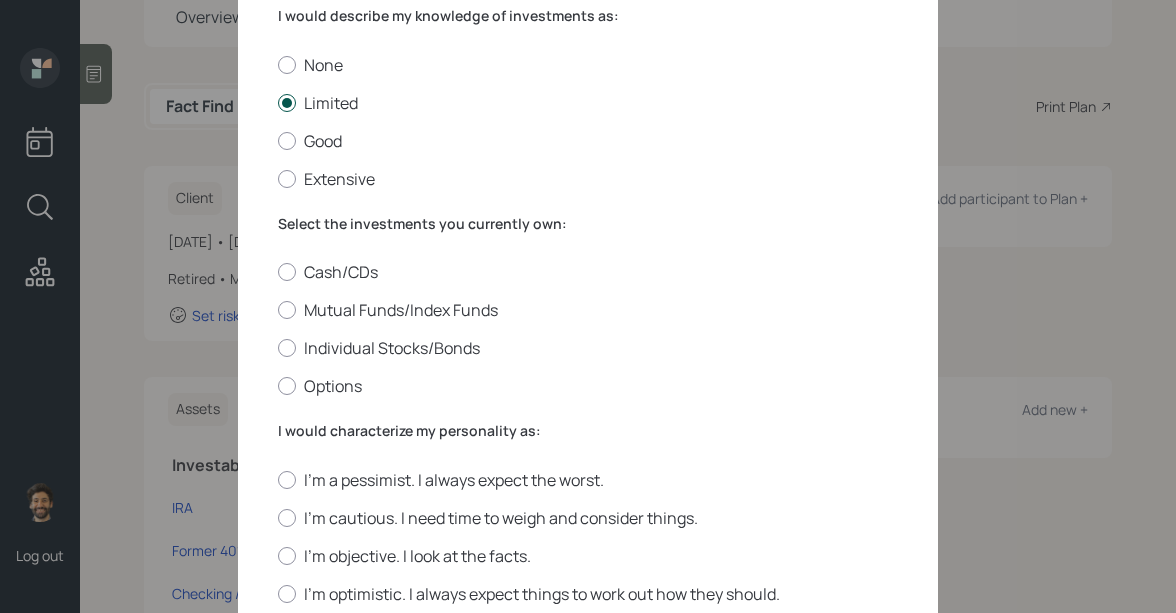 scroll, scrollTop: 192, scrollLeft: 0, axis: vertical 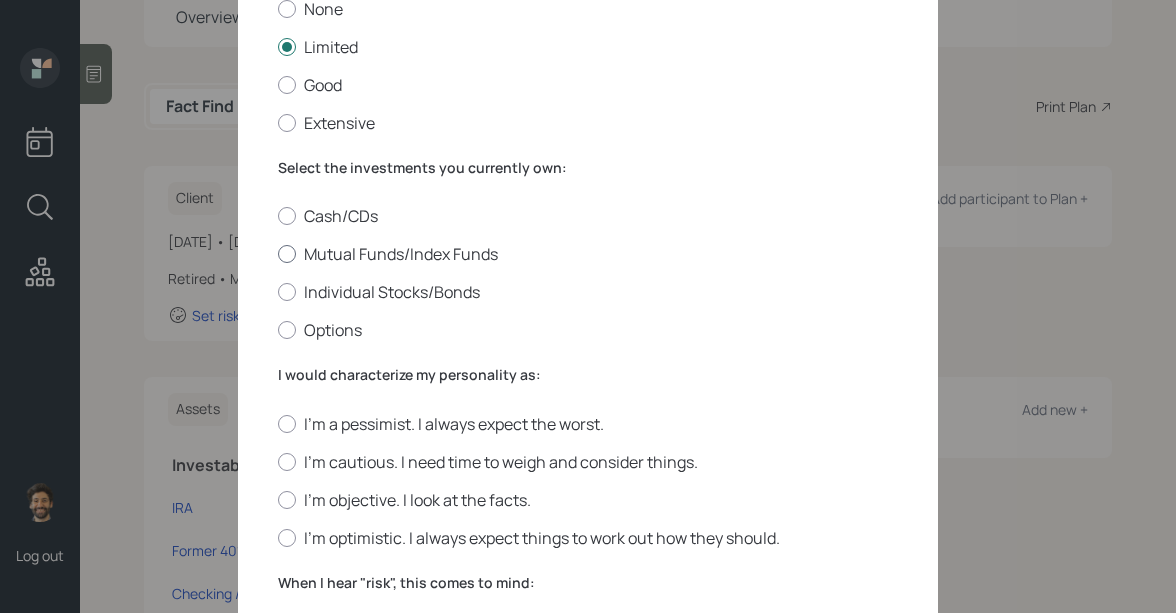 click on "Mutual Funds/Index Funds" at bounding box center (588, 254) 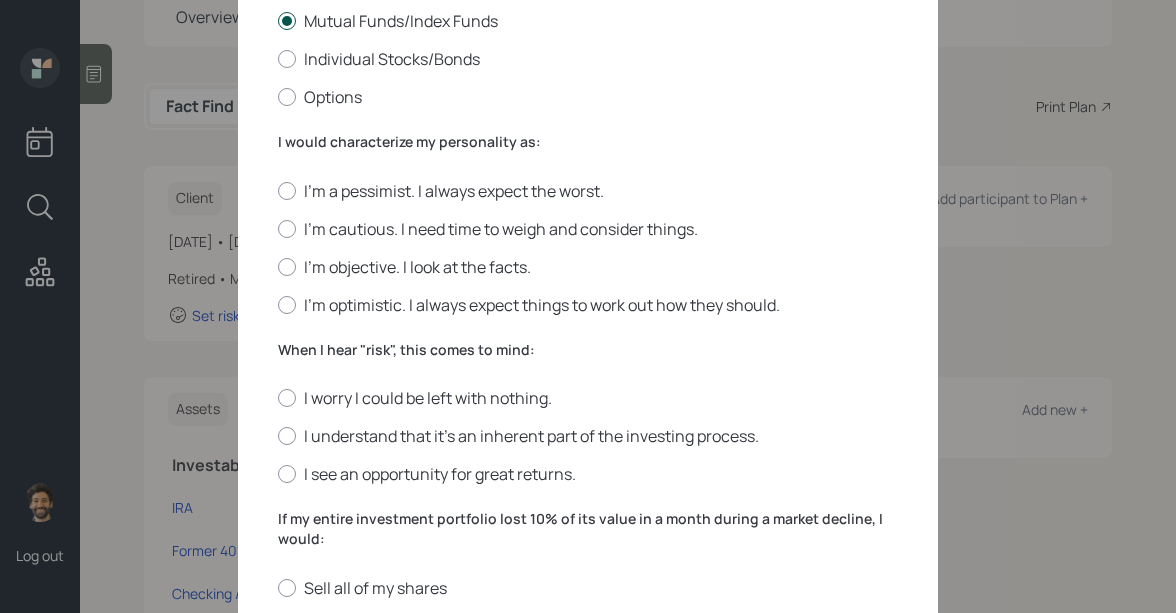 scroll, scrollTop: 428, scrollLeft: 0, axis: vertical 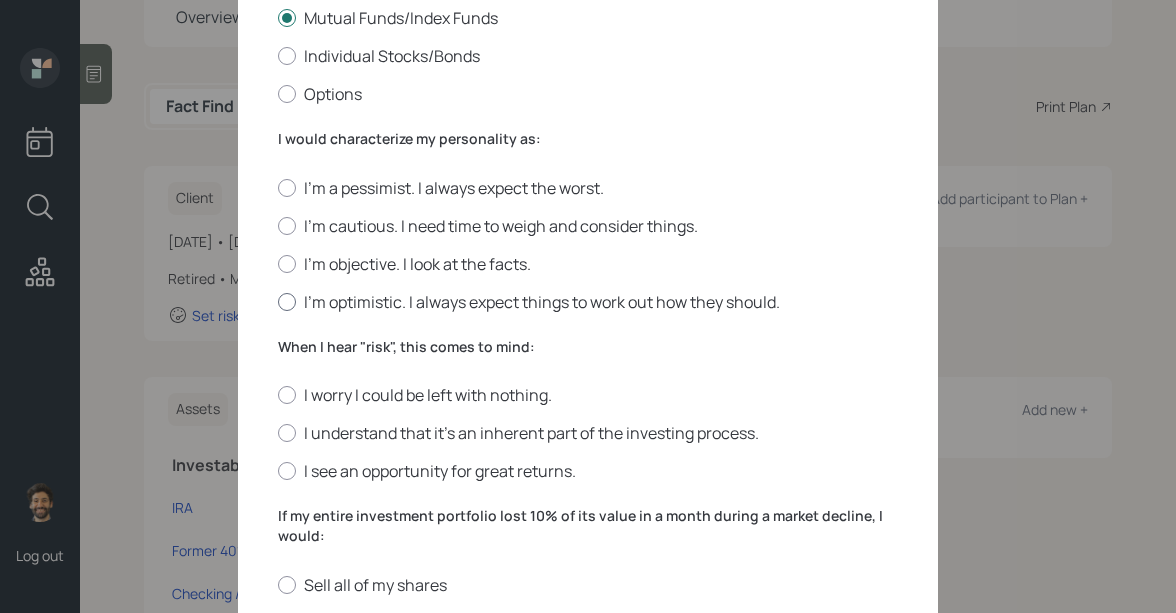 click on "I'm optimistic. I always expect things to work out how they should." at bounding box center [588, 302] 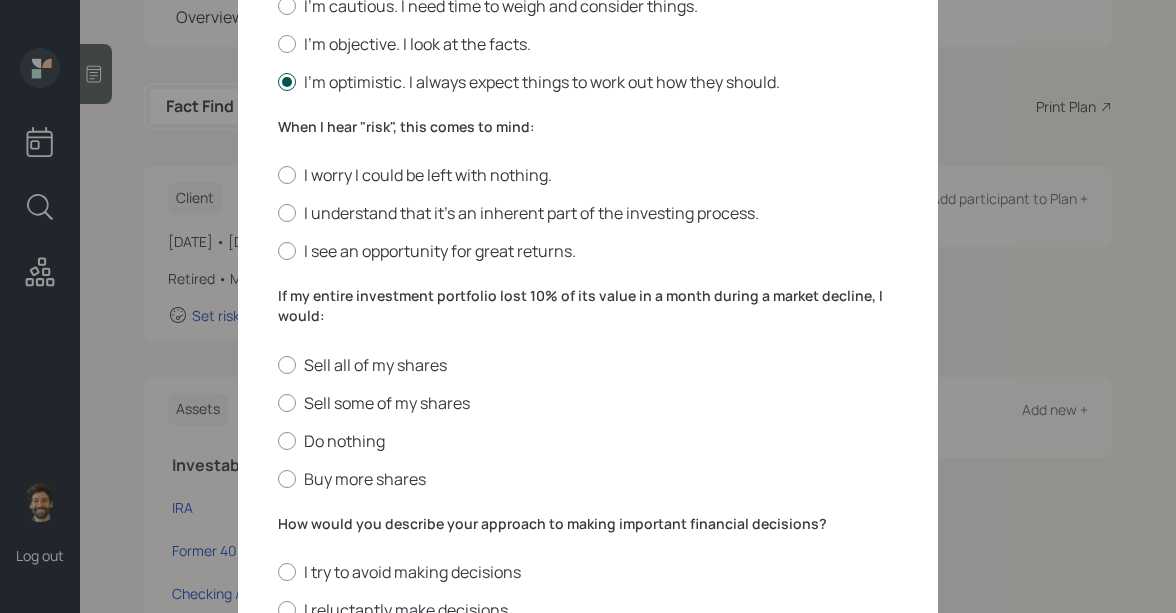 scroll, scrollTop: 654, scrollLeft: 0, axis: vertical 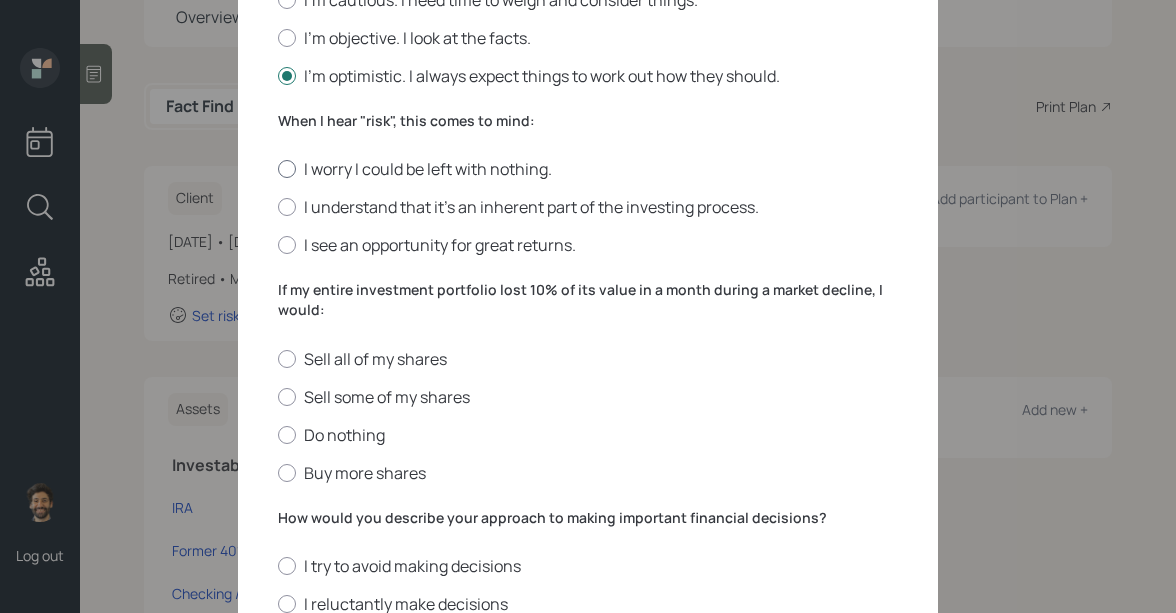 click on "I worry I could be left with nothing." at bounding box center [588, 169] 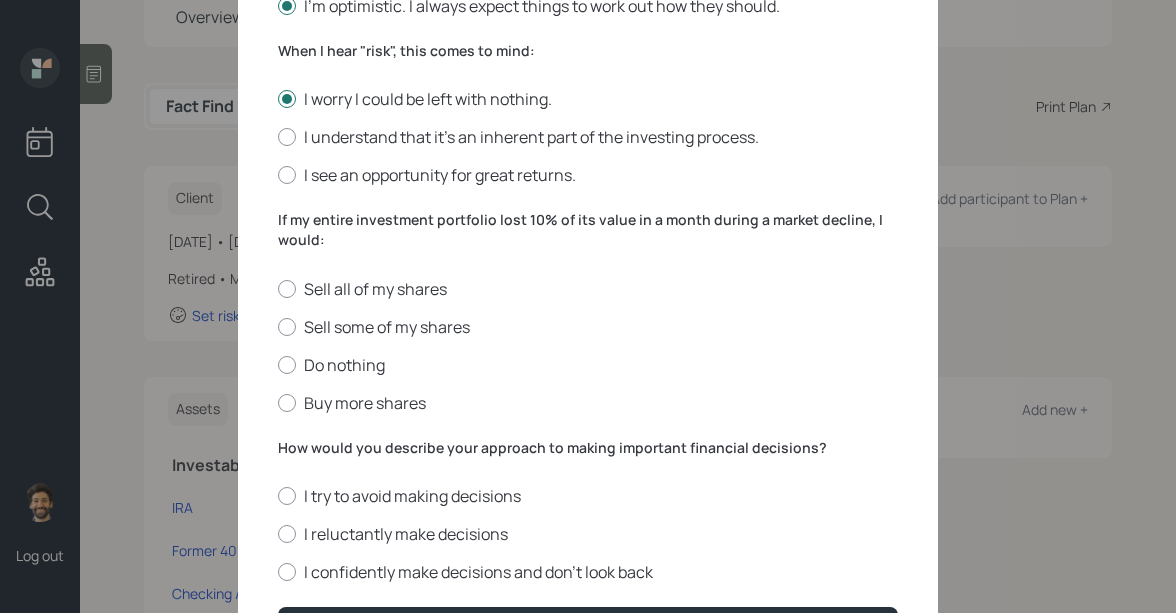 scroll, scrollTop: 727, scrollLeft: 0, axis: vertical 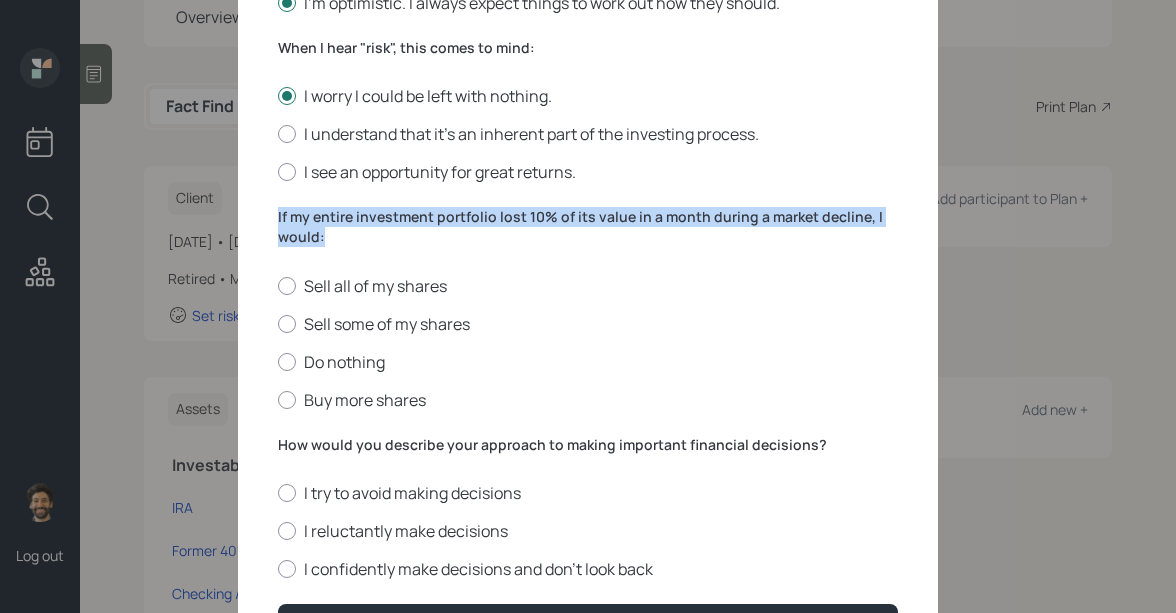 drag, startPoint x: 328, startPoint y: 243, endPoint x: 261, endPoint y: 217, distance: 71.867935 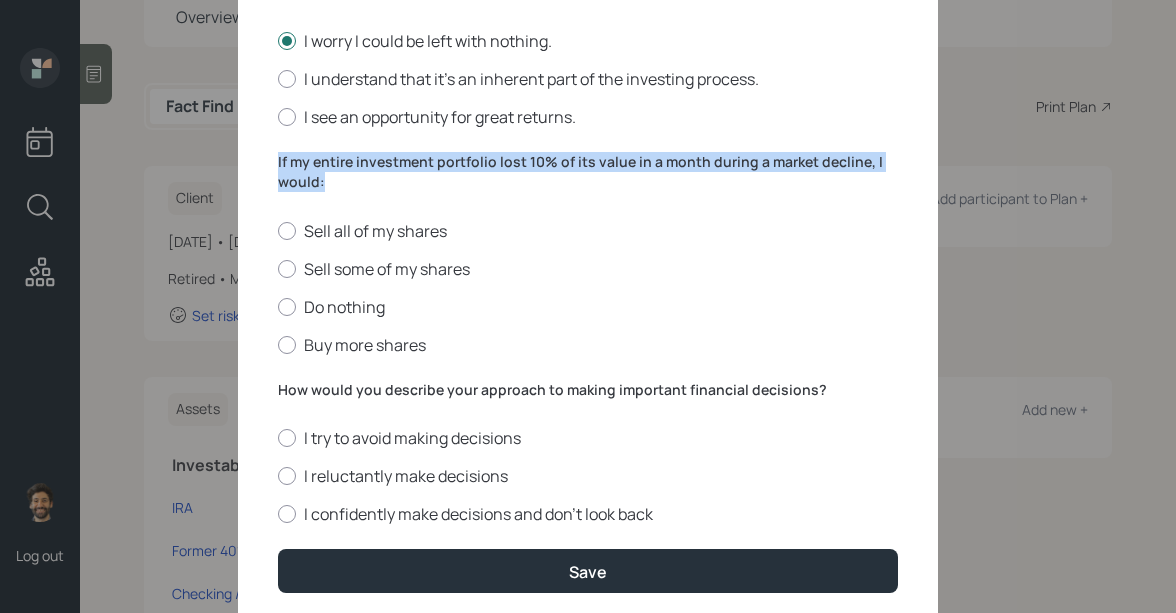 scroll, scrollTop: 795, scrollLeft: 0, axis: vertical 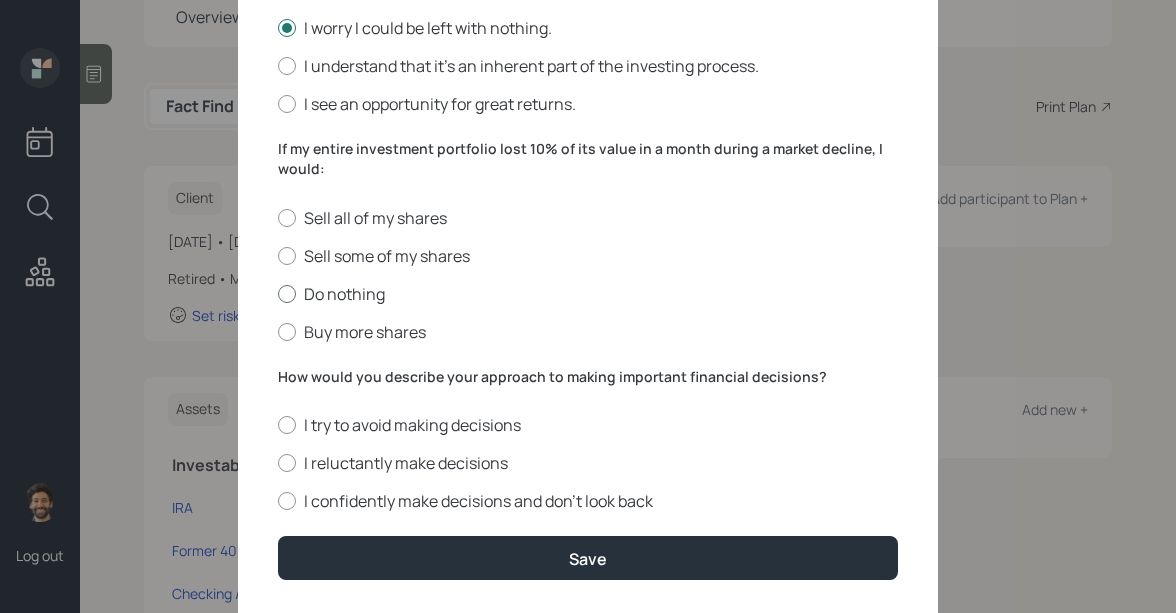 click on "Do nothing" at bounding box center [588, 294] 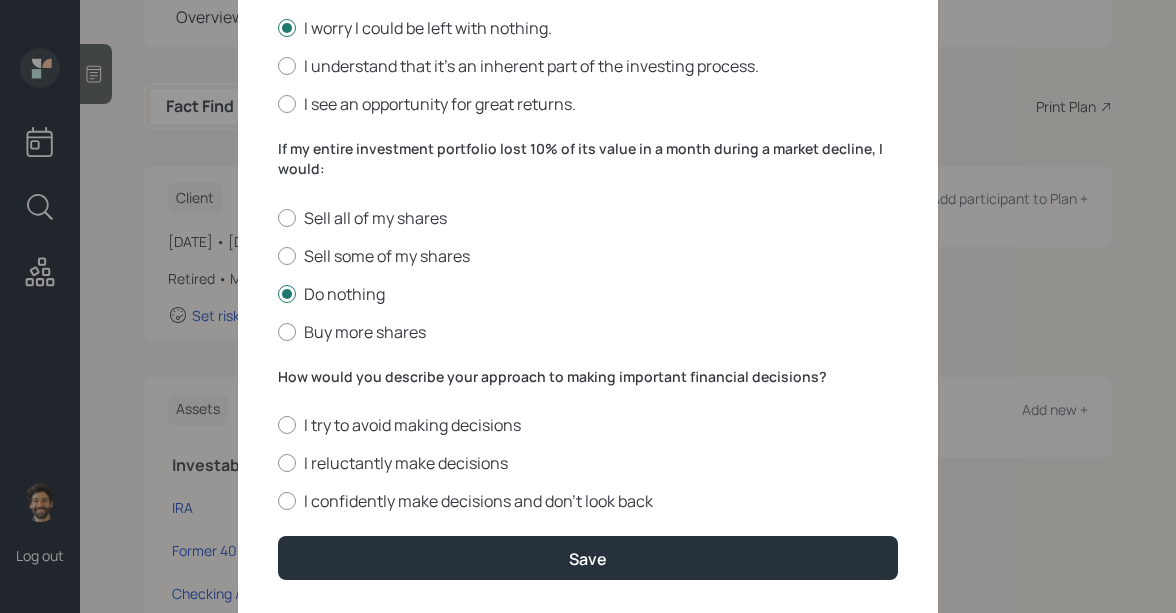 click on "How would you describe your approach to making important financial decisions?" at bounding box center [588, 377] 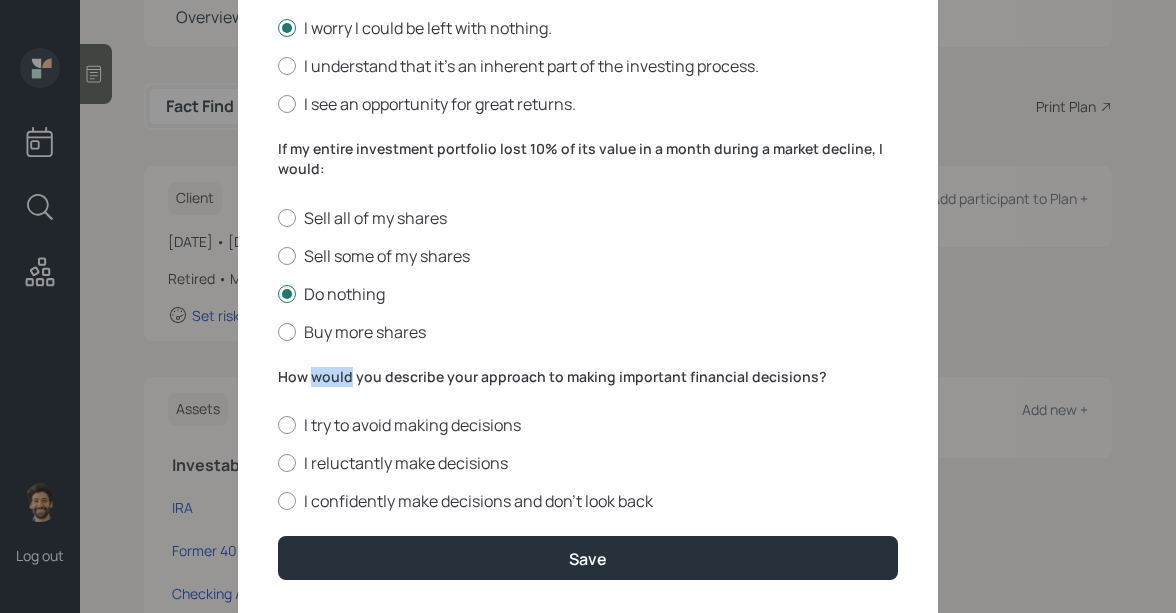 click on "How would you describe your approach to making important financial decisions?" at bounding box center (588, 377) 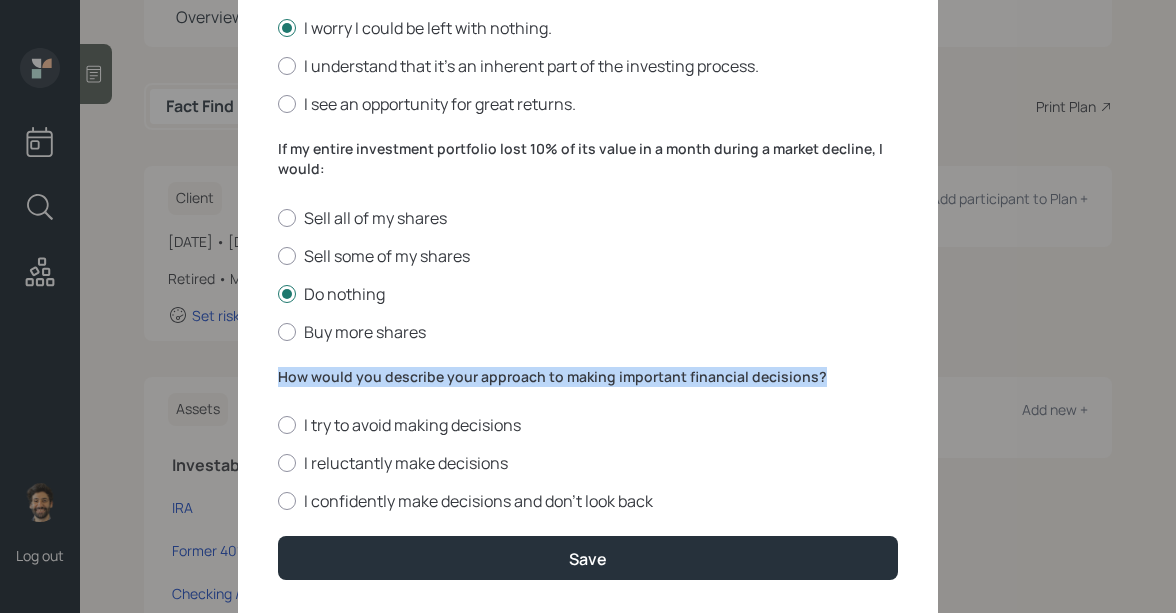 click on "How would you describe your approach to making important financial decisions?" at bounding box center [588, 377] 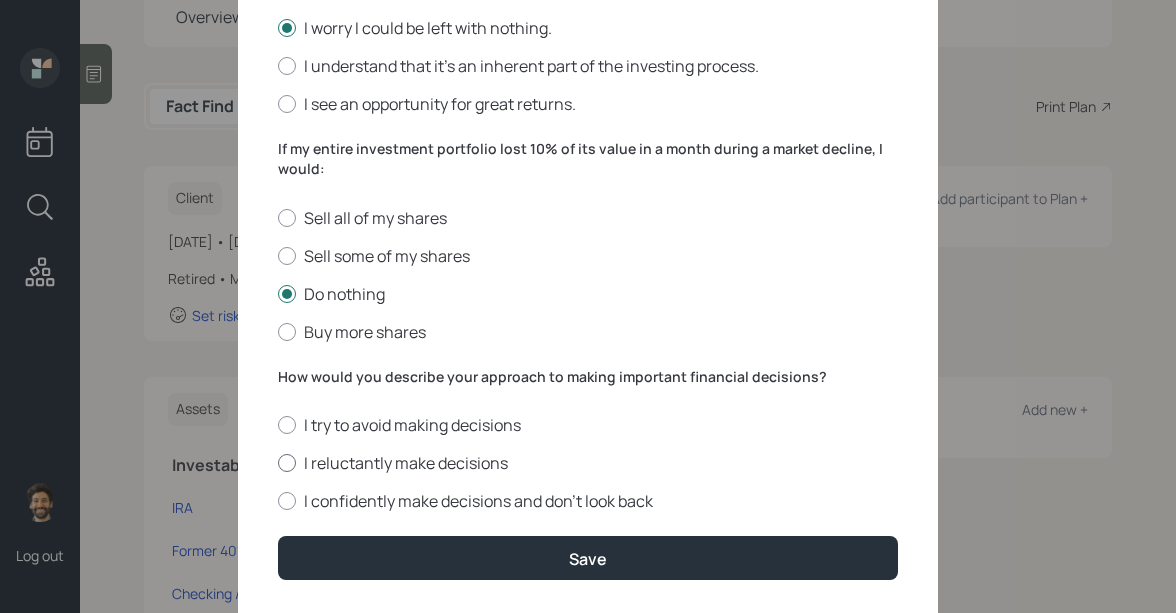 click on "I reluctantly make decisions" at bounding box center [588, 463] 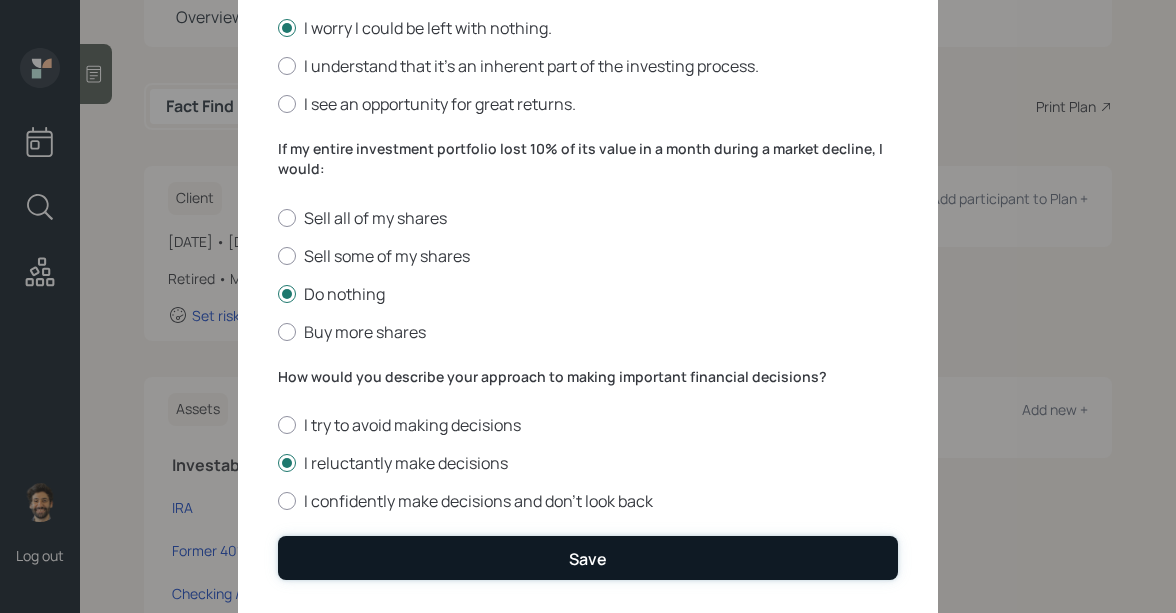 click on "Save" at bounding box center (588, 557) 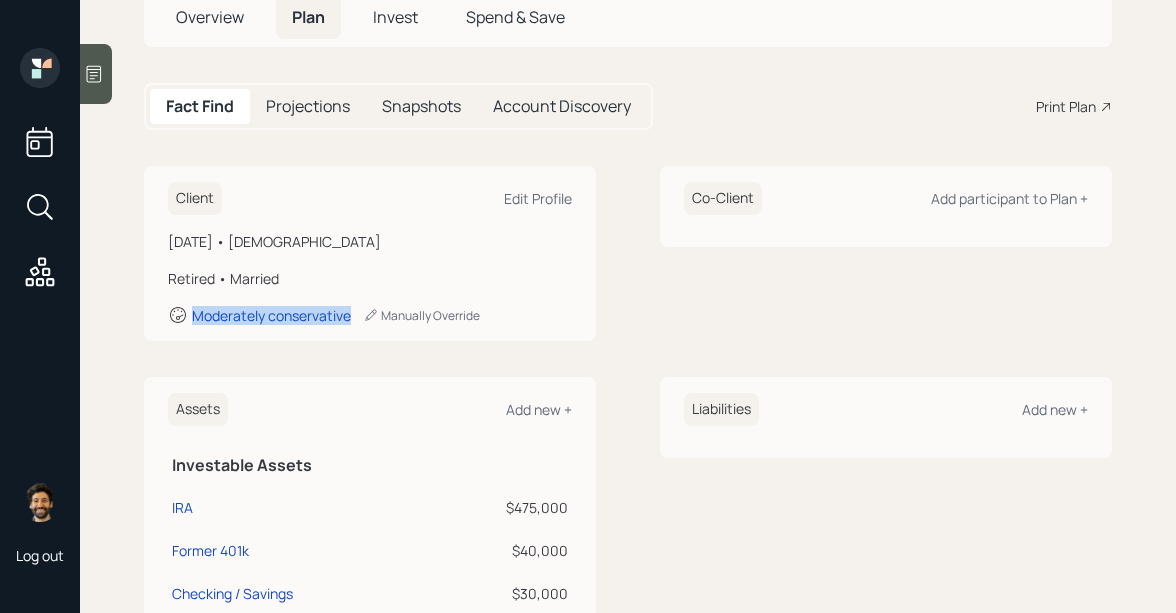 drag, startPoint x: 355, startPoint y: 320, endPoint x: 179, endPoint y: 305, distance: 176.63805 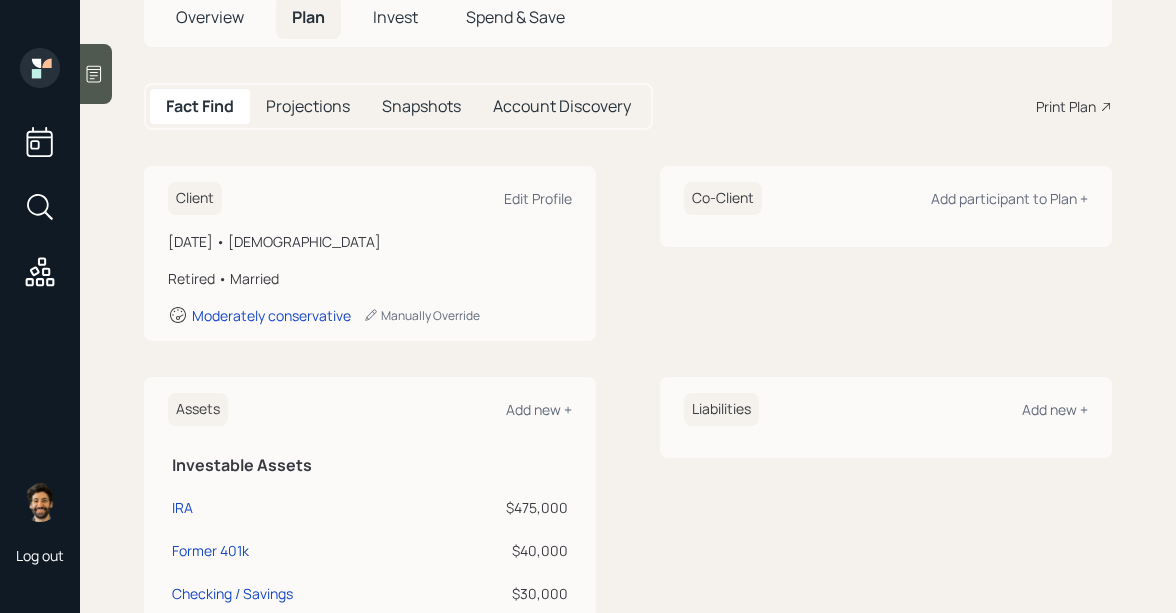 click on "Invest" at bounding box center [395, 17] 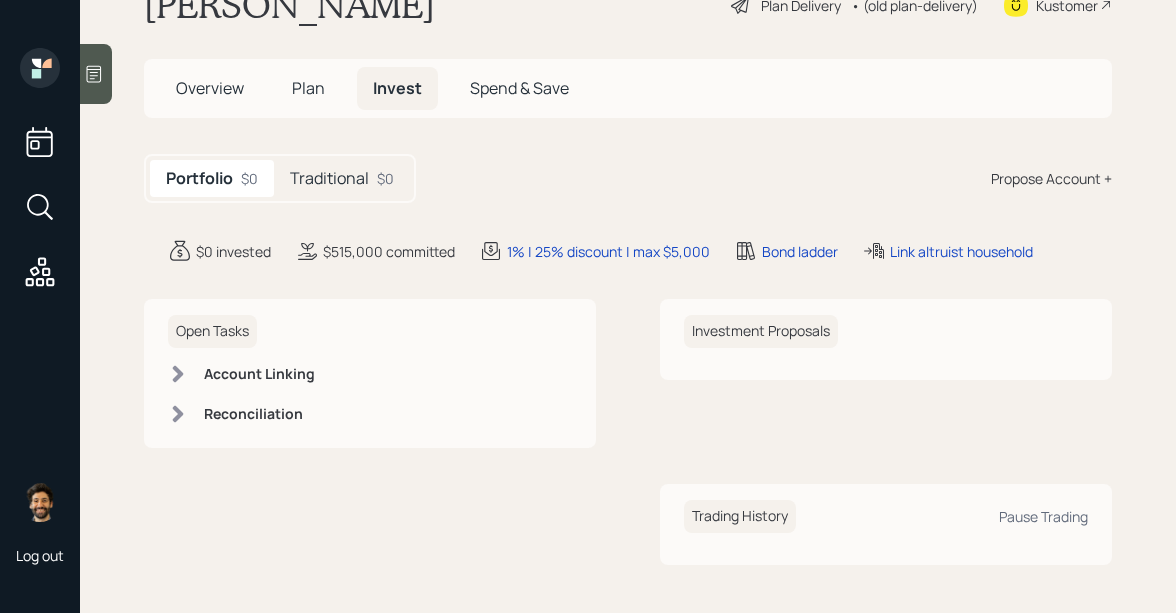 click on "Traditional" at bounding box center [329, 178] 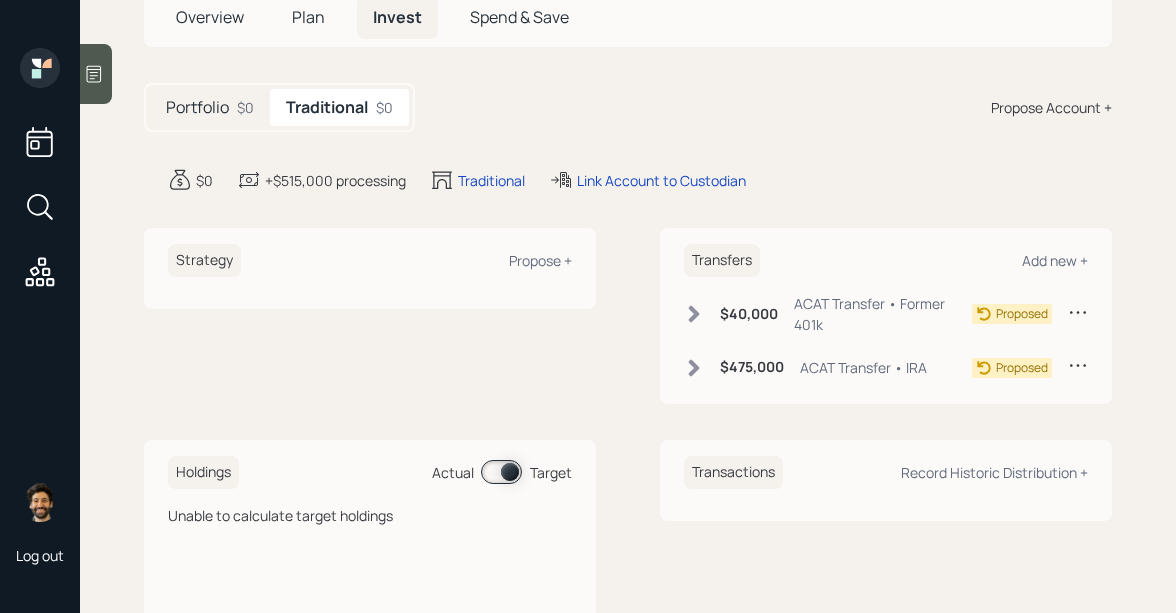 click on "Strategy Propose +" at bounding box center [370, 260] 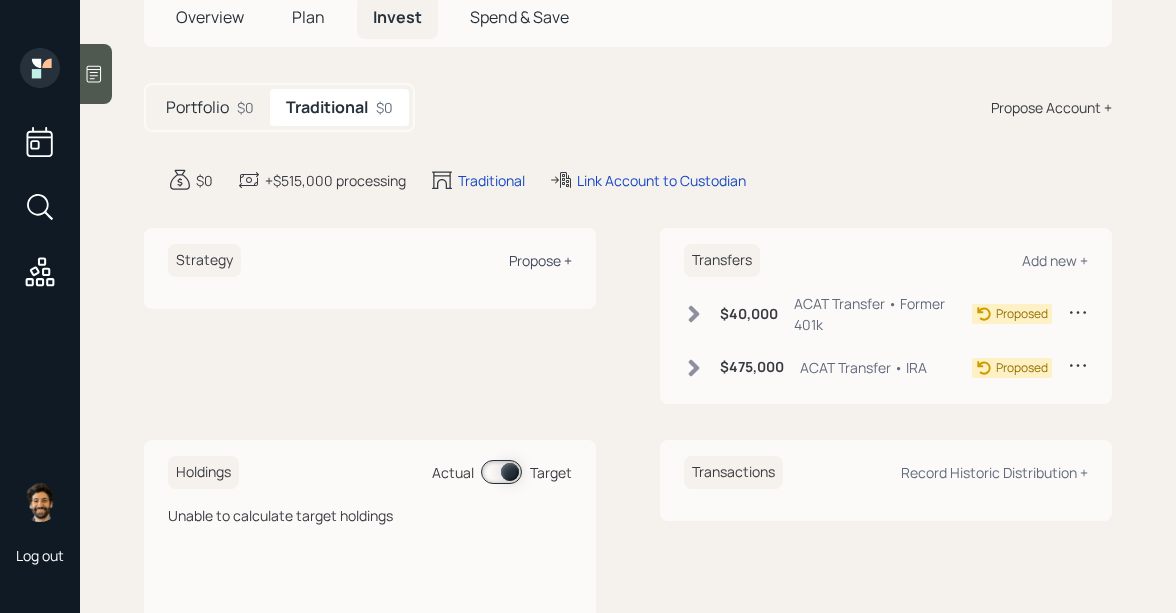 click on "Propose +" at bounding box center [540, 260] 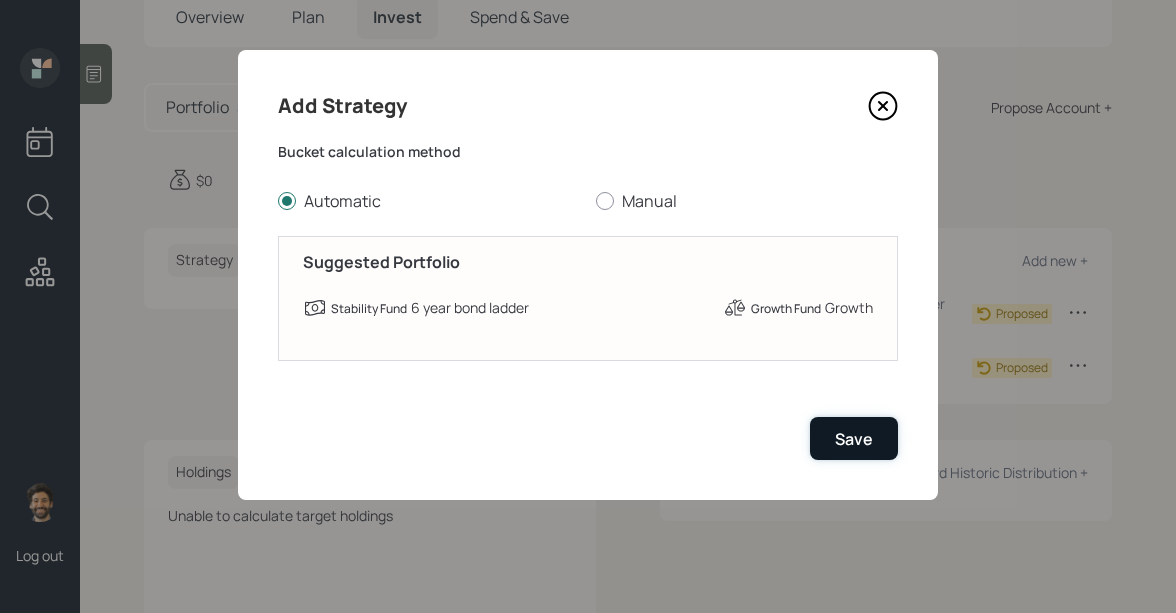 click on "Save" at bounding box center (854, 439) 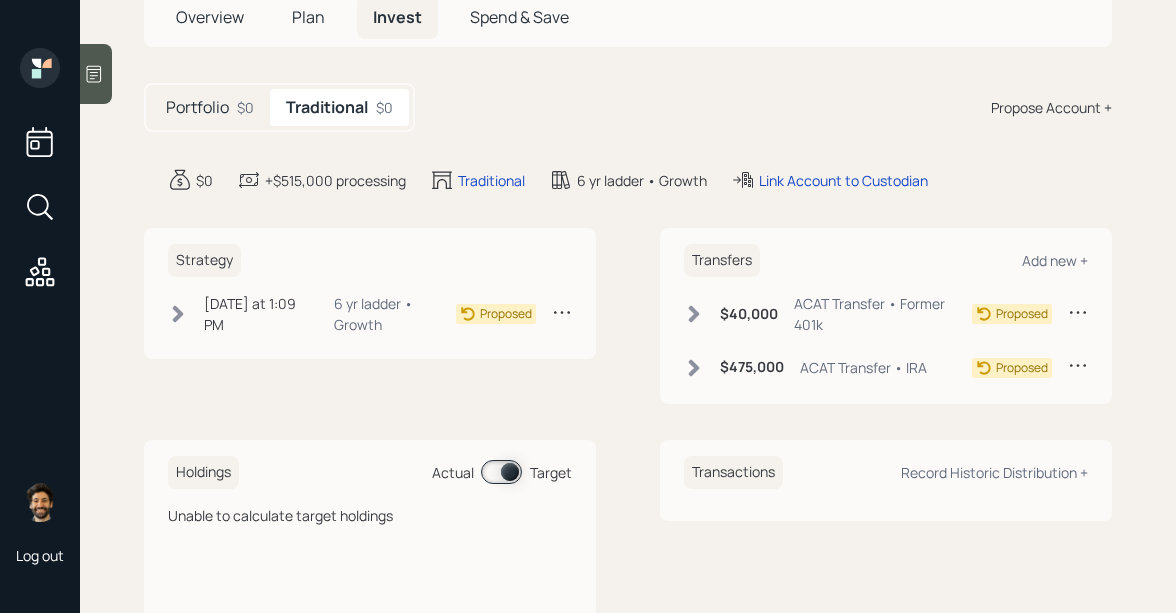 click on "Plan" at bounding box center (308, 17) 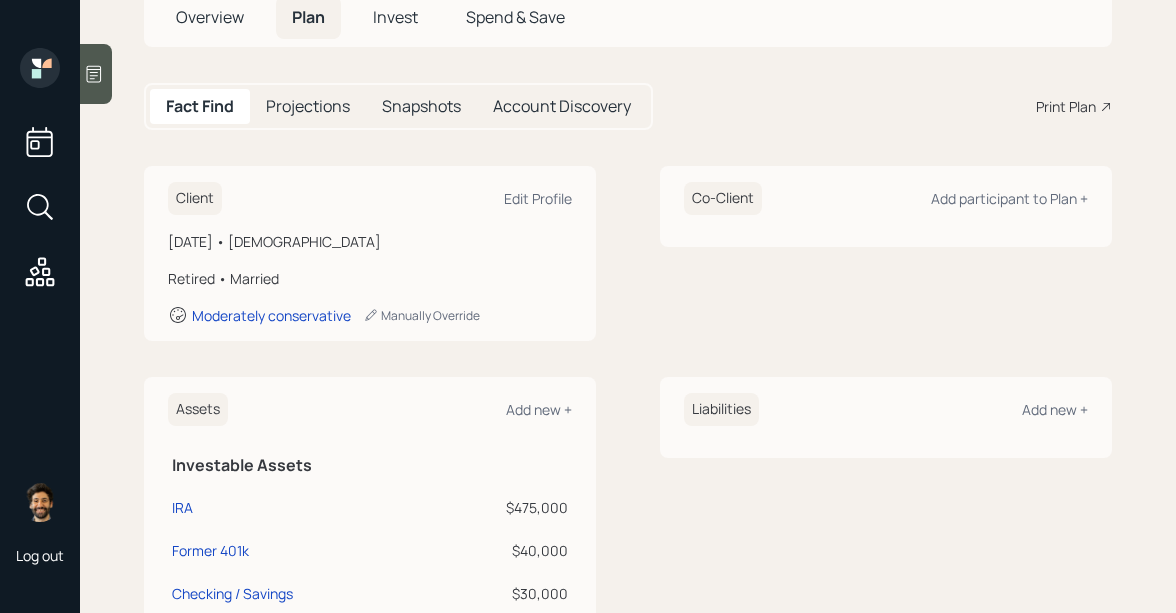 click on "Invest" at bounding box center [395, 17] 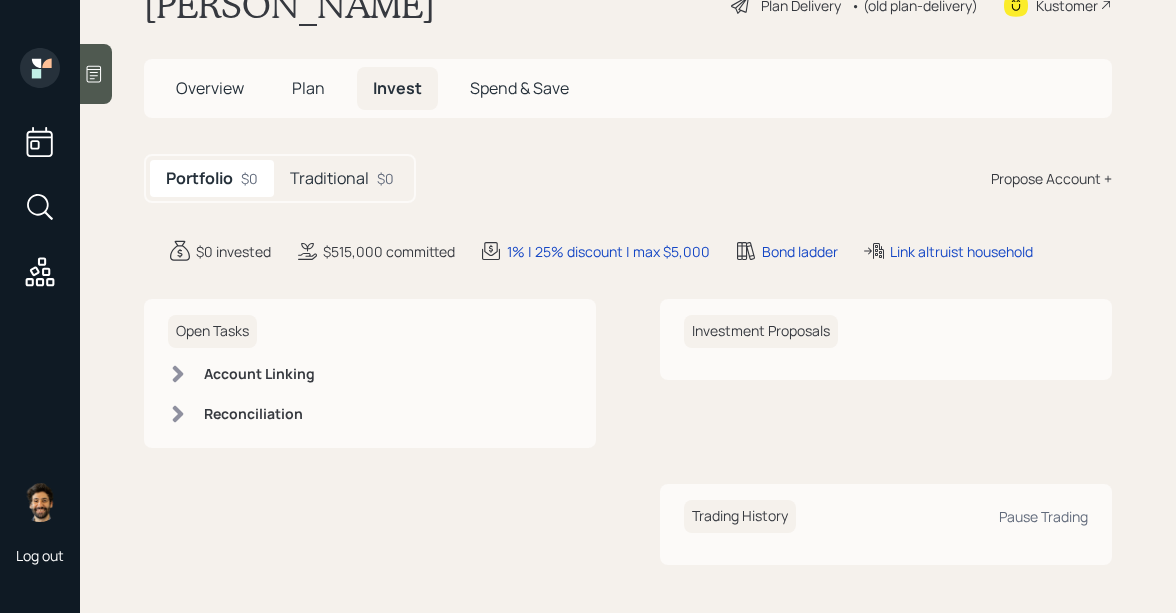 click on "Traditional" at bounding box center (329, 178) 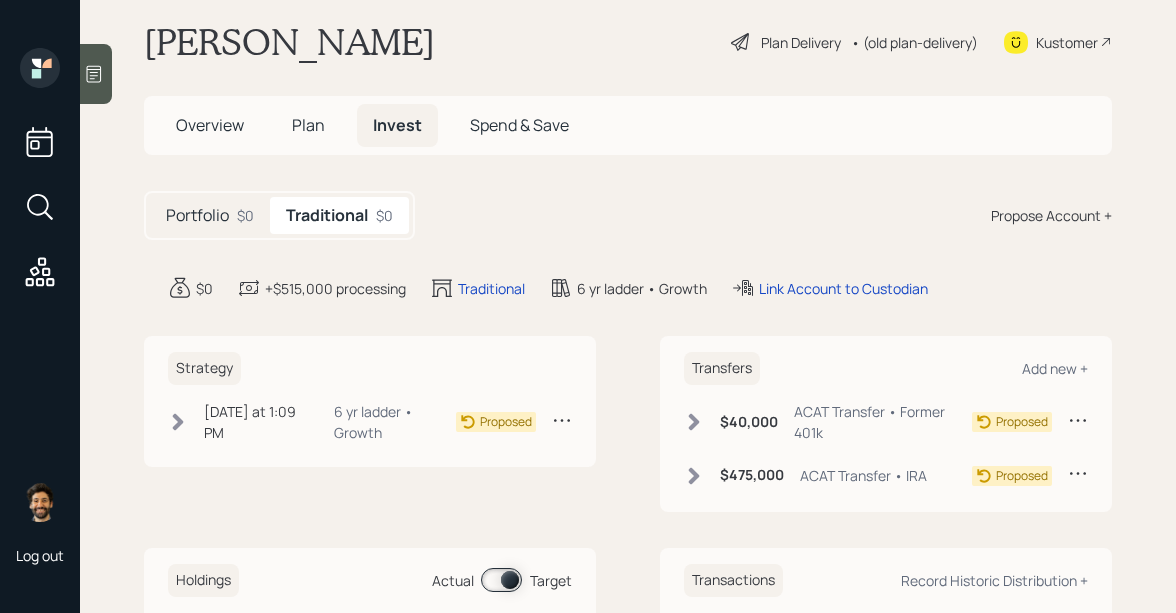 scroll, scrollTop: 0, scrollLeft: 0, axis: both 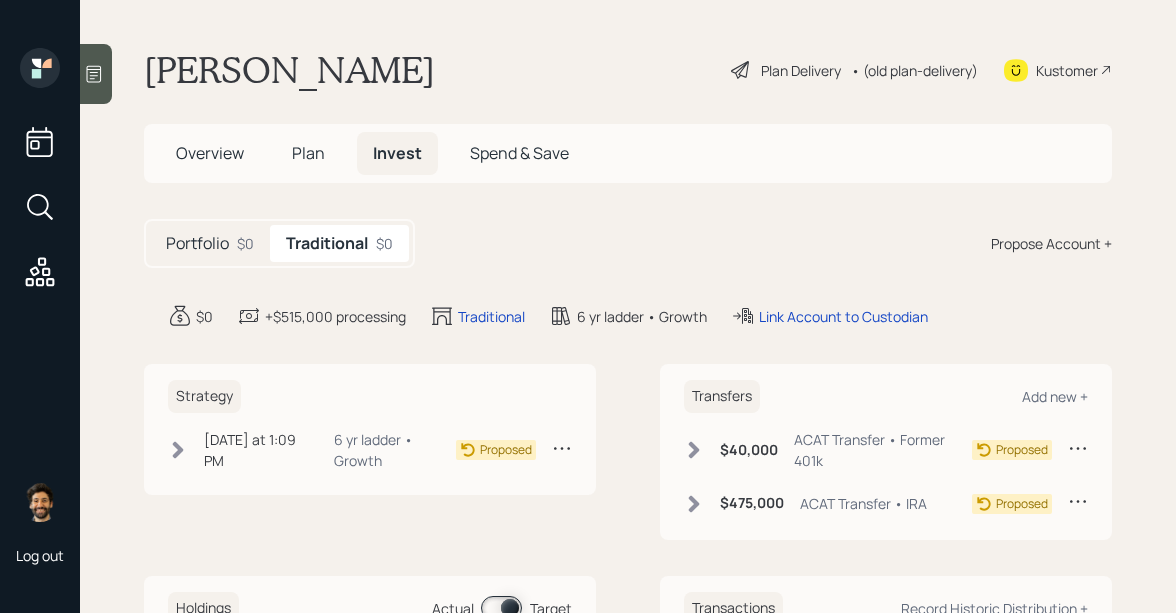 click on "Plan" at bounding box center [308, 153] 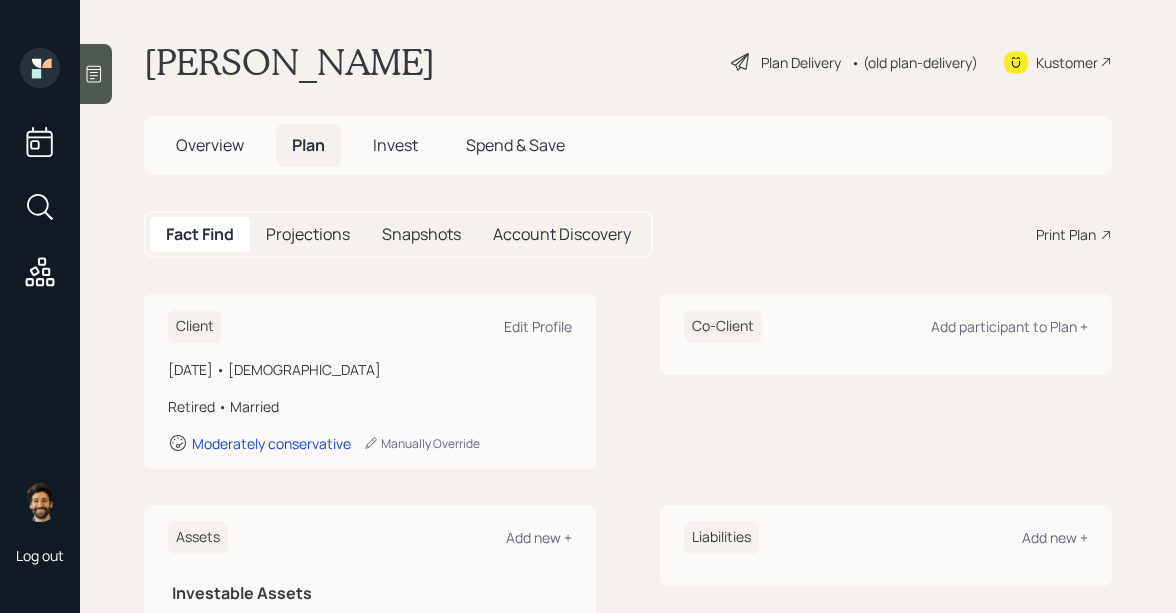 scroll, scrollTop: 0, scrollLeft: 0, axis: both 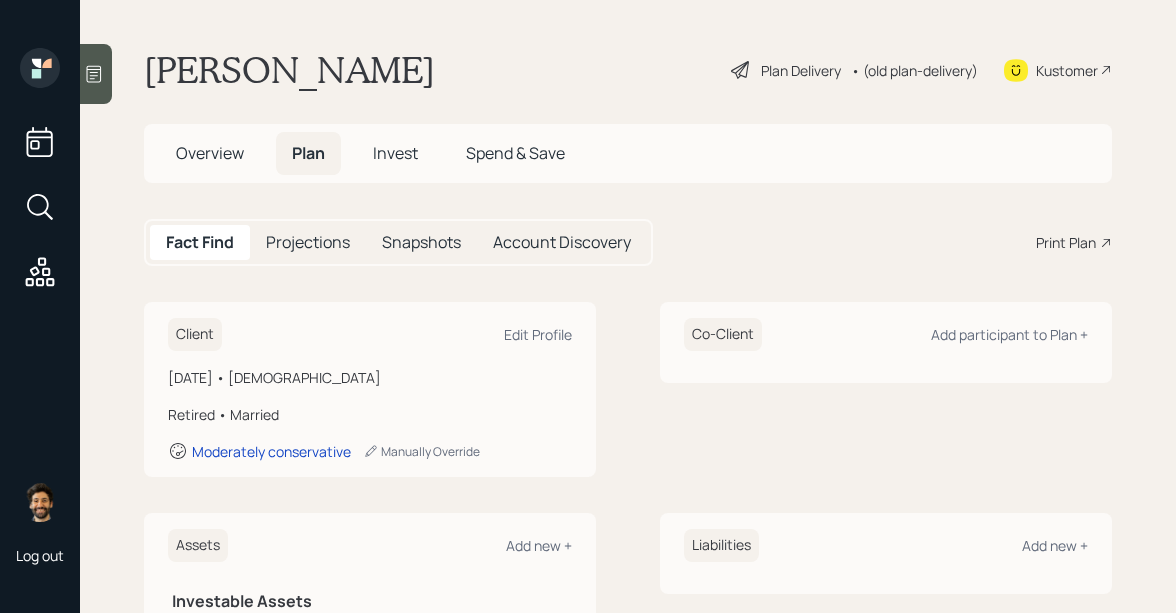 click on "• (old plan-delivery)" at bounding box center (914, 70) 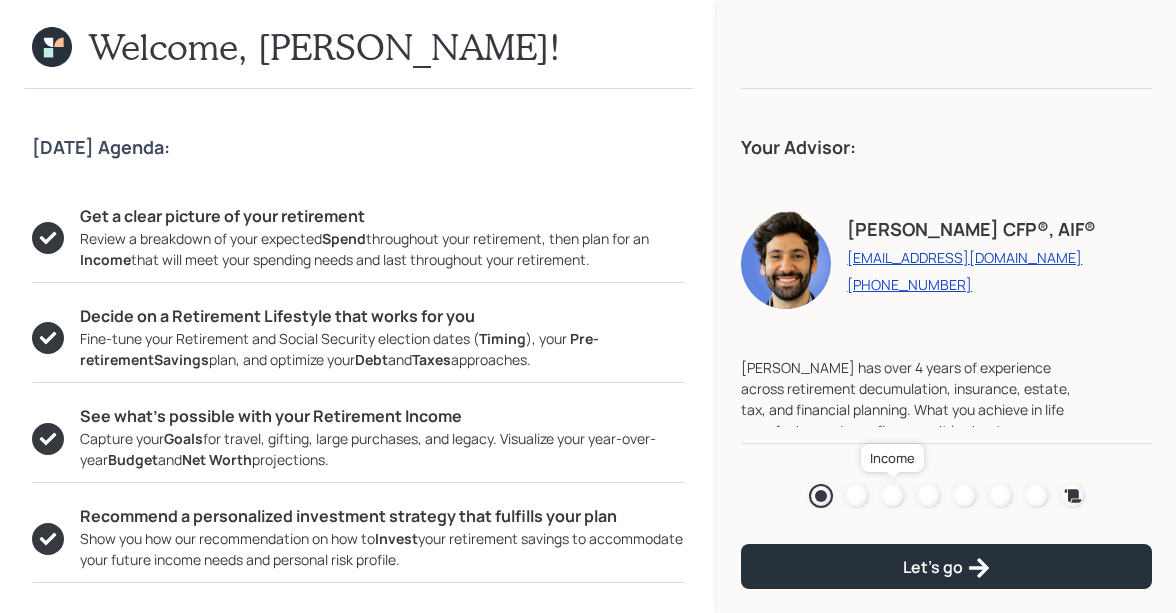 click at bounding box center (893, 496) 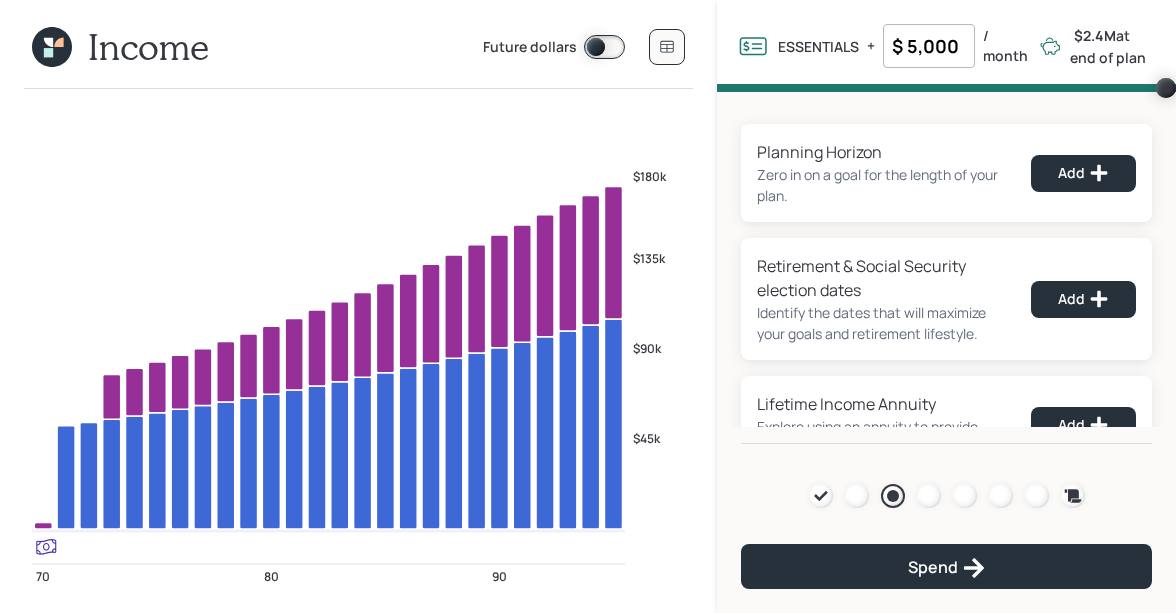 click 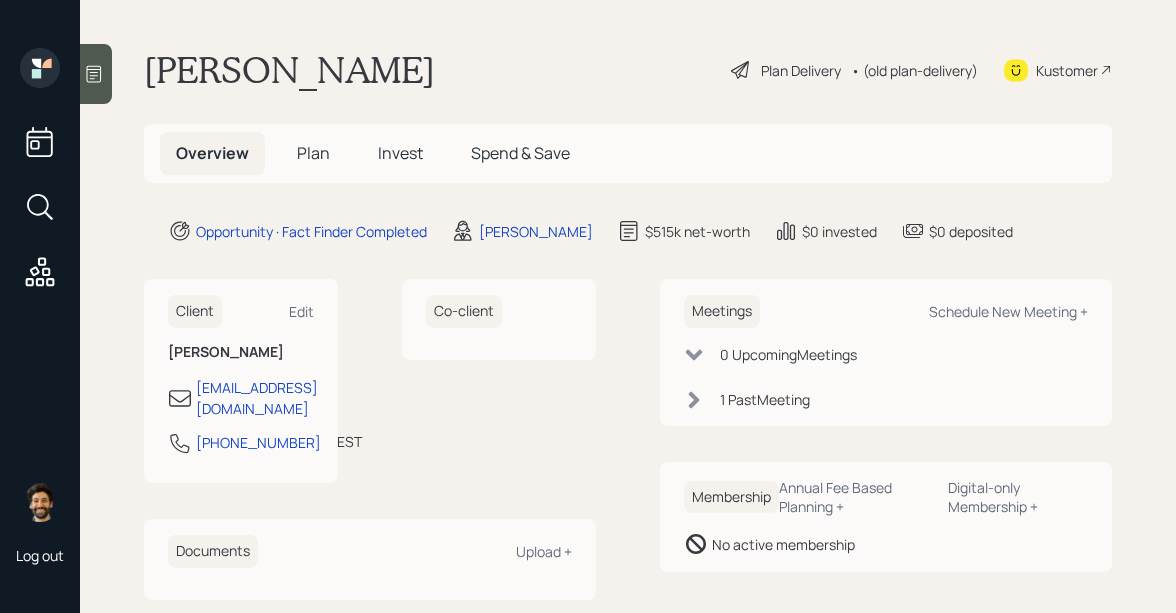 click on "Plan" at bounding box center (313, 153) 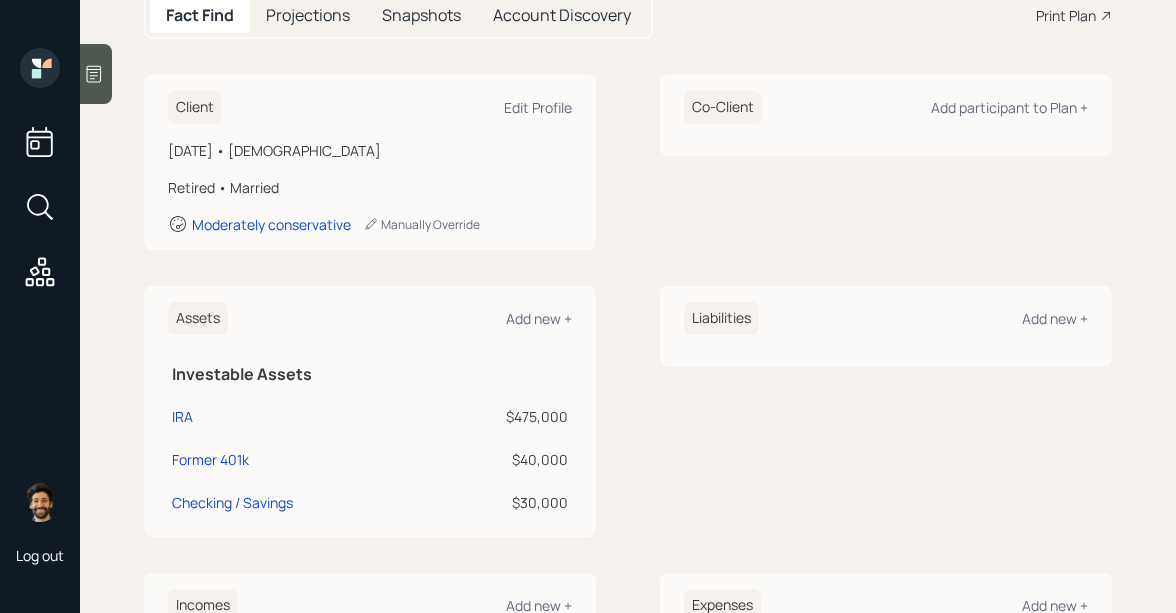 scroll, scrollTop: 224, scrollLeft: 0, axis: vertical 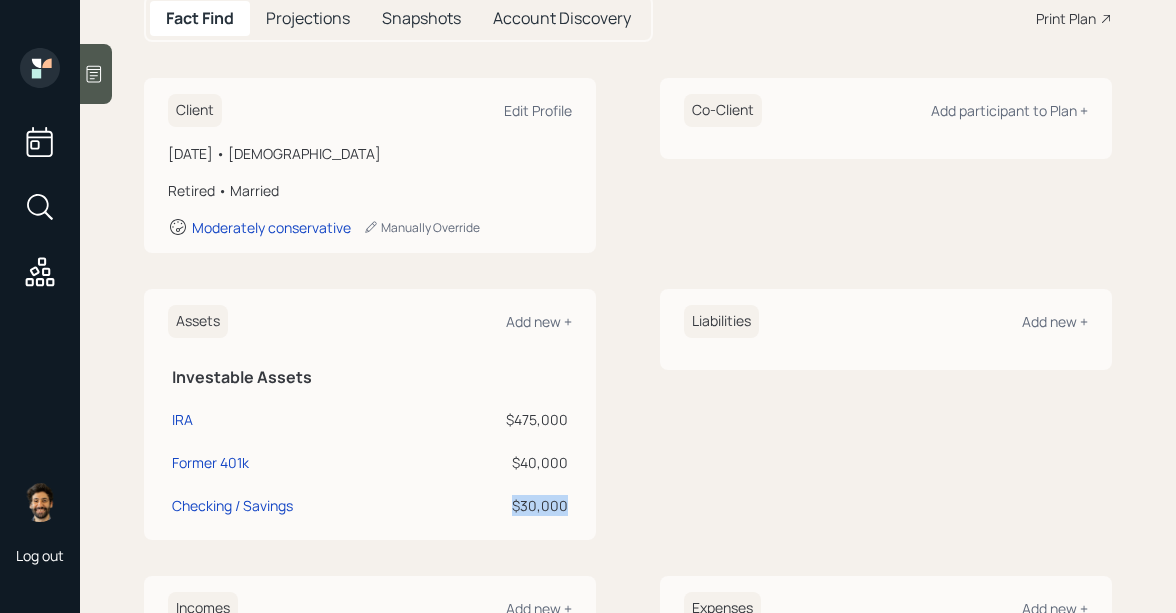 drag, startPoint x: 570, startPoint y: 509, endPoint x: 516, endPoint y: 505, distance: 54.147945 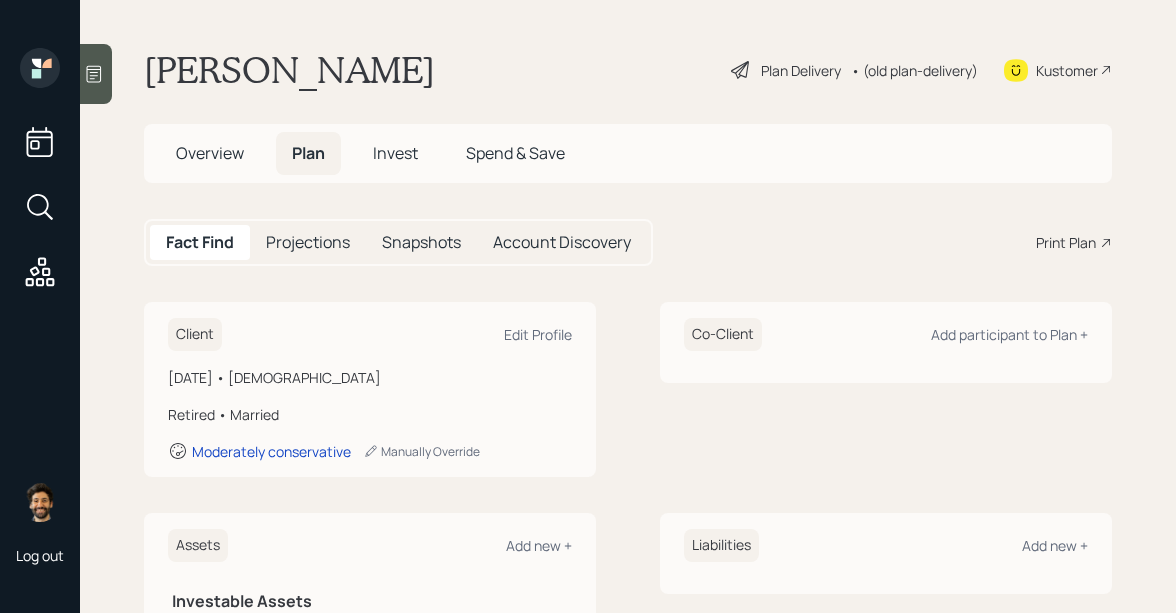 click on "• (old plan-delivery)" at bounding box center [914, 70] 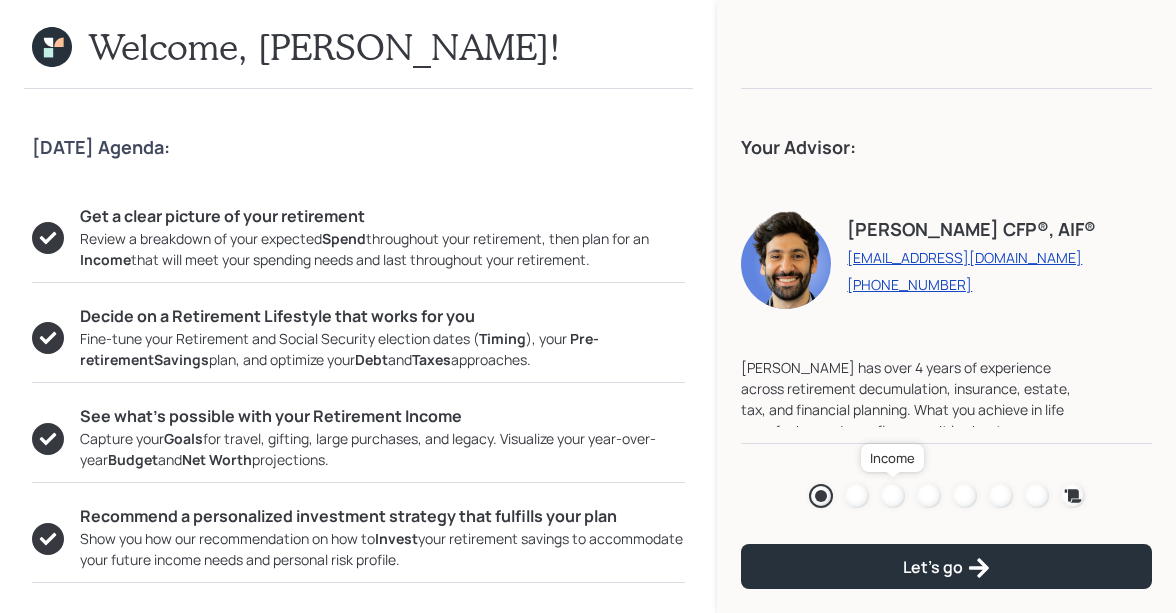 click at bounding box center [893, 496] 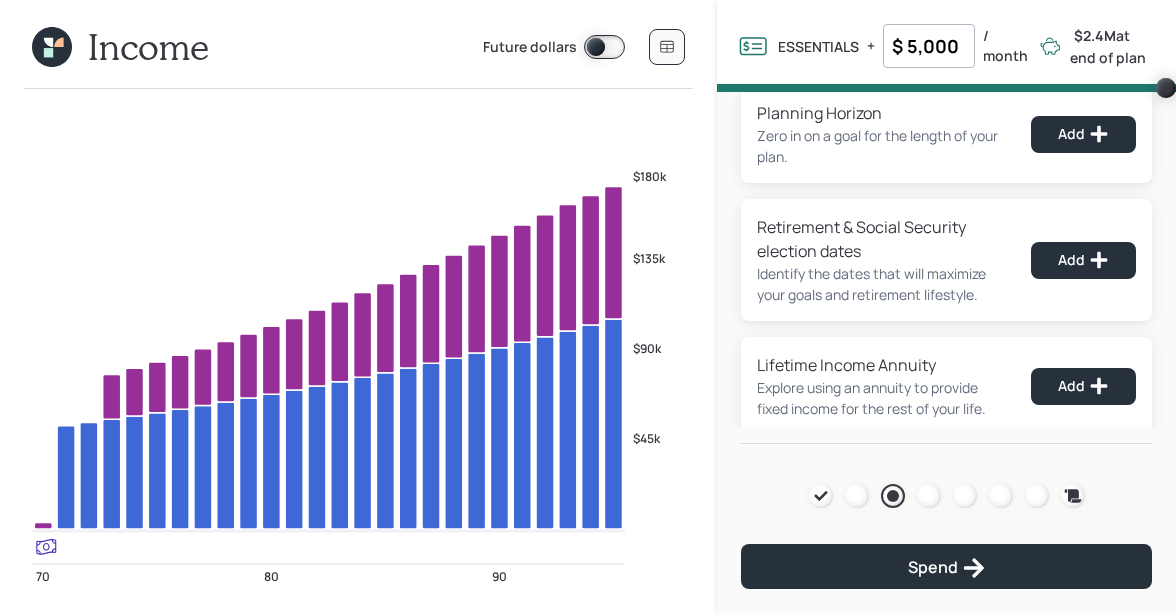 scroll, scrollTop: 43, scrollLeft: 0, axis: vertical 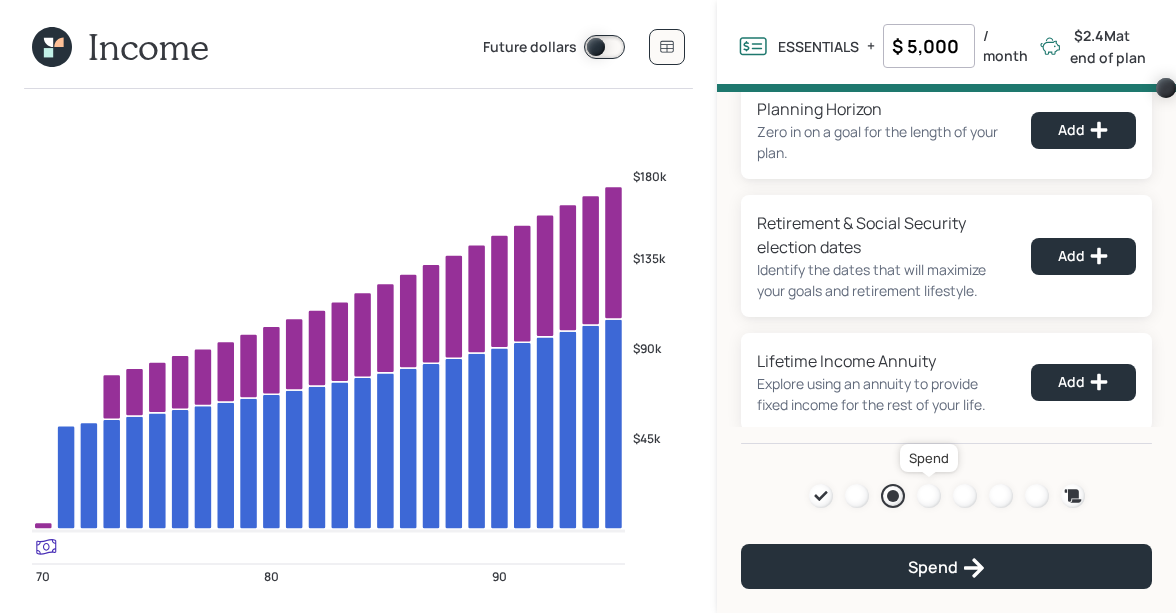 click at bounding box center (929, 496) 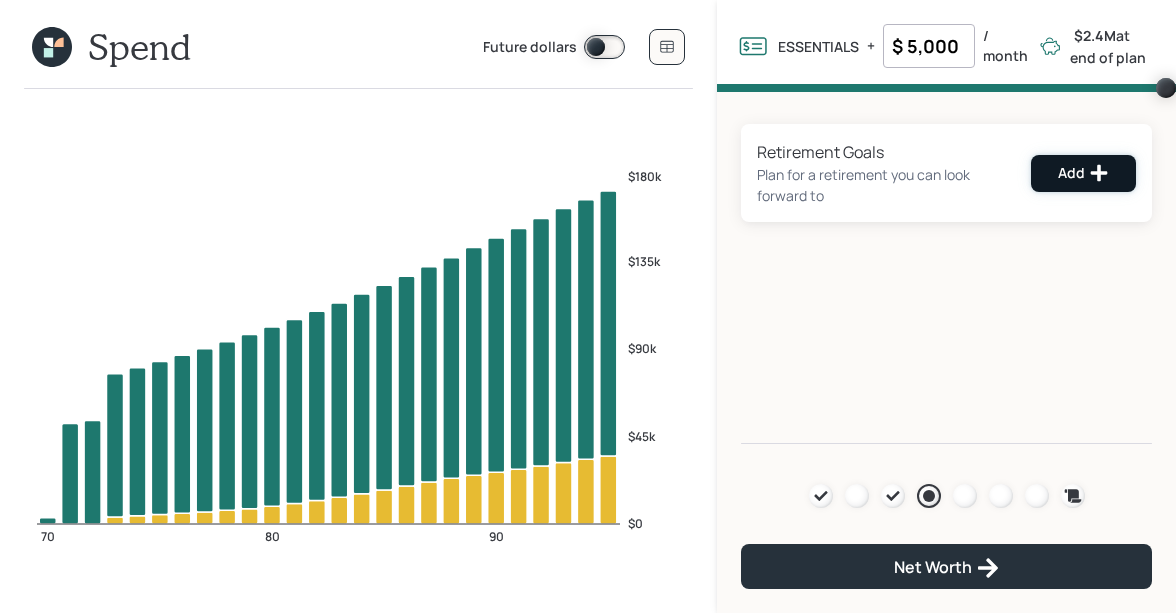 click on "Add" at bounding box center (1083, 173) 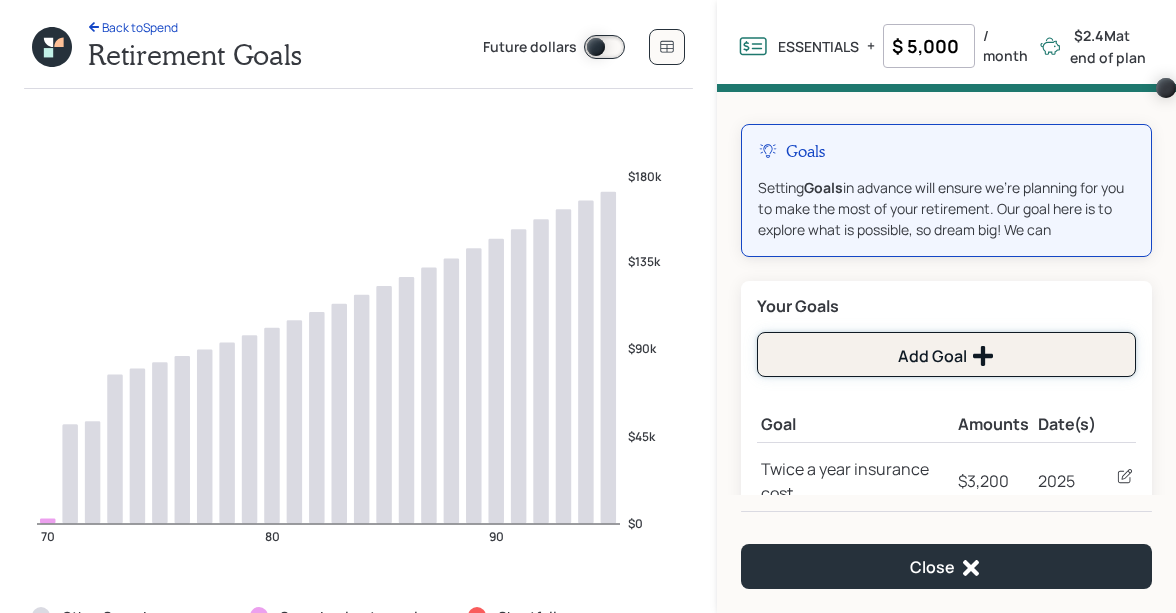 click on "Add Goal" at bounding box center [946, 354] 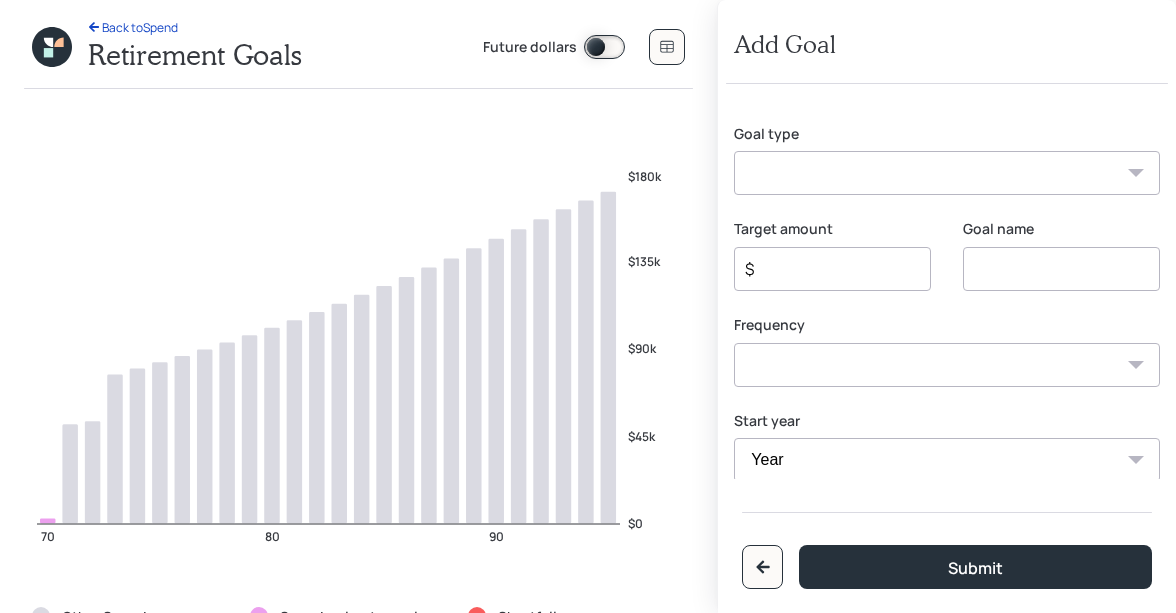 click on "Create an emergency fund Donate to charity Purchase a home Make a purchase Support a dependent Plan for travel Purchase a car Leave an inheritance Other" at bounding box center [947, 173] 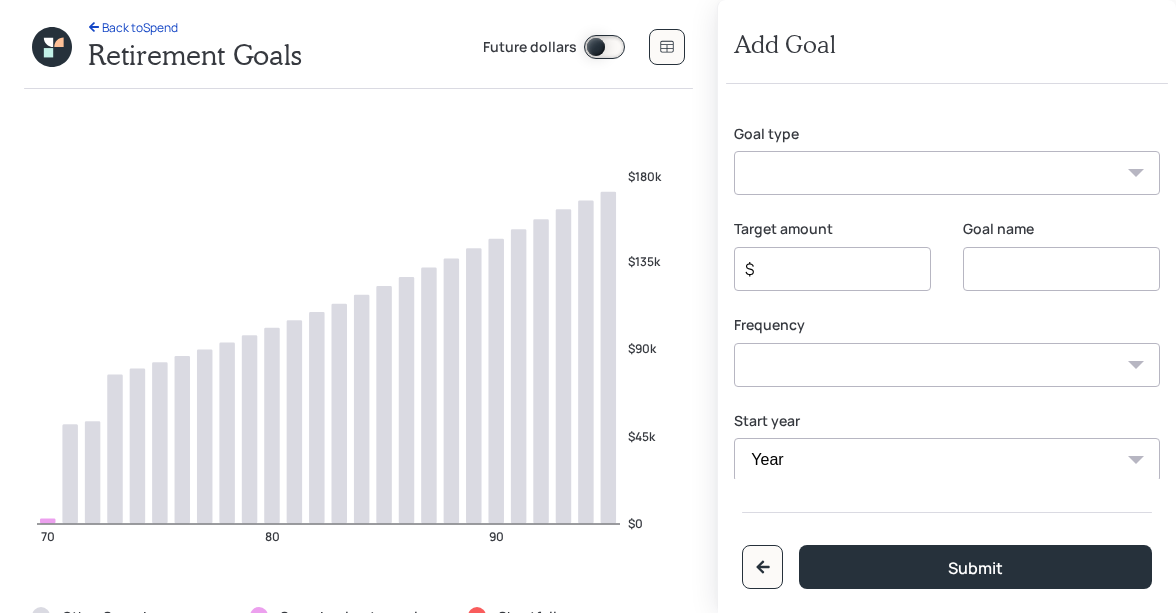 select on "other" 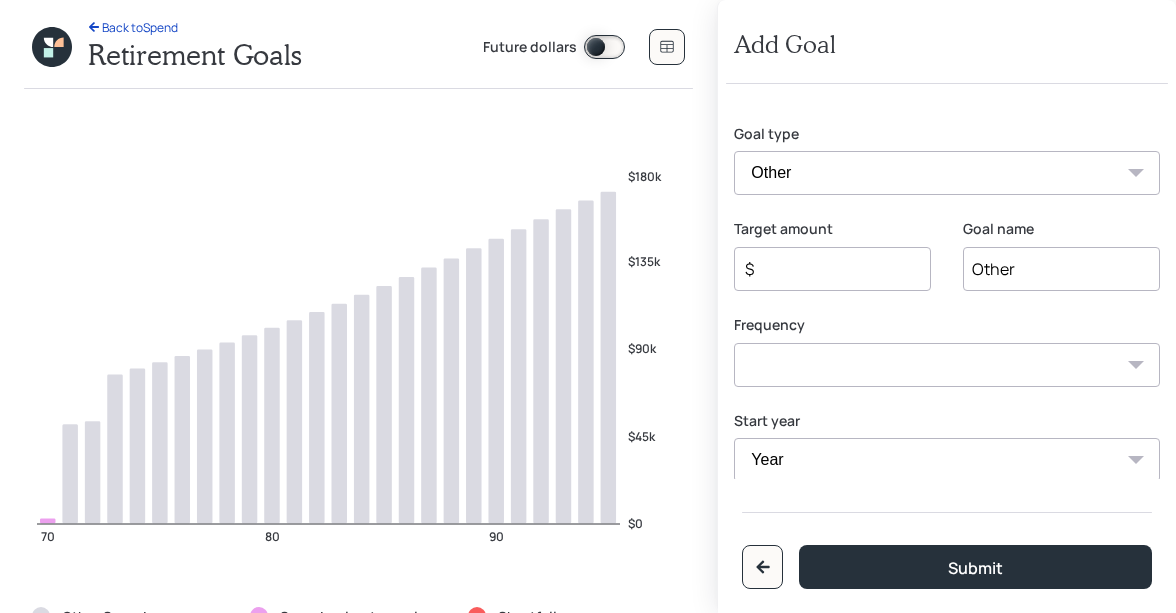 click on "Other" at bounding box center (1061, 269) 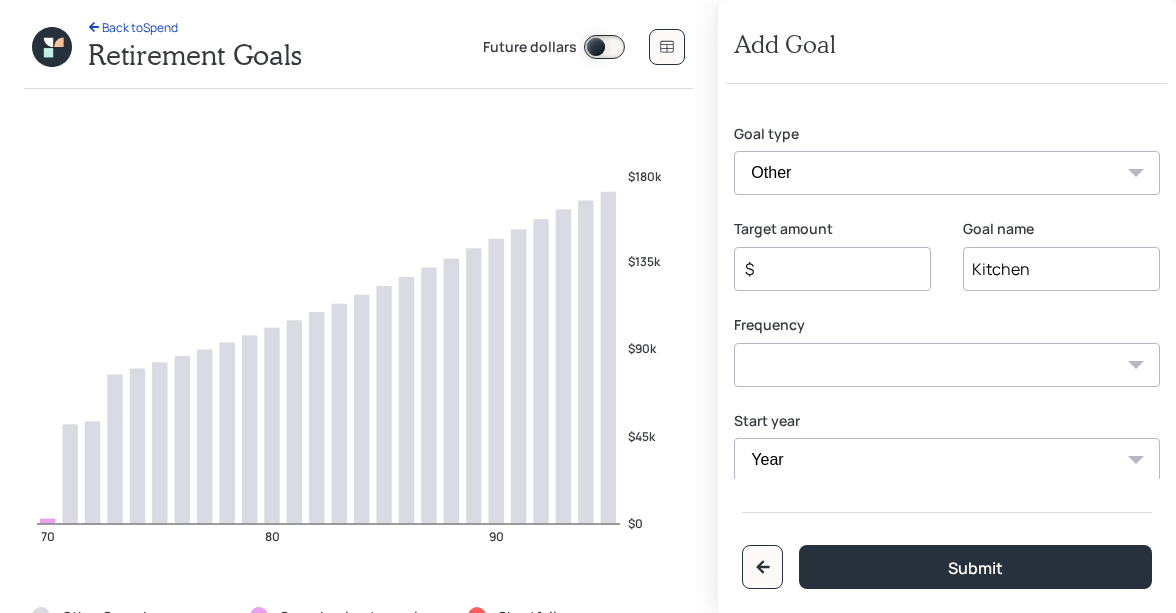 type on "Kitchen" 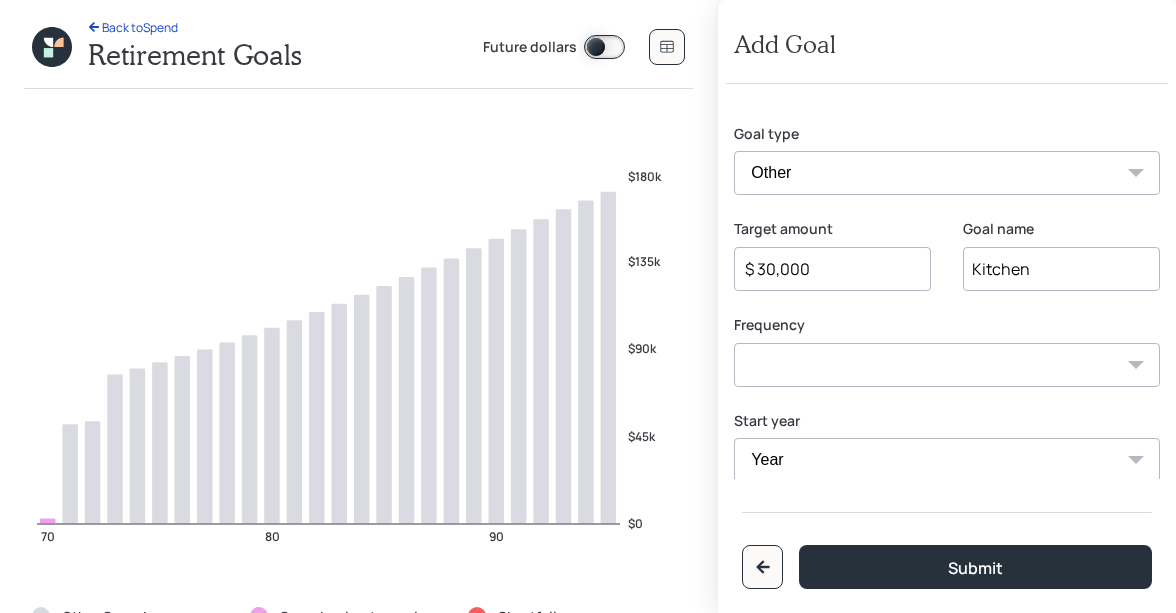 type on "$ 30,000" 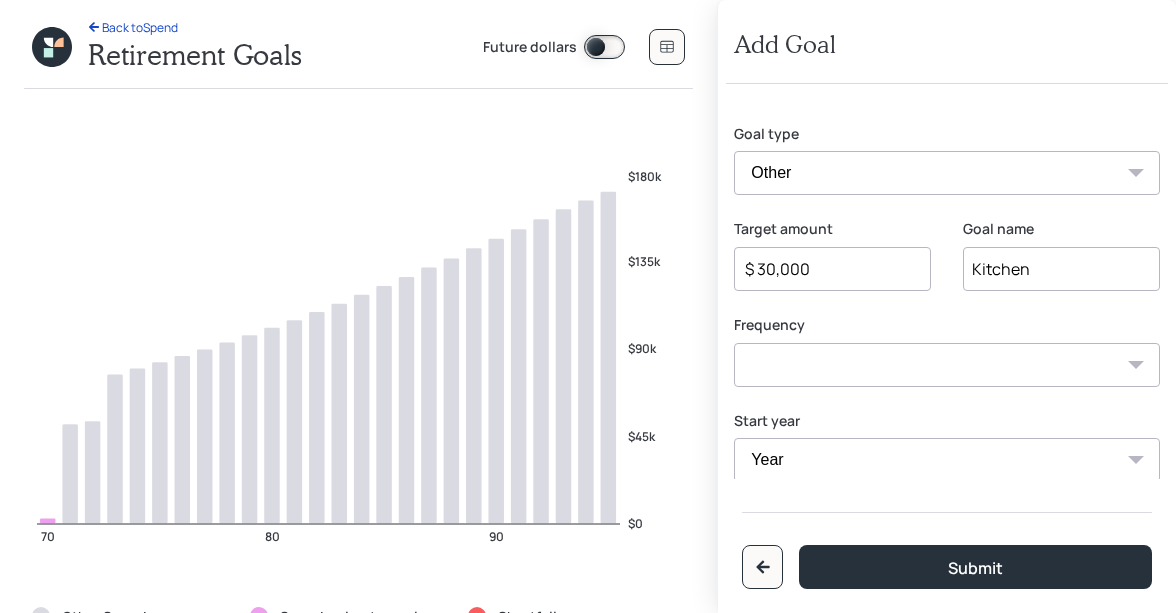 click on "One time Every 1 year Every 2 years Every 3 years Every 4 years Every 5 years Every 6 years Every 7 years Every 8 years Every 9 years" at bounding box center (947, 365) 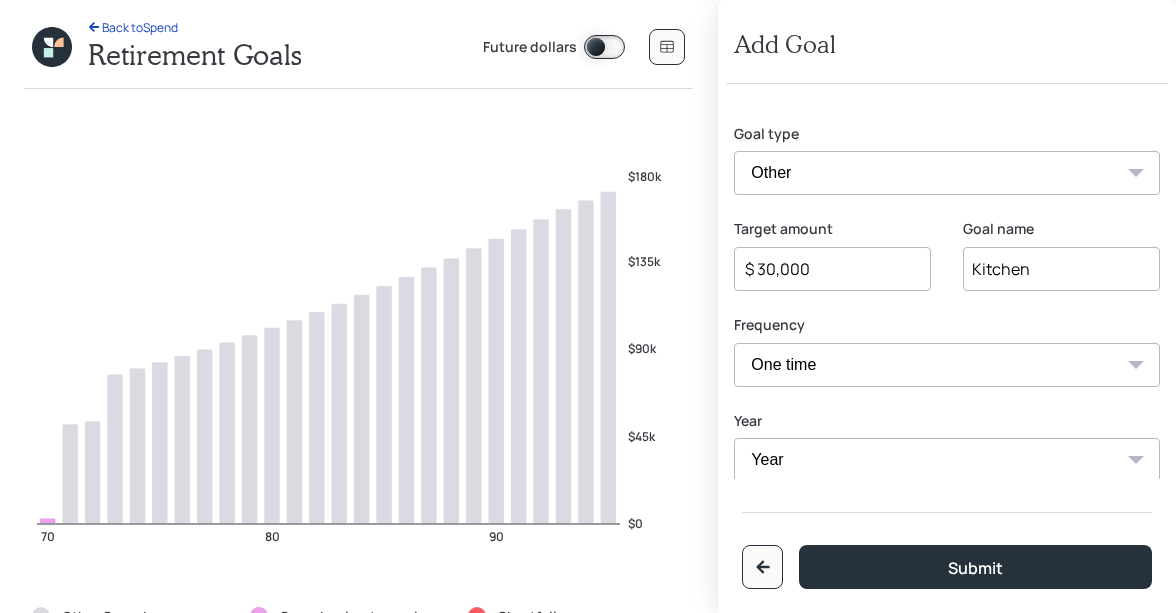 click on "Year 2025 2026 2027 2028 2029 2030 2031 2032 2033 2034 2035 2036 2037 2038 2039 2040 2041 2042 2043 2044 2045 2046 2047 2048 2049" at bounding box center [947, 460] 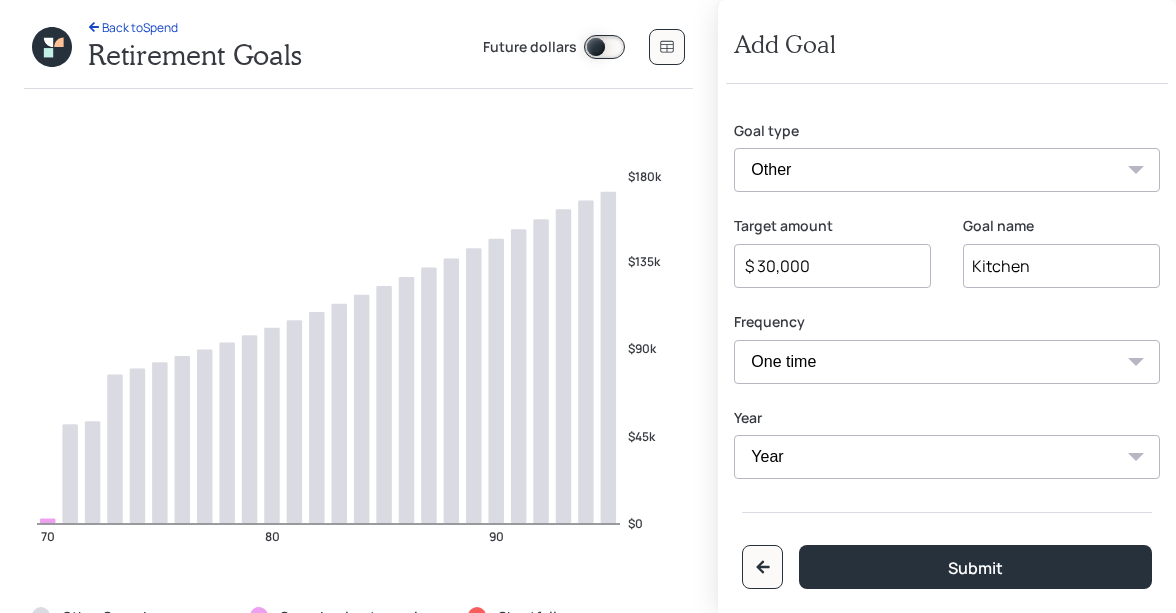 select on "2025" 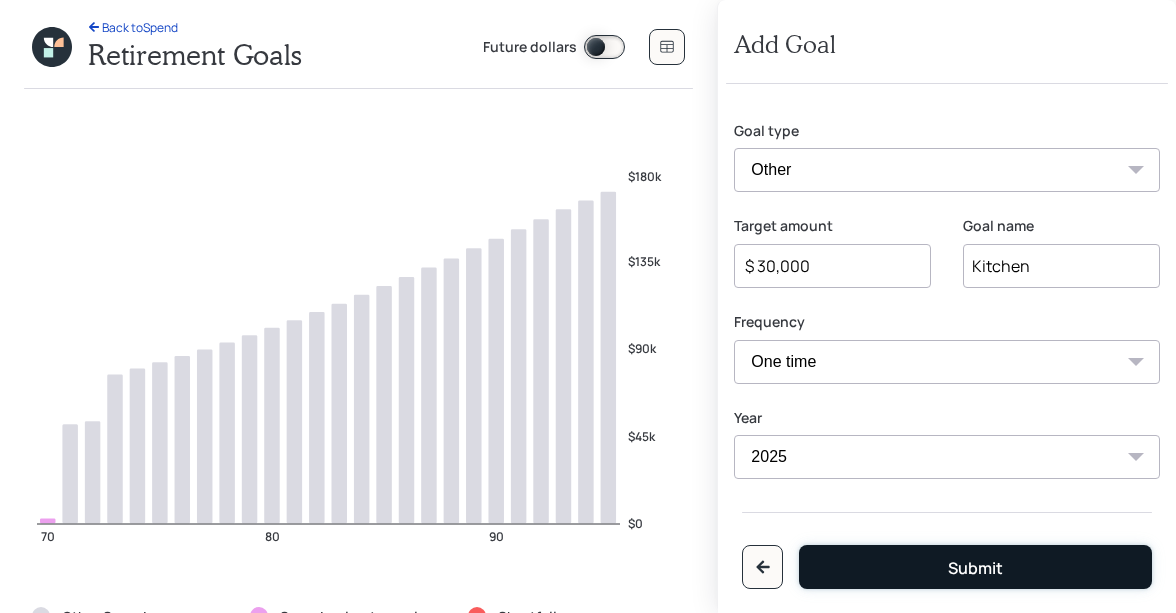 click on "Submit" at bounding box center [975, 567] 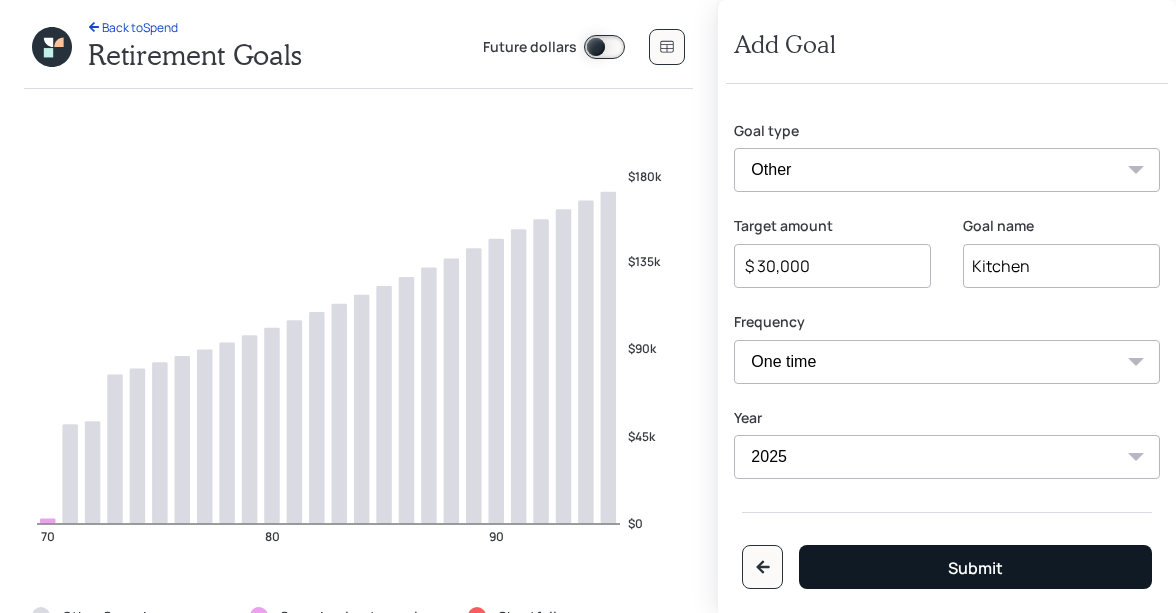 type on "$" 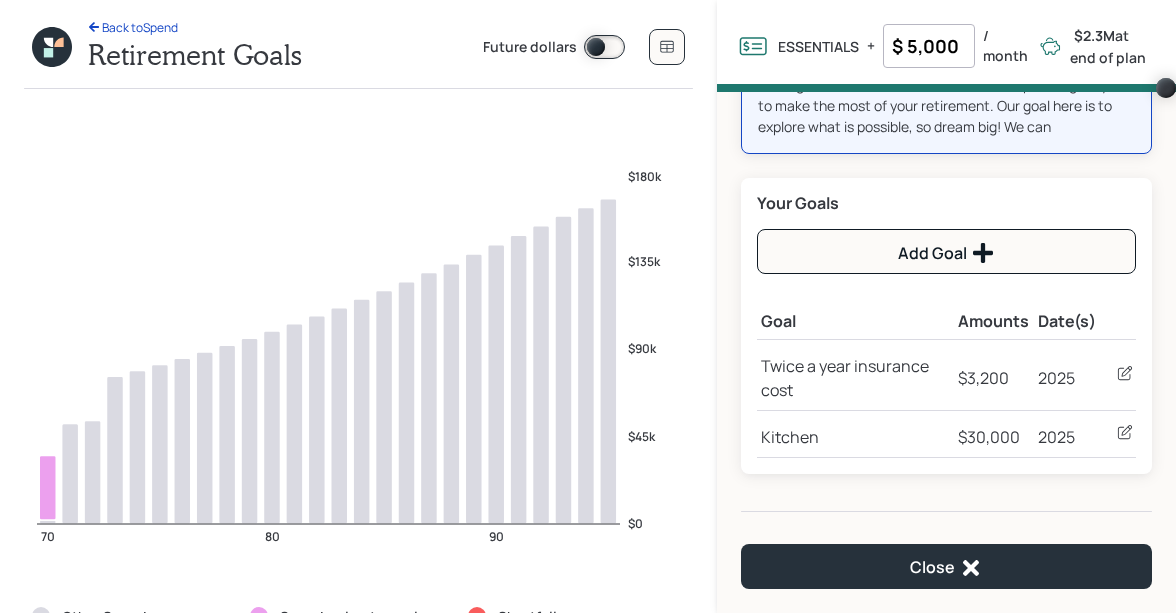 scroll, scrollTop: 144, scrollLeft: 0, axis: vertical 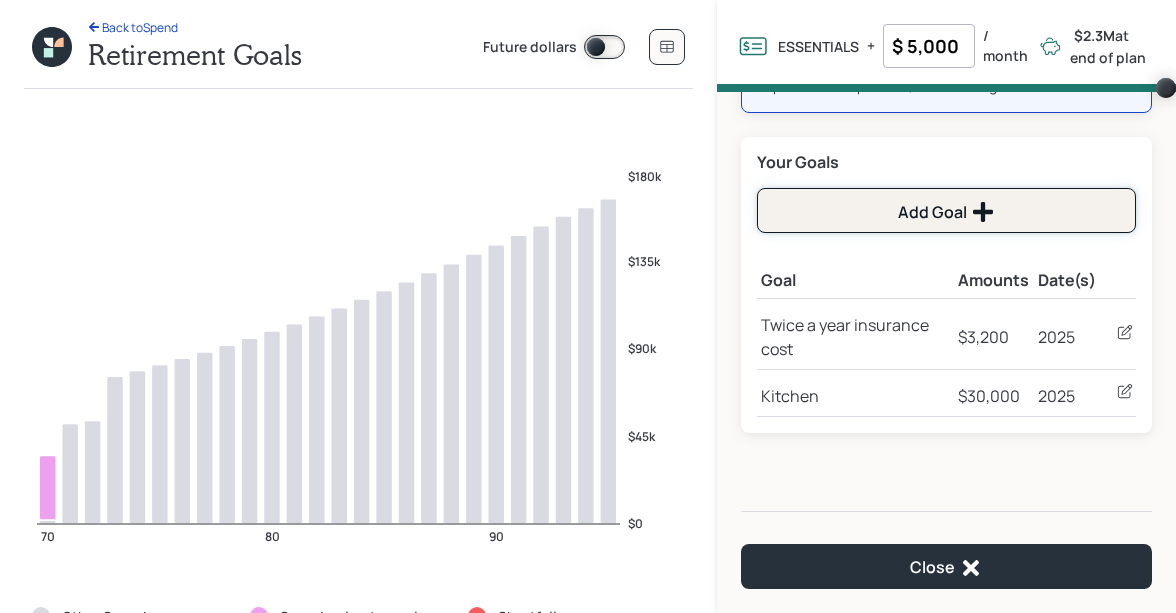 click on "Add Goal" at bounding box center (946, 212) 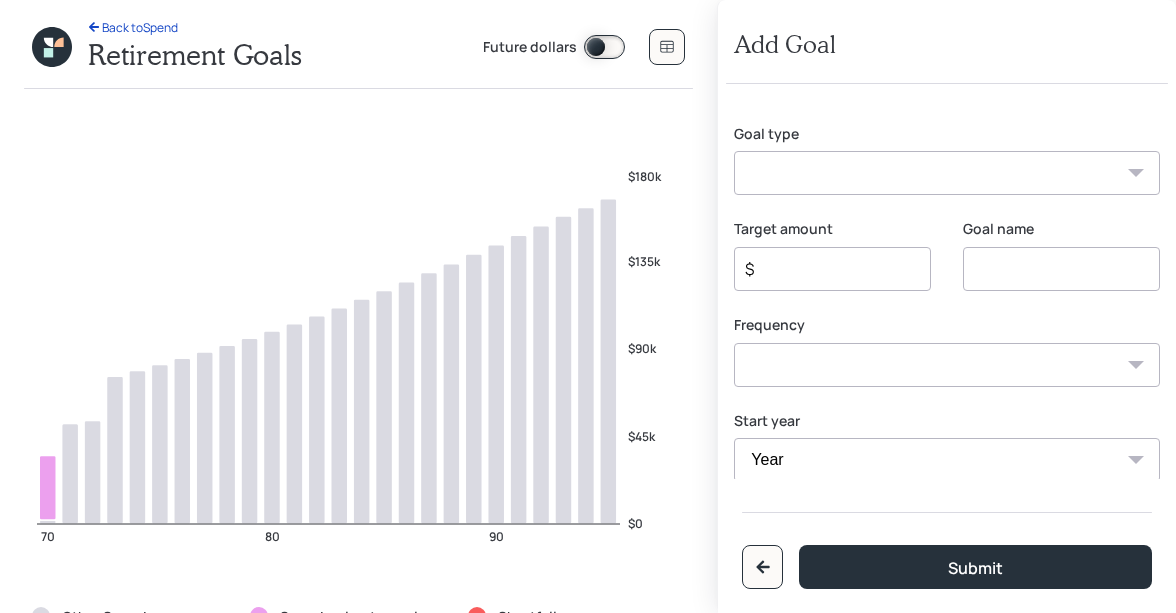 click on "Create an emergency fund Donate to charity Purchase a home Make a purchase Support a dependent Plan for travel Purchase a car Leave an inheritance Other" at bounding box center [947, 173] 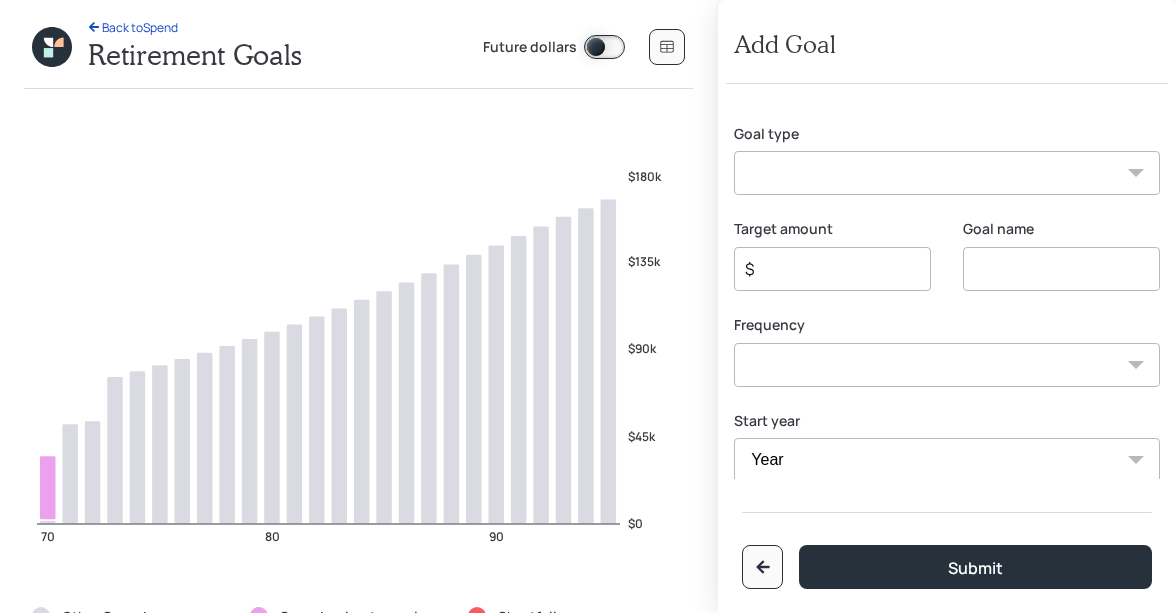 select on "vacation" 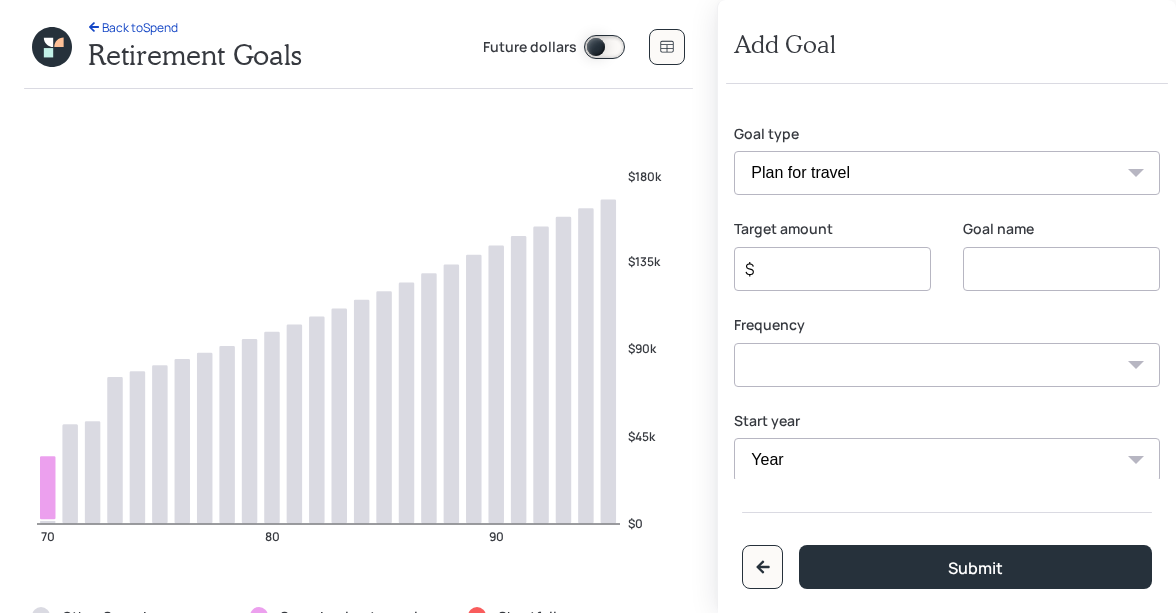 type on "Plan for travel" 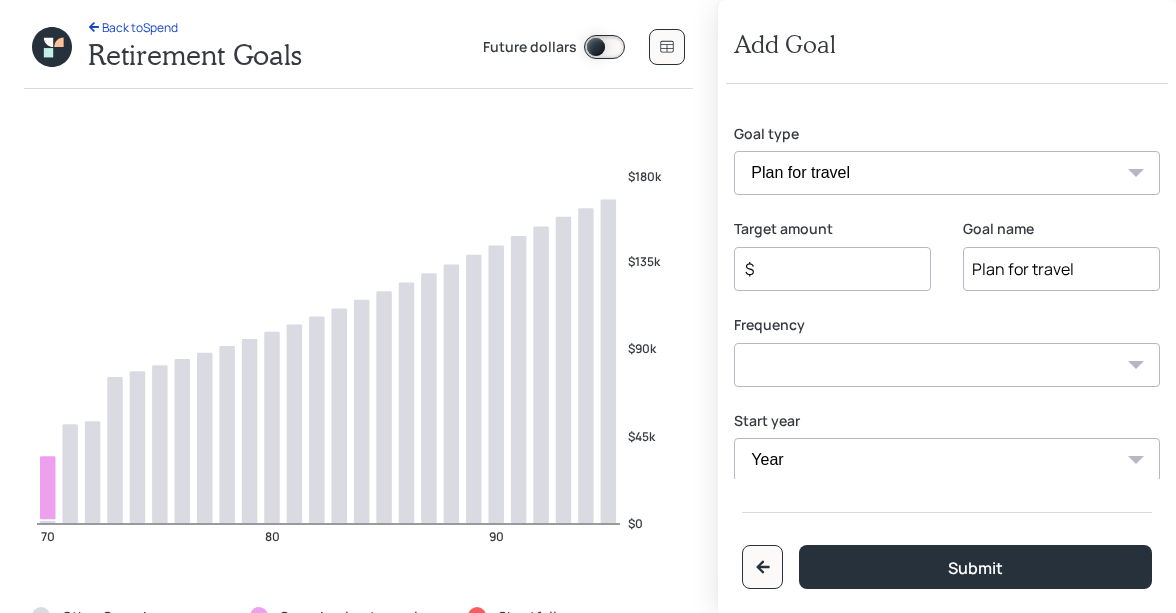 click on "$" at bounding box center (824, 269) 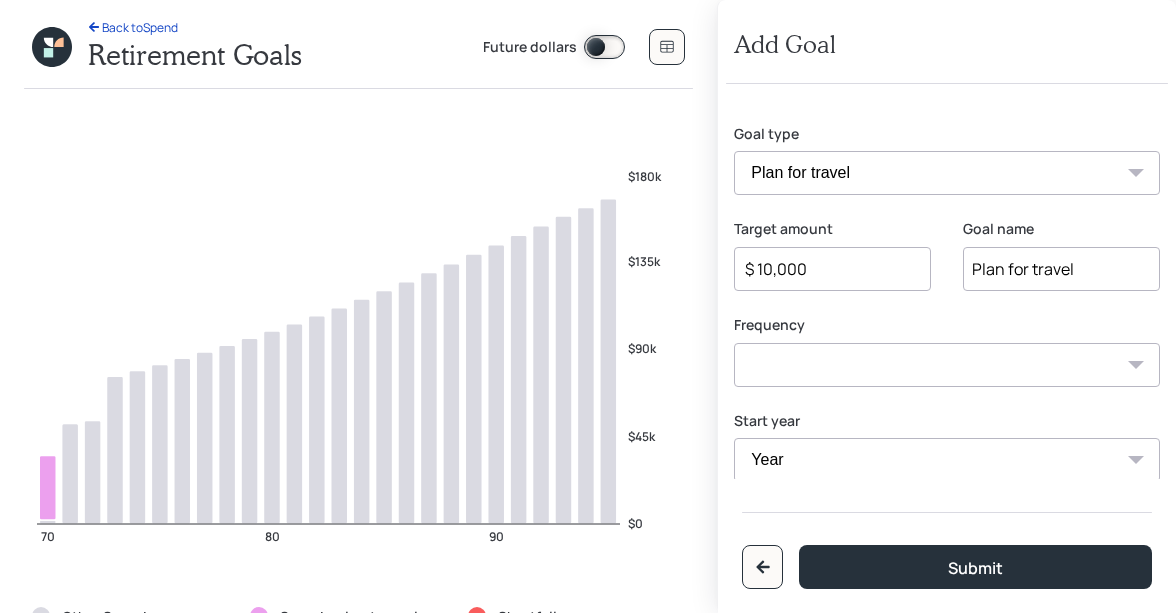 type on "$ 10,000" 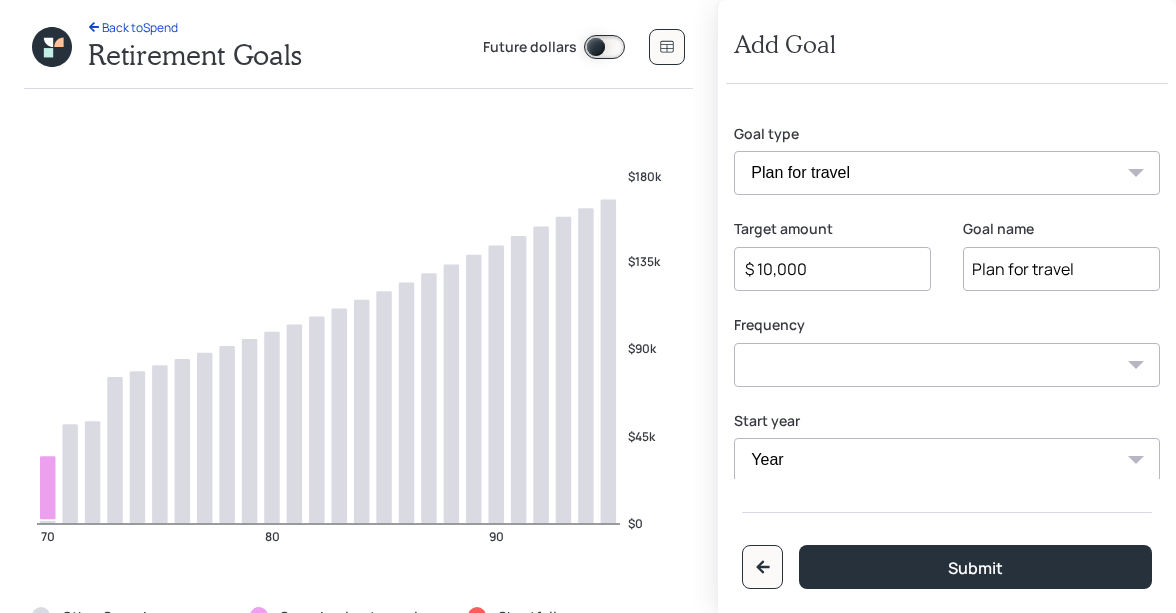 click on "One time Every 1 year Every 2 years Every 3 years Every 4 years Every 5 years Every 6 years Every 7 years Every 8 years Every 9 years" at bounding box center (947, 365) 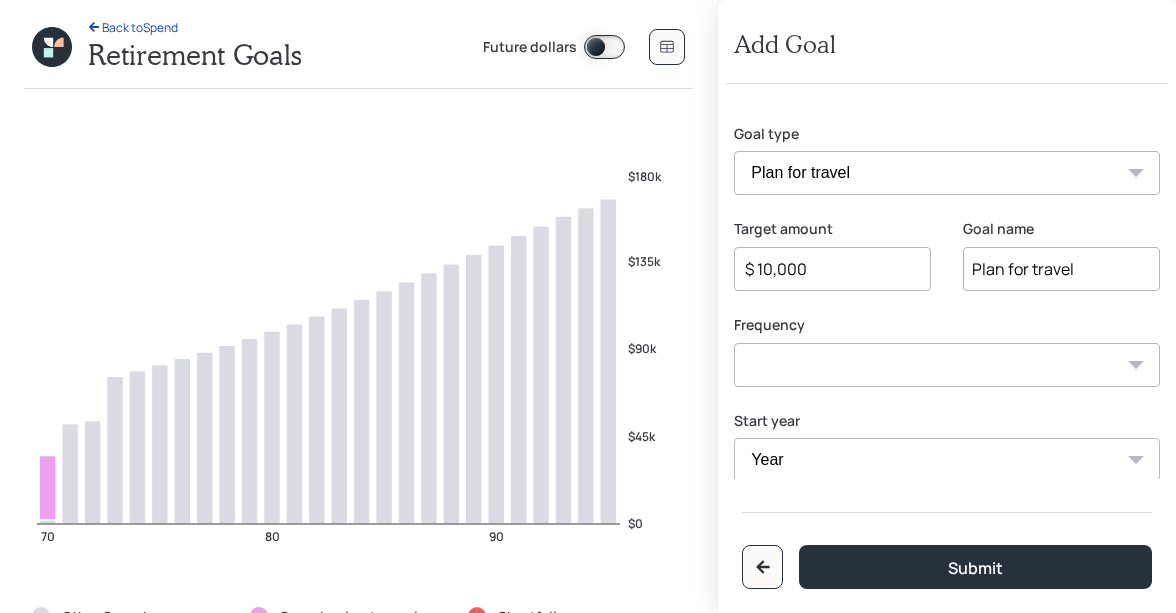 select on "0" 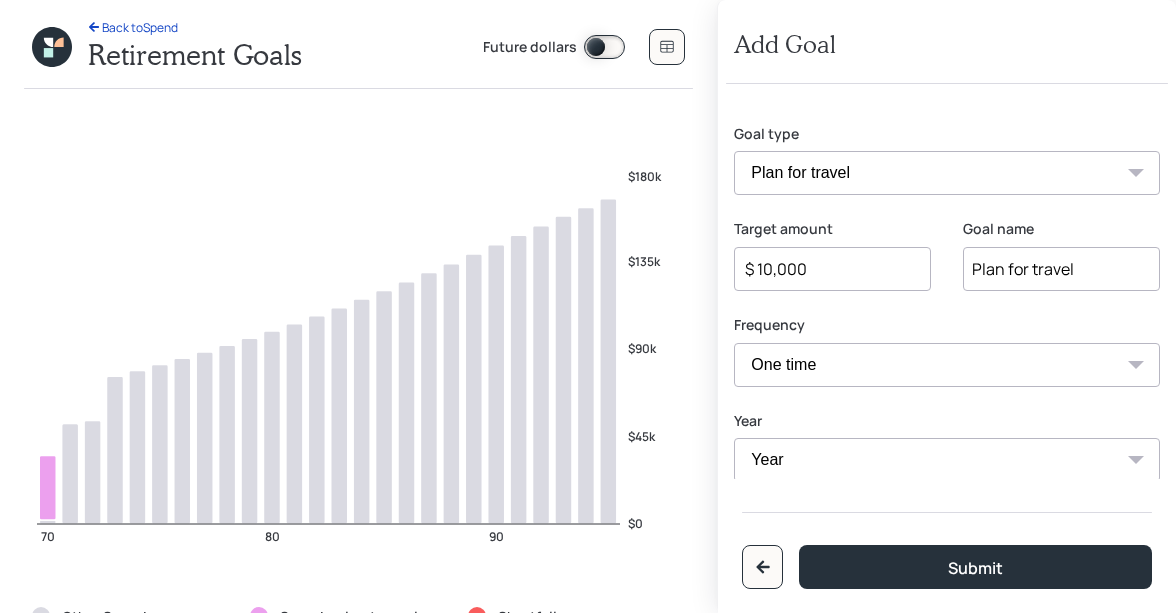 click on "Year 2025 2026 2027 2028 2029 2030 2031 2032 2033 2034 2035 2036 2037 2038 2039 2040 2041 2042 2043 2044 2045 2046 2047 2048 2049" at bounding box center (947, 460) 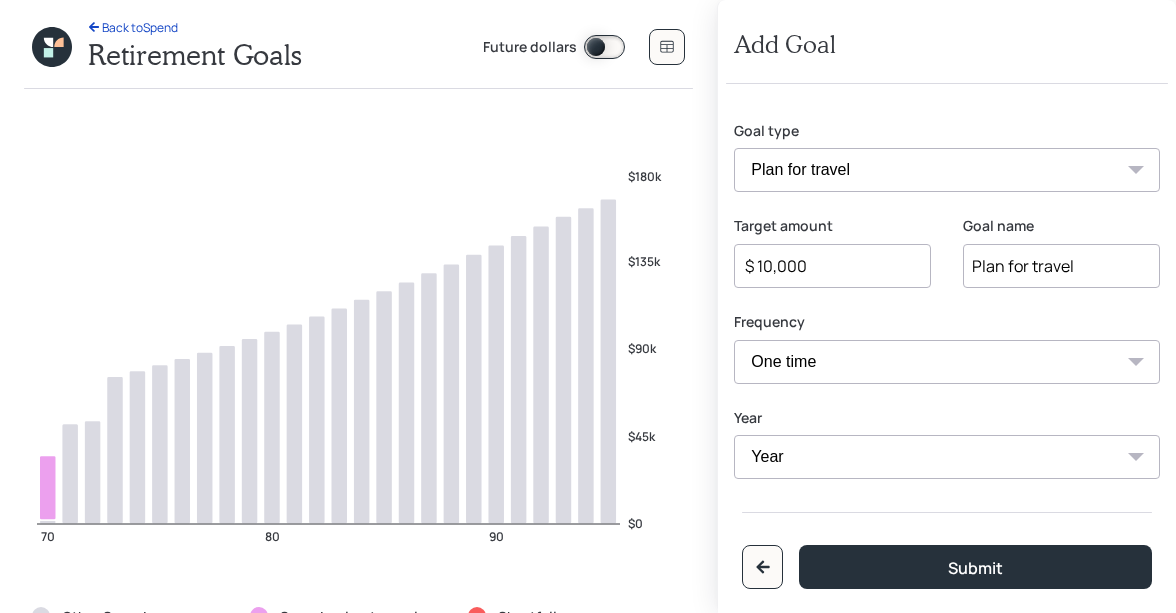 select on "2025" 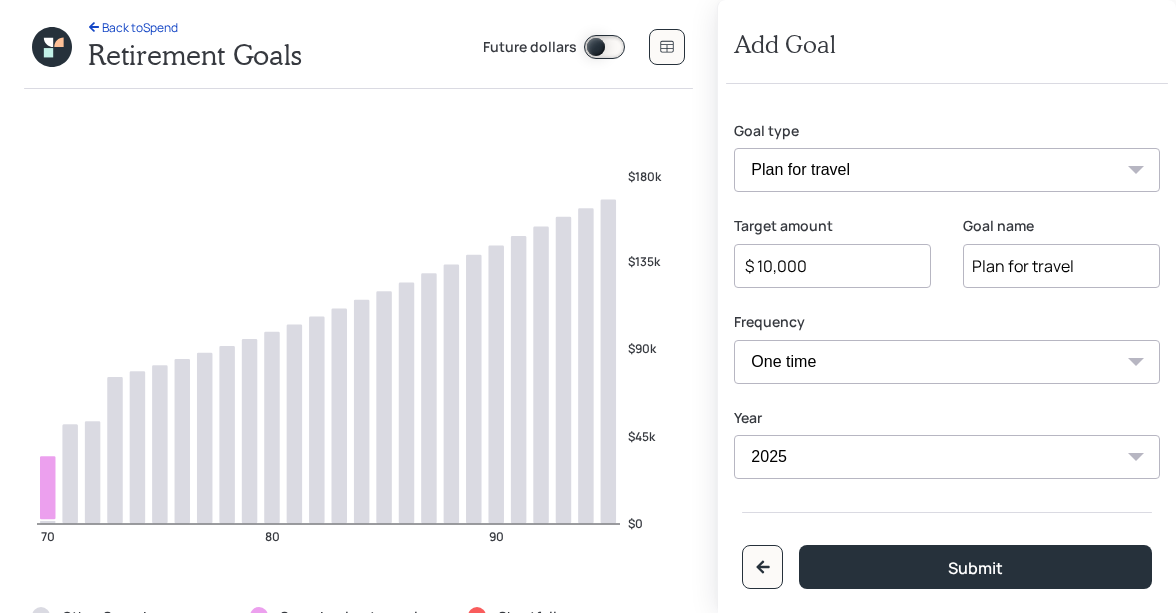 scroll, scrollTop: 27, scrollLeft: 0, axis: vertical 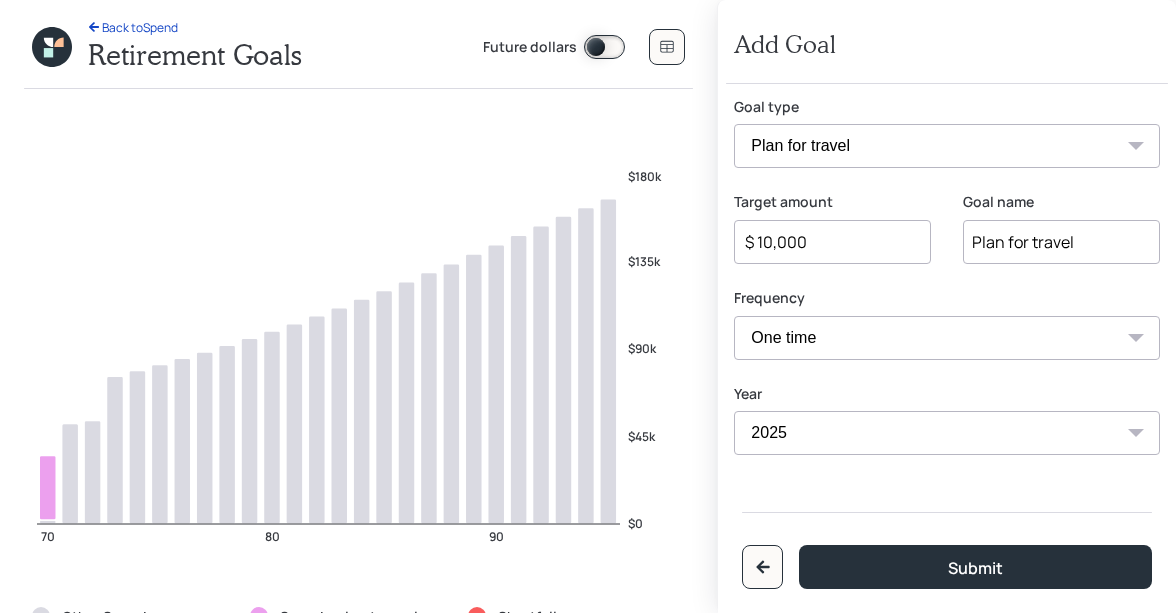 click on "One time Every 1 year Every 2 years Every 3 years Every 4 years Every 5 years Every 6 years Every 7 years Every 8 years Every 9 years" at bounding box center [947, 338] 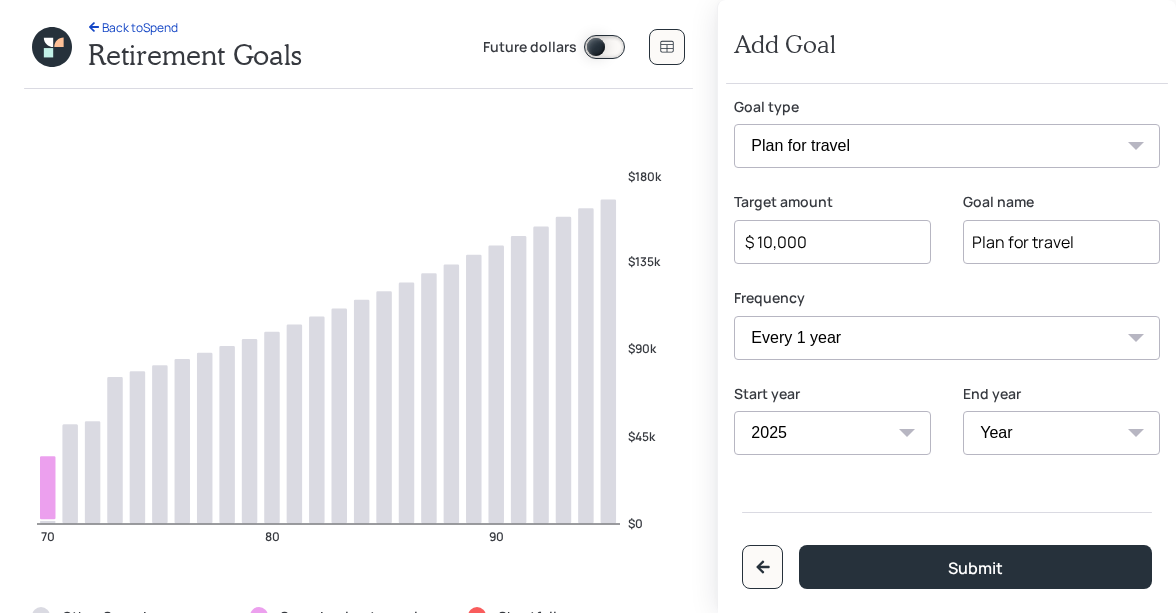 click on "Year 2025 2026 2027 2028 2029 2030 2031 2032 2033 2034 2035 2036 2037 2038 2039 2040 2041 2042 2043 2044 2045 2046 2047 2048 2049" at bounding box center [1061, 433] 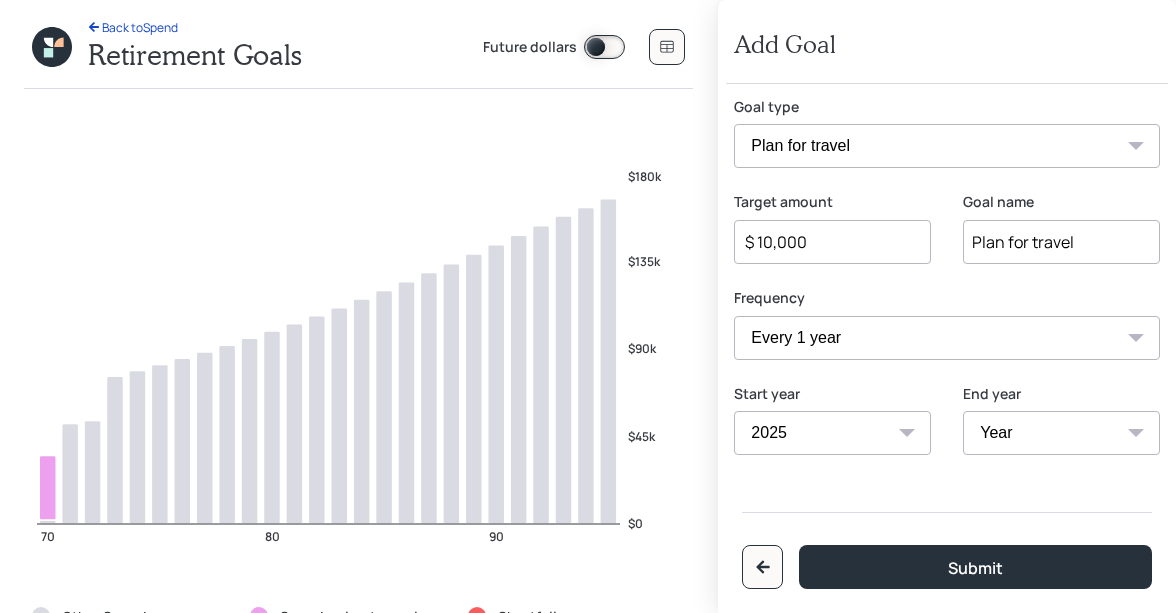 select on "2035" 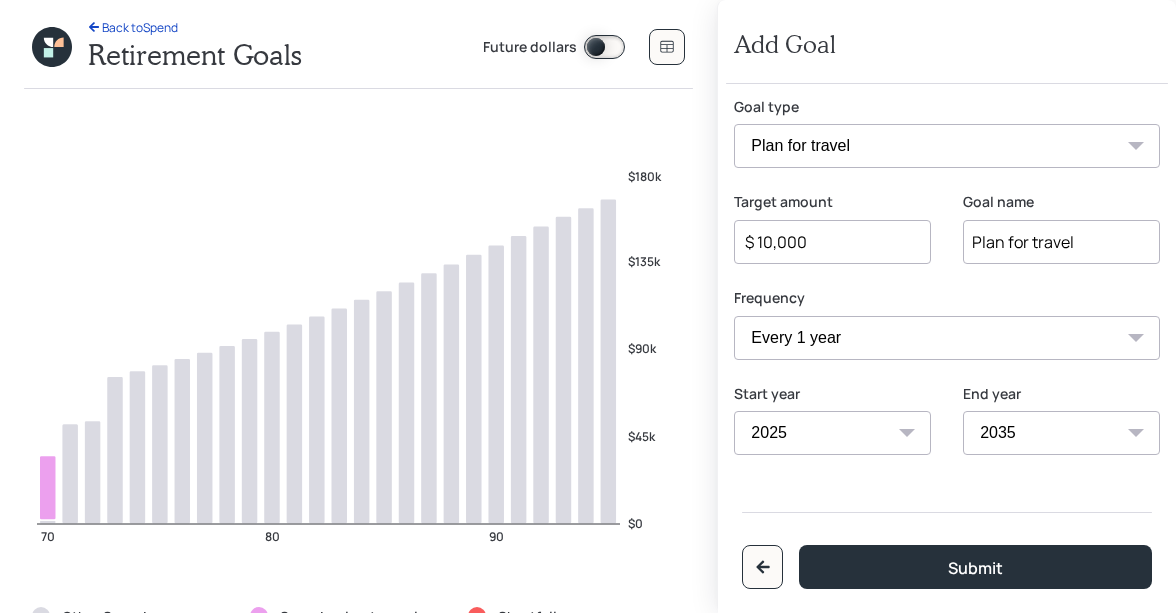 click on "2025 2026 2027 2028 2029 2030 2031 2032 2033 2034 2035 2036 2037 2038 2039 2040 2041 2042 2043 2044 2045 2046 2047 2048 2049" at bounding box center (1061, 433) 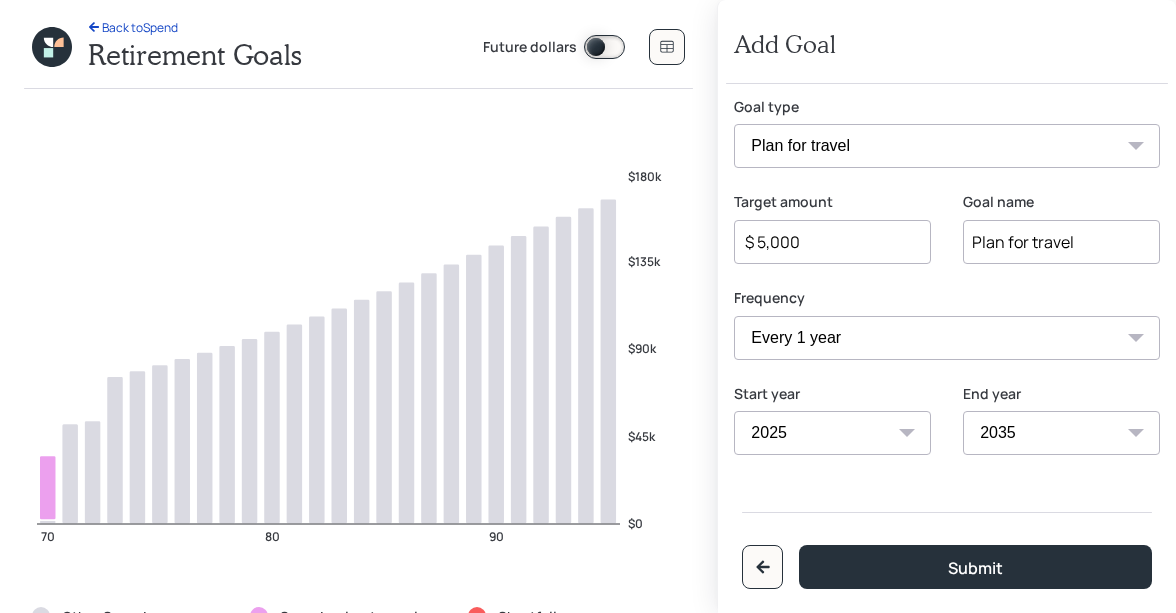 type on "$ 5,000" 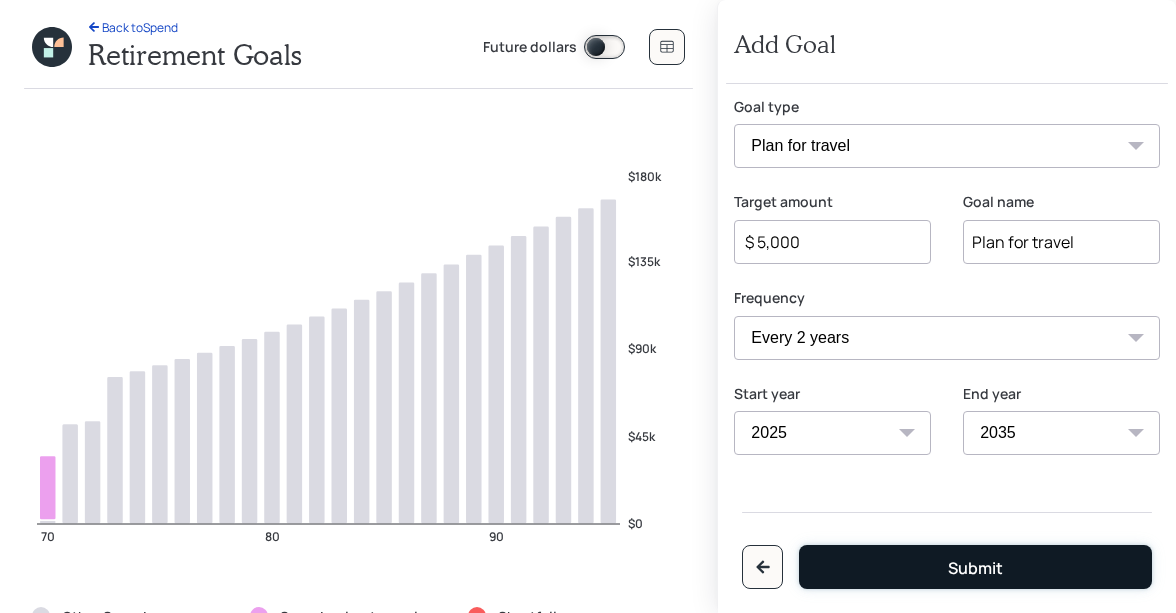 click on "Submit" at bounding box center (975, 567) 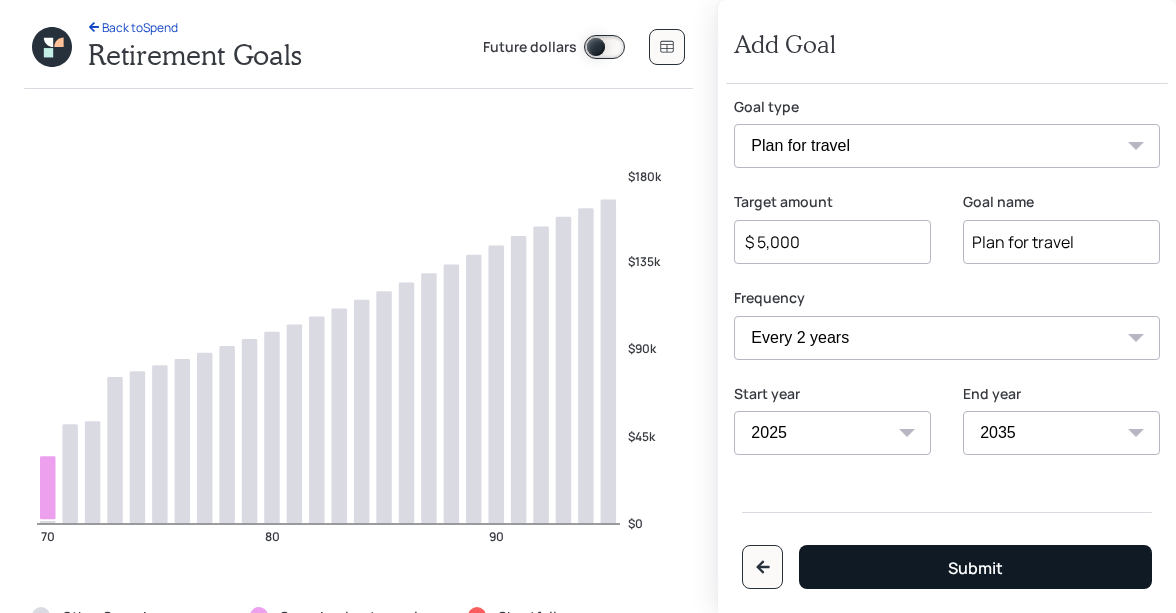 type on "$" 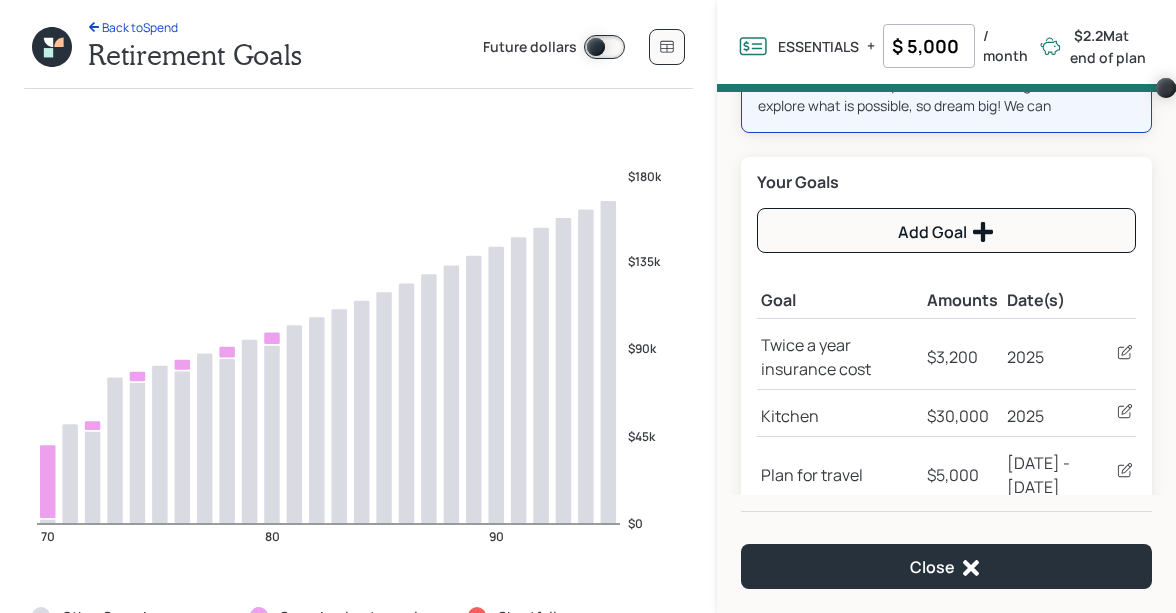 scroll, scrollTop: 144, scrollLeft: 0, axis: vertical 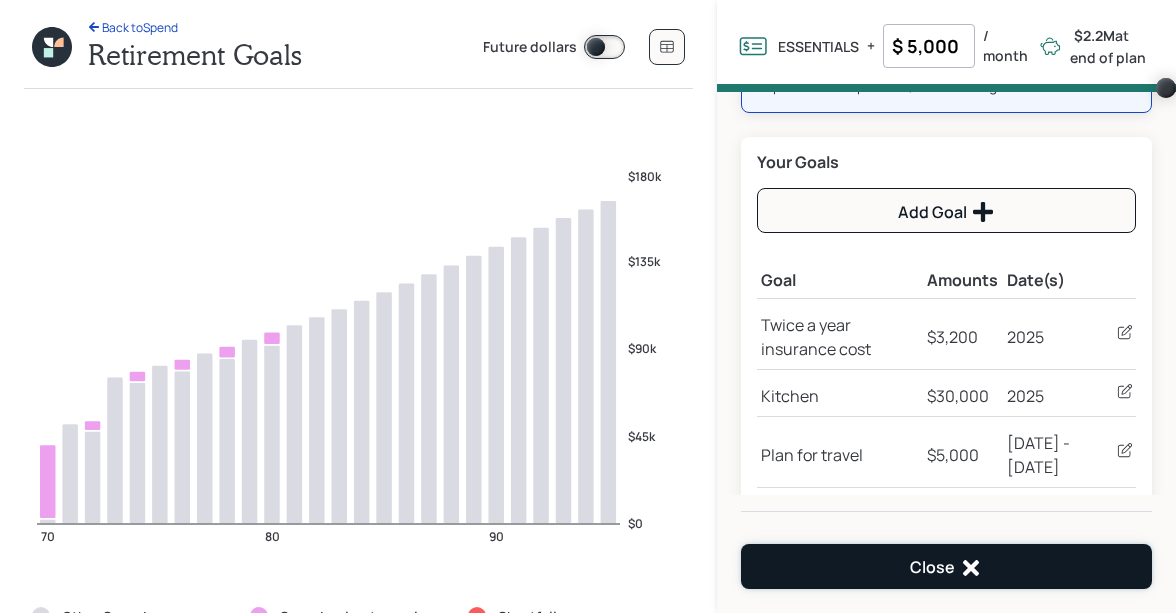 click on "Close" at bounding box center (946, 566) 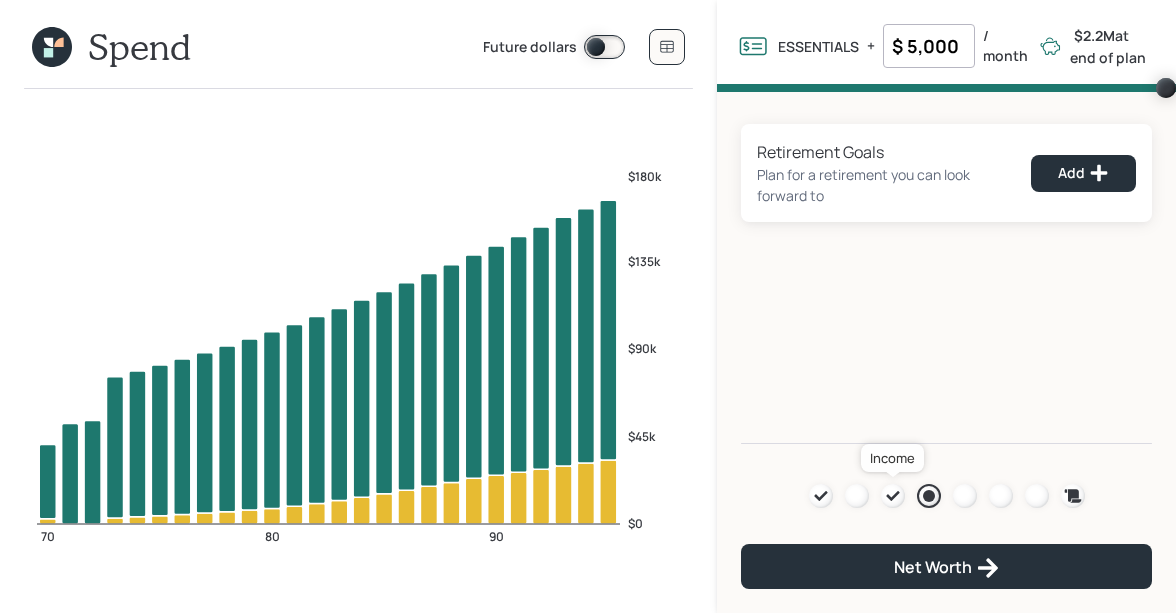 click 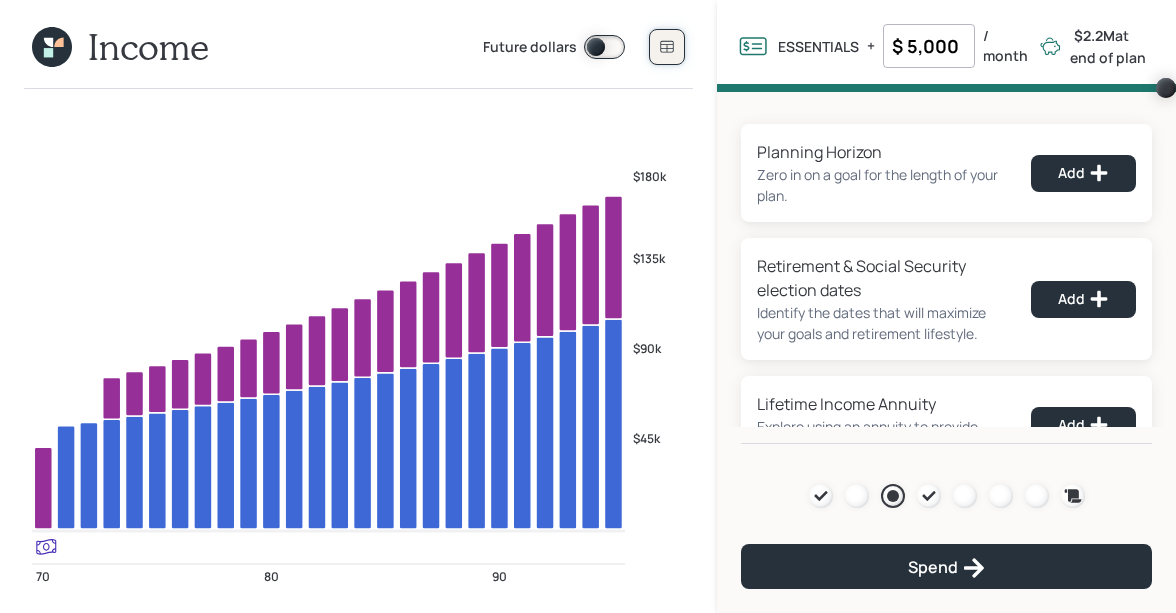 click at bounding box center [667, 47] 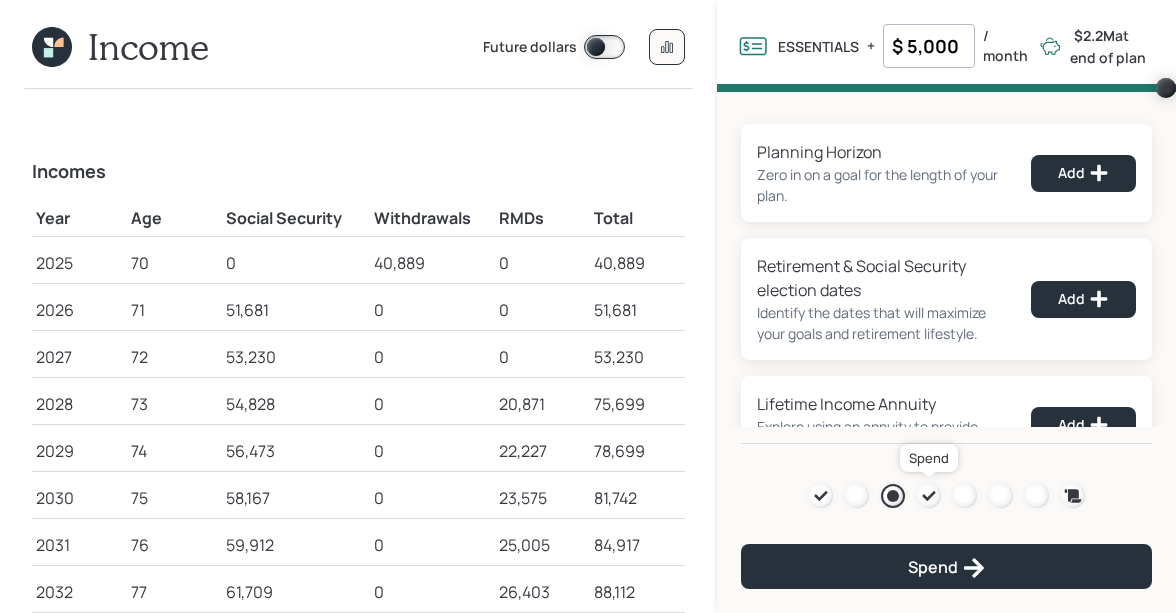 click at bounding box center (929, 496) 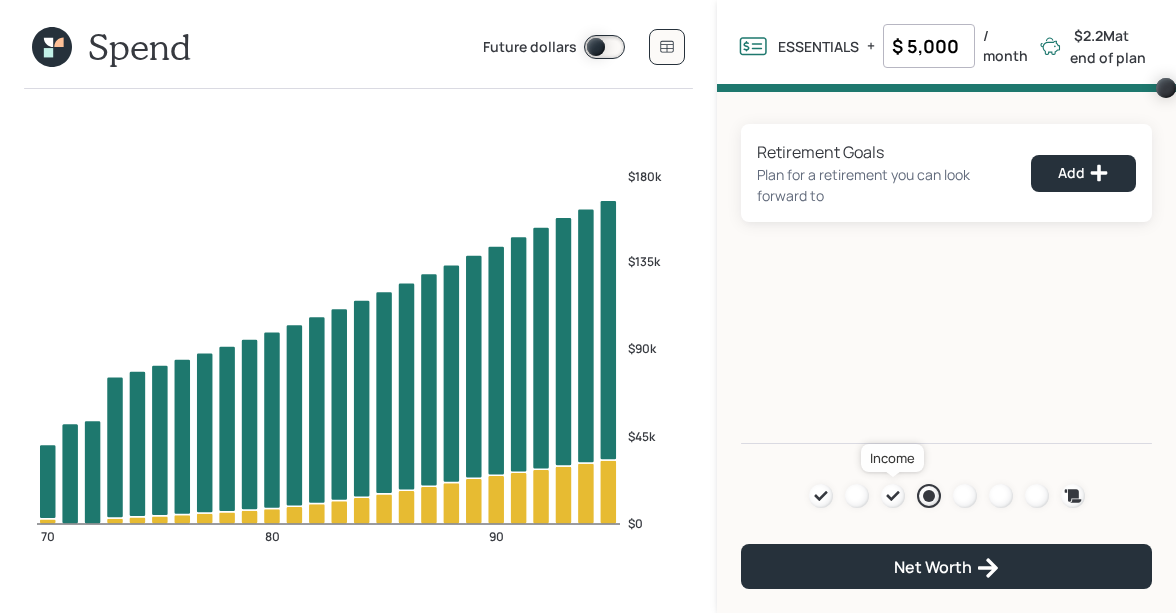 click at bounding box center [893, 496] 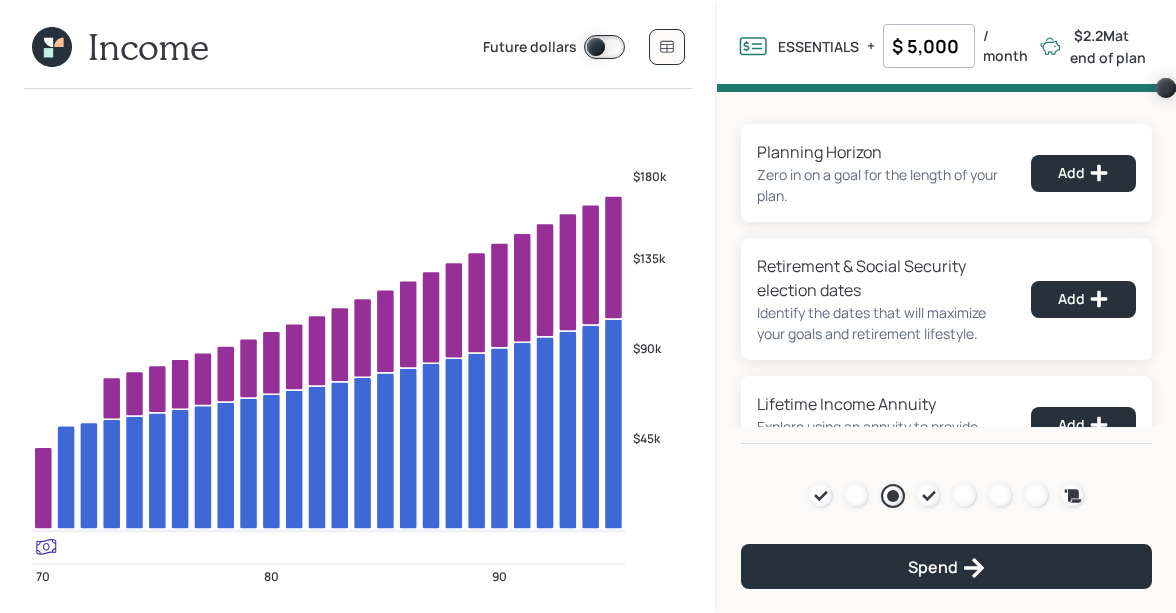 click on "Income" at bounding box center (148, 46) 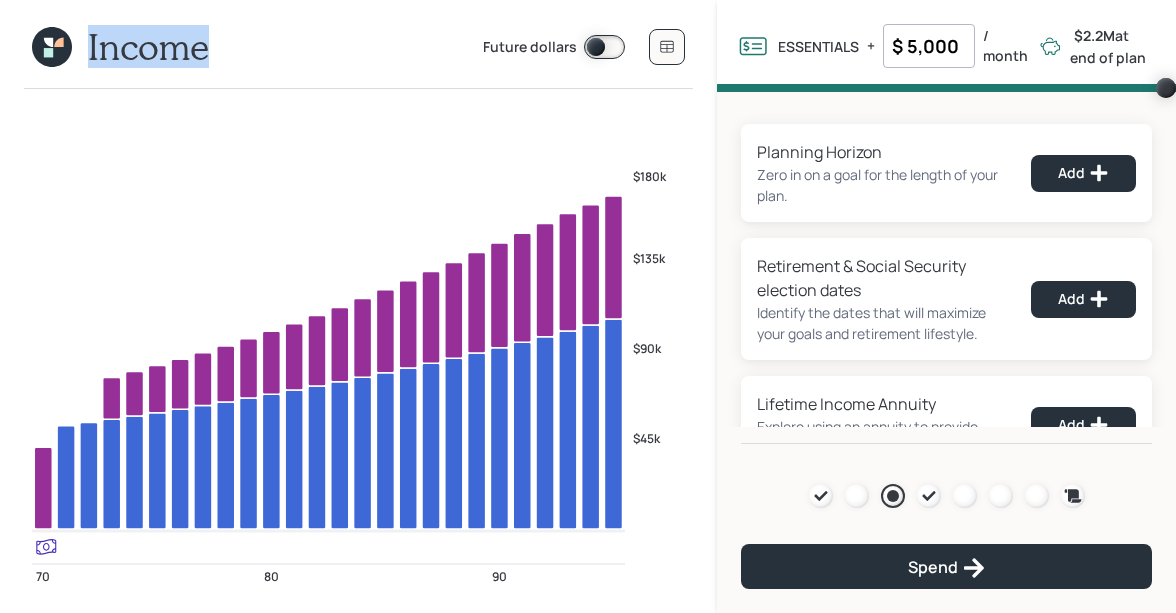 click on "Income" at bounding box center [148, 46] 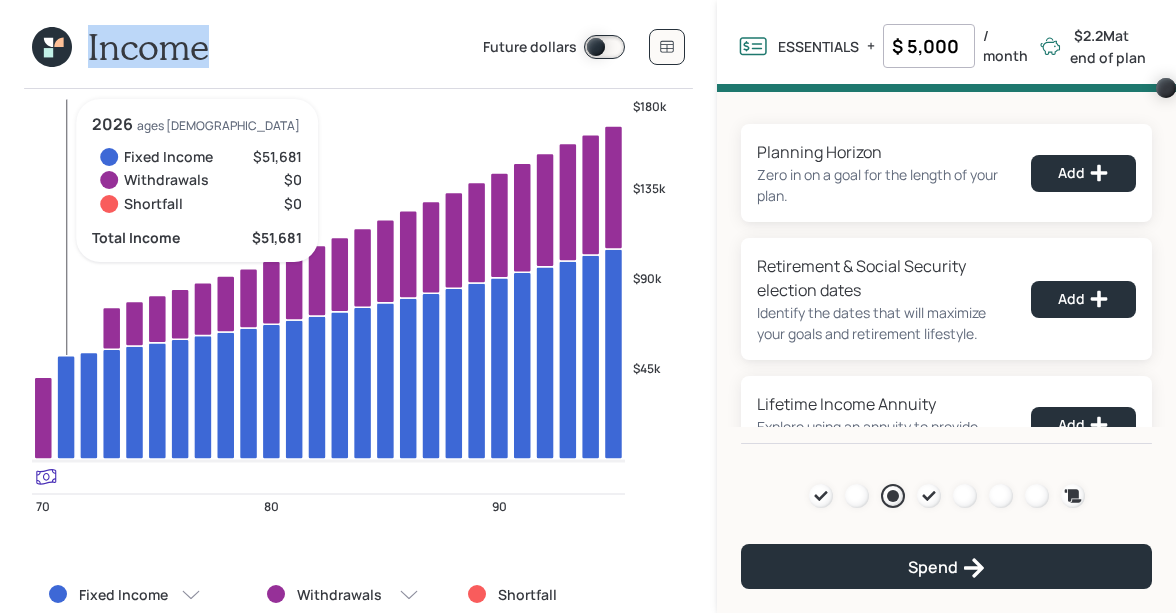 scroll, scrollTop: 64, scrollLeft: 0, axis: vertical 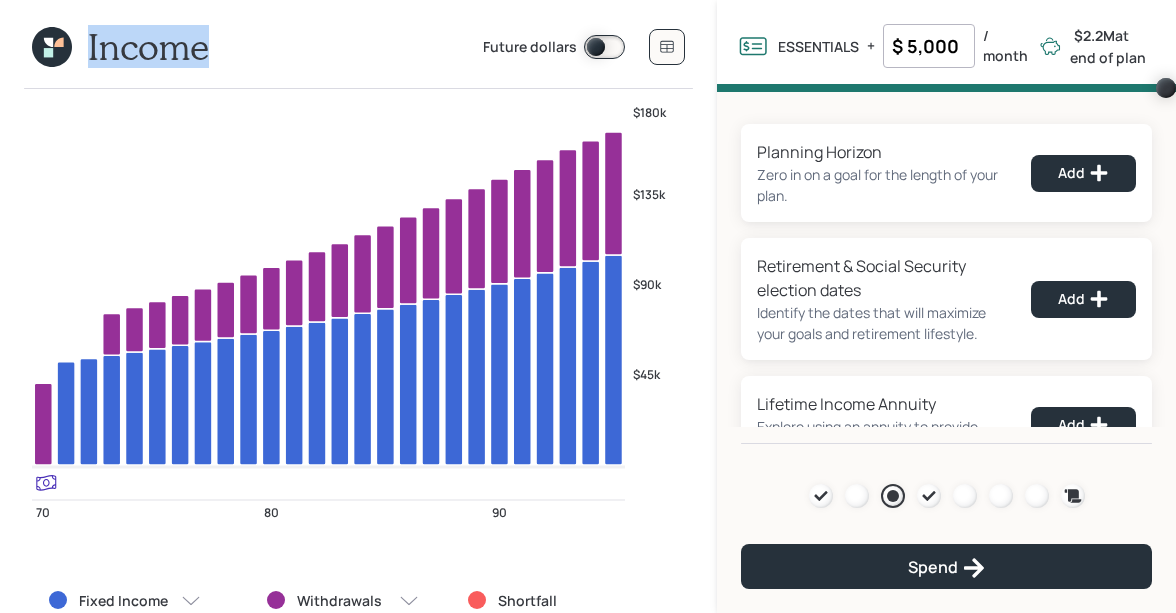 click on "Income" at bounding box center (148, 46) 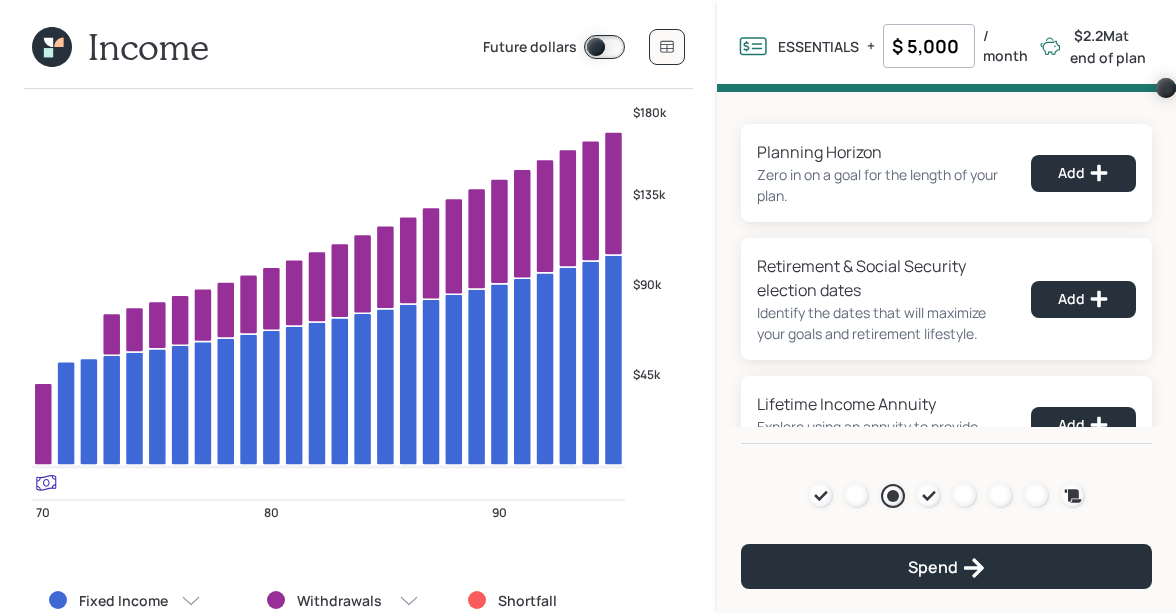 click 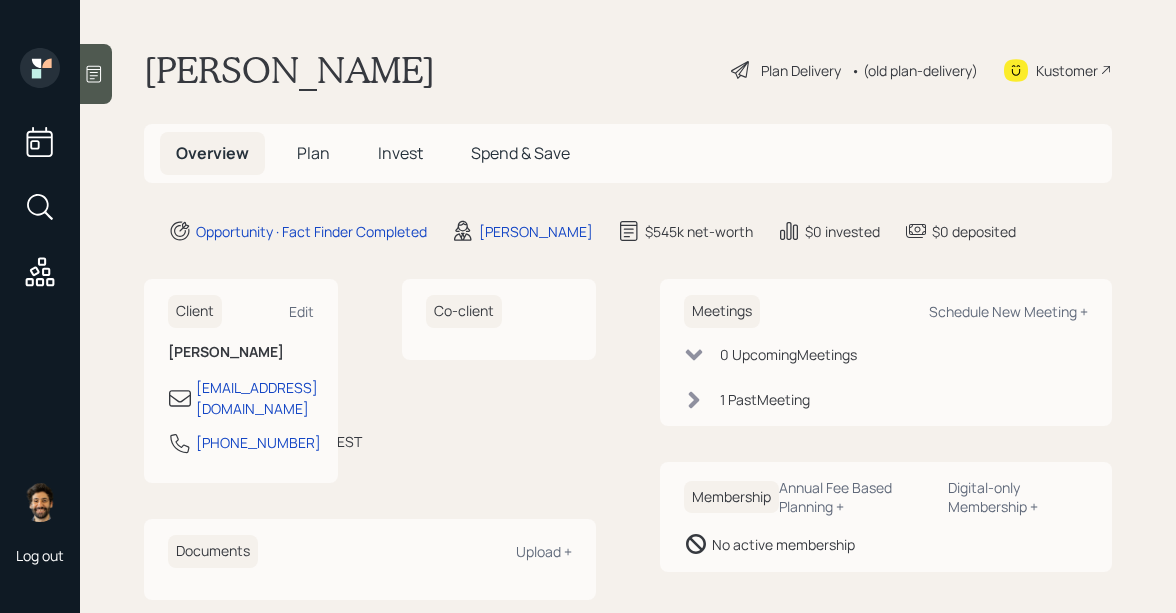 click on "Plan" at bounding box center [313, 153] 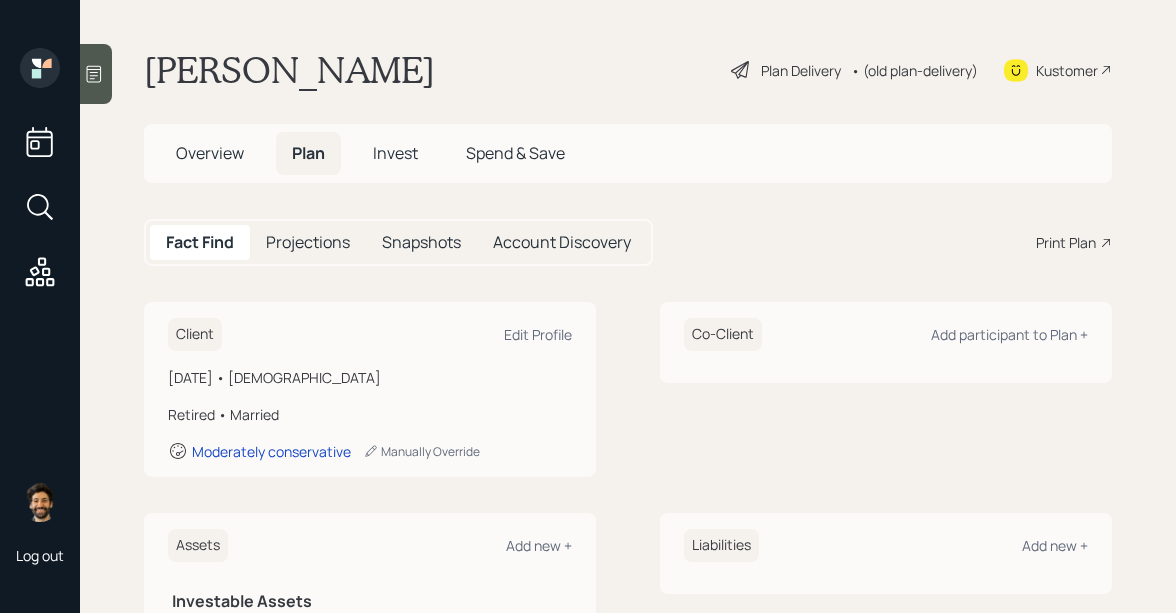 click on "Invest" at bounding box center (395, 153) 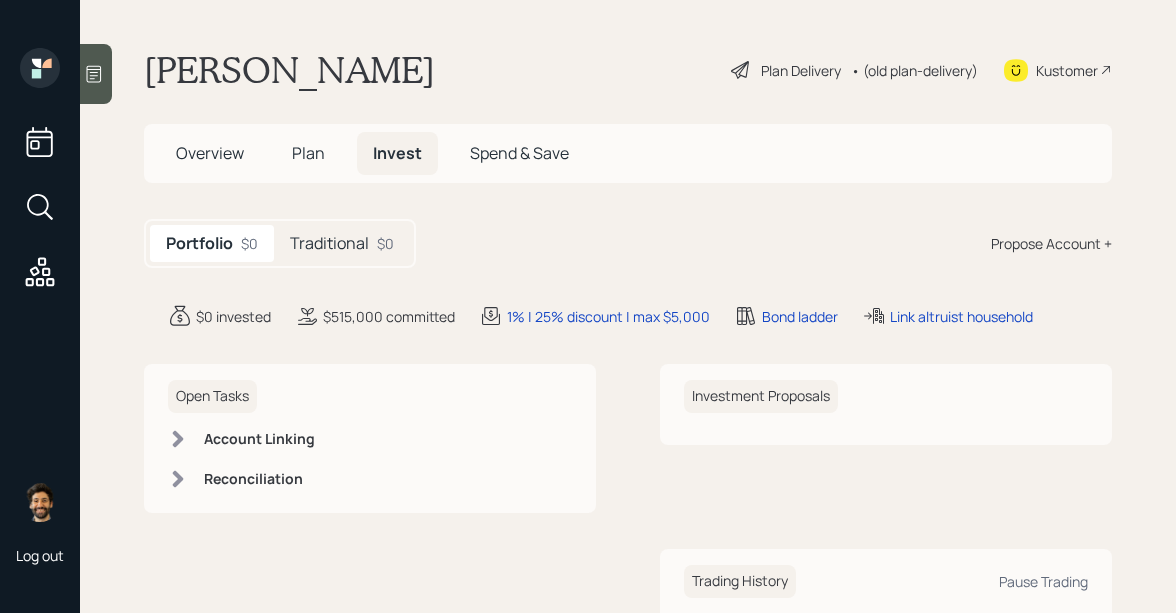 click on "Plan" at bounding box center [308, 153] 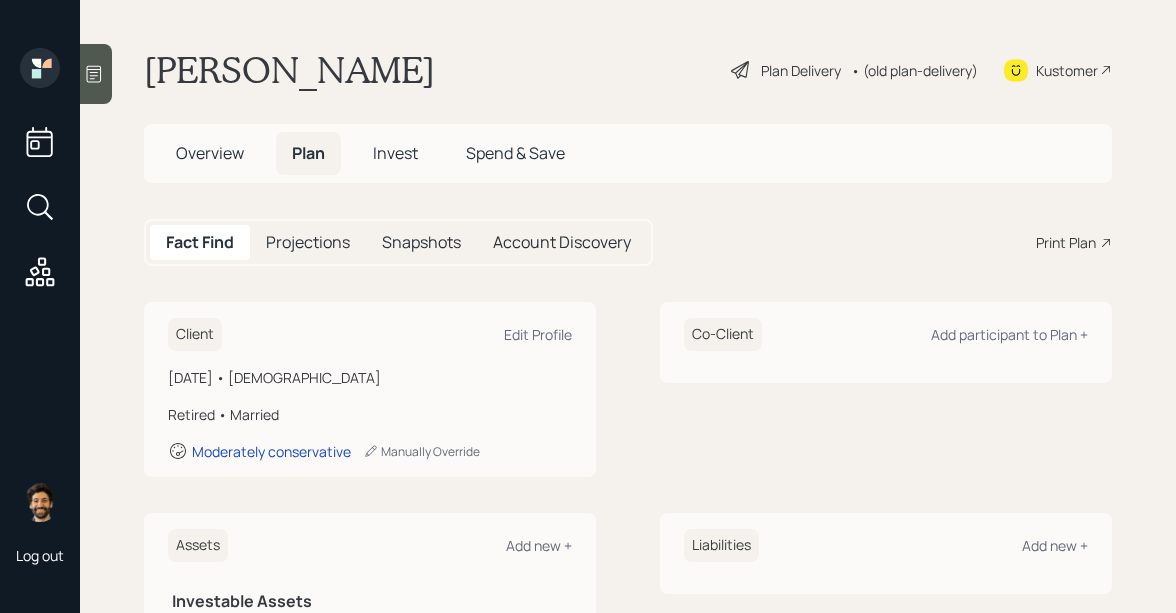 click on "• (old plan-delivery)" at bounding box center [914, 70] 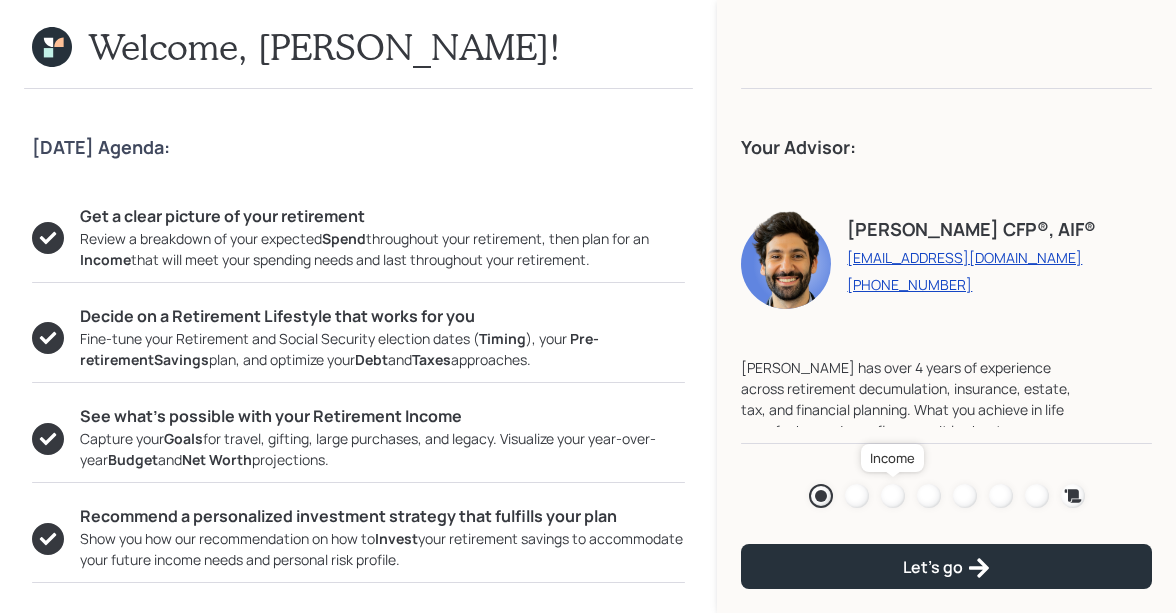 click at bounding box center (893, 496) 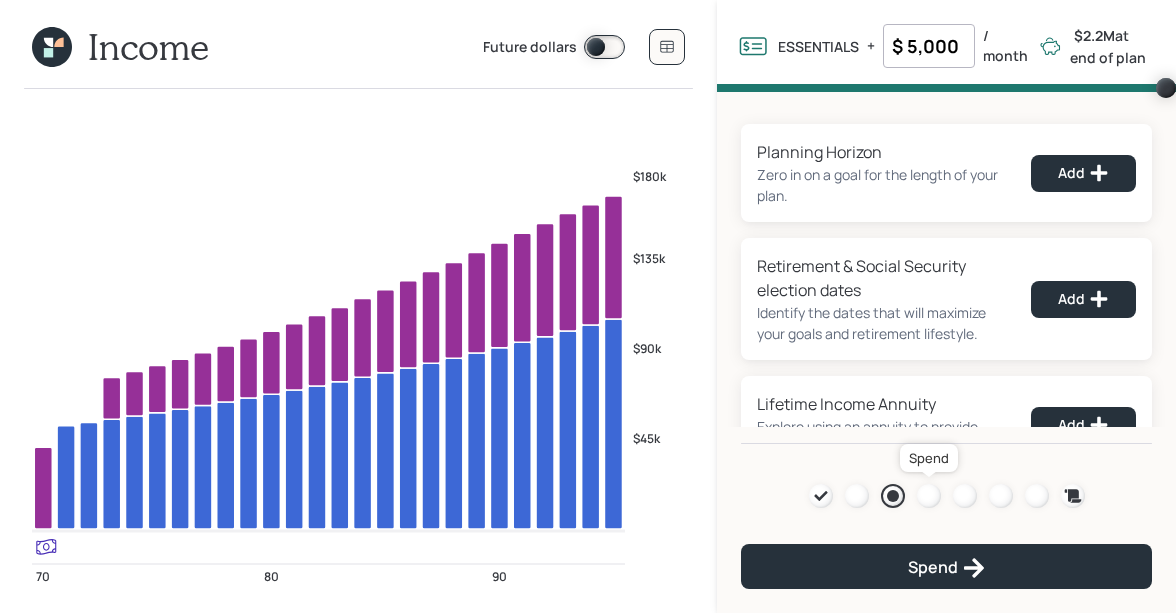 click at bounding box center (929, 496) 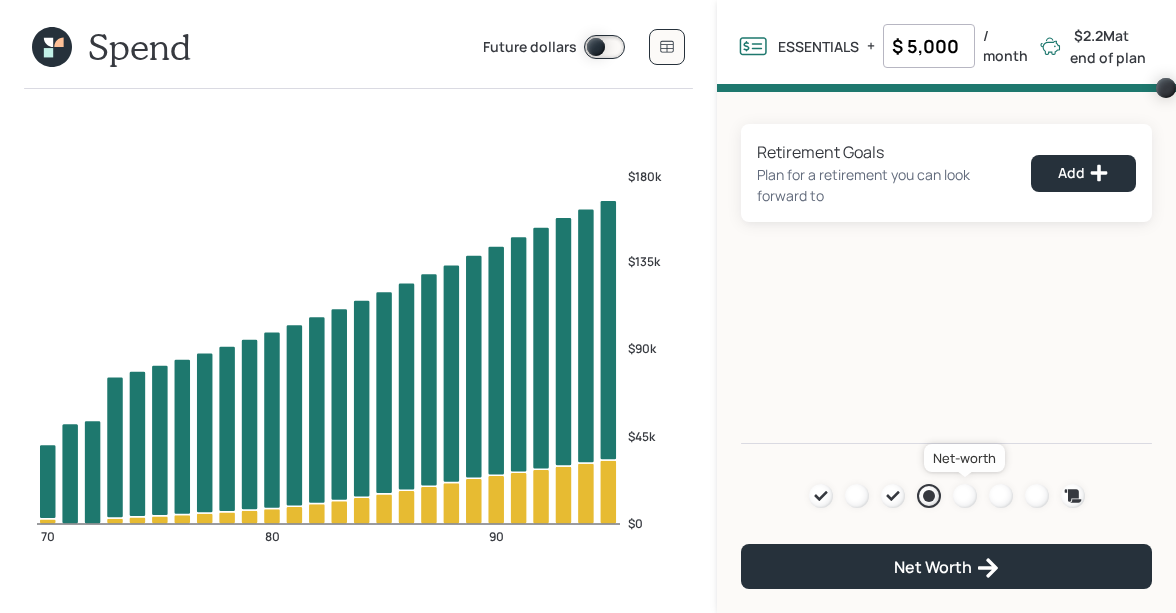 click at bounding box center (965, 496) 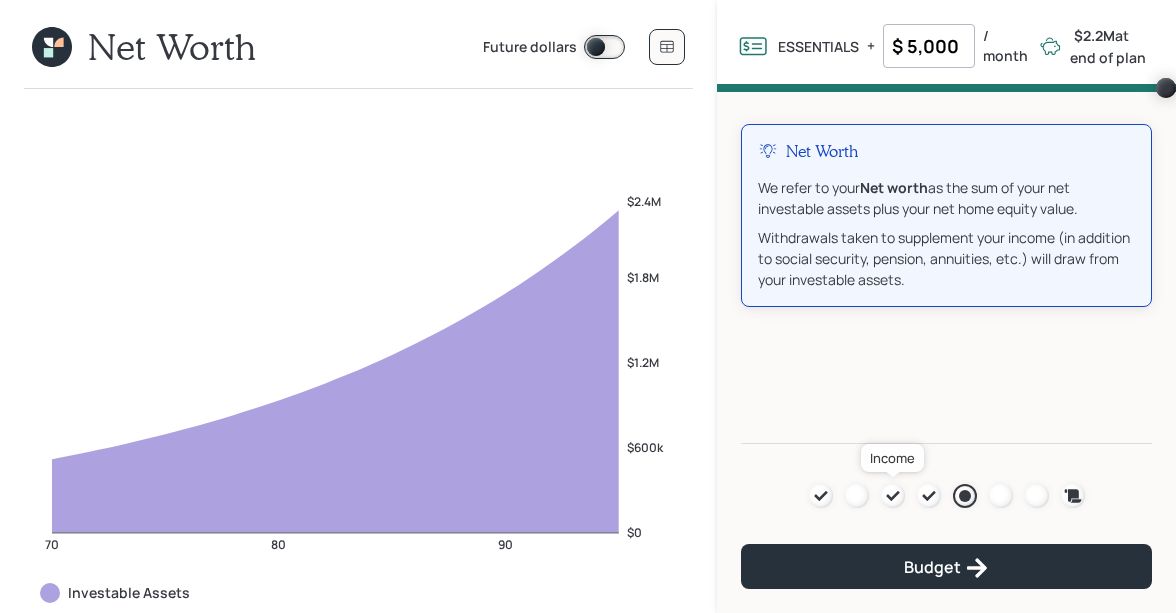click 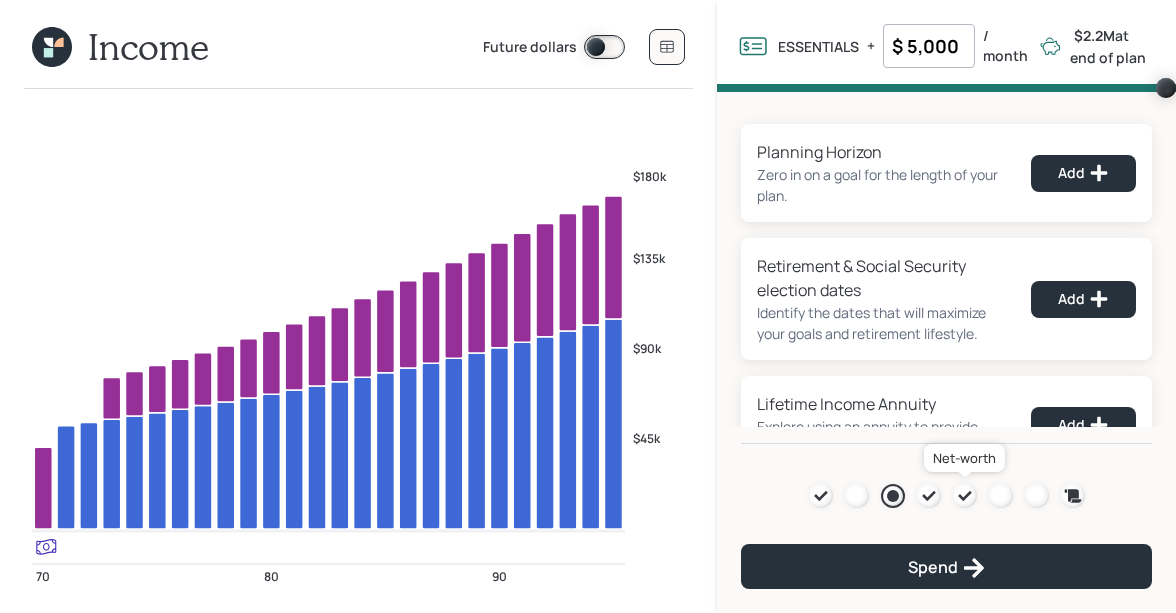 click 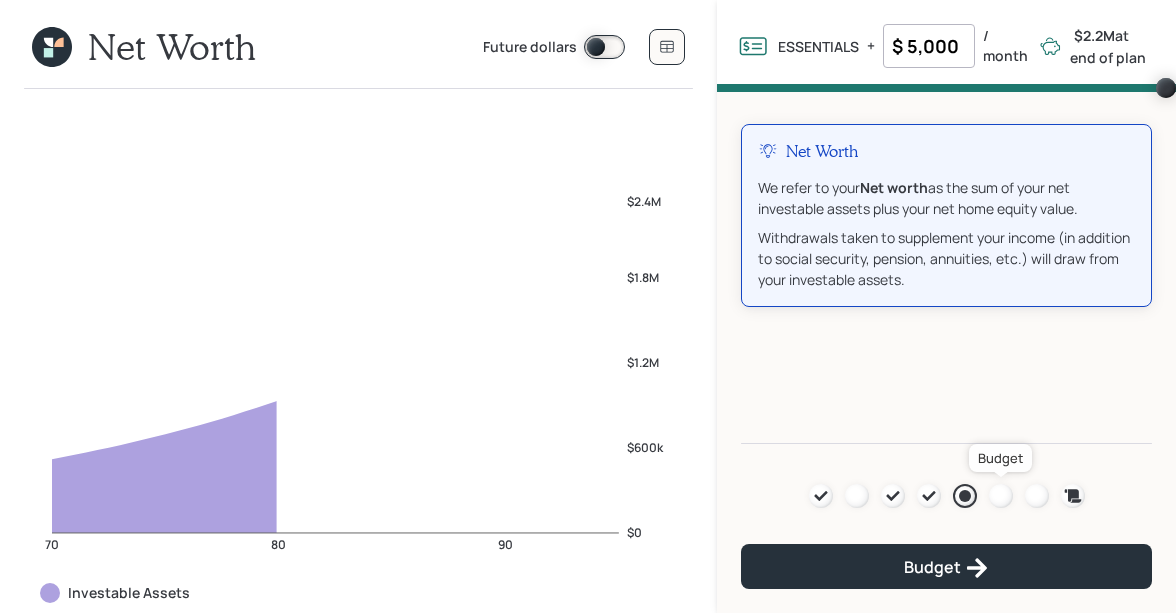 click at bounding box center (1001, 496) 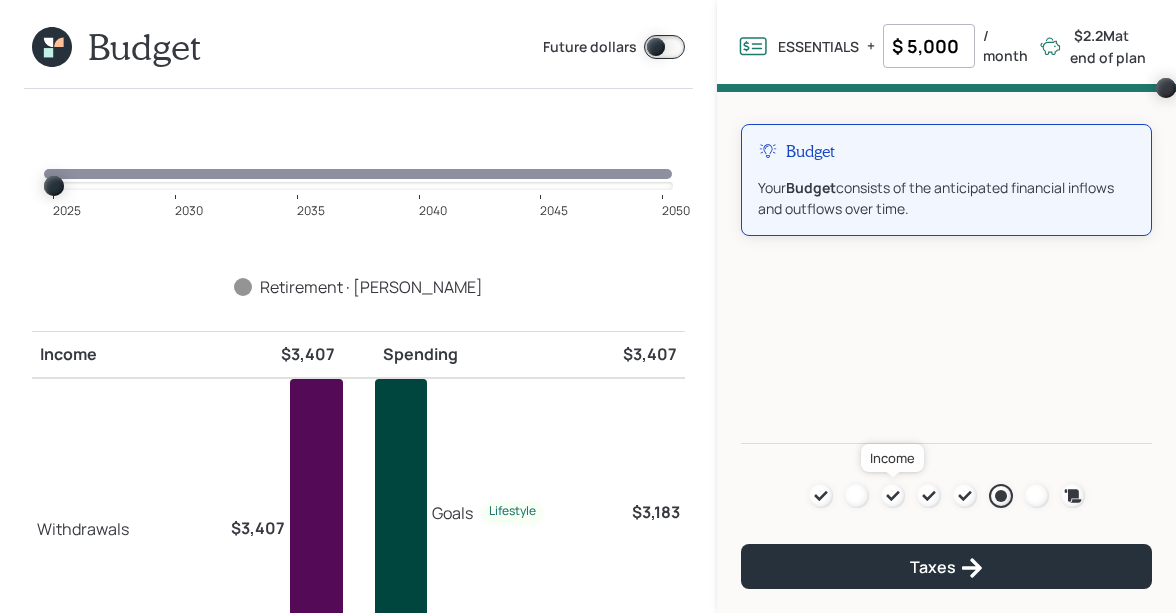 click 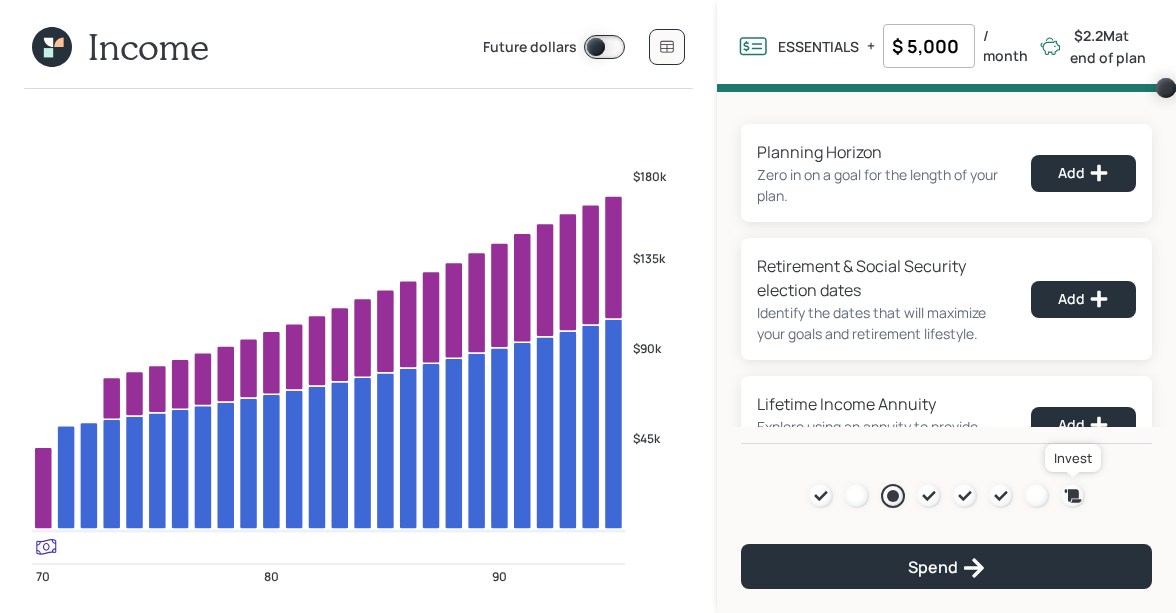 click 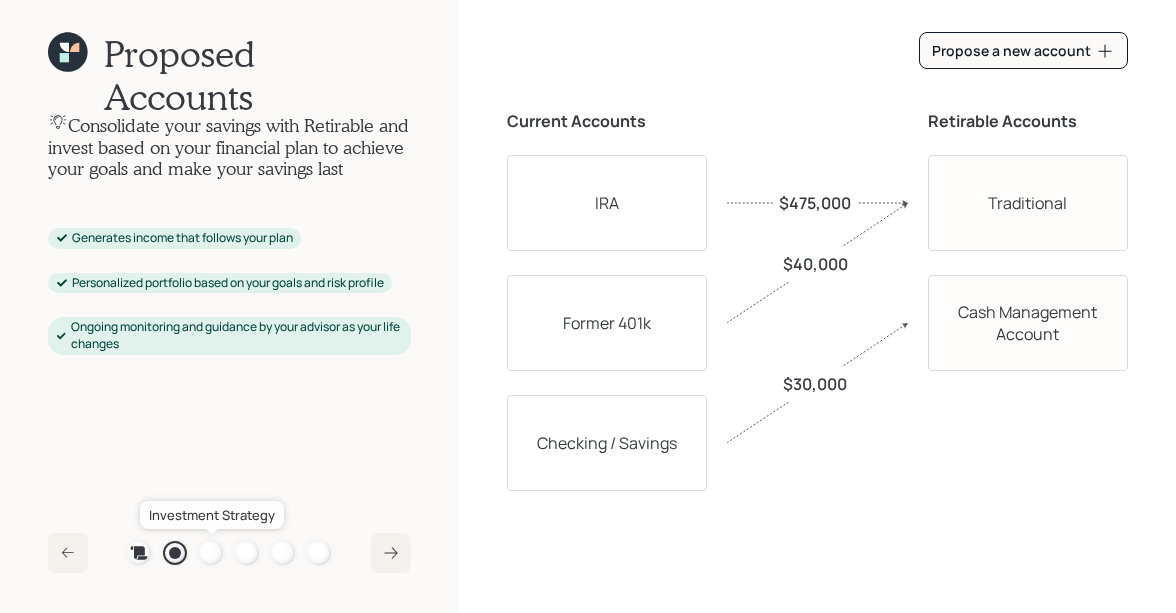 click at bounding box center [211, 553] 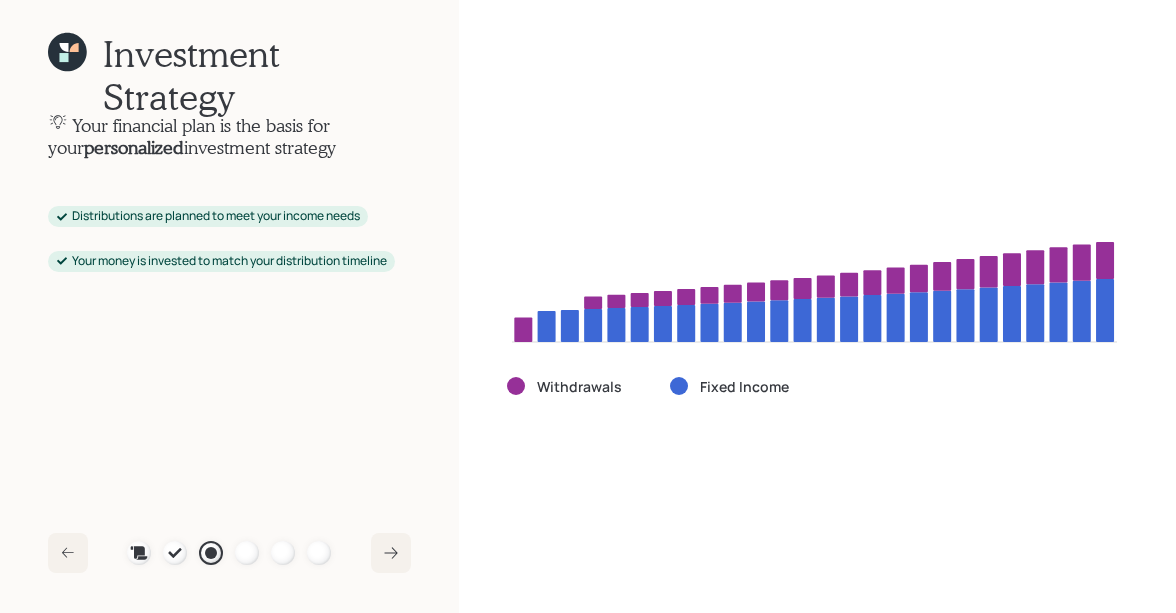 click 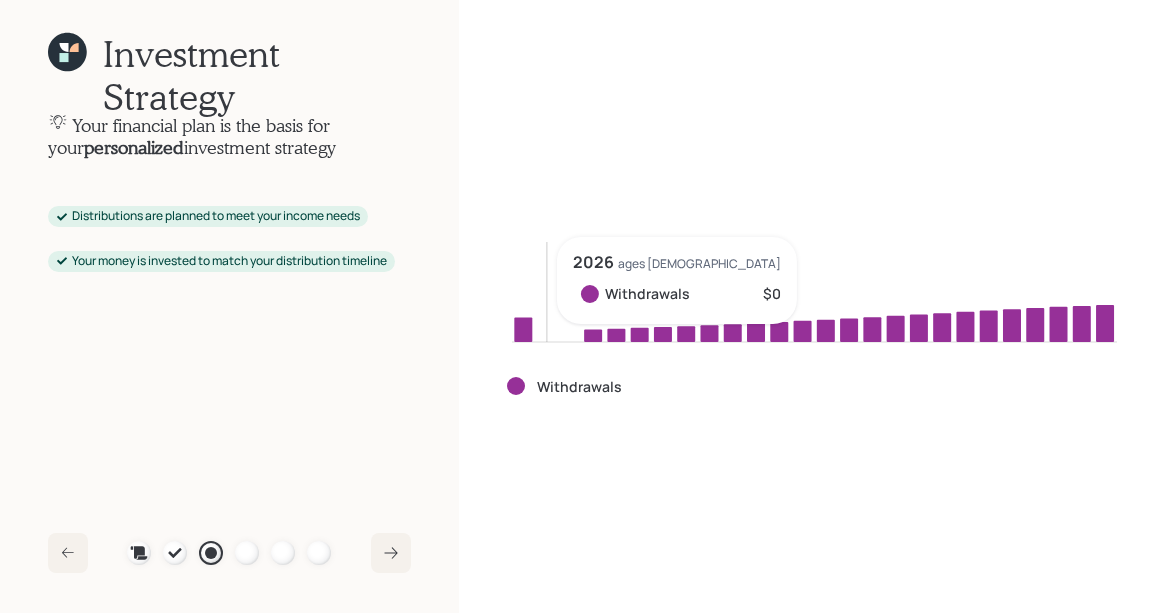 click 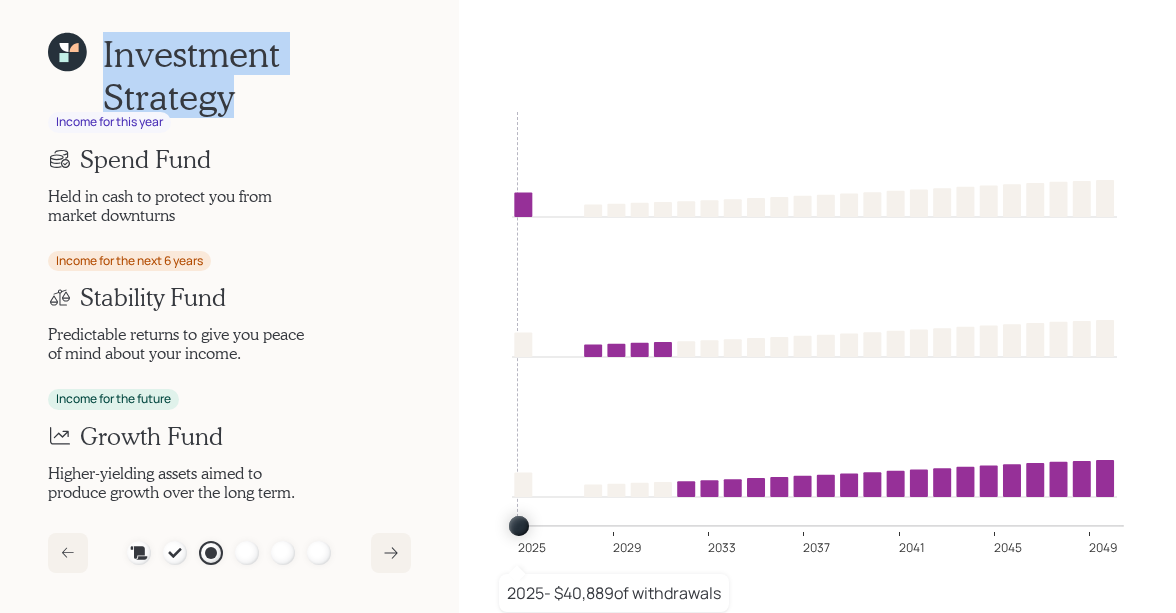drag, startPoint x: 237, startPoint y: 104, endPoint x: 97, endPoint y: 46, distance: 151.53877 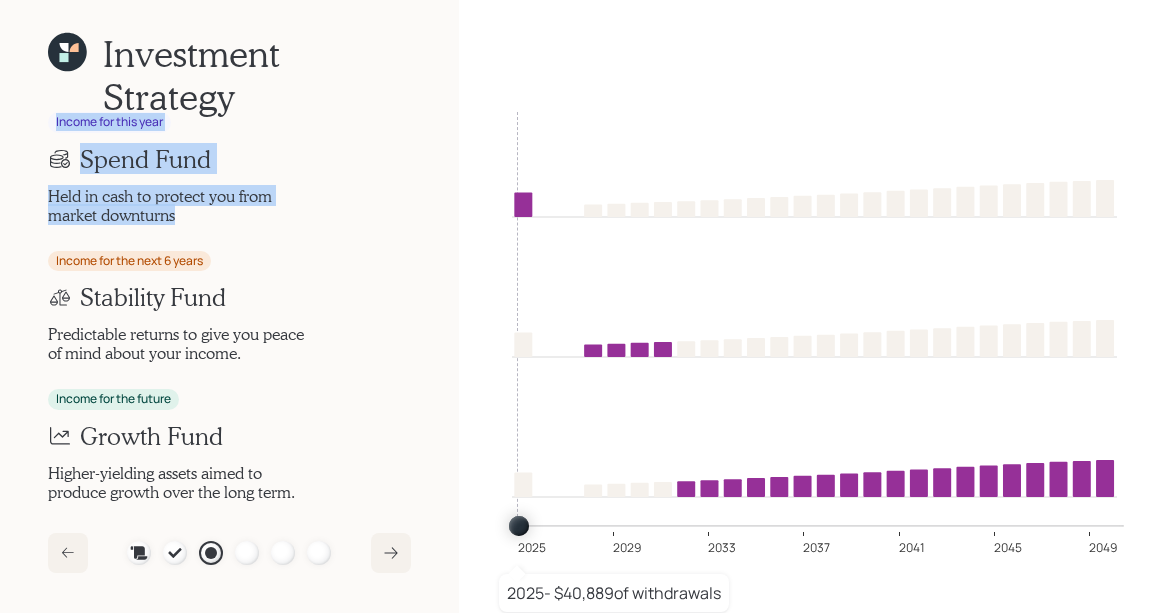 drag, startPoint x: 191, startPoint y: 213, endPoint x: 42, endPoint y: 125, distance: 173.04623 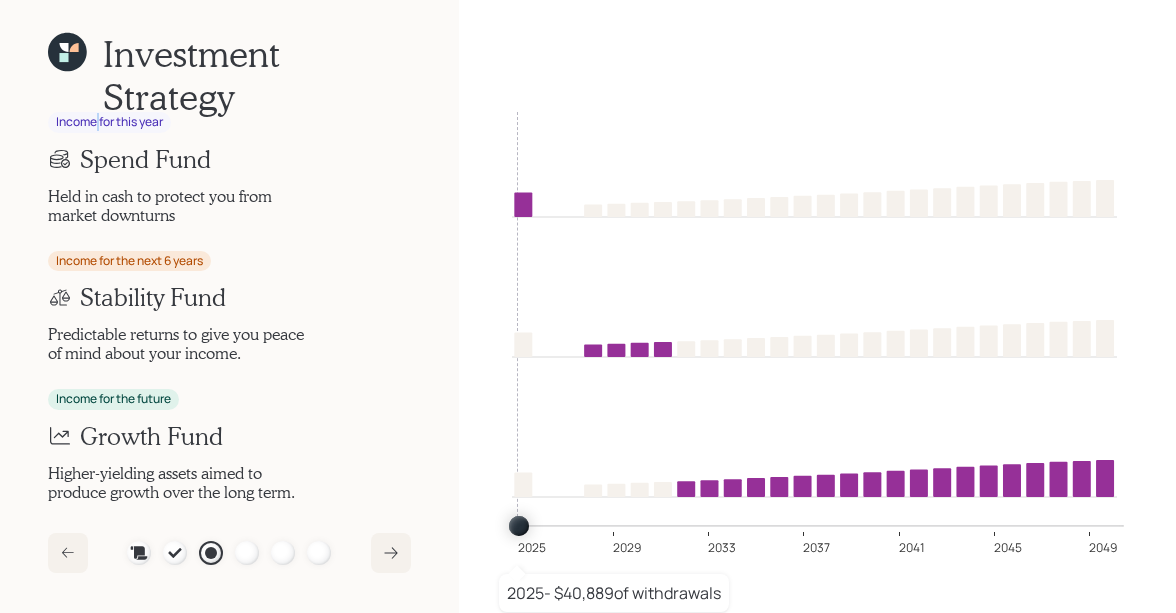 click on "Income for this year" at bounding box center (109, 122) 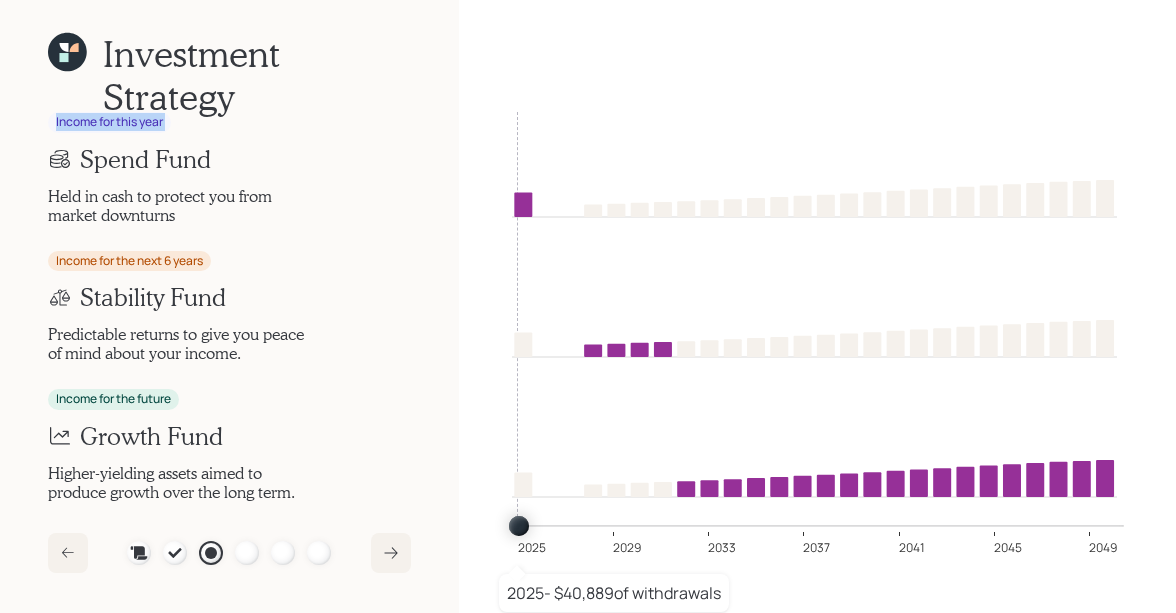 click on "Income for this year" at bounding box center [109, 122] 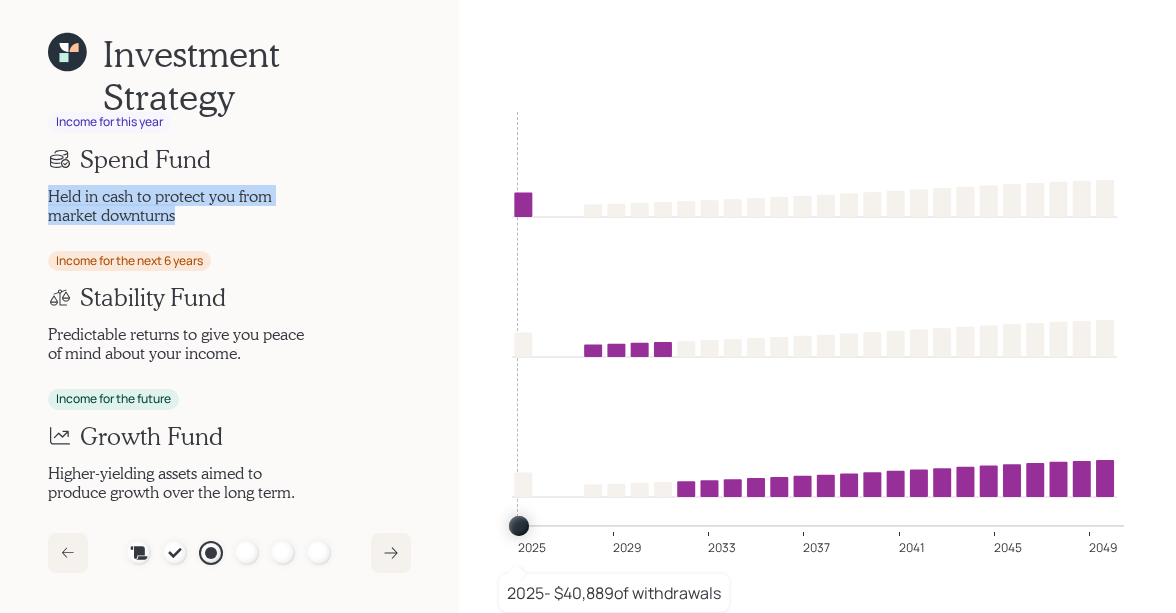 drag, startPoint x: 198, startPoint y: 219, endPoint x: 32, endPoint y: 189, distance: 168.68906 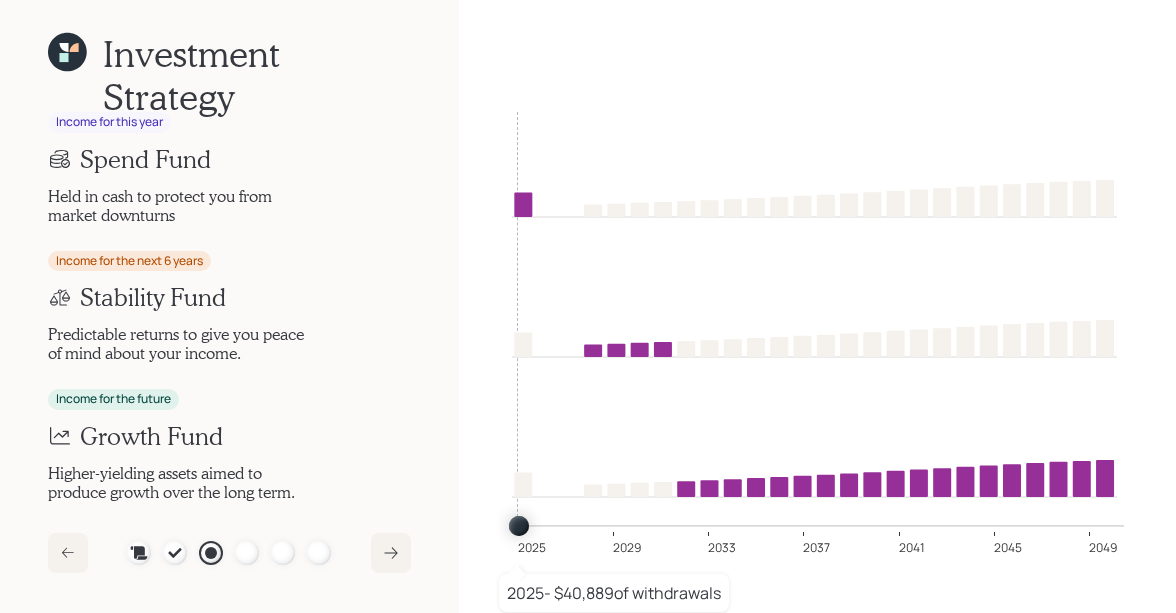 click on "Spend Fund" at bounding box center [145, 159] 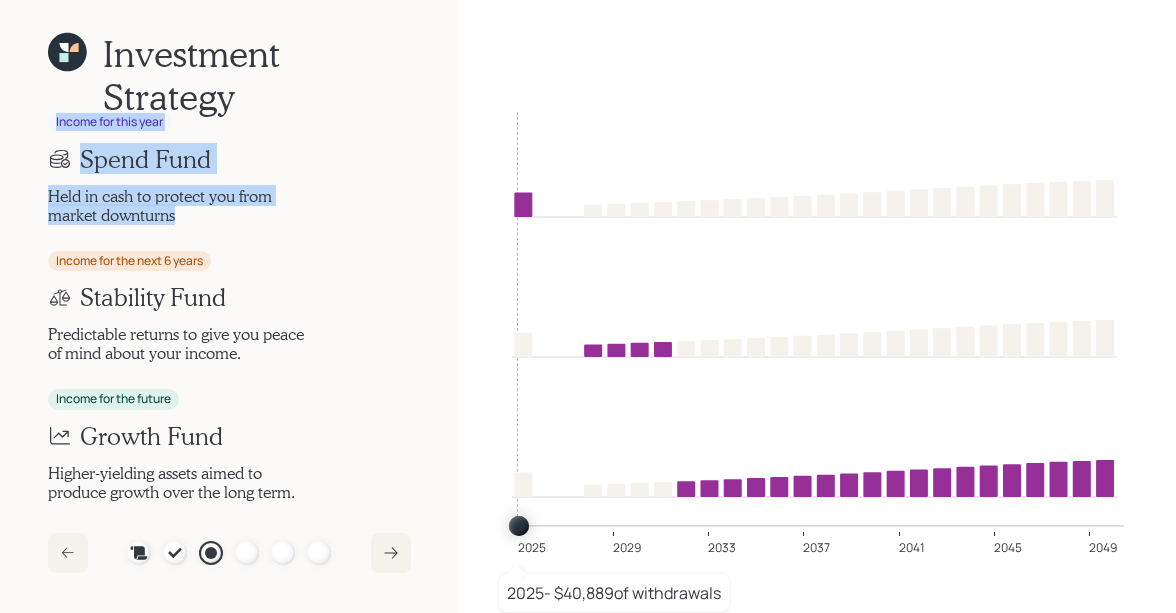 drag, startPoint x: 174, startPoint y: 216, endPoint x: 33, endPoint y: 109, distance: 177.00282 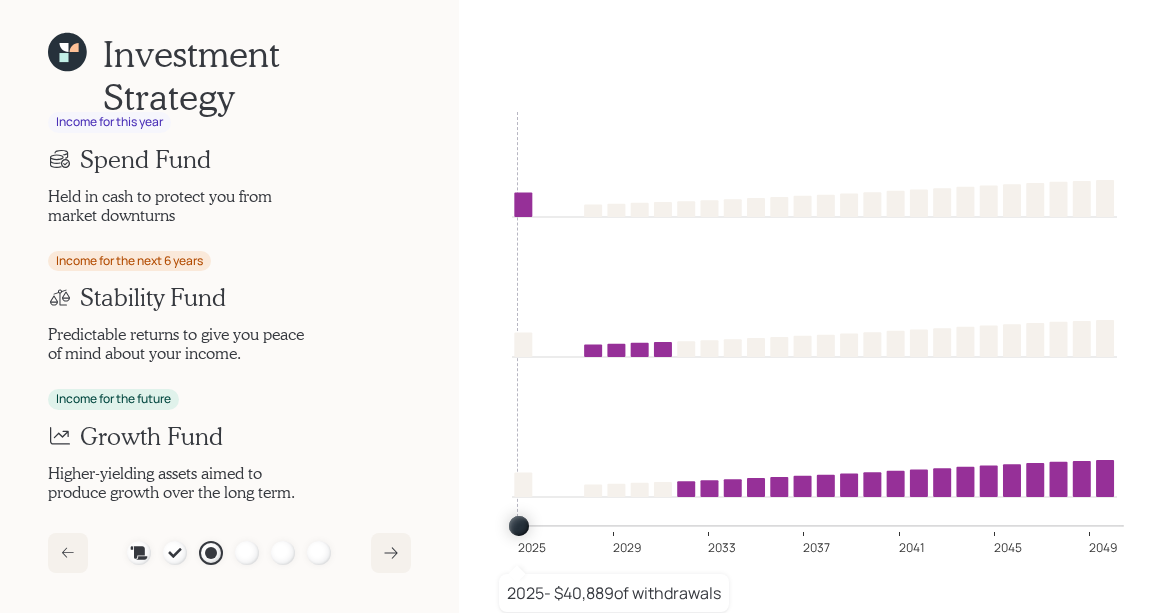 click on "Investment Strategy" at bounding box center (257, 75) 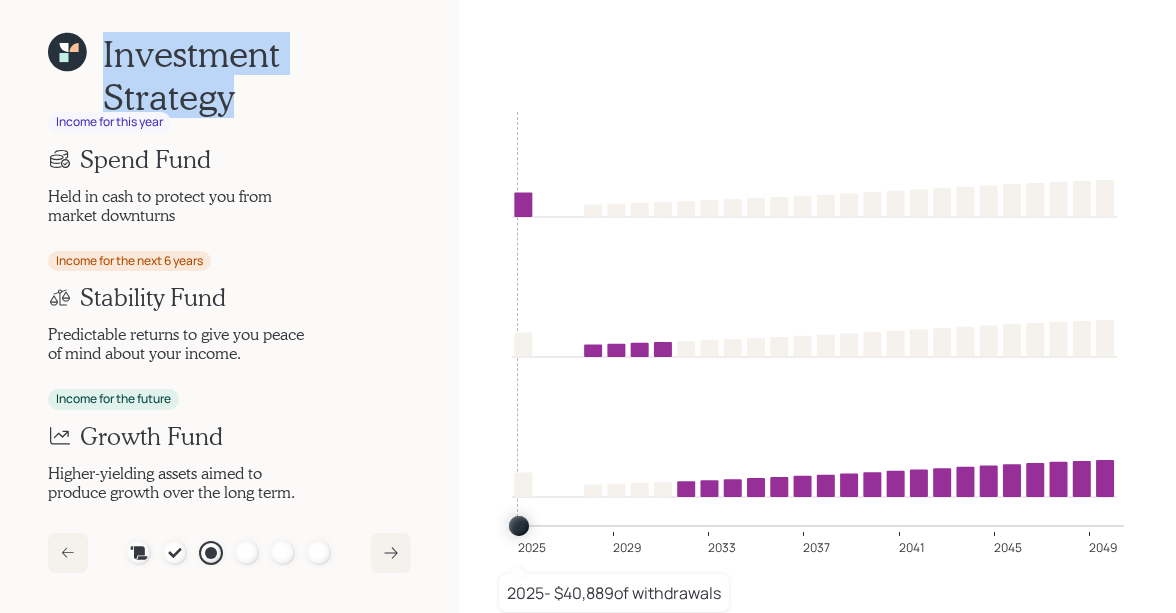 drag, startPoint x: 243, startPoint y: 104, endPoint x: 99, endPoint y: 49, distance: 154.14604 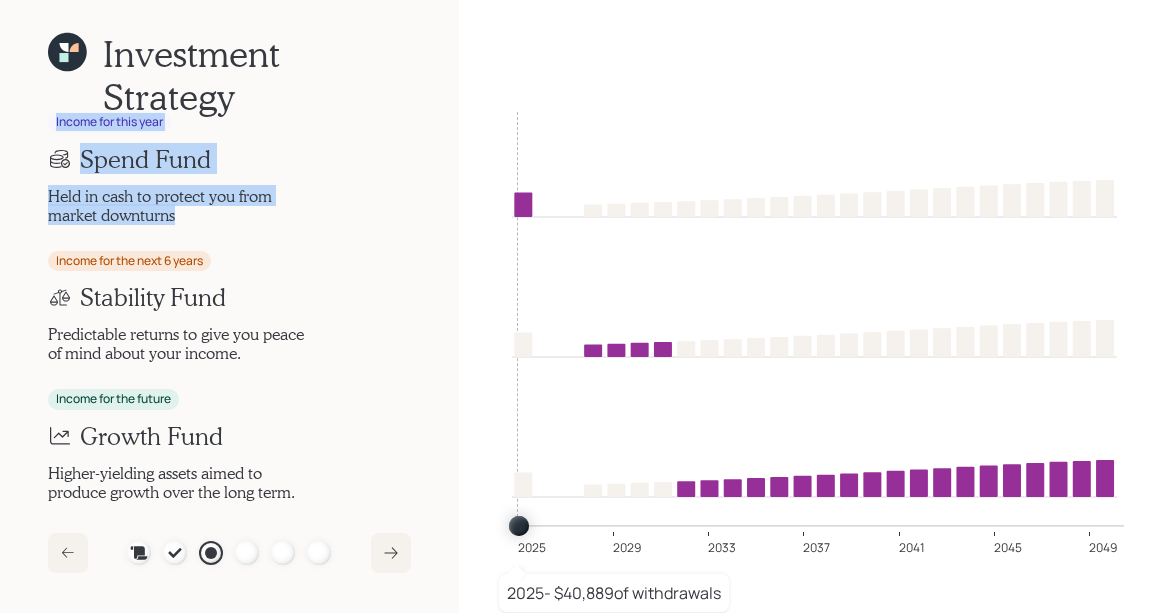 drag, startPoint x: 181, startPoint y: 214, endPoint x: 35, endPoint y: 122, distance: 172.56883 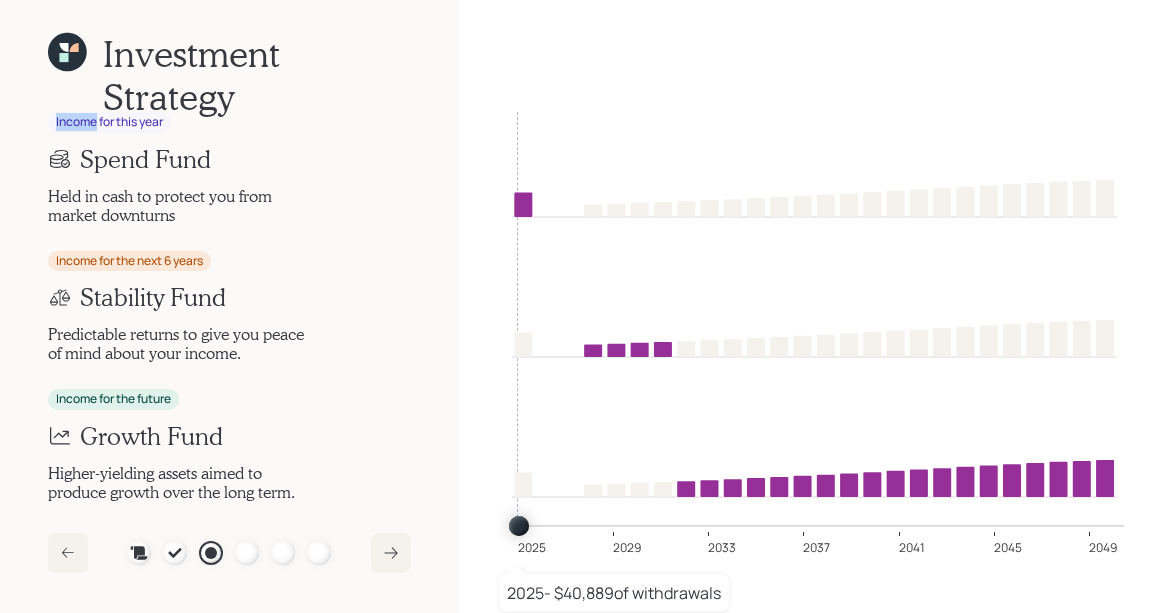 click on "Income for this year" at bounding box center [109, 122] 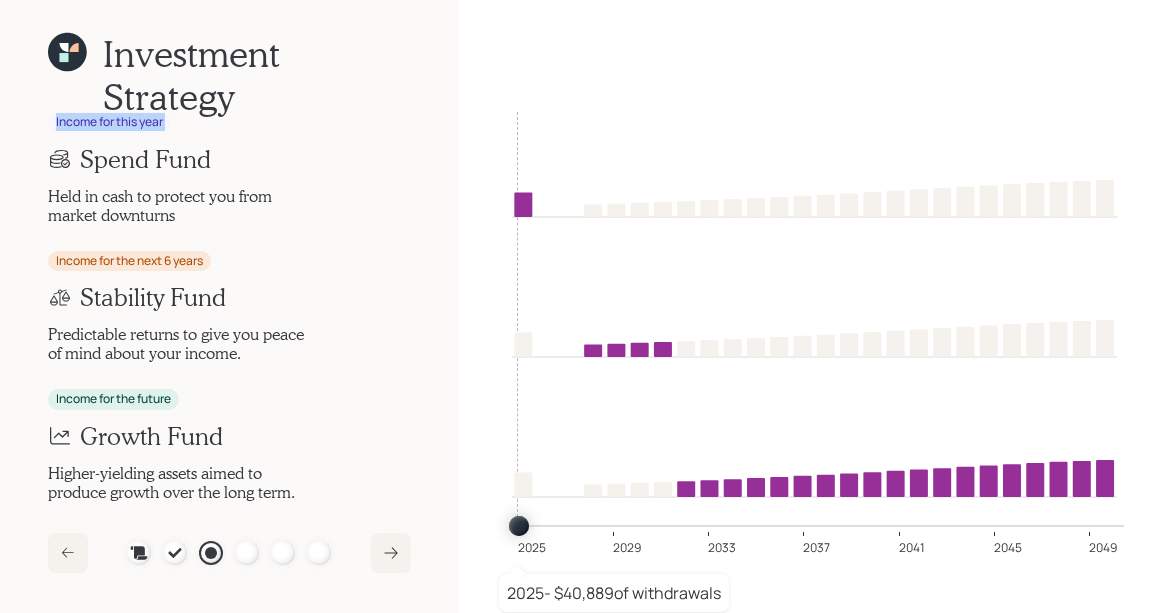 click on "Income for this year" at bounding box center [109, 122] 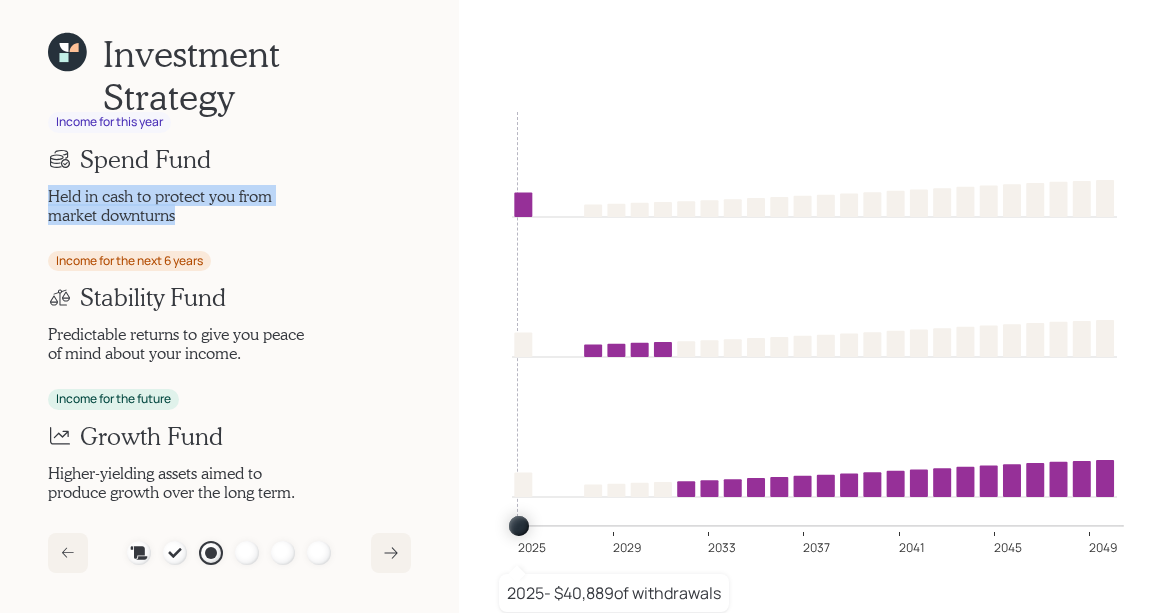 drag, startPoint x: 204, startPoint y: 215, endPoint x: 44, endPoint y: 192, distance: 161.64467 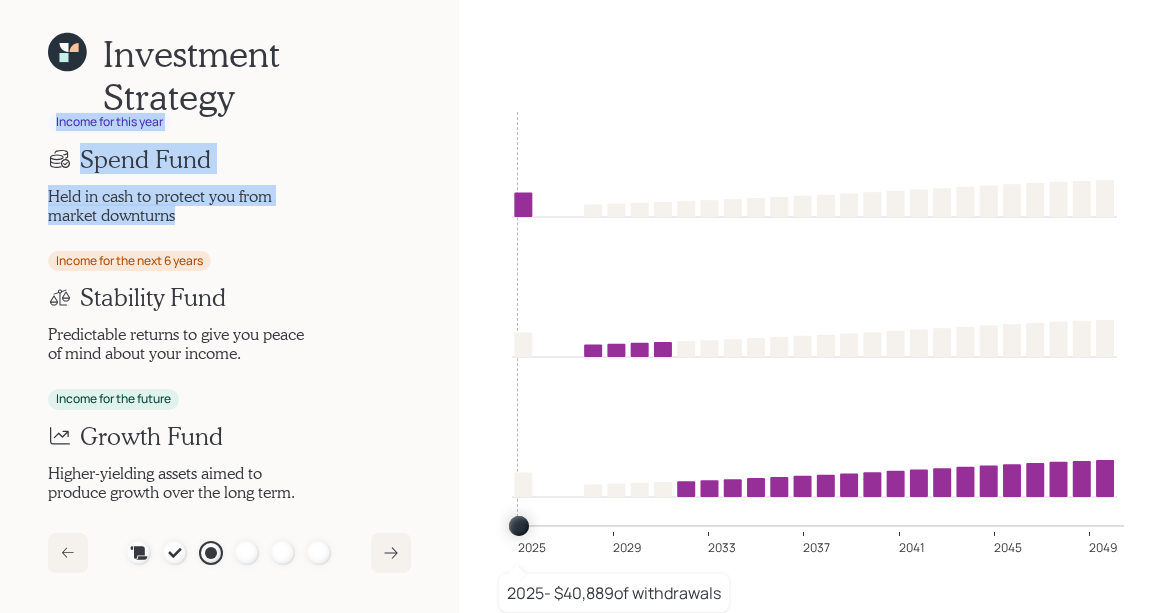 drag, startPoint x: 191, startPoint y: 211, endPoint x: 47, endPoint y: 122, distance: 169.28378 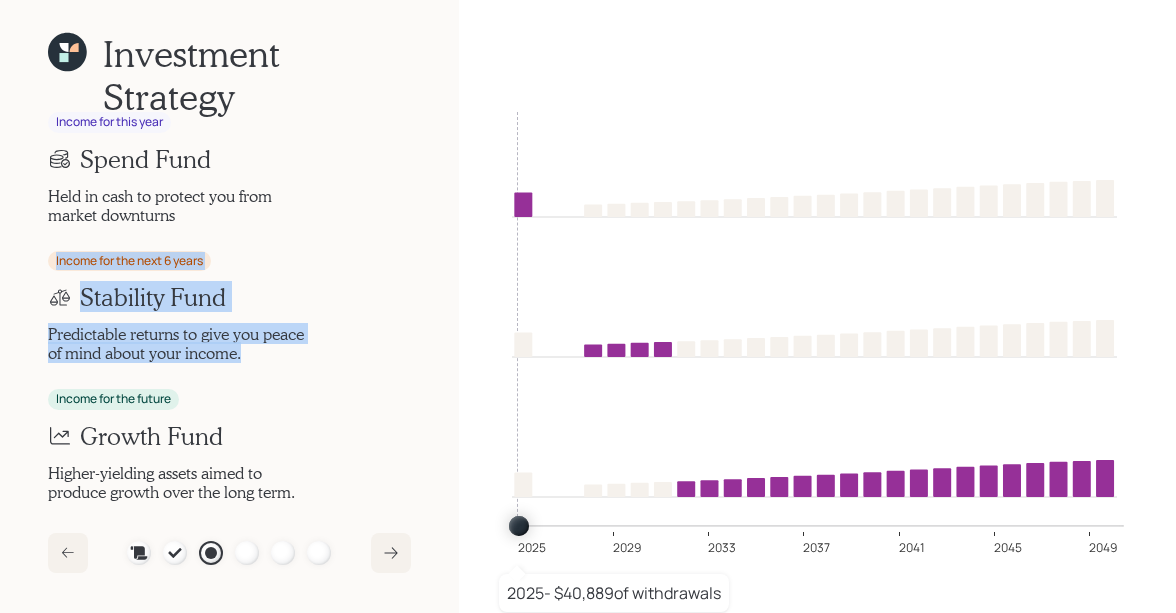 drag, startPoint x: 250, startPoint y: 353, endPoint x: 55, endPoint y: 261, distance: 215.61308 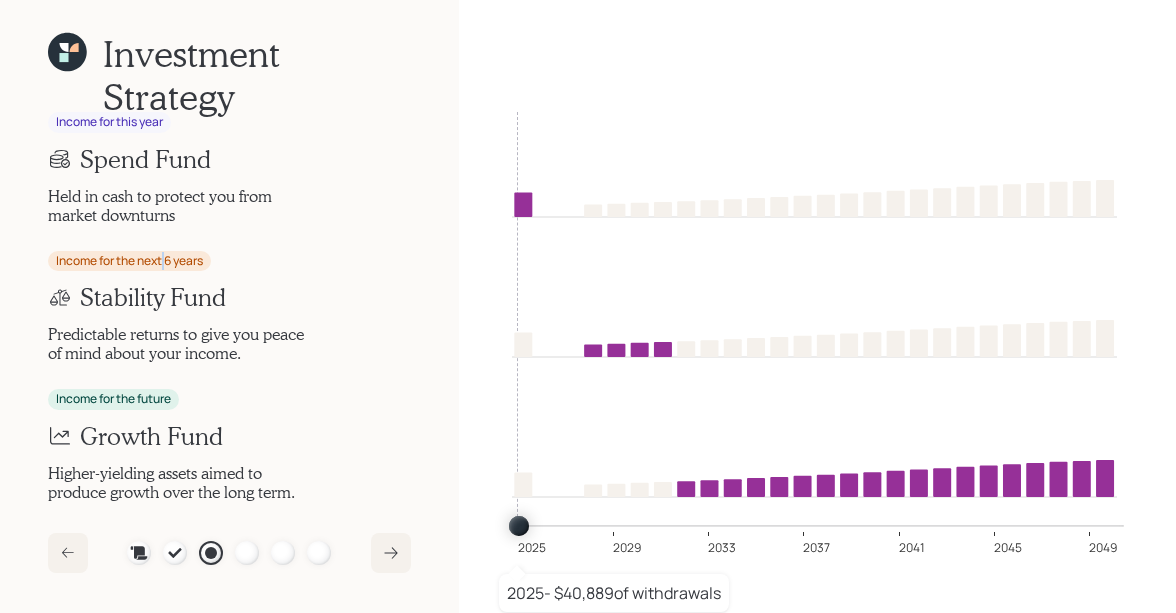 click on "Income for the next 6 years" at bounding box center [129, 261] 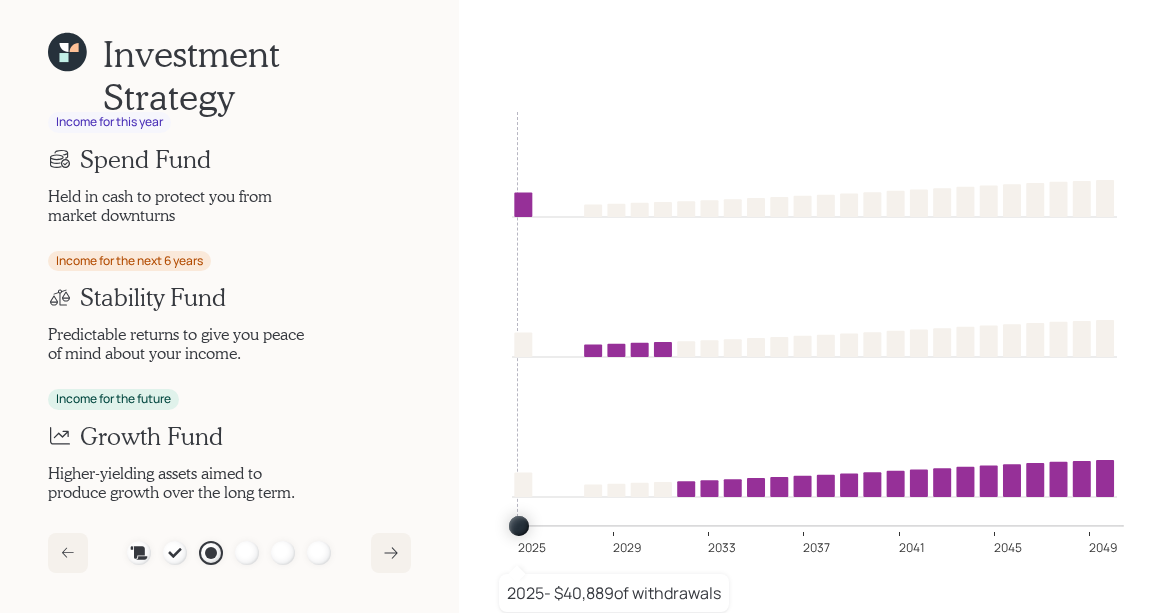 click on "Income for the next 6 years" at bounding box center [129, 261] 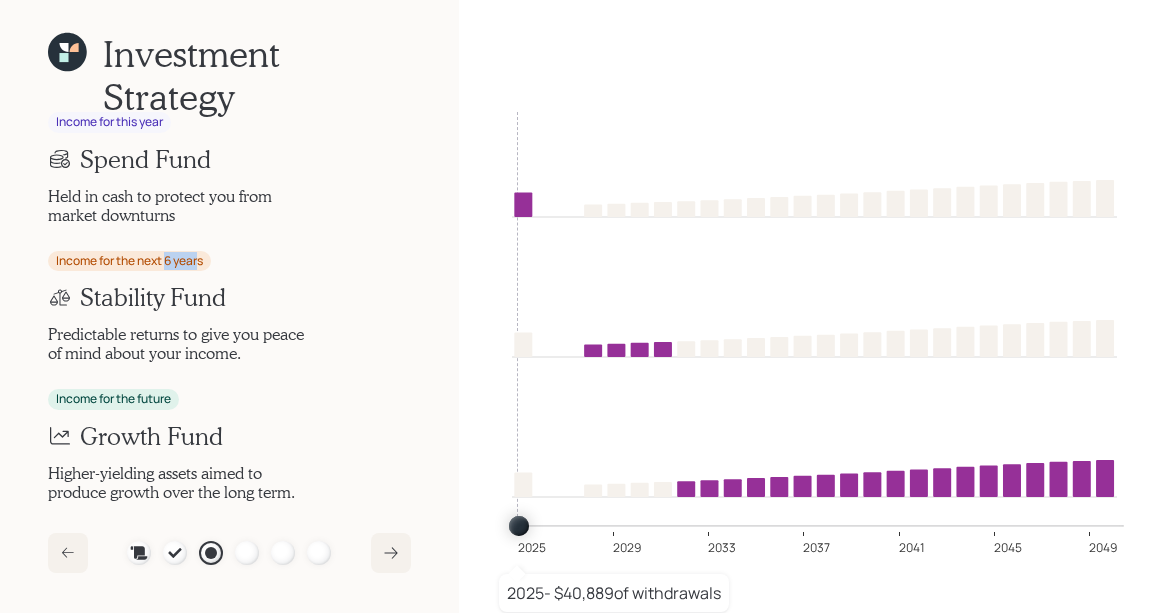 drag, startPoint x: 167, startPoint y: 261, endPoint x: 208, endPoint y: 262, distance: 41.01219 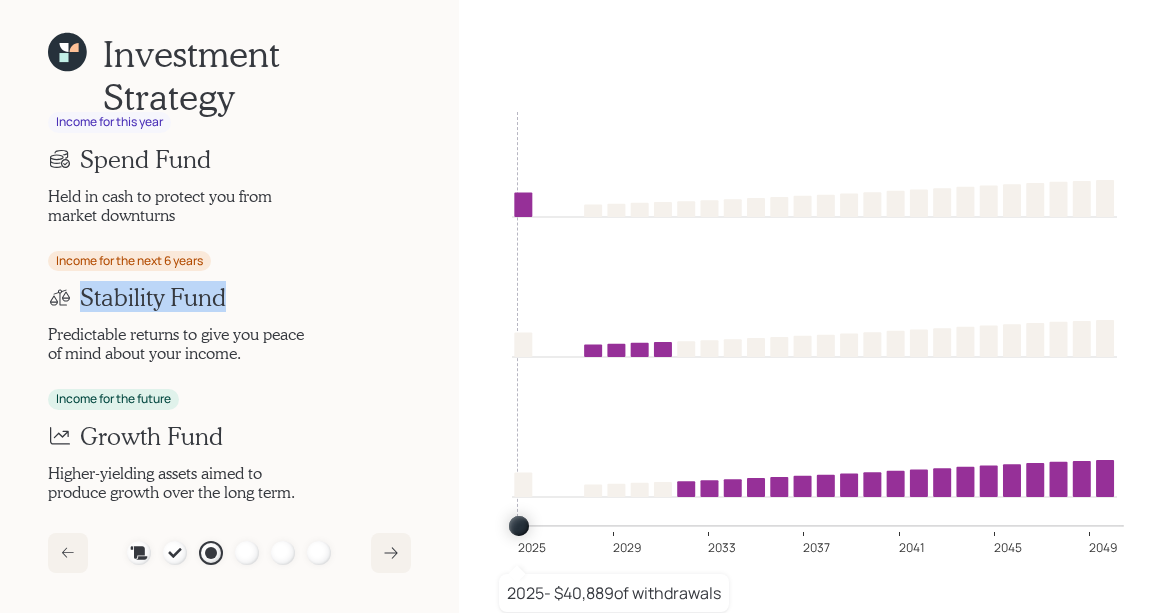 drag, startPoint x: 228, startPoint y: 307, endPoint x: 46, endPoint y: 308, distance: 182.00275 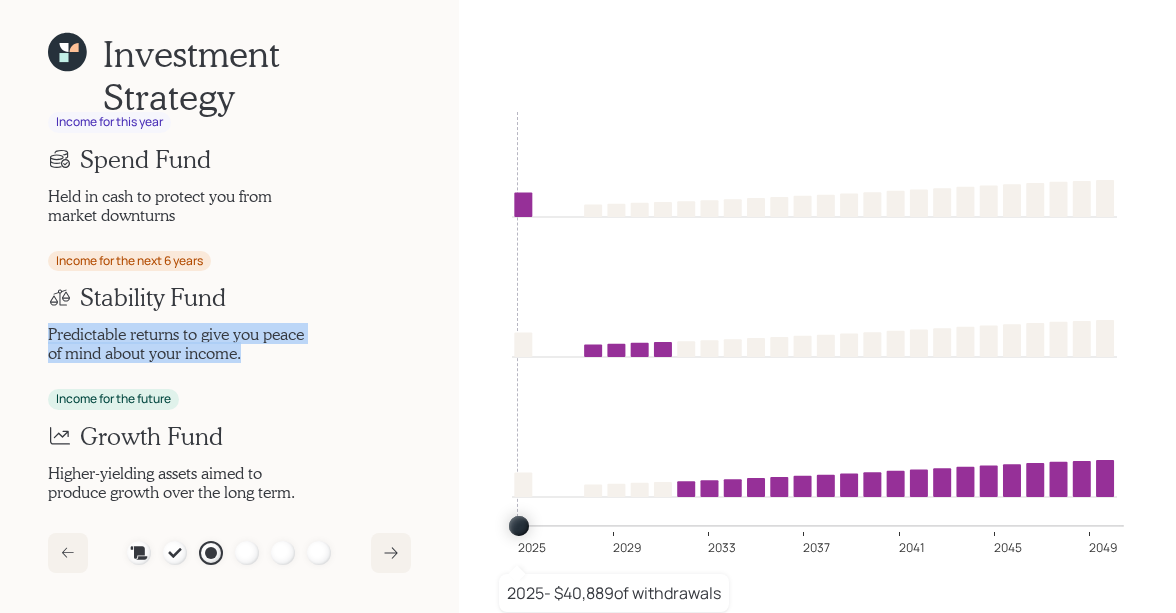 drag, startPoint x: 255, startPoint y: 357, endPoint x: 20, endPoint y: 332, distance: 236.32605 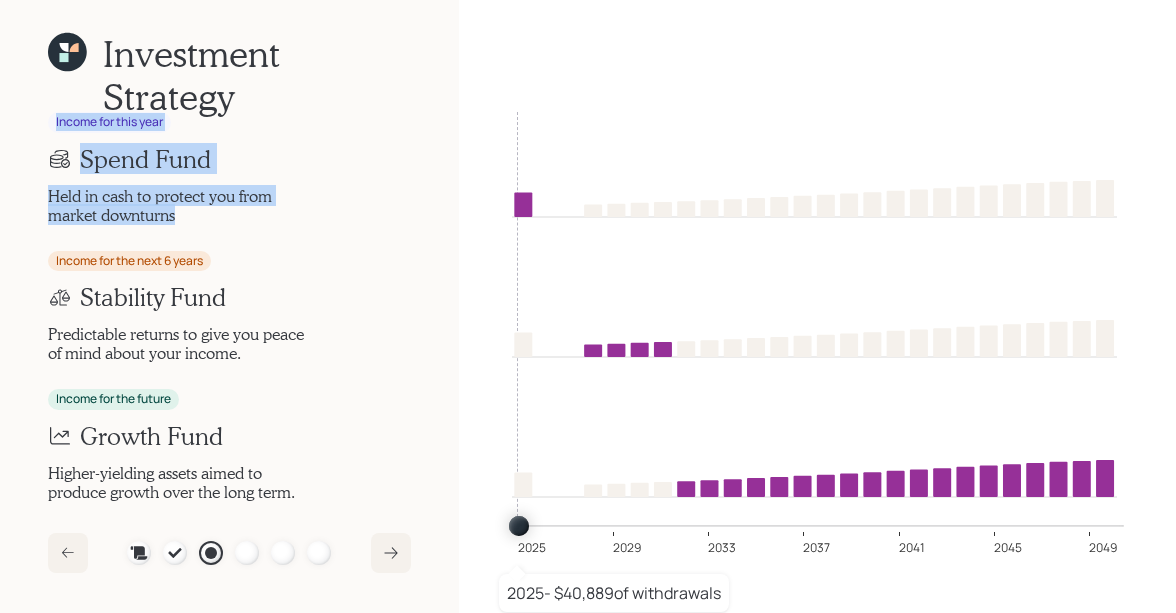 drag, startPoint x: 178, startPoint y: 213, endPoint x: 47, endPoint y: 127, distance: 156.70673 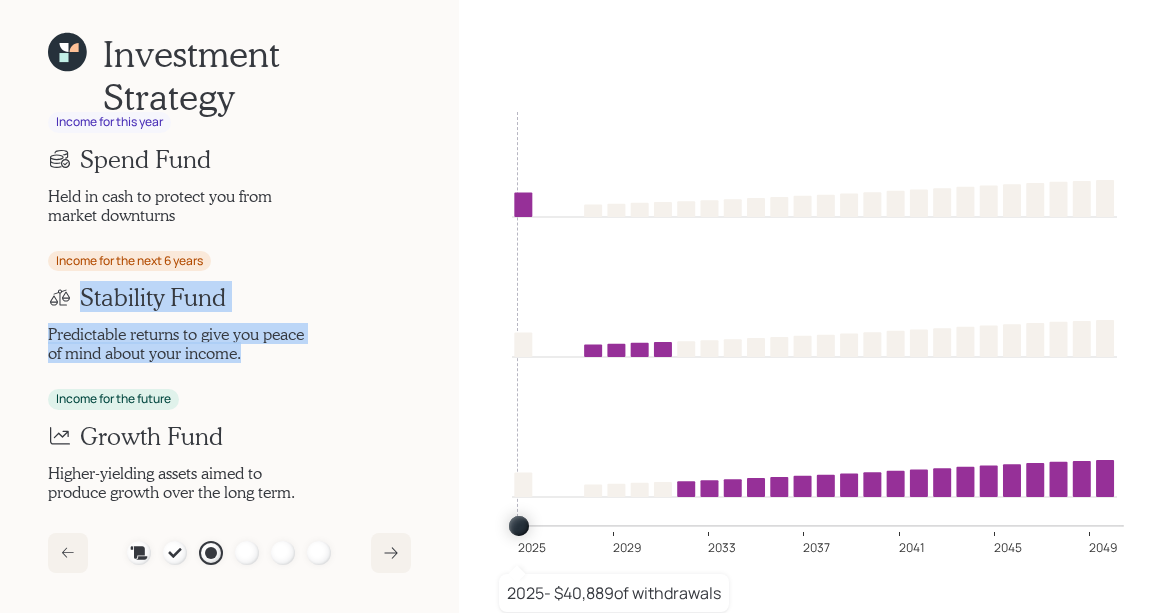 drag, startPoint x: 252, startPoint y: 355, endPoint x: 83, endPoint y: 304, distance: 176.52762 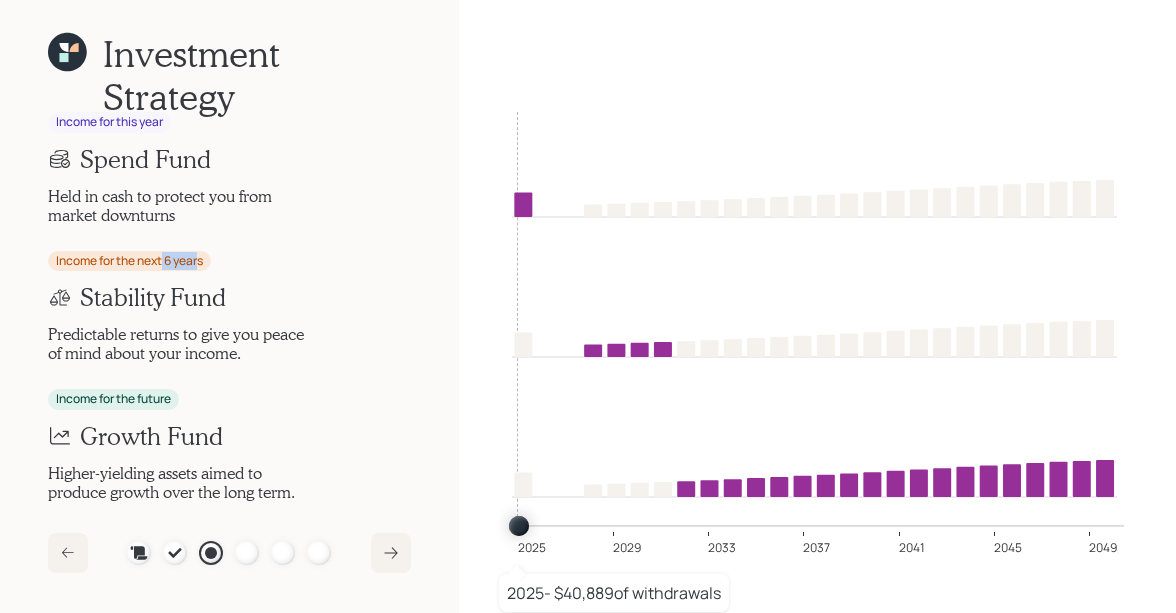 drag, startPoint x: 165, startPoint y: 255, endPoint x: 203, endPoint y: 267, distance: 39.849716 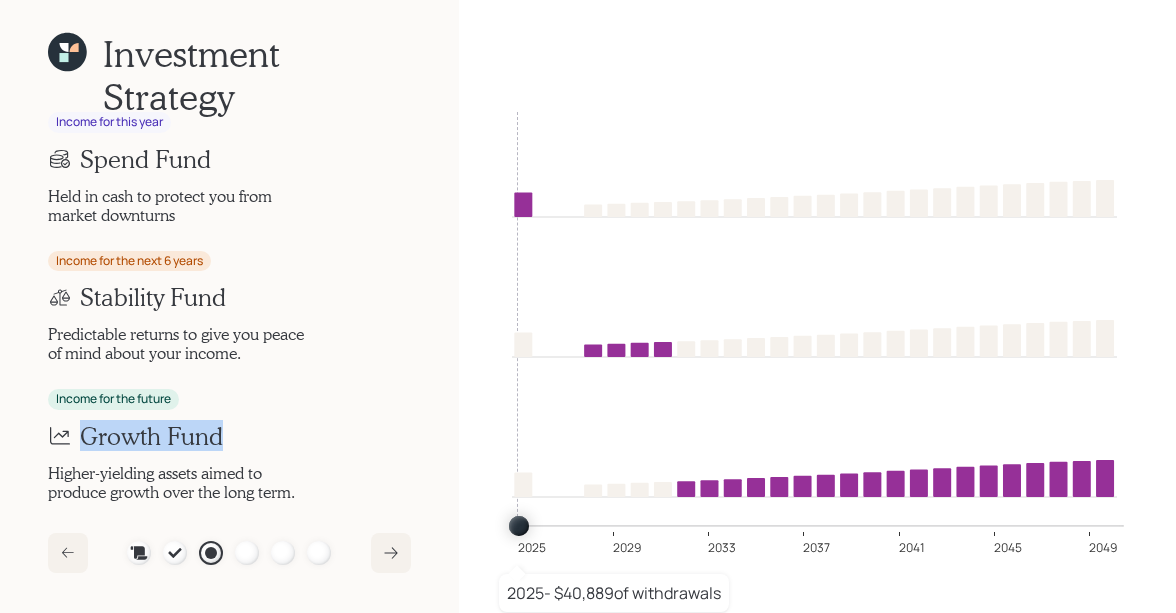drag, startPoint x: 228, startPoint y: 441, endPoint x: 86, endPoint y: 437, distance: 142.05632 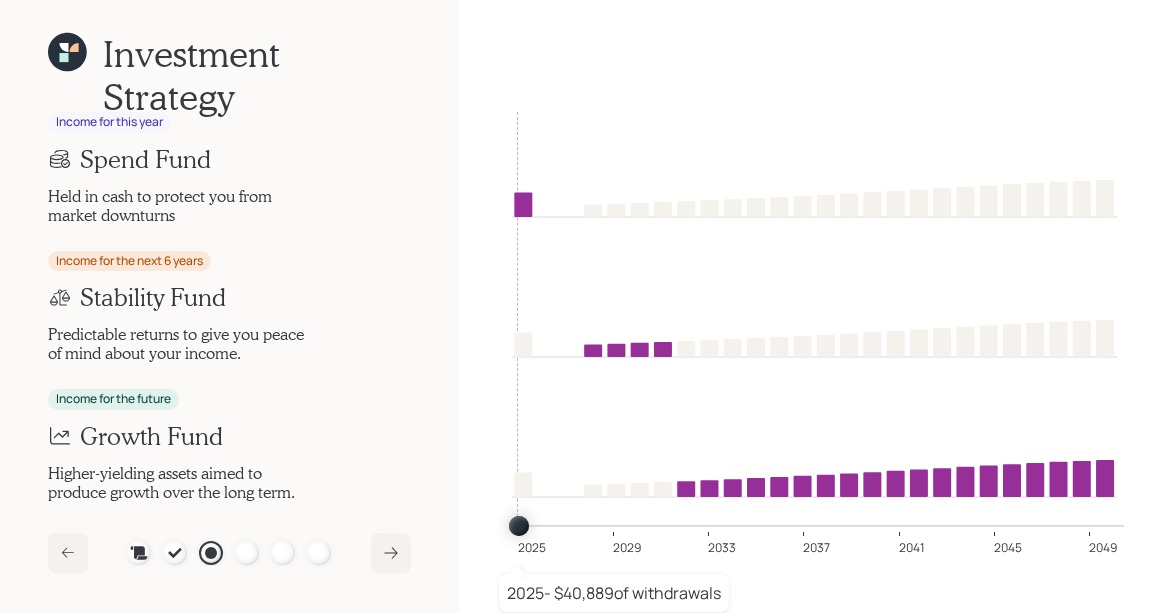 click on "Income for the future Growth Fund Higher-yielding assets aimed to produce growth over the long term." at bounding box center [229, 445] 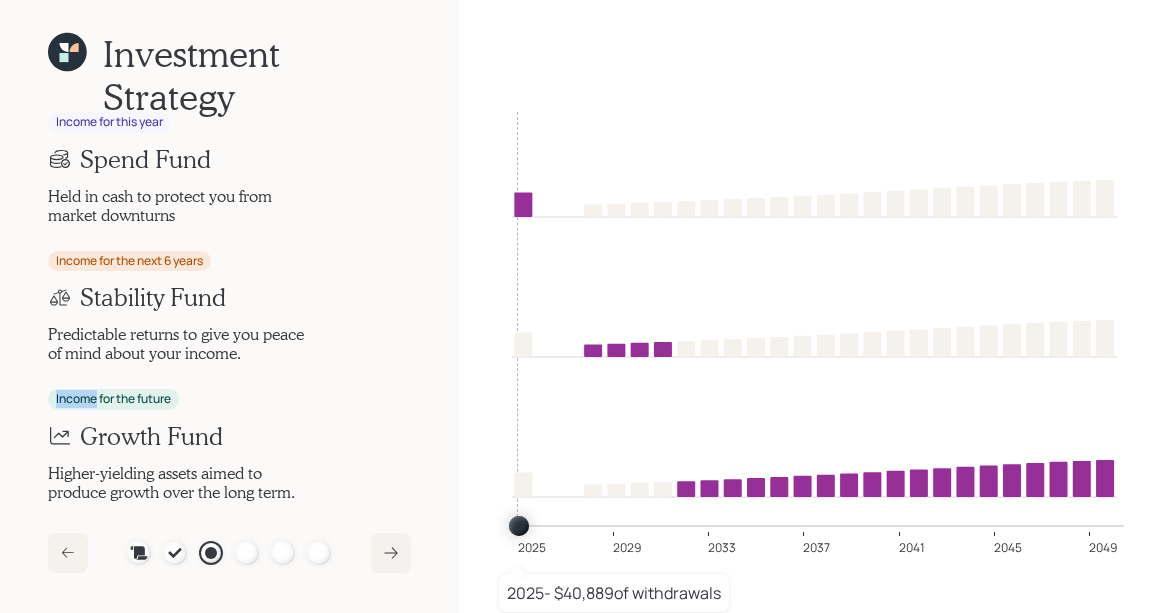 click on "Income for the future" at bounding box center (113, 399) 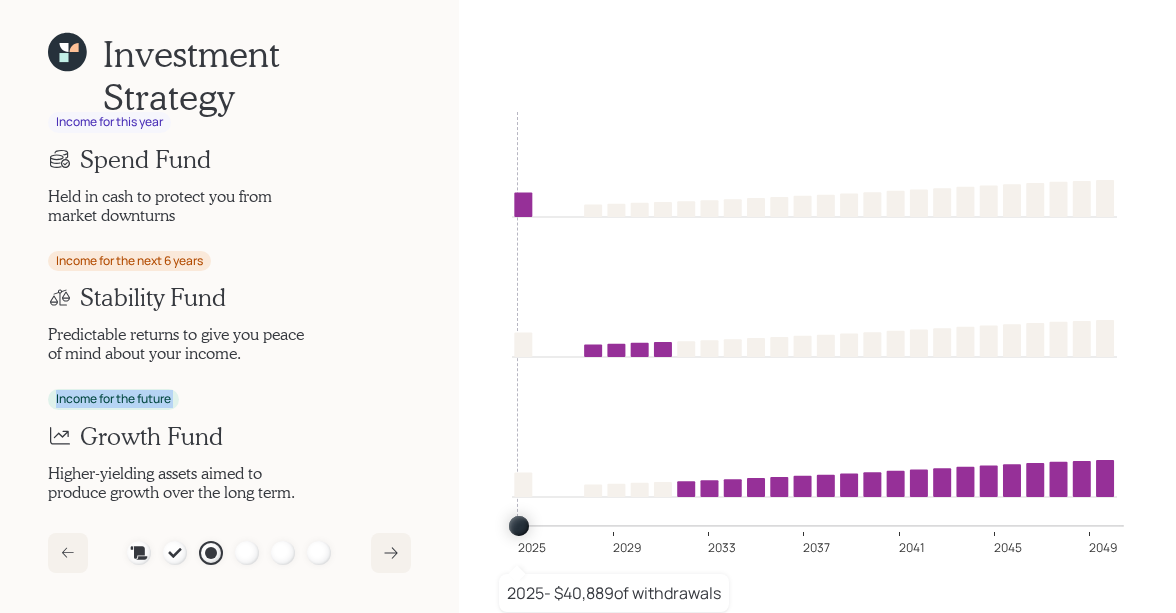 click on "Income for the future" at bounding box center (113, 399) 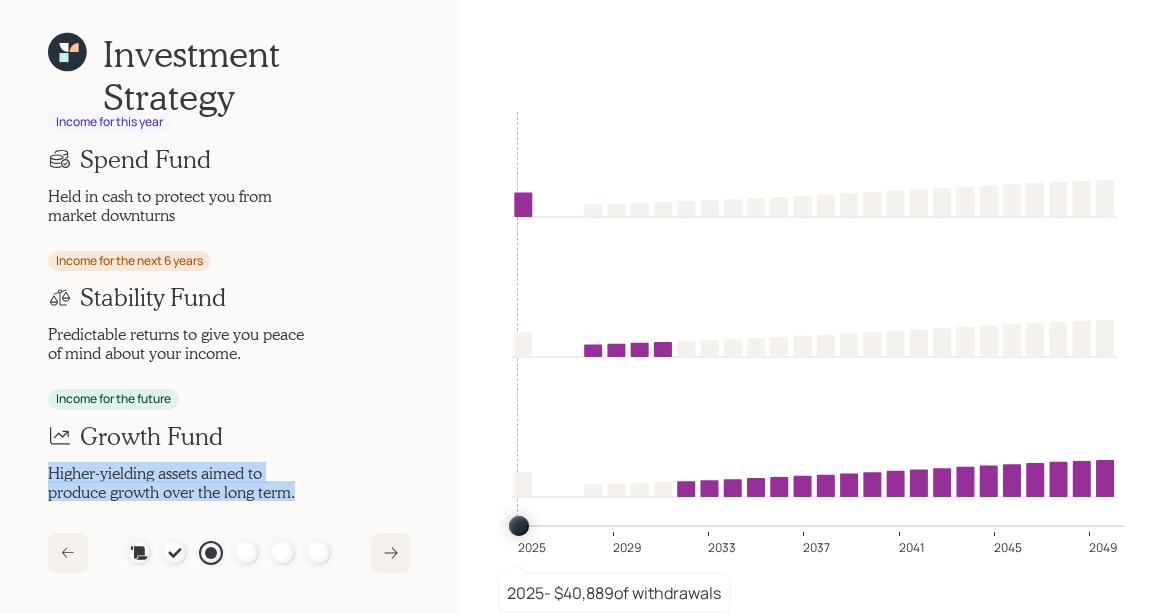 drag, startPoint x: 305, startPoint y: 489, endPoint x: 40, endPoint y: 472, distance: 265.5447 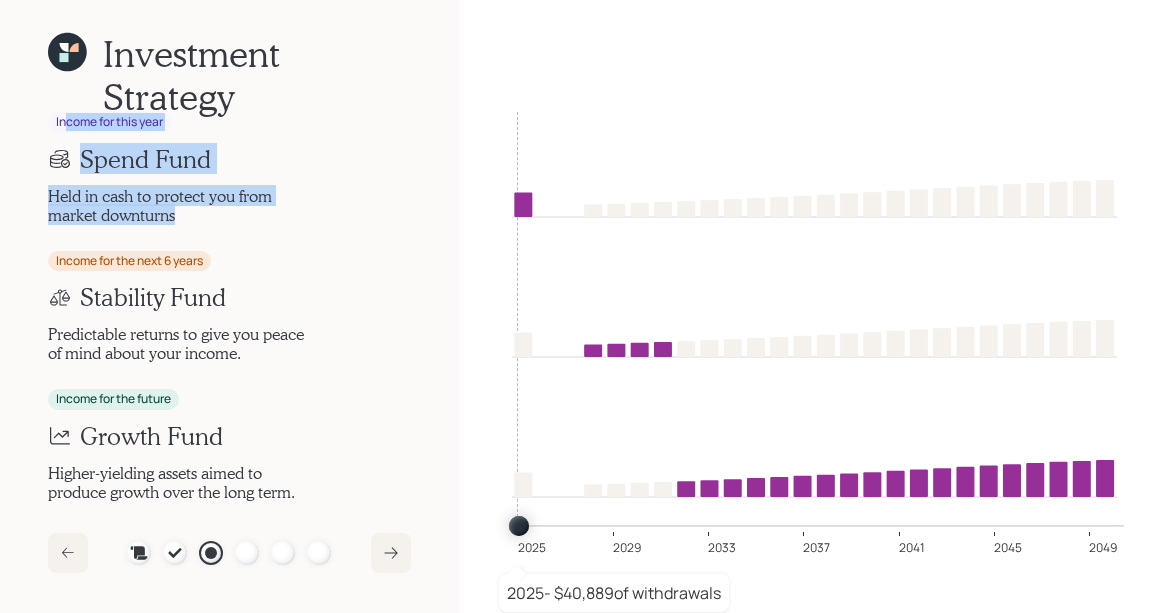 drag, startPoint x: 62, startPoint y: 122, endPoint x: 196, endPoint y: 213, distance: 161.9784 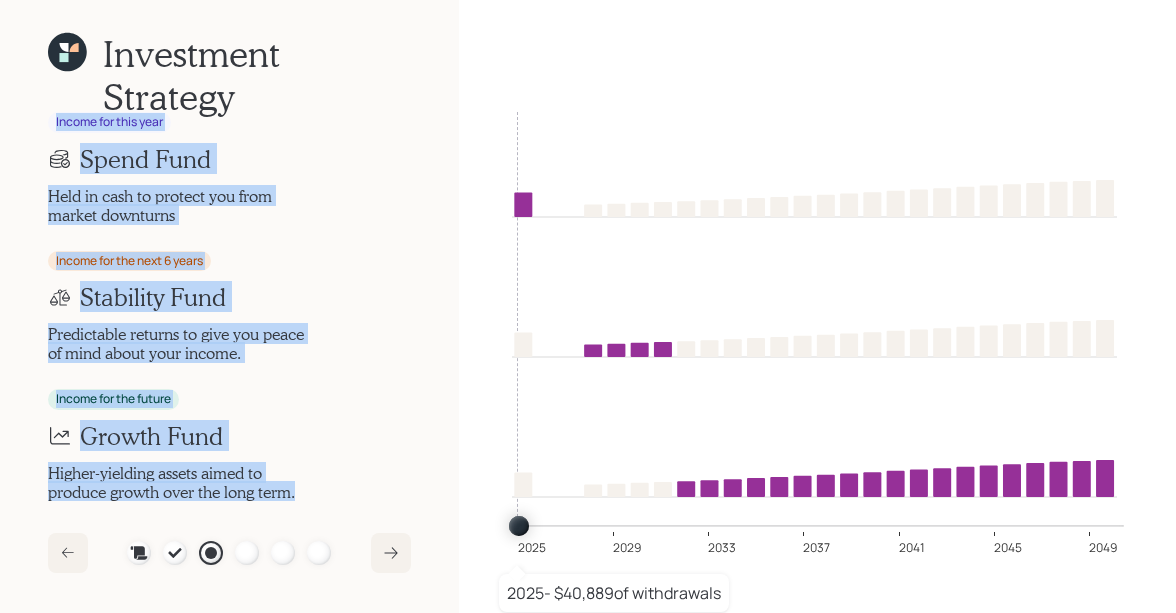 drag, startPoint x: 56, startPoint y: 122, endPoint x: 291, endPoint y: 505, distance: 449.34842 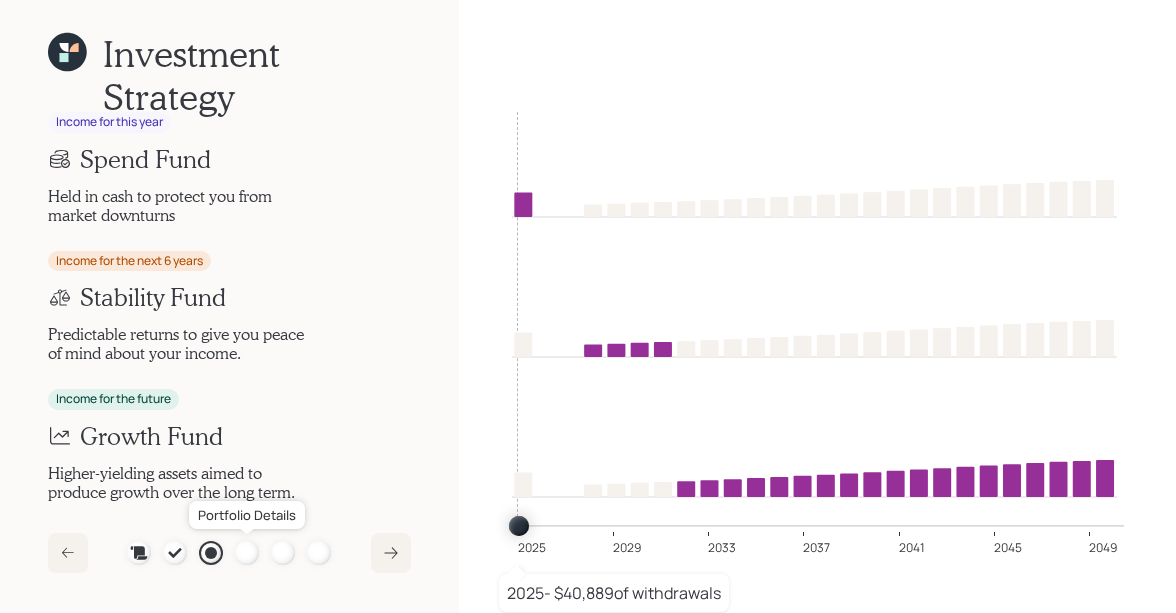 click at bounding box center [247, 553] 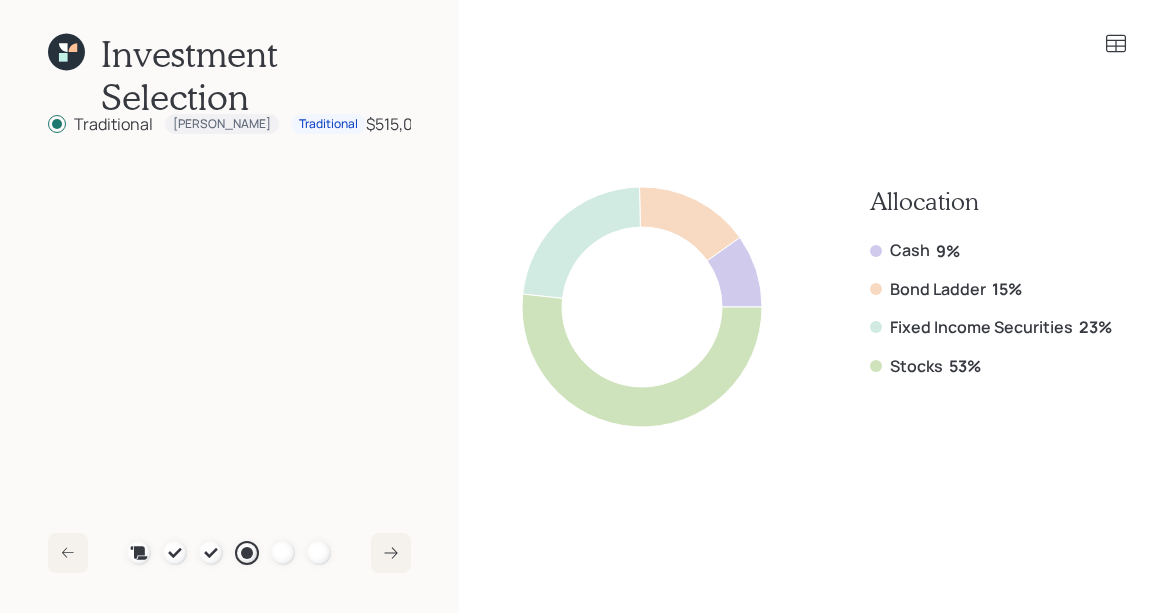 click on "Plan Recommended Accounts Investment Strategy Portfolio Details Pricing Become a Client" at bounding box center [229, 553] 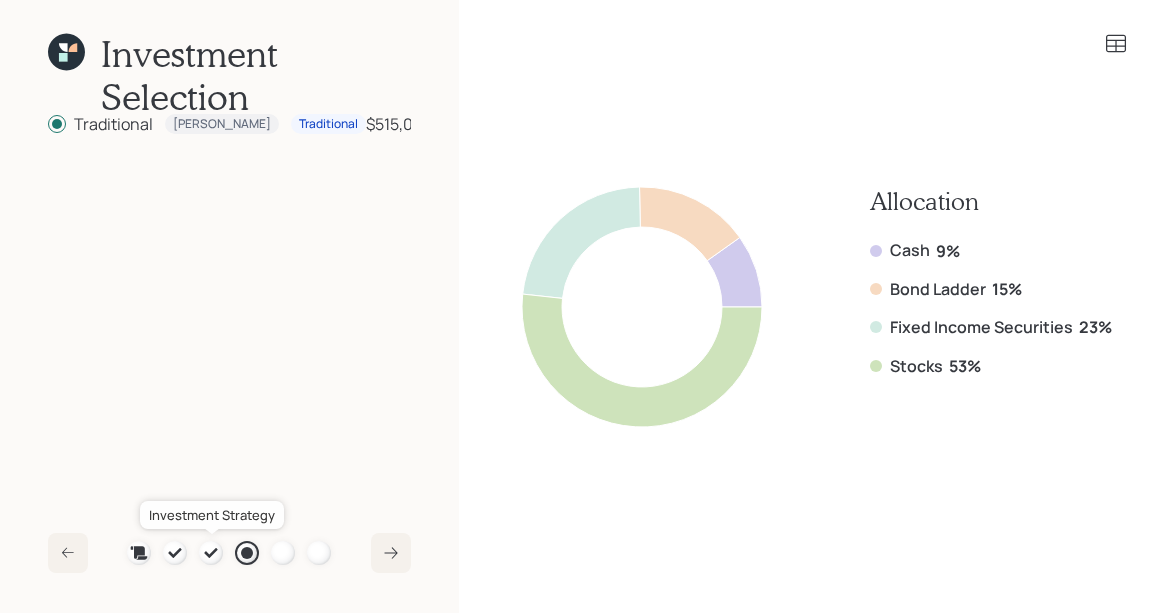 click at bounding box center [211, 553] 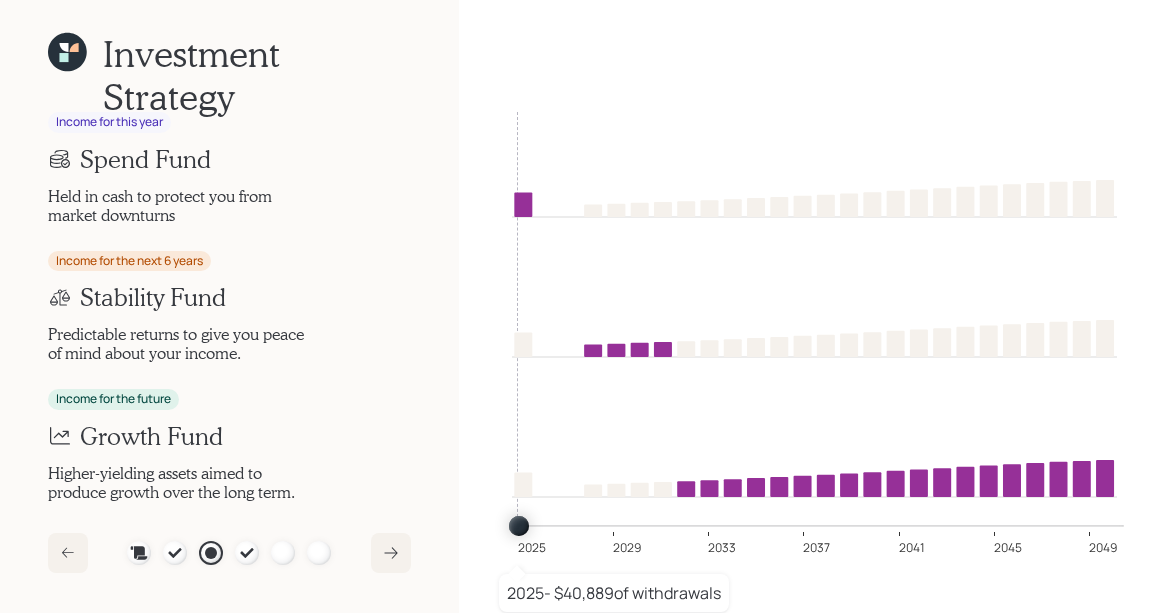 click on "Stability Fund" at bounding box center (229, 297) 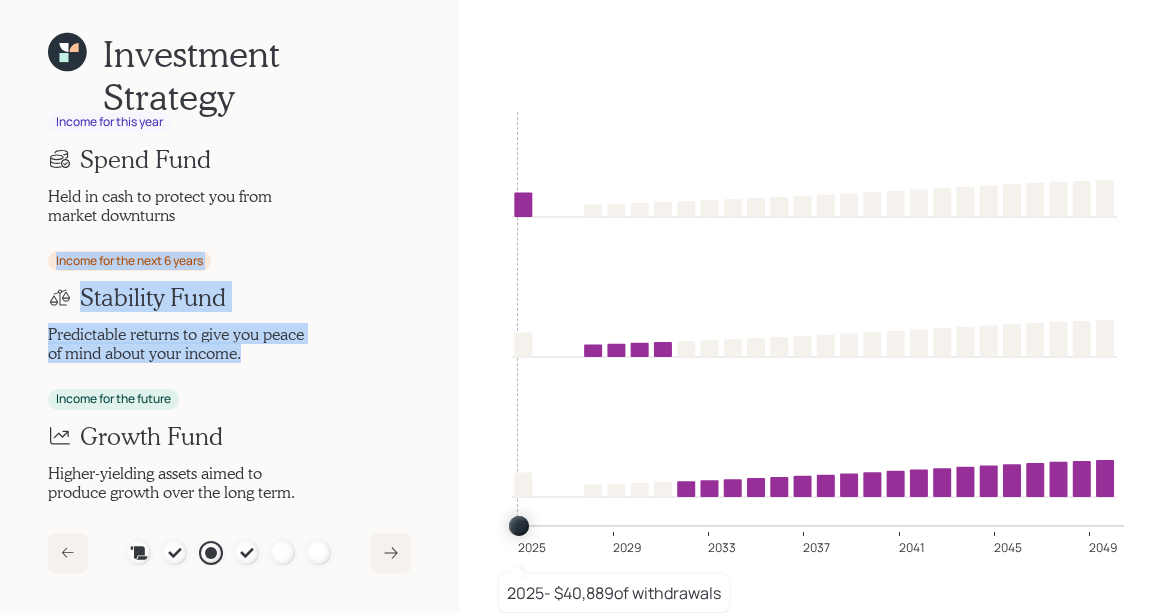 drag, startPoint x: 256, startPoint y: 349, endPoint x: 34, endPoint y: 252, distance: 242.26639 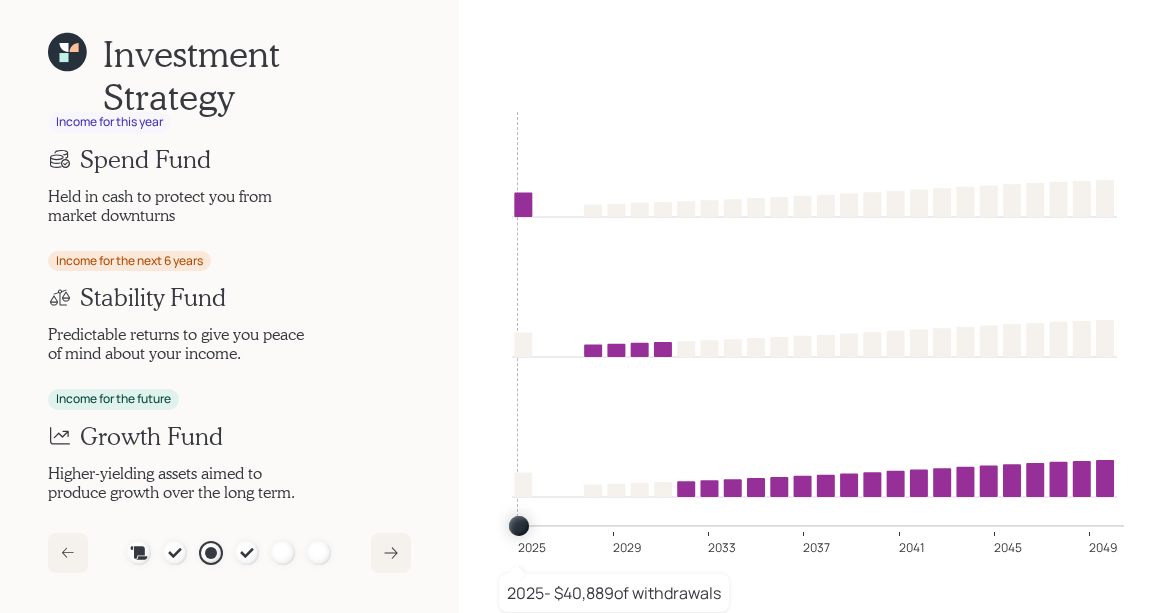 click on "Held in cash to protect you from market downturns" at bounding box center [180, 205] 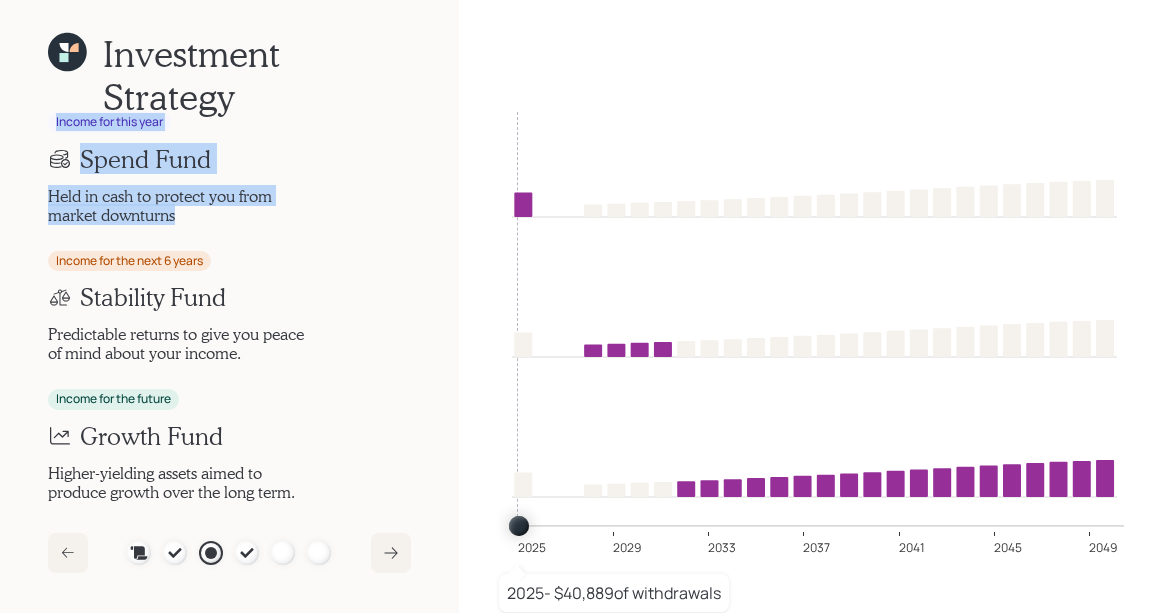 drag, startPoint x: 181, startPoint y: 207, endPoint x: 27, endPoint y: 107, distance: 183.61917 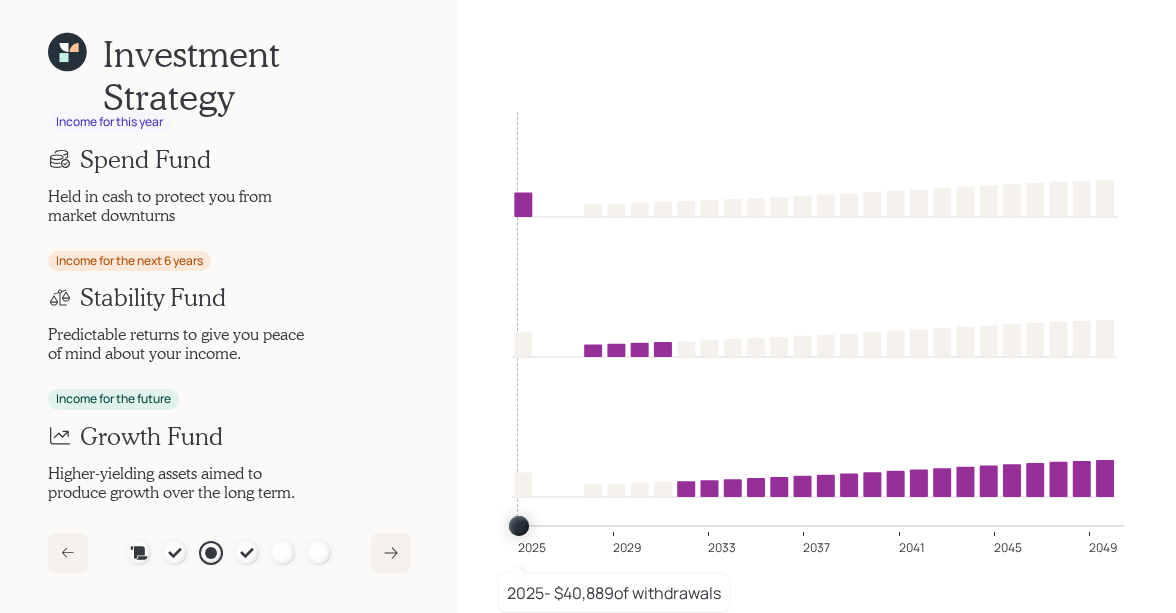 click 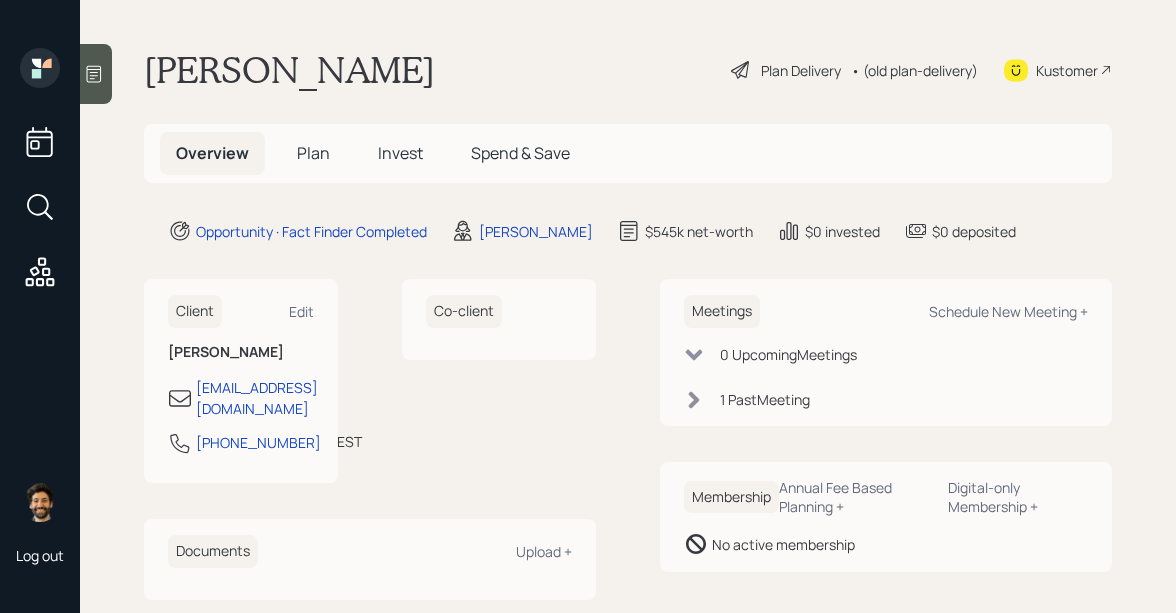 click on "Plan Delivery • (old plan-delivery)" at bounding box center [854, 70] 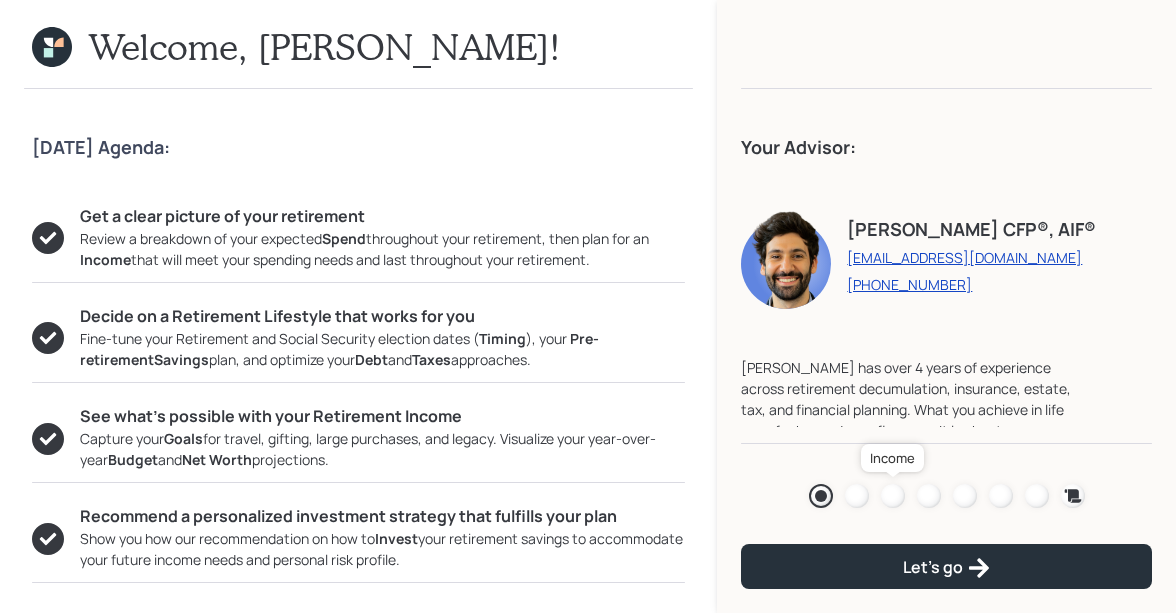click at bounding box center [893, 496] 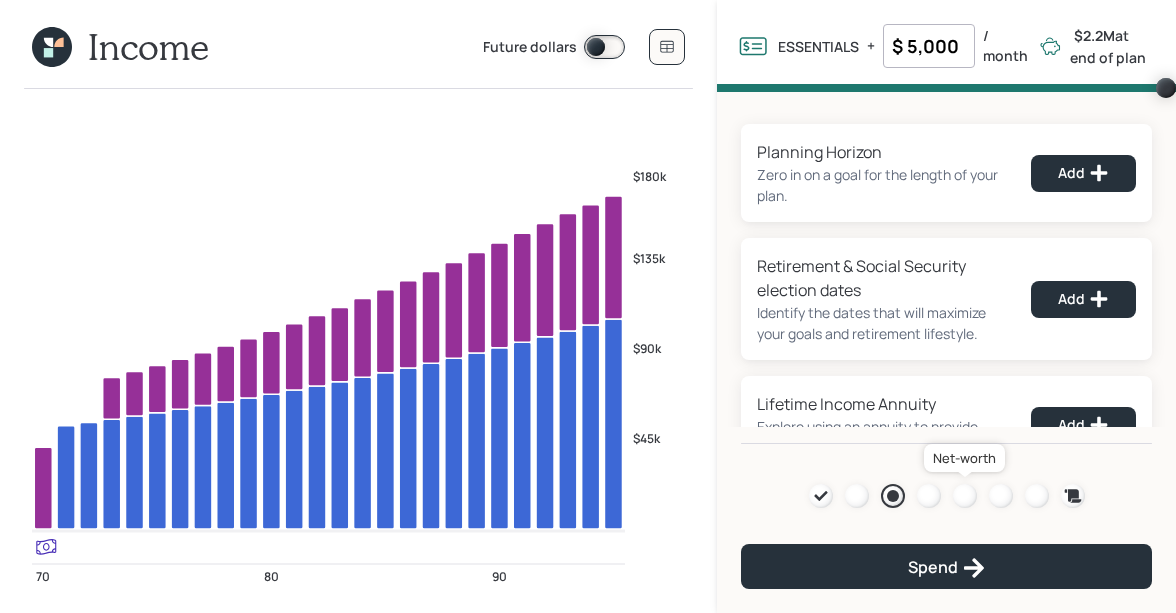 click at bounding box center [965, 496] 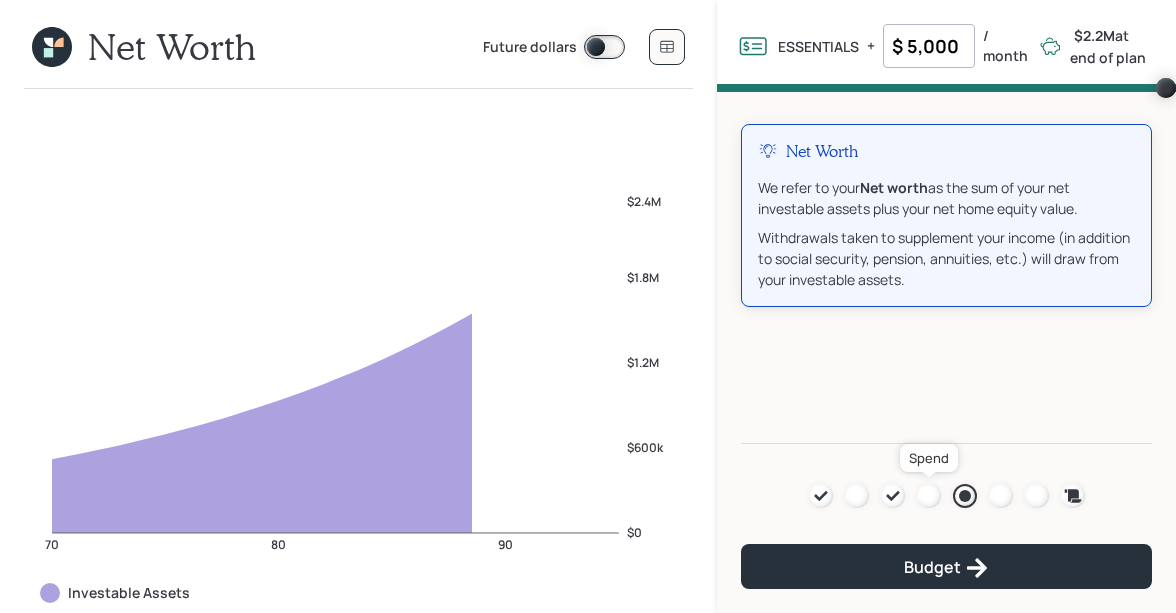 click at bounding box center [929, 496] 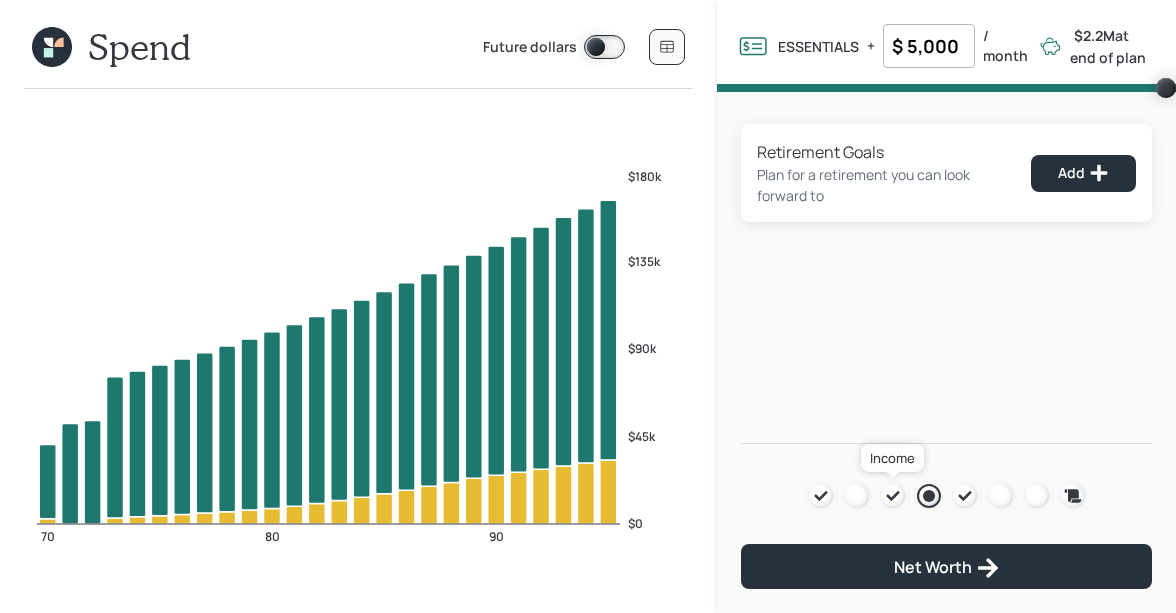 click 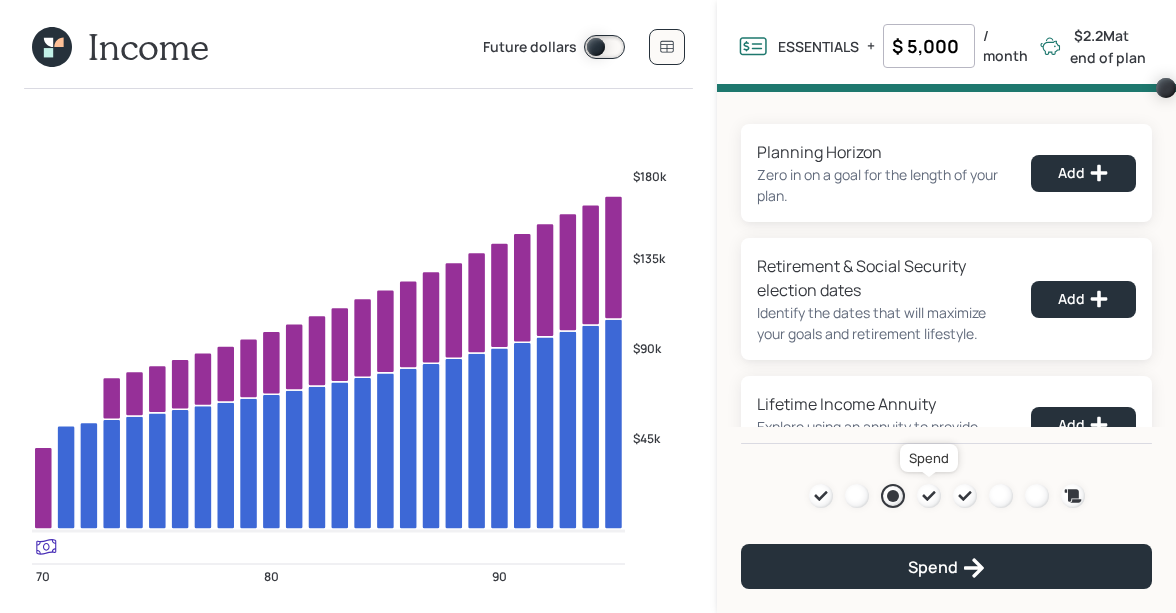 click 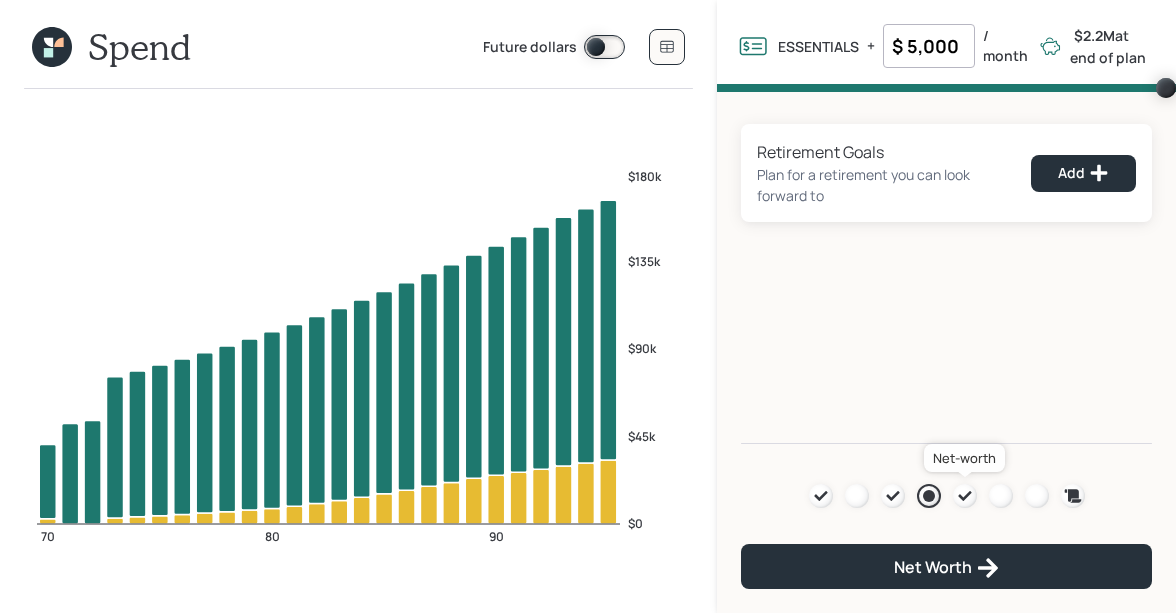 click 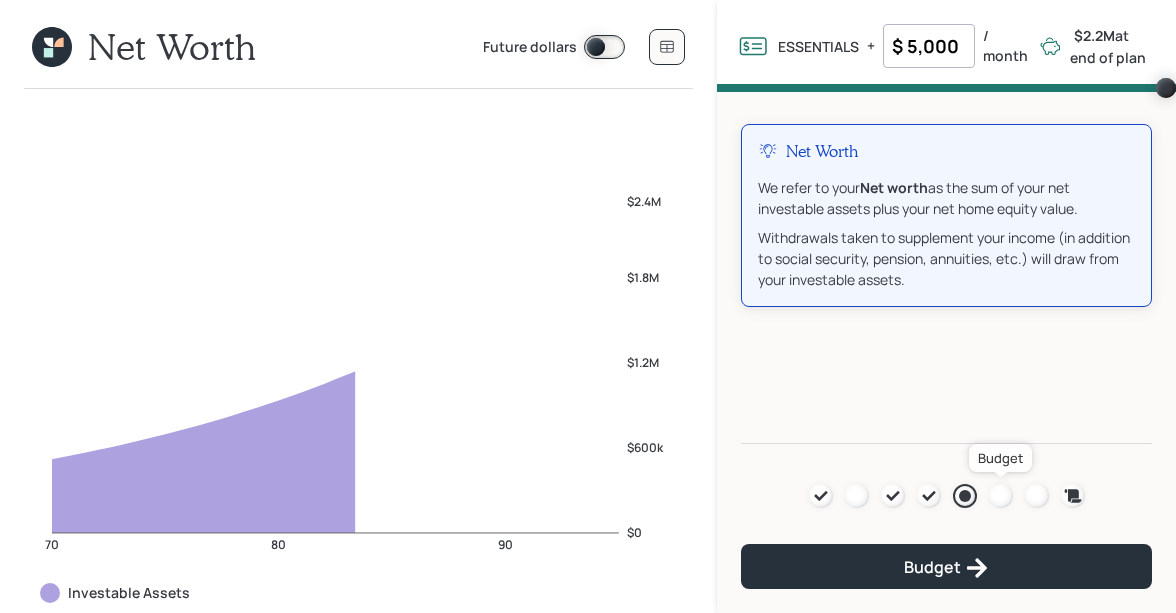click at bounding box center [1001, 496] 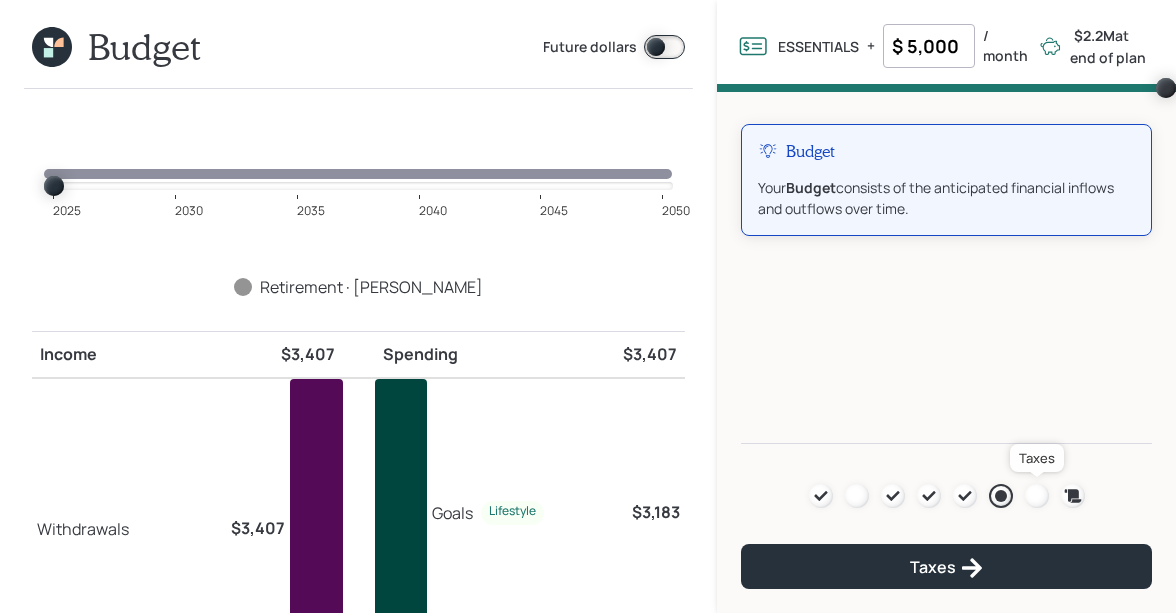 click at bounding box center [1037, 496] 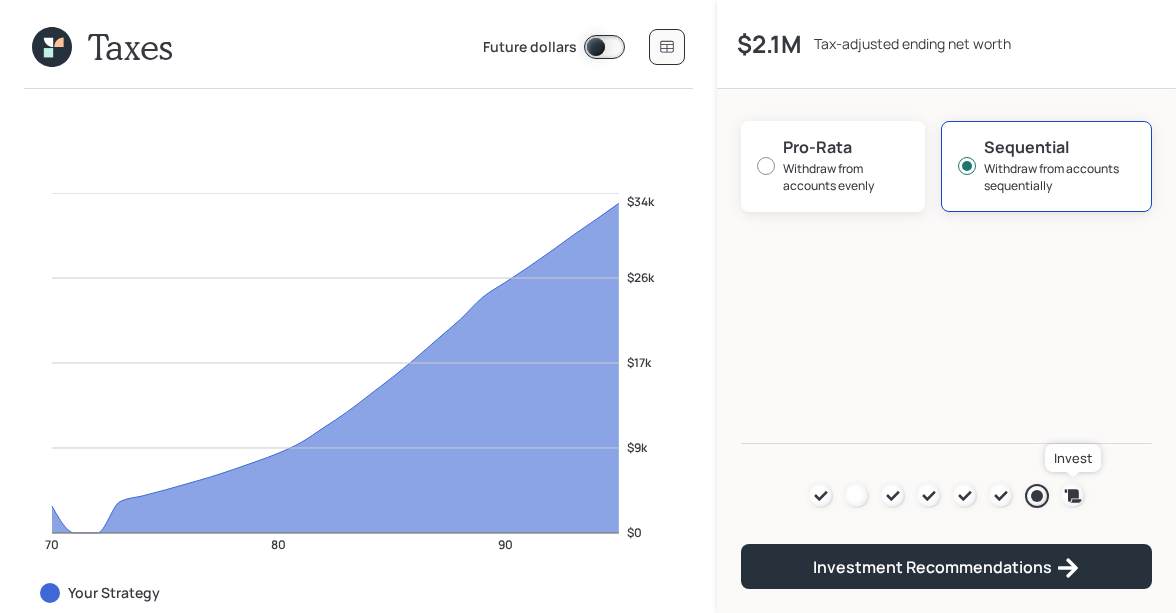 click 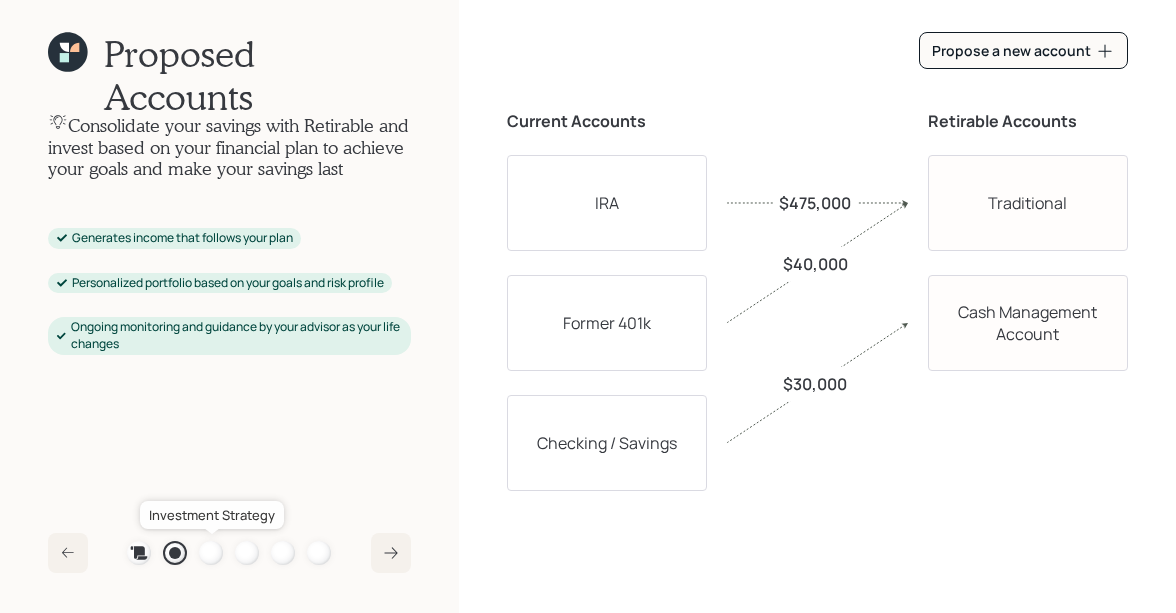 click at bounding box center (211, 553) 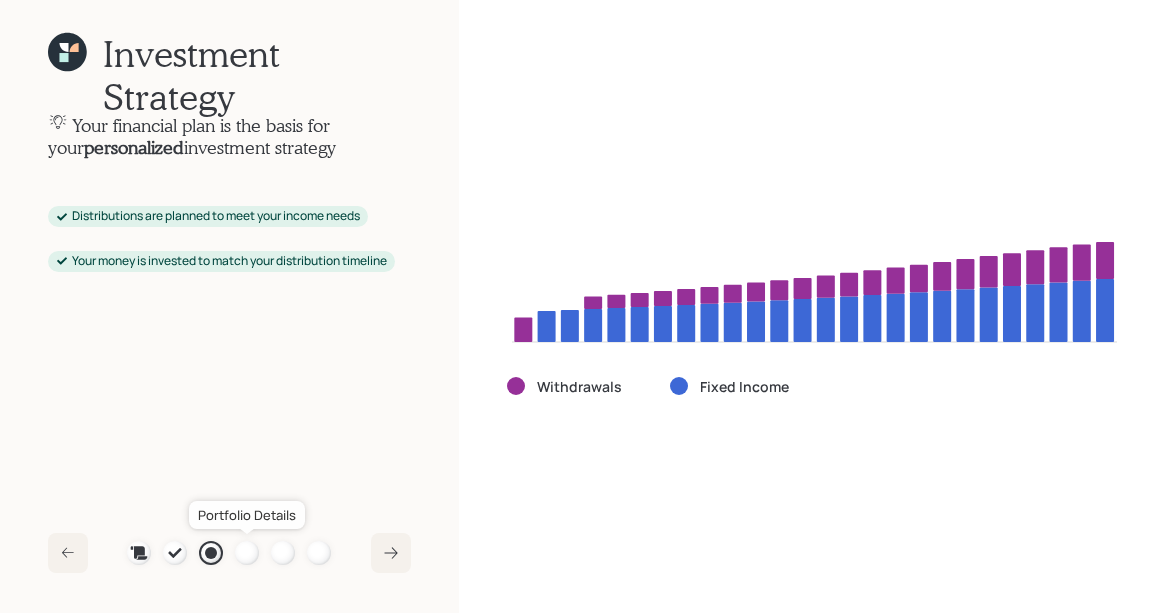 click at bounding box center (247, 553) 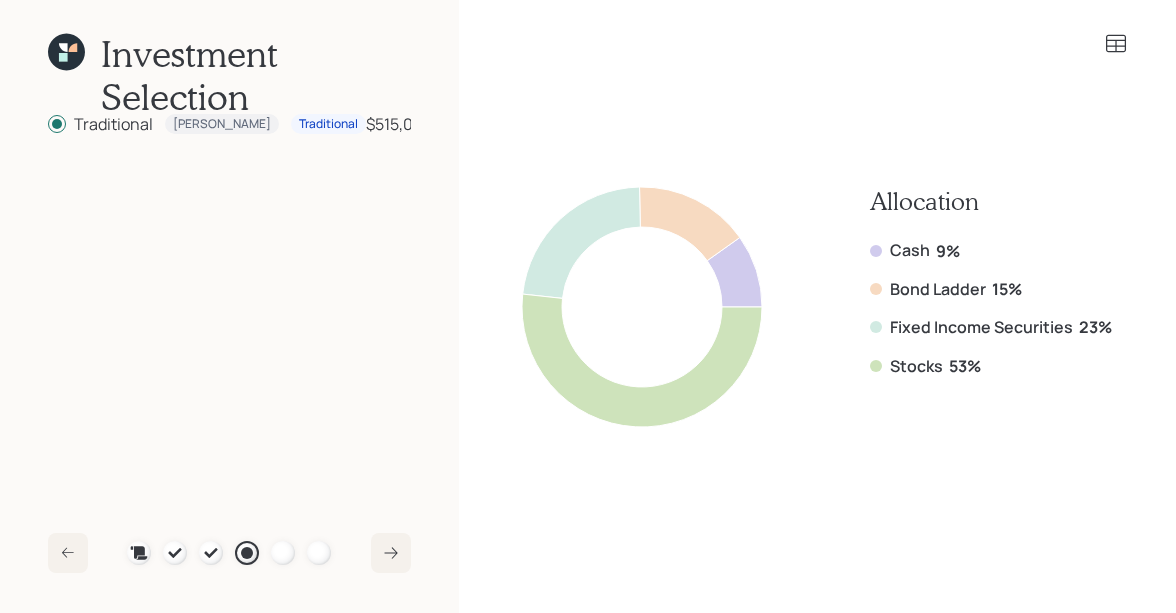click on "Allocation" at bounding box center (991, 201) 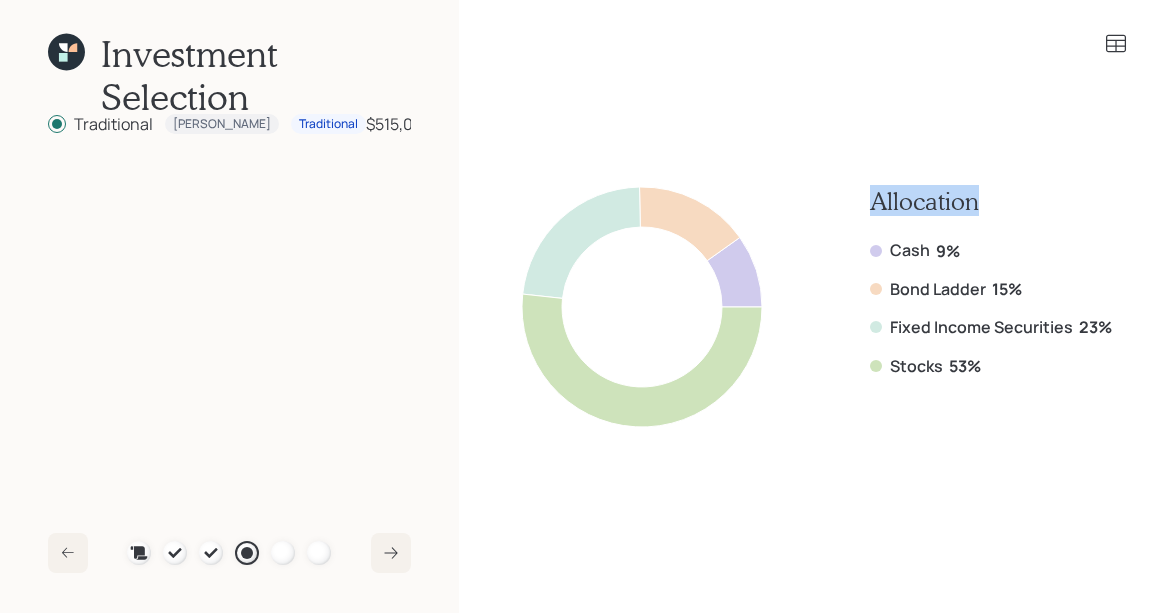 click on "Allocation" at bounding box center [991, 201] 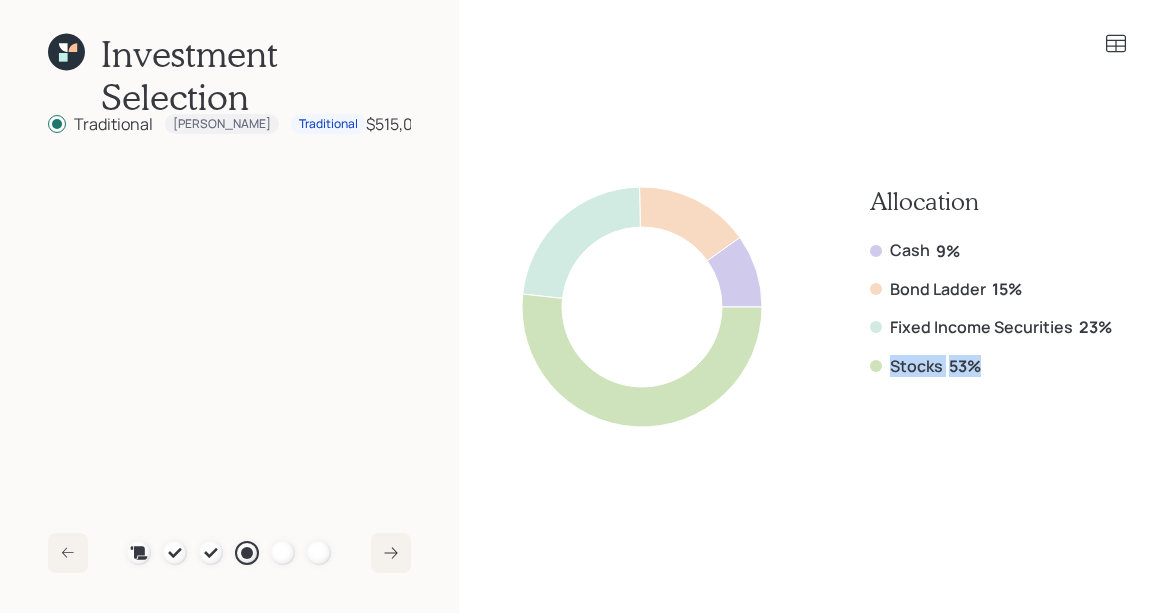 drag, startPoint x: 983, startPoint y: 359, endPoint x: 878, endPoint y: 357, distance: 105.01904 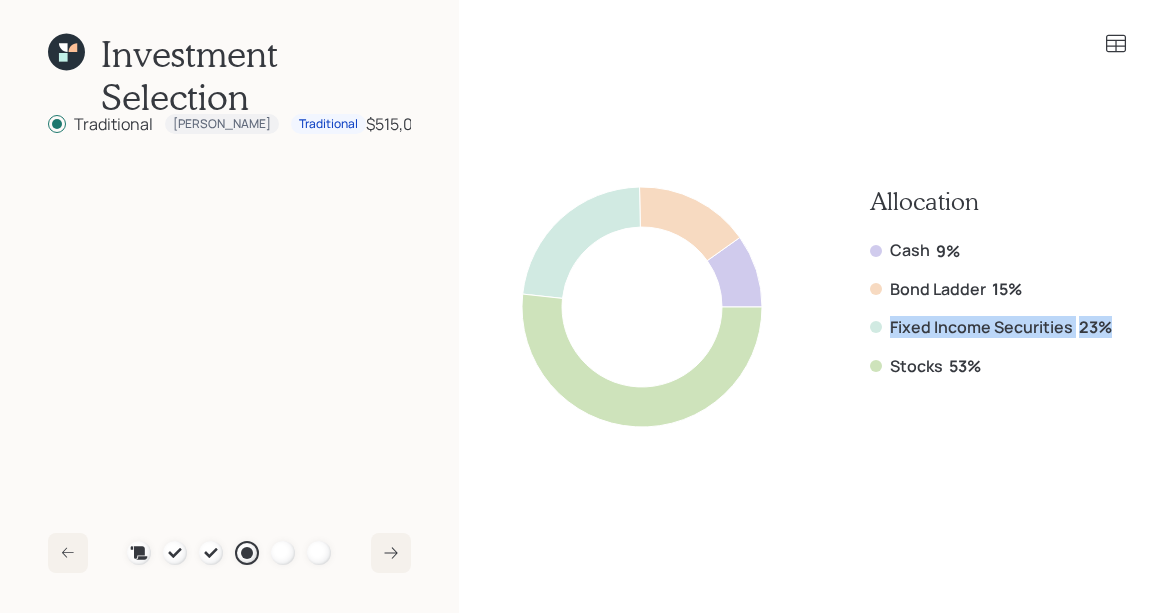 drag, startPoint x: 1108, startPoint y: 327, endPoint x: 880, endPoint y: 321, distance: 228.07893 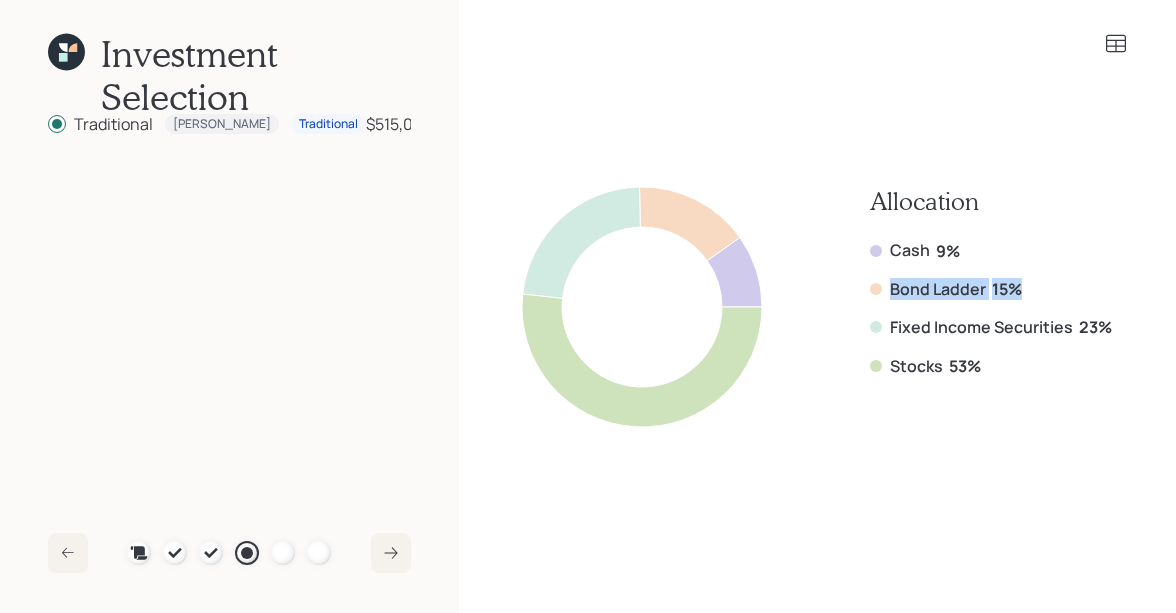 drag, startPoint x: 1032, startPoint y: 284, endPoint x: 874, endPoint y: 286, distance: 158.01266 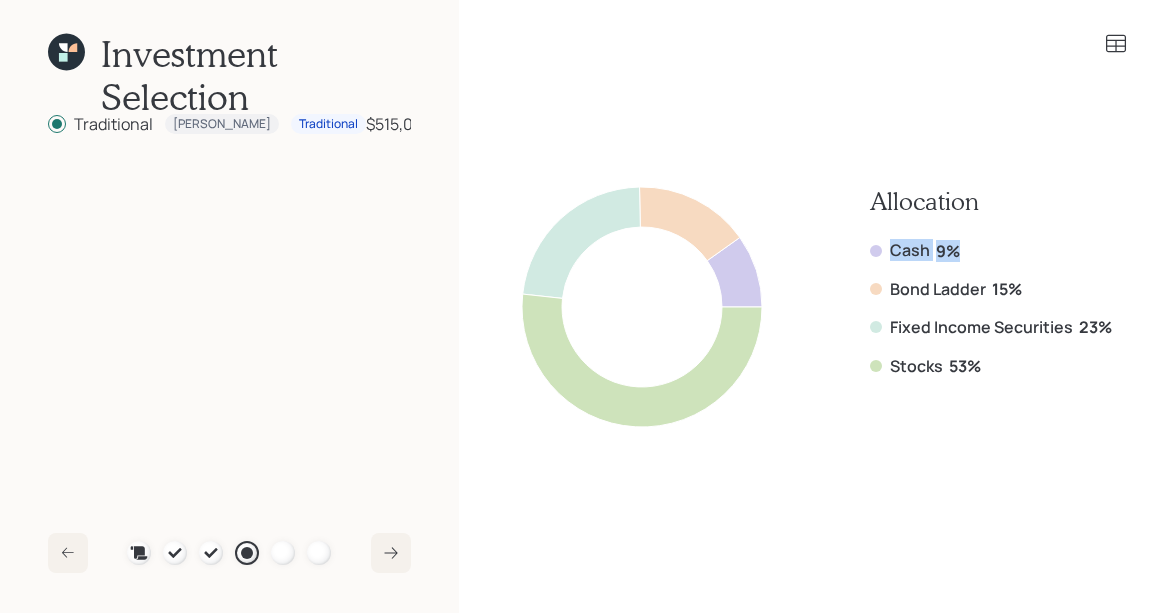 drag, startPoint x: 961, startPoint y: 251, endPoint x: 850, endPoint y: 248, distance: 111.040535 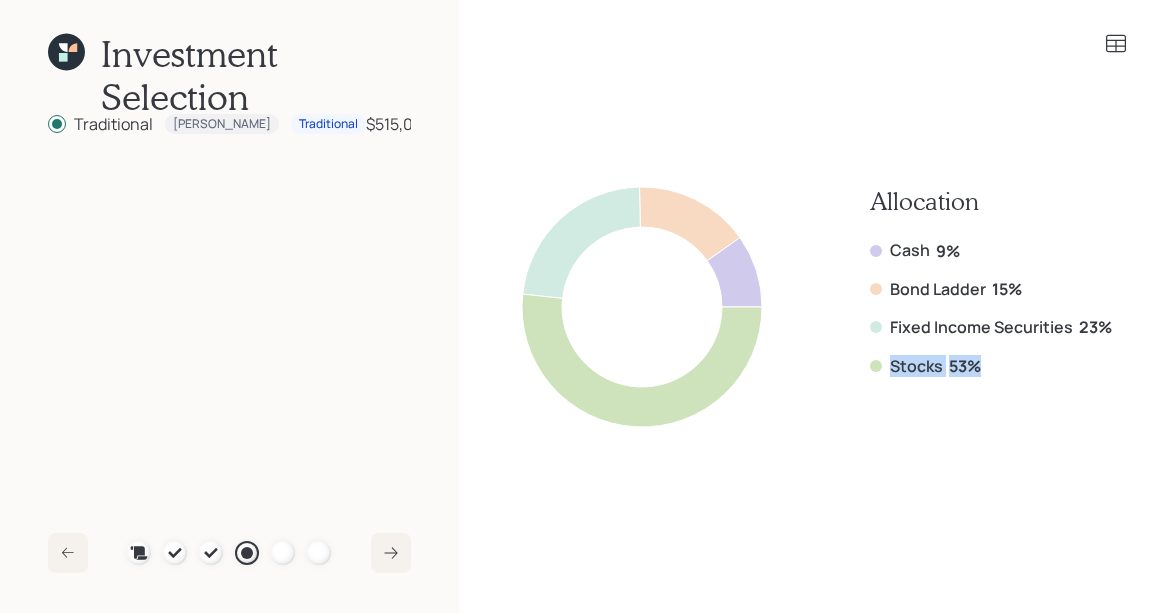 drag, startPoint x: 989, startPoint y: 367, endPoint x: 874, endPoint y: 361, distance: 115.15642 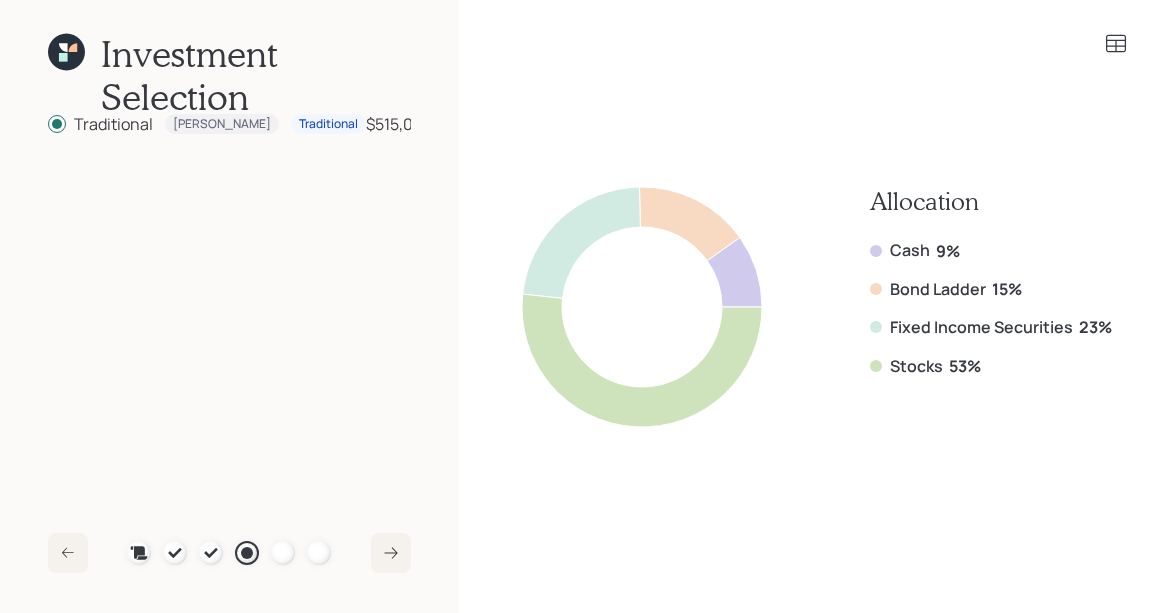 click 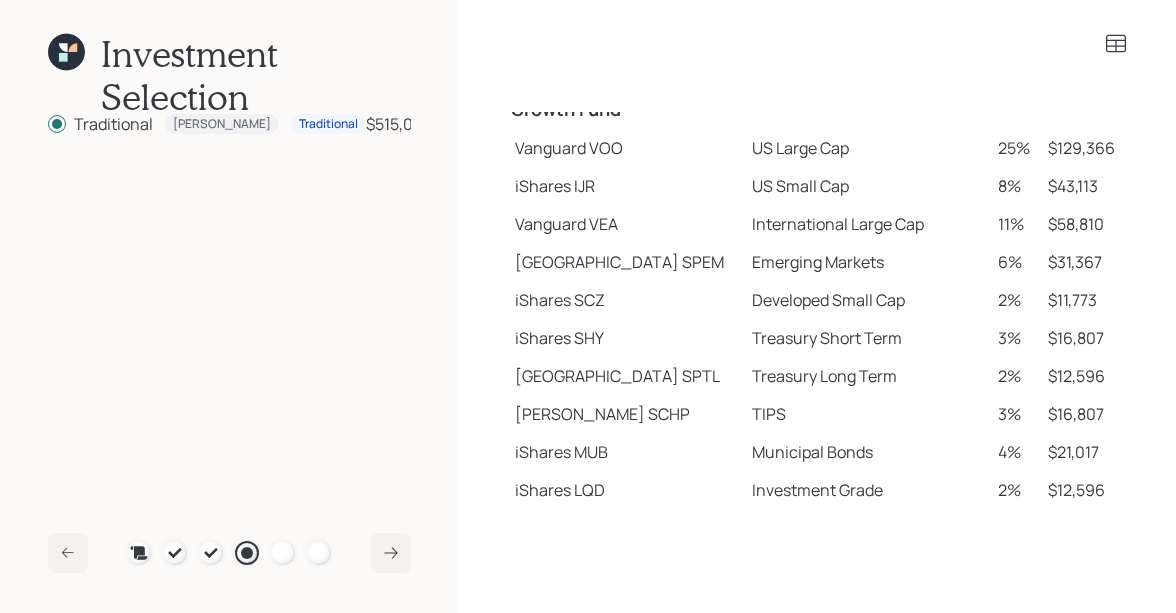 scroll, scrollTop: 428, scrollLeft: 0, axis: vertical 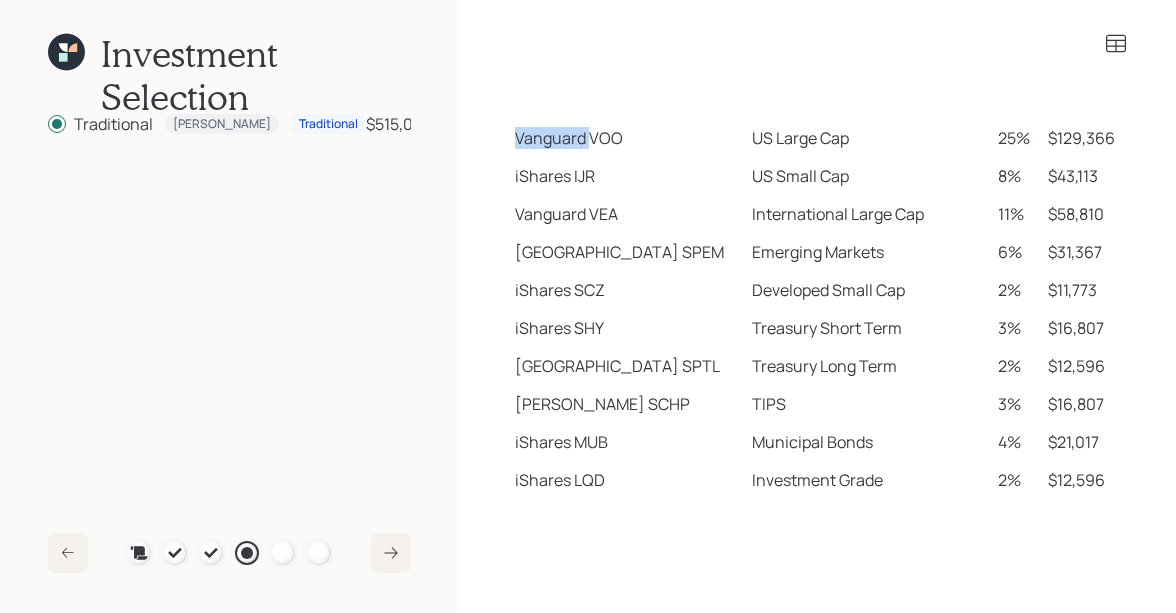 drag, startPoint x: 513, startPoint y: 139, endPoint x: 590, endPoint y: 148, distance: 77.52419 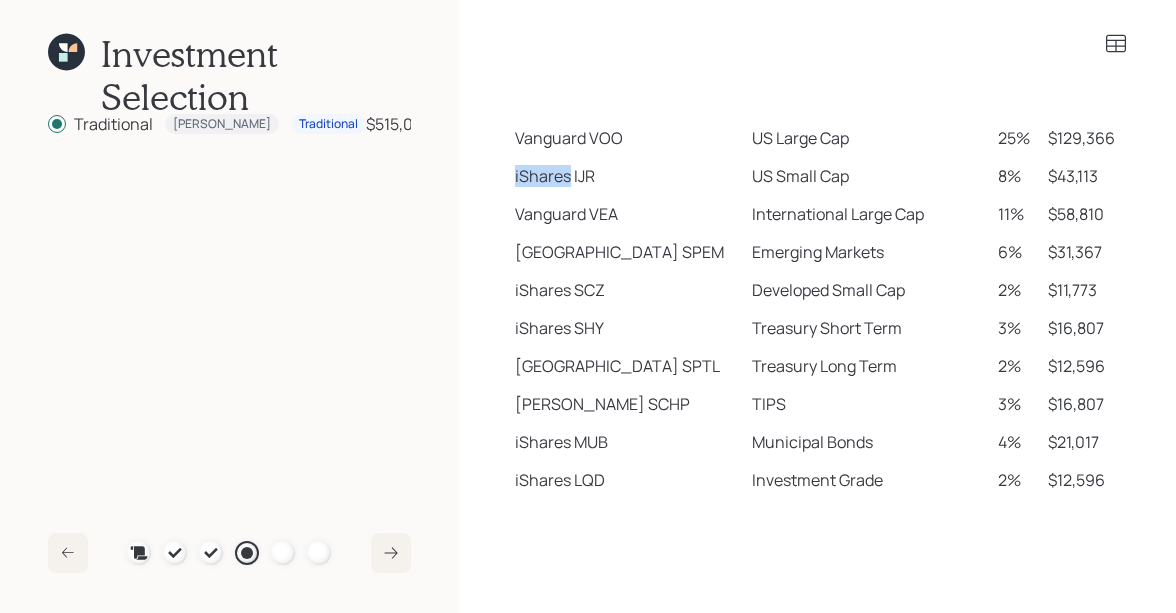 drag, startPoint x: 508, startPoint y: 178, endPoint x: 570, endPoint y: 179, distance: 62.008064 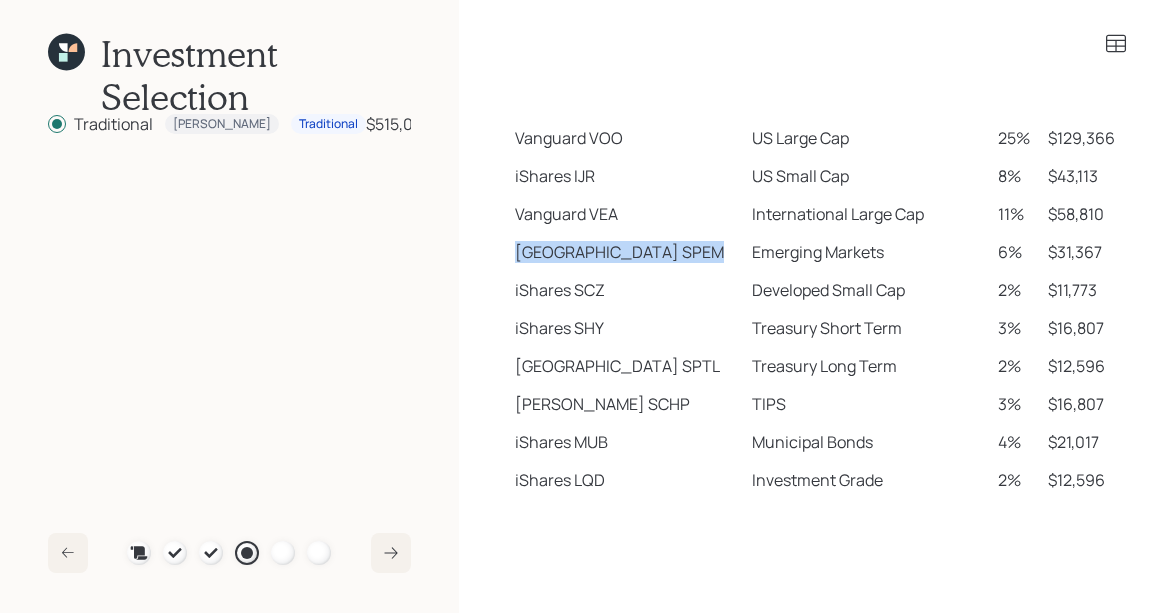 drag, startPoint x: 512, startPoint y: 250, endPoint x: 602, endPoint y: 263, distance: 90.934044 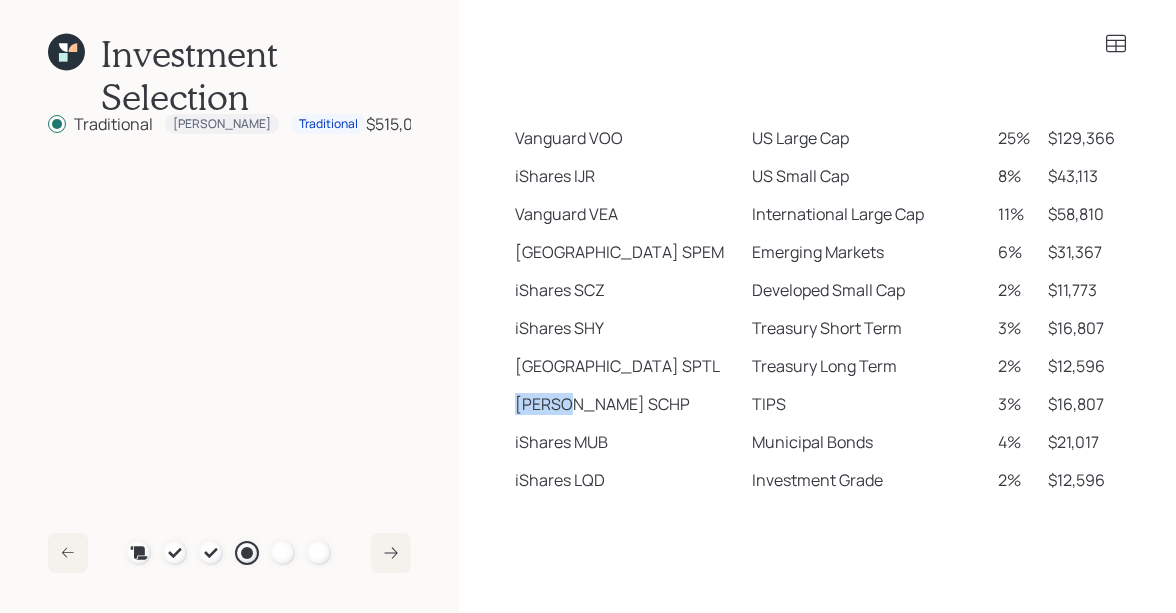 drag, startPoint x: 513, startPoint y: 404, endPoint x: 571, endPoint y: 408, distance: 58.137768 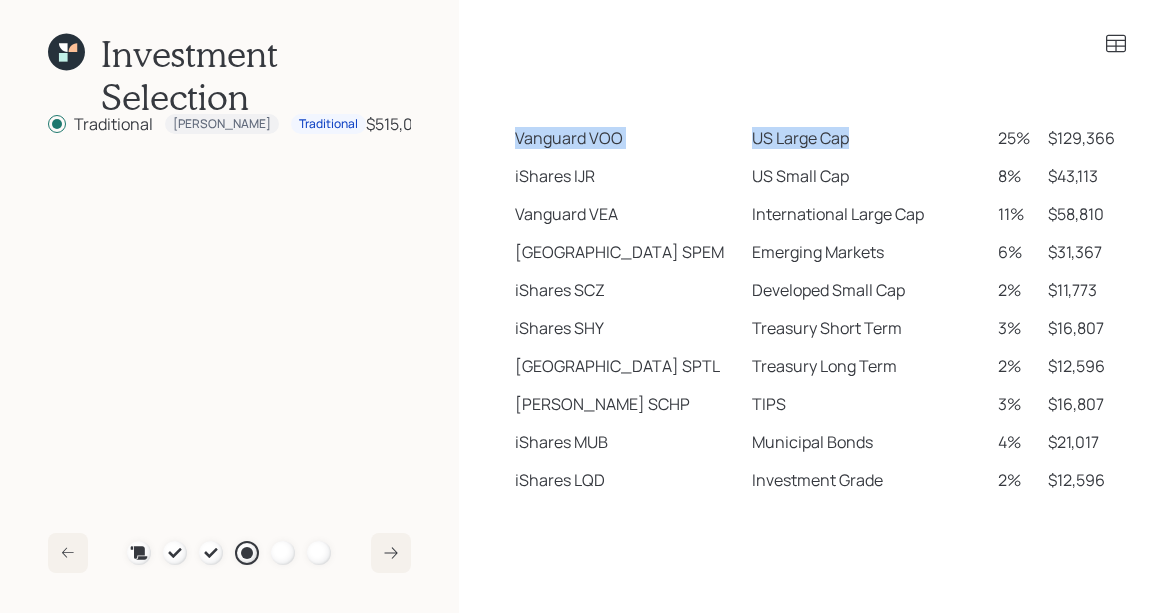 drag, startPoint x: 515, startPoint y: 140, endPoint x: 798, endPoint y: 146, distance: 283.0636 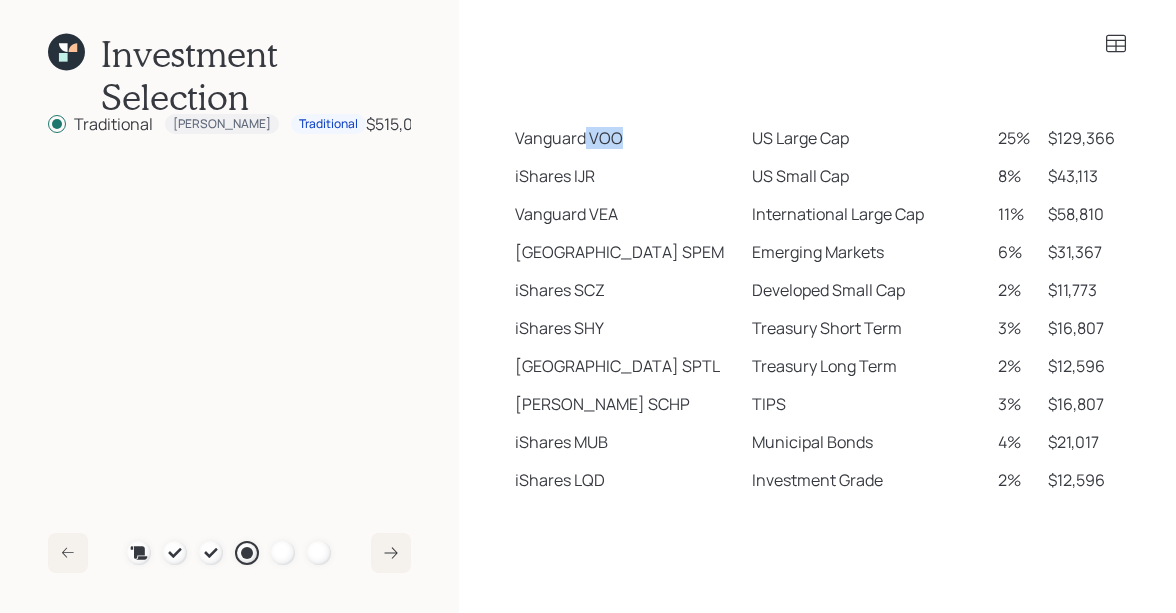 drag, startPoint x: 585, startPoint y: 138, endPoint x: 625, endPoint y: 139, distance: 40.012497 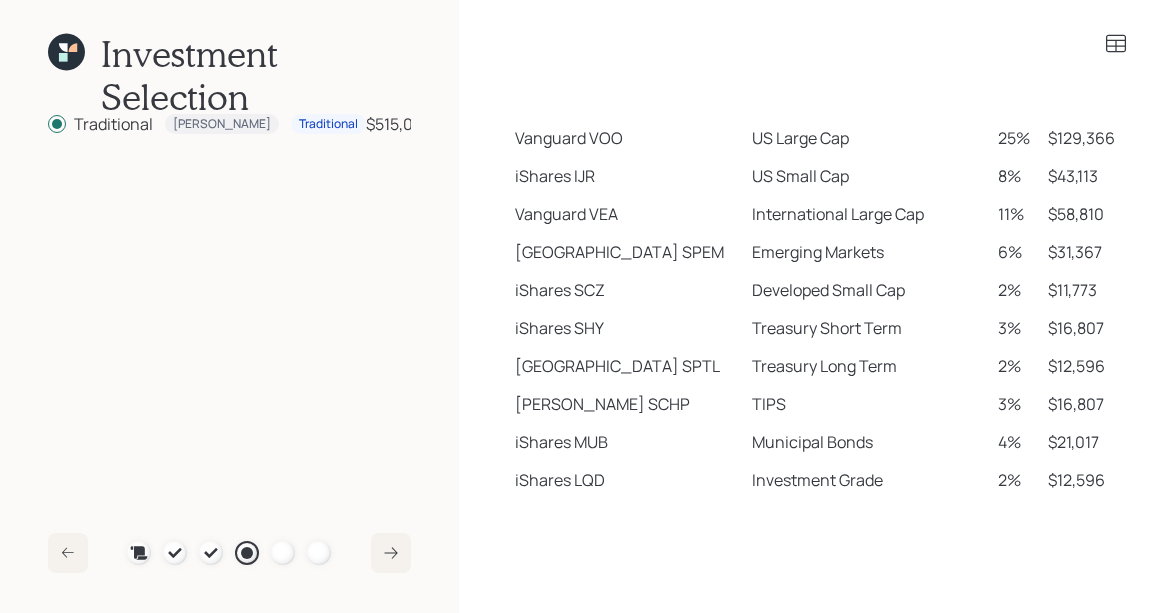 click on "Spend Fund   CASH Cash 8% $40,889   CASH Cash  (Account Management) 1% $5,150 Stability Fund Invesco   BSCP Bond ETF maturing in 2025 0% $0 Invesco   BSCQ Bond ETF maturing in 2026 0% $0 Invesco   BSCR Bond ETF maturing in 2027 4% $18,849 Invesco   BSCS Bond ETF maturing in 2028 4% $19,186 Invesco   BSCT Bond ETF maturing in 2029 4% $19,351 Invesco   BSCU Bond ETF maturing in 2030 4% $19,533 Growth Fund Vanguard   VOO US Large Cap 25% $129,366 iShares   IJR US Small Cap 8% $43,113 Vanguard   VEA International Large Cap 11% $58,810 State Street   SPEM Emerging Markets 6% $31,367 iShares   SCZ Developed Small Cap 2% $11,773 iShares   SHY Treasury Short Term 3% $16,807 State Street   SPTL Treasury Long Term 2% $12,596 Schwab   SCHP TIPS 3% $16,807 iShares   MUB Municipal Bonds 4% $21,017 iShares   LQD Investment Grade 2% $12,596 iShares   HYG High Yield Bonds 2% $12,596 Vanguard   BNDX International Bonds 2% $12,596 iShares   MBB Mortgage Backed 2% $12,596" at bounding box center [817, 306] 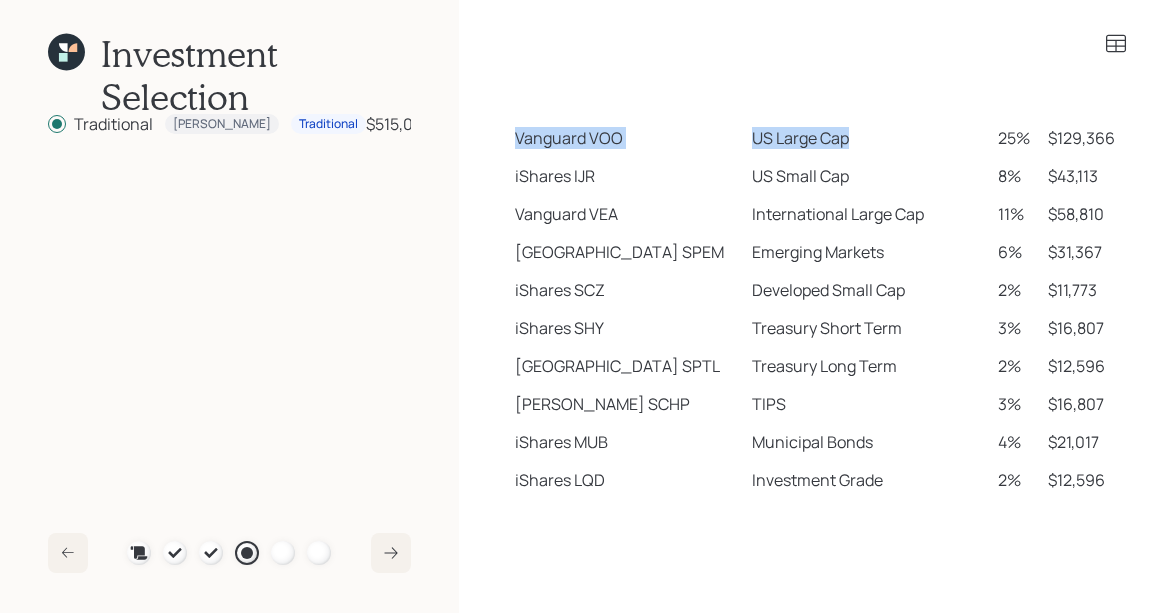 drag, startPoint x: 516, startPoint y: 130, endPoint x: 813, endPoint y: 139, distance: 297.13632 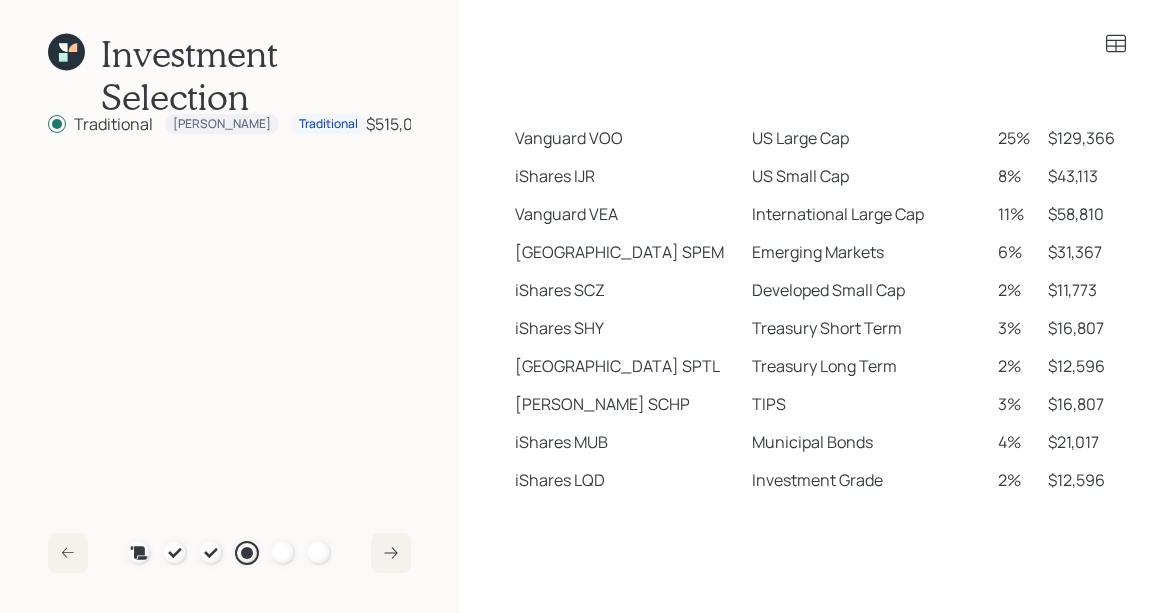 click on "US Small Cap" at bounding box center (866, 176) 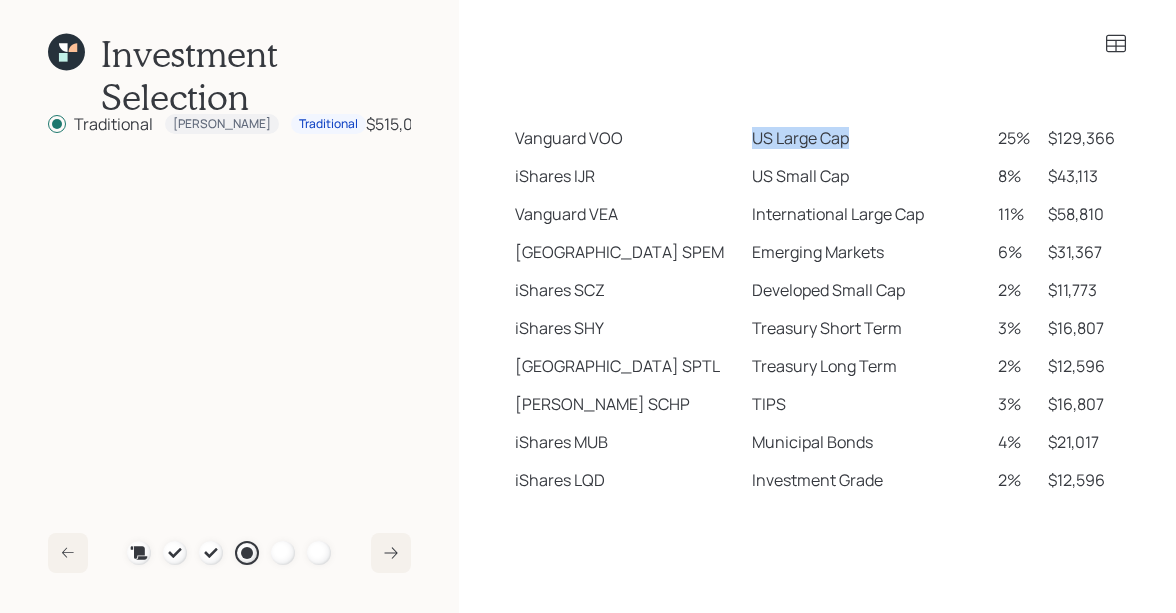 drag, startPoint x: 695, startPoint y: 139, endPoint x: 814, endPoint y: 144, distance: 119.104996 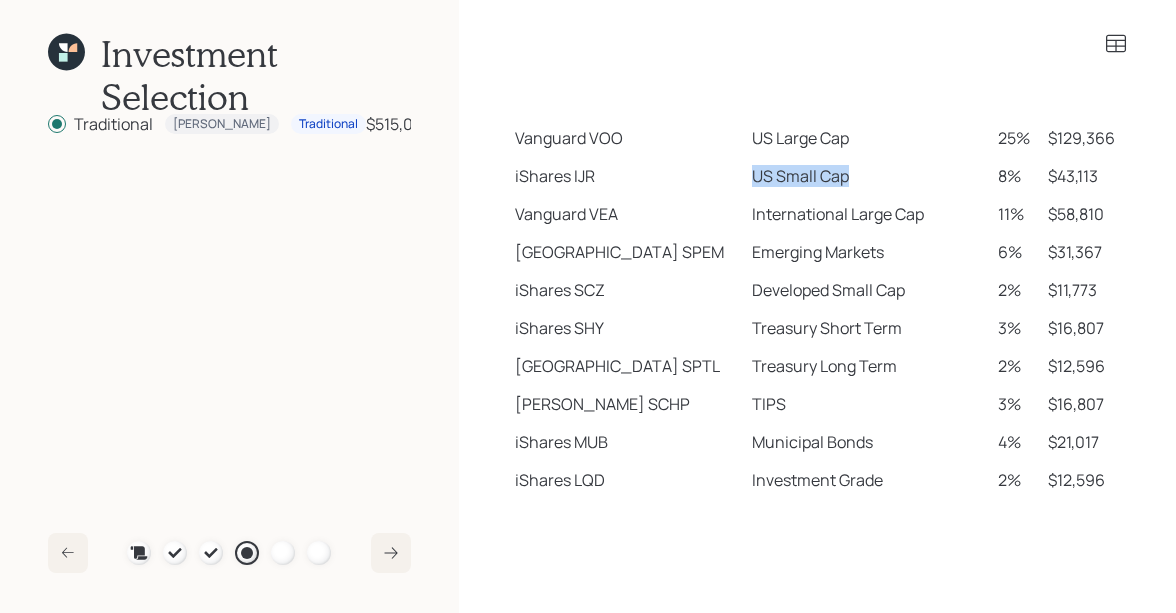 drag, startPoint x: 694, startPoint y: 174, endPoint x: 797, endPoint y: 186, distance: 103.69667 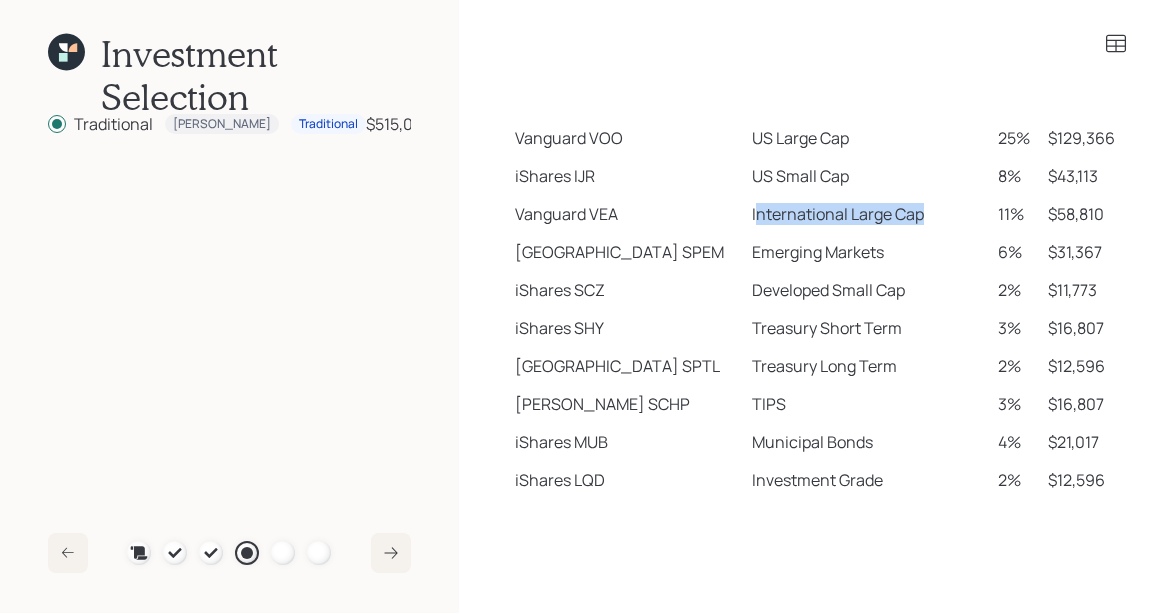 drag, startPoint x: 702, startPoint y: 205, endPoint x: 906, endPoint y: 209, distance: 204.03922 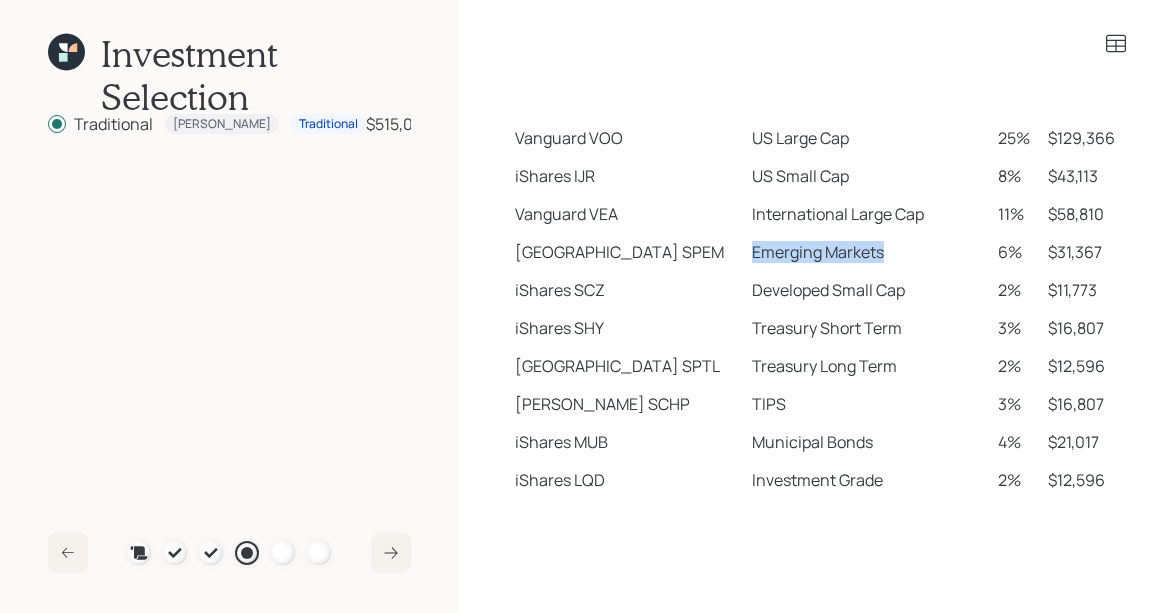 drag, startPoint x: 698, startPoint y: 252, endPoint x: 843, endPoint y: 257, distance: 145.08618 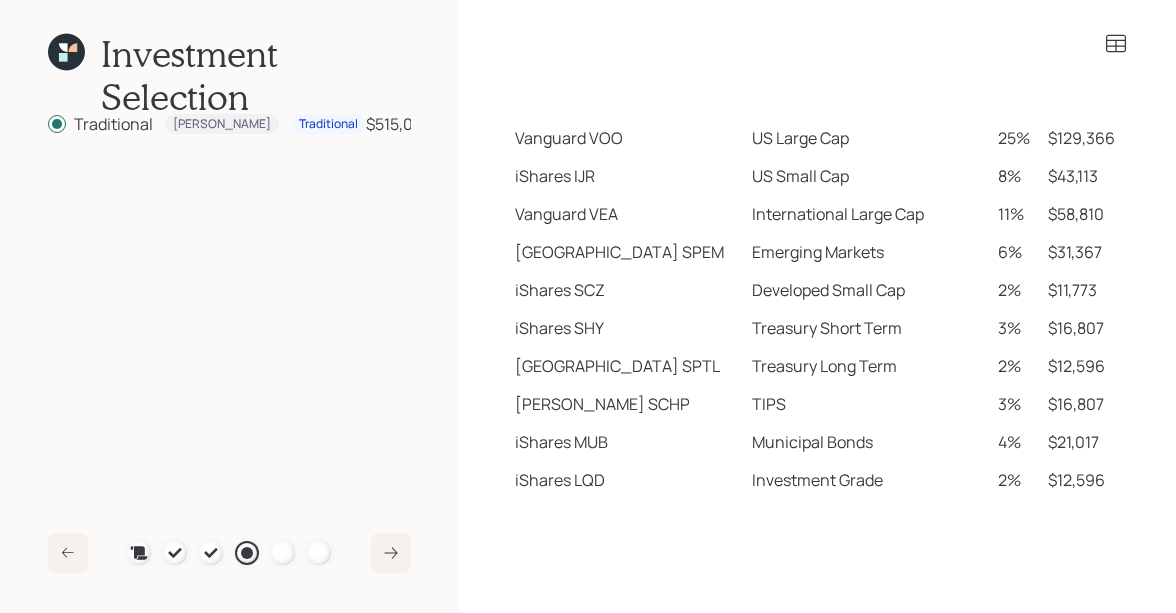 click 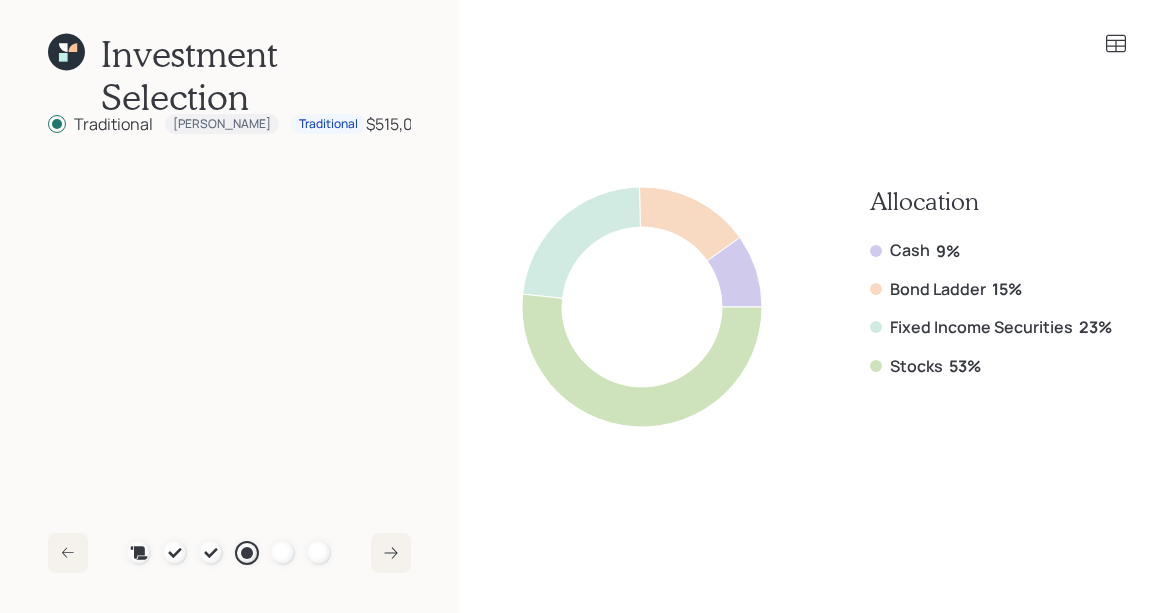 scroll, scrollTop: 0, scrollLeft: 0, axis: both 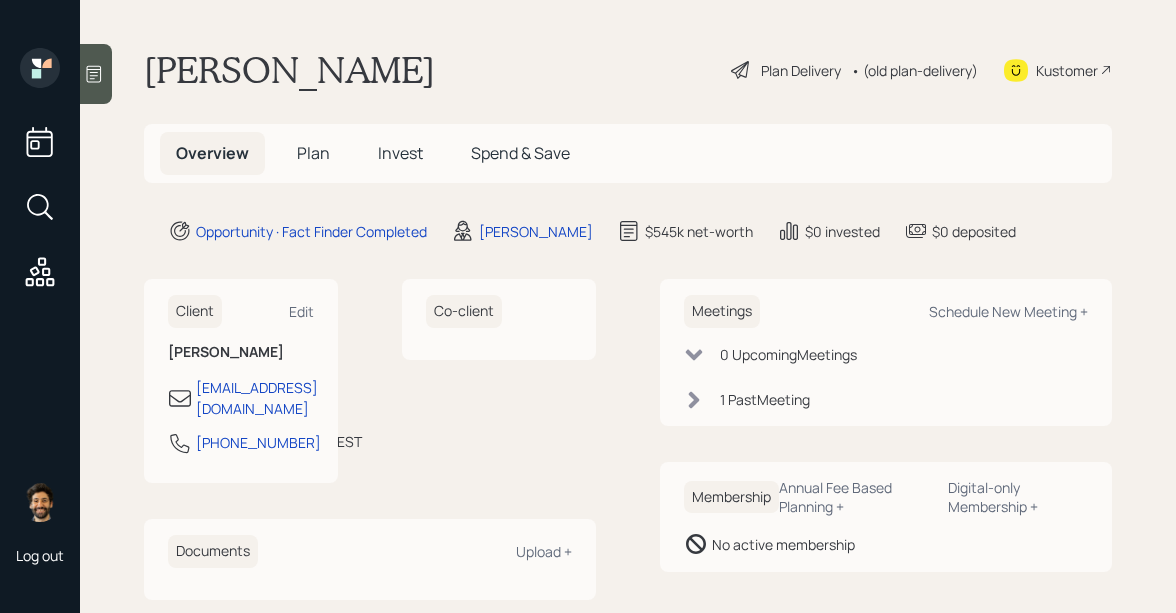click on "Plan" at bounding box center (313, 153) 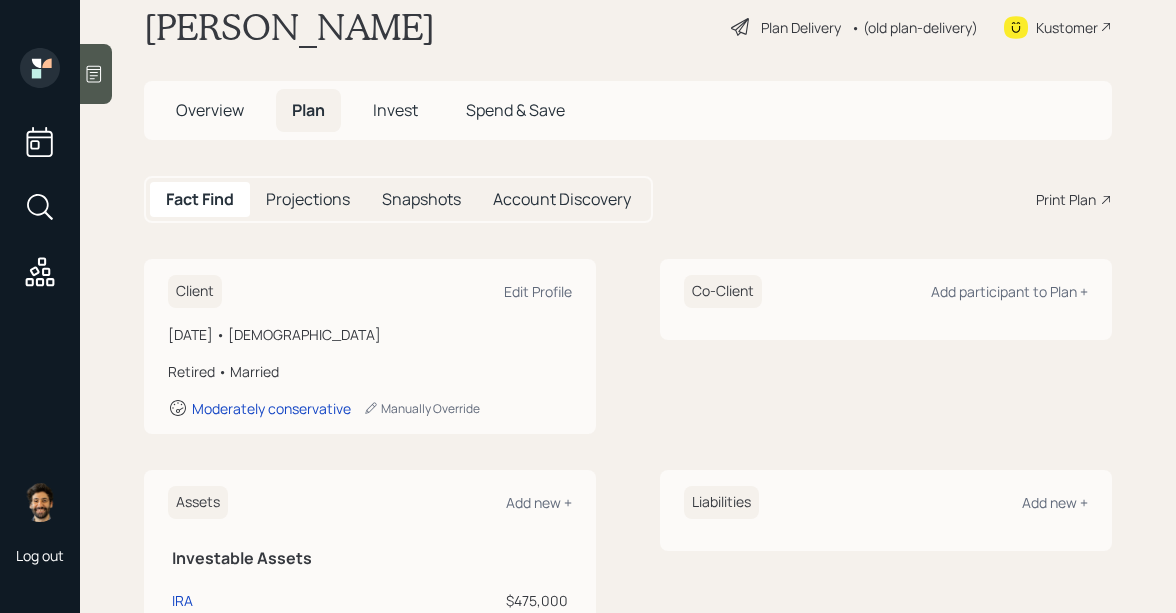 scroll, scrollTop: 44, scrollLeft: 0, axis: vertical 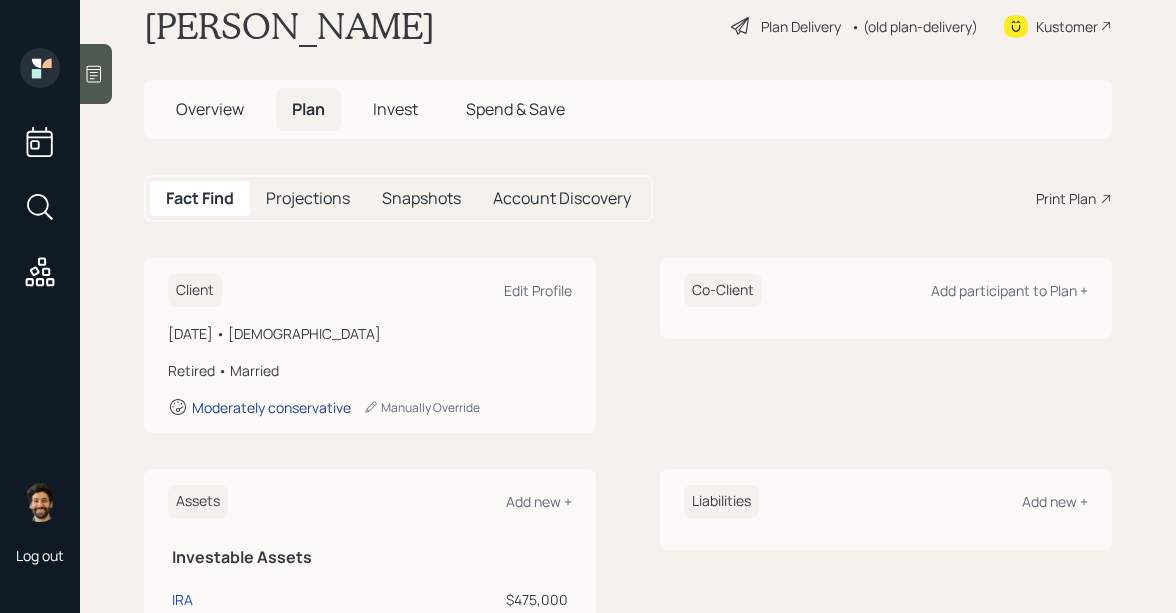 click on "Moderately conservative" at bounding box center [271, 407] 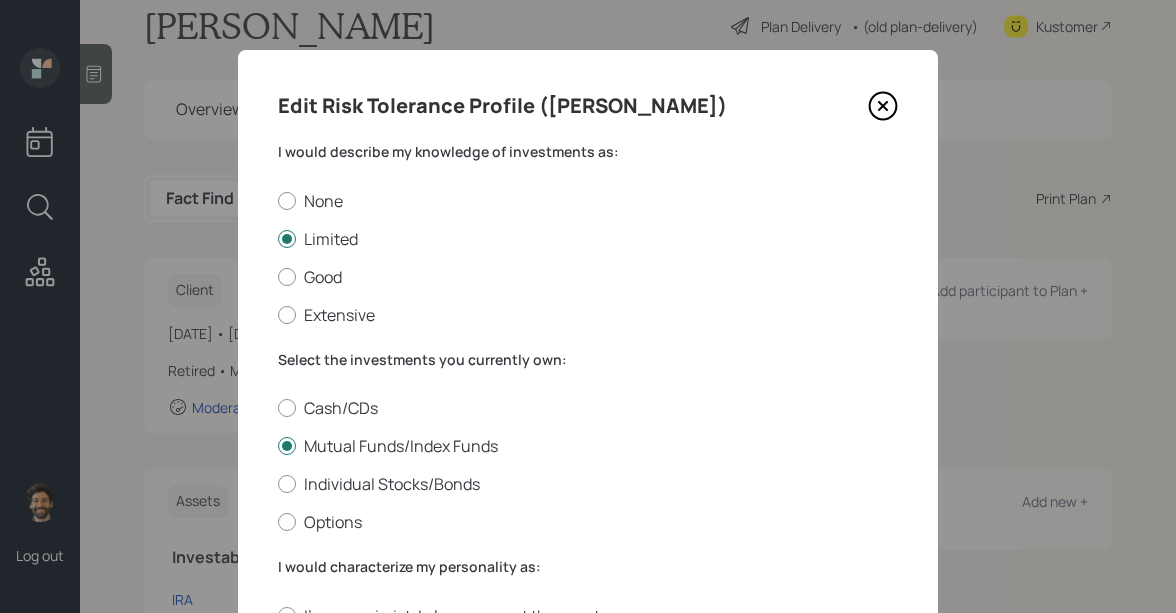 click 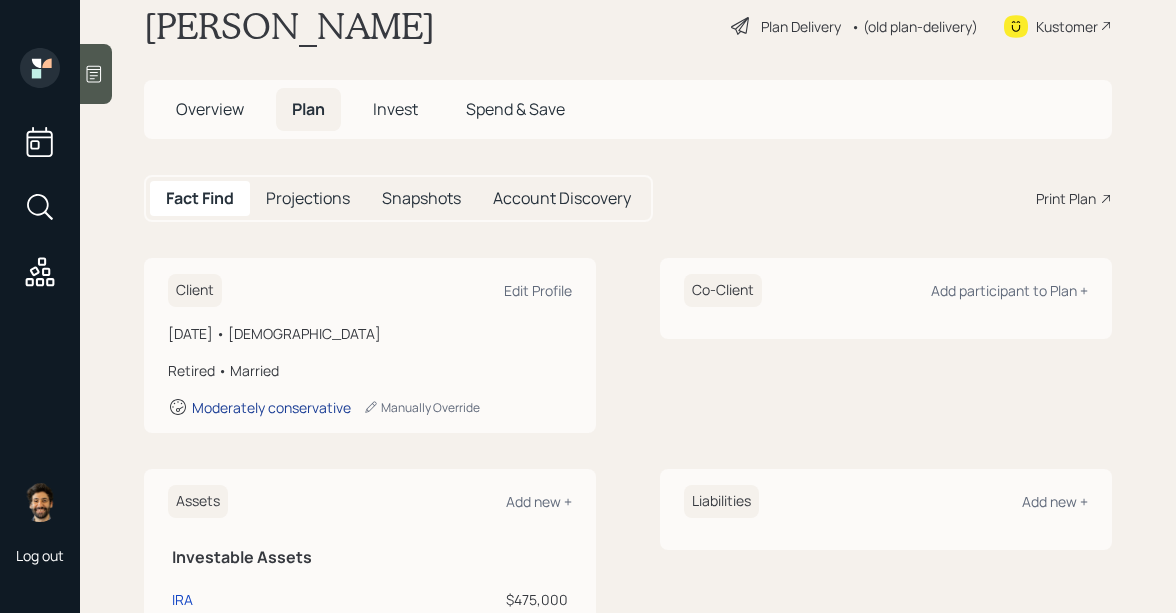 click on "Moderately conservative" at bounding box center (271, 407) 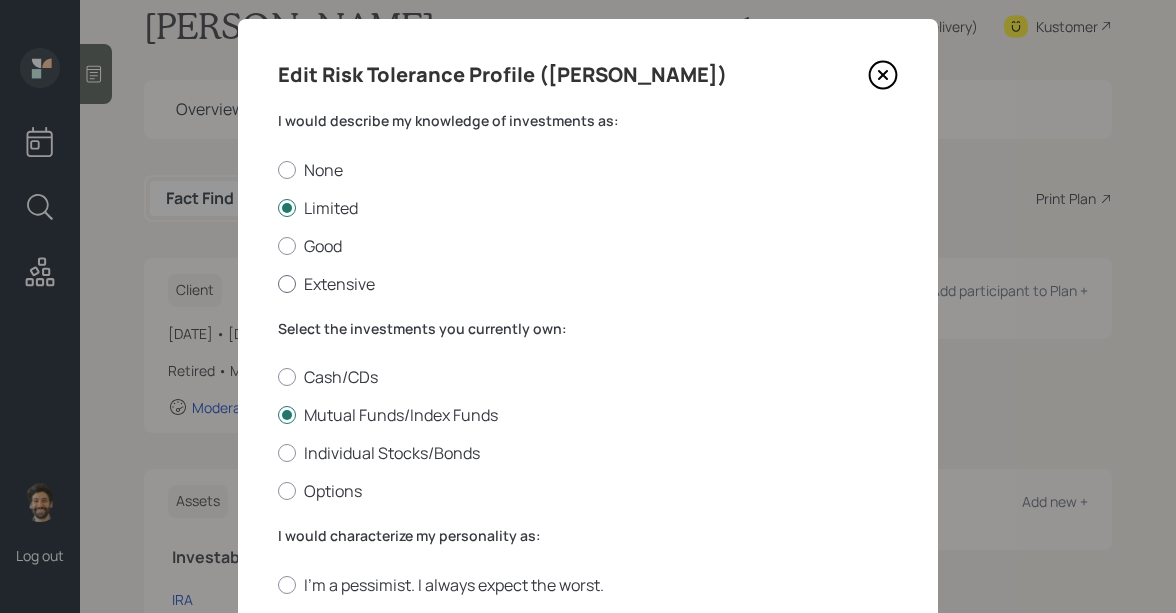 scroll, scrollTop: 0, scrollLeft: 0, axis: both 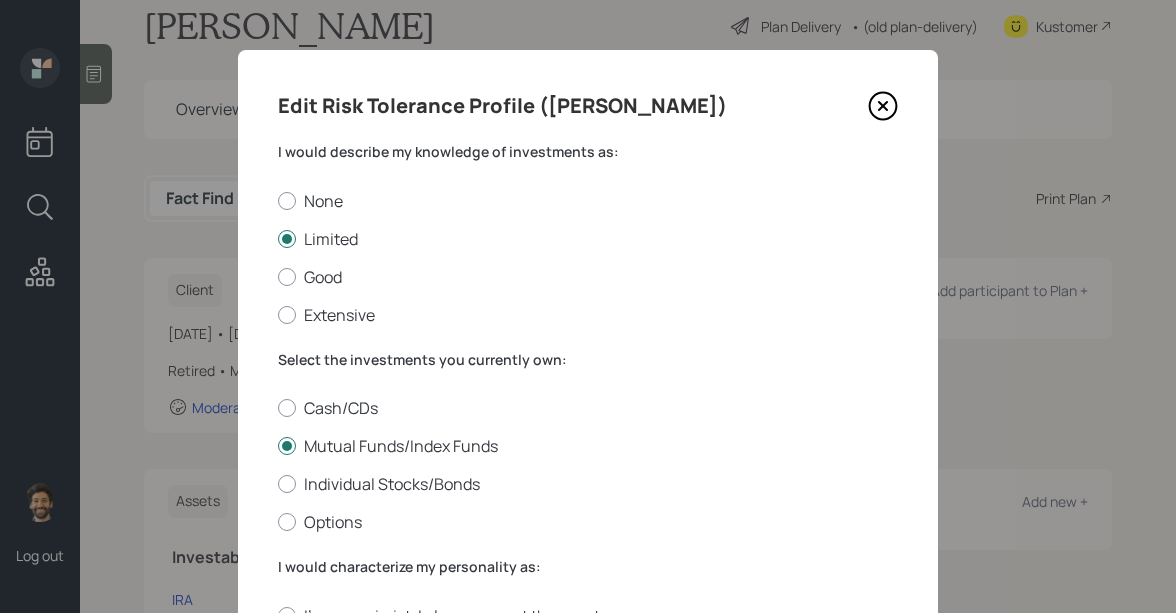click 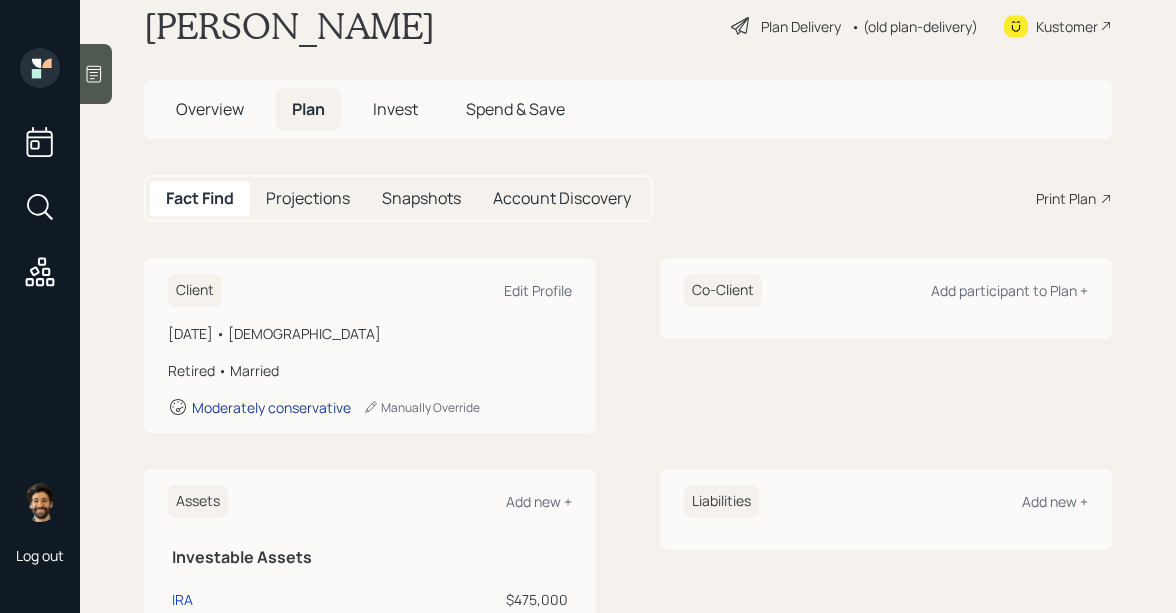 click on "Moderately conservative" at bounding box center (271, 407) 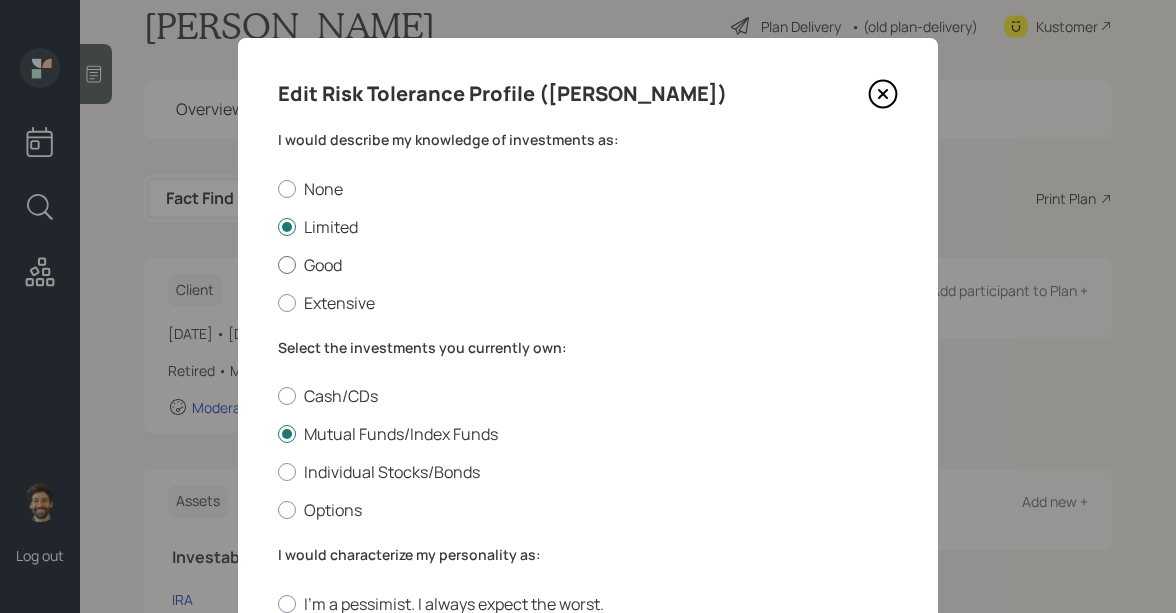 scroll, scrollTop: 0, scrollLeft: 0, axis: both 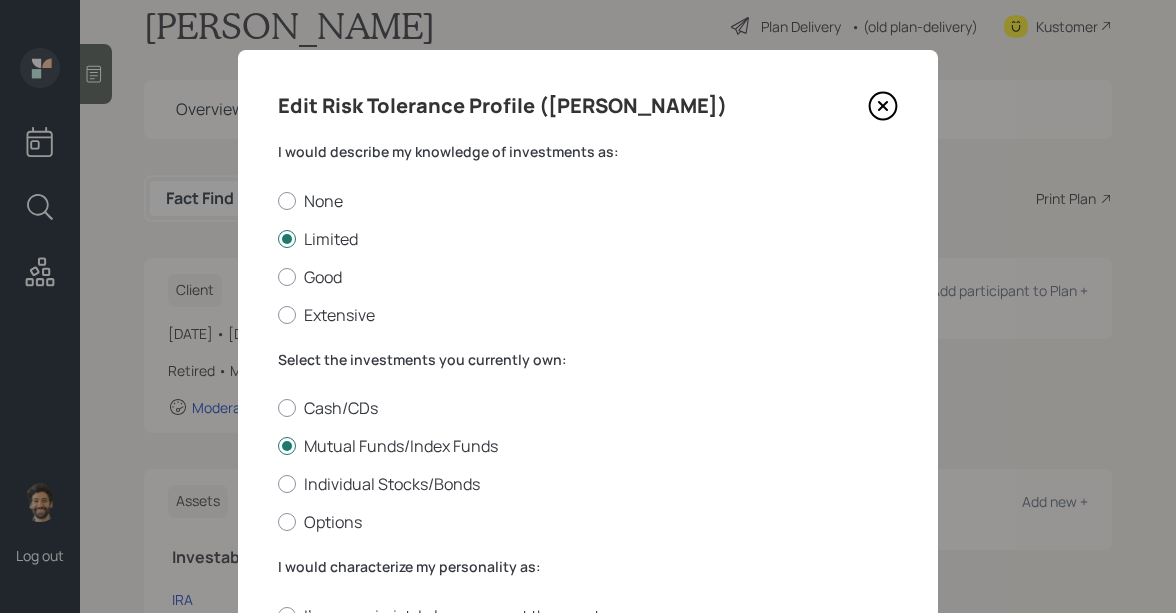 click 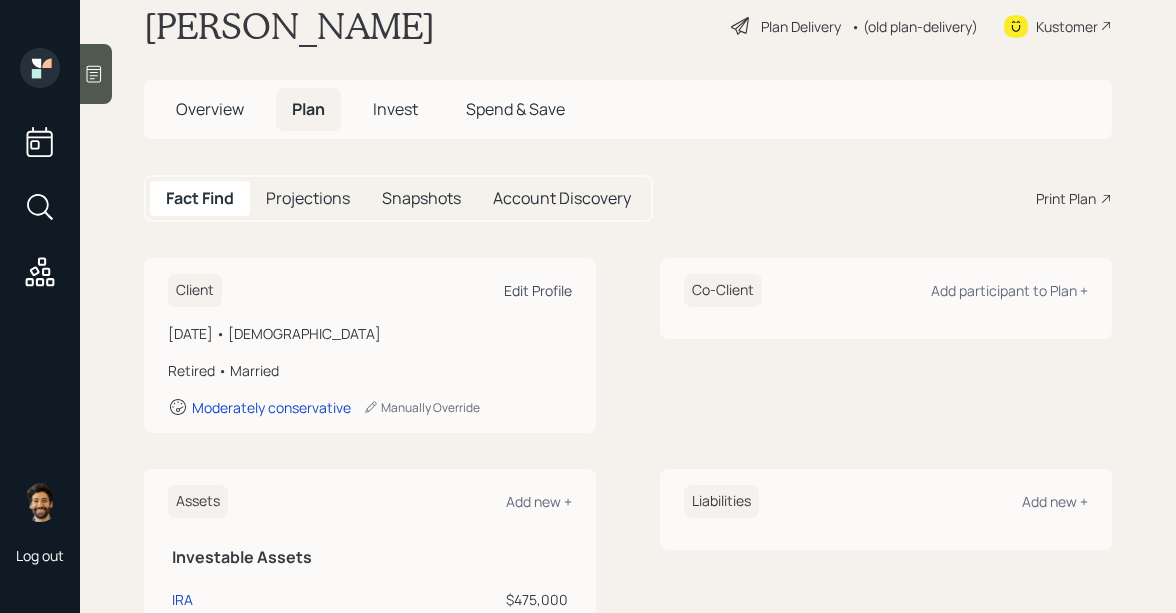 click on "Edit Profile" at bounding box center [538, 290] 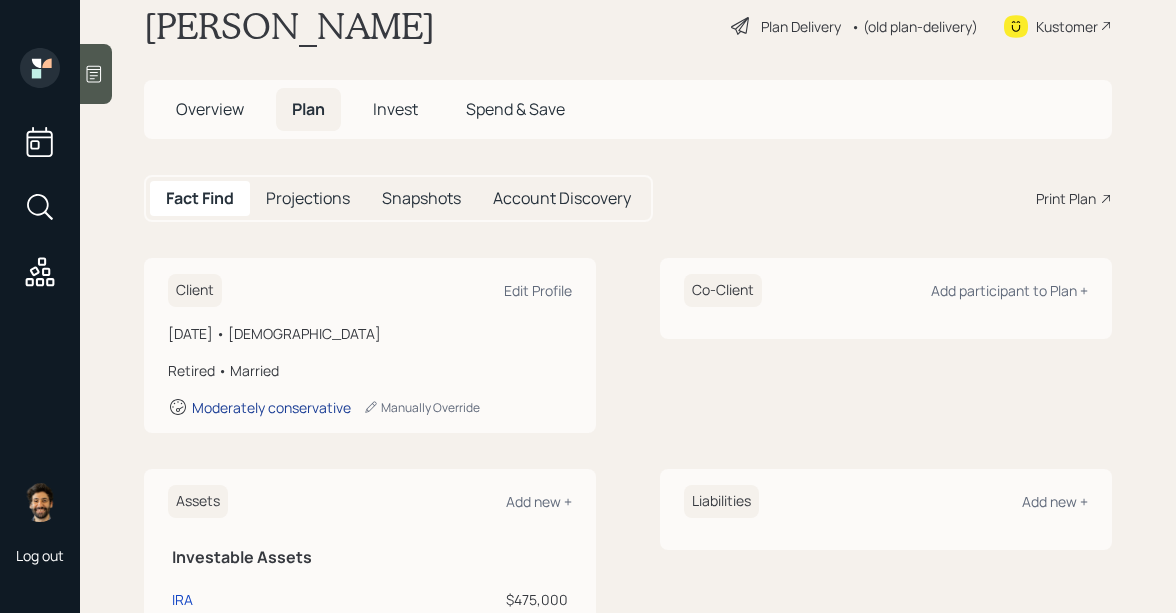 click on "Moderately conservative" at bounding box center (271, 407) 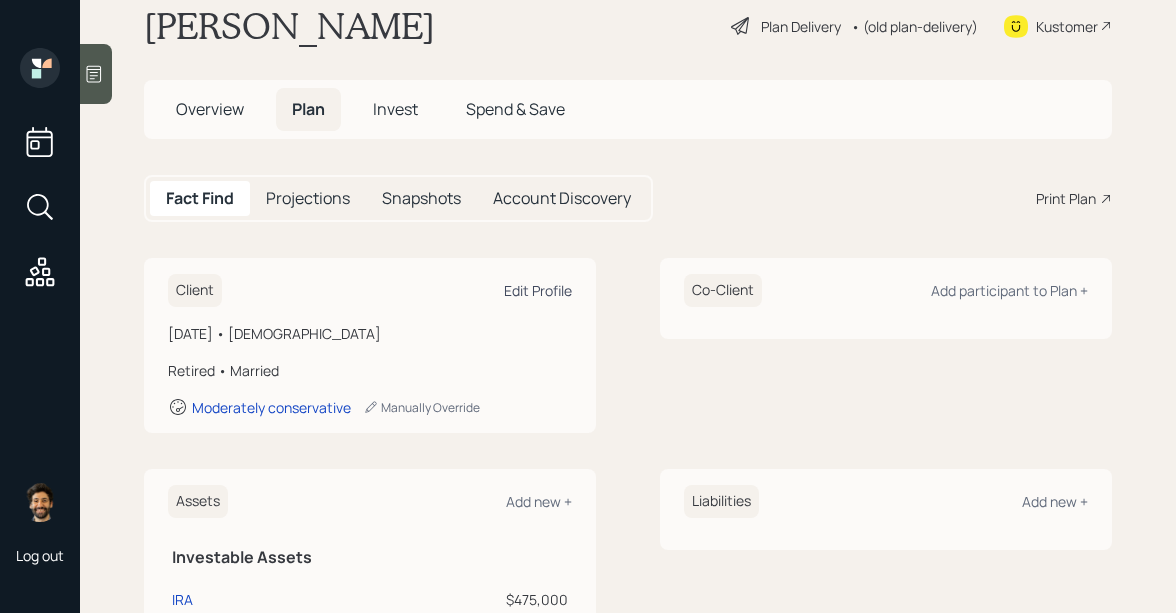 click on "Edit Profile" at bounding box center [538, 290] 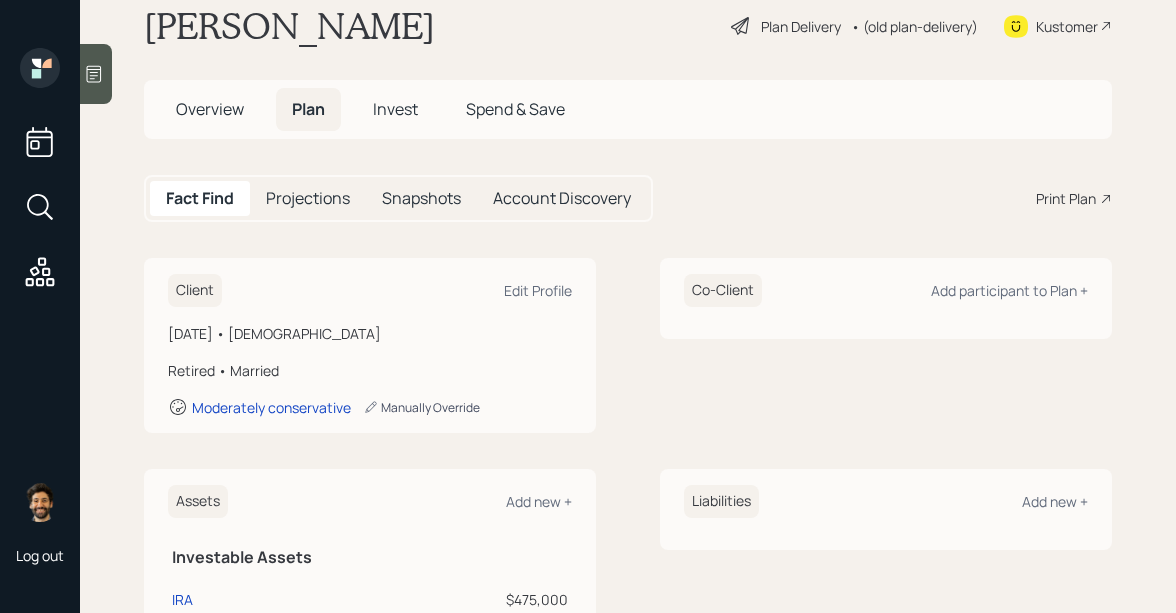 click on "Manually Override" at bounding box center (421, 407) 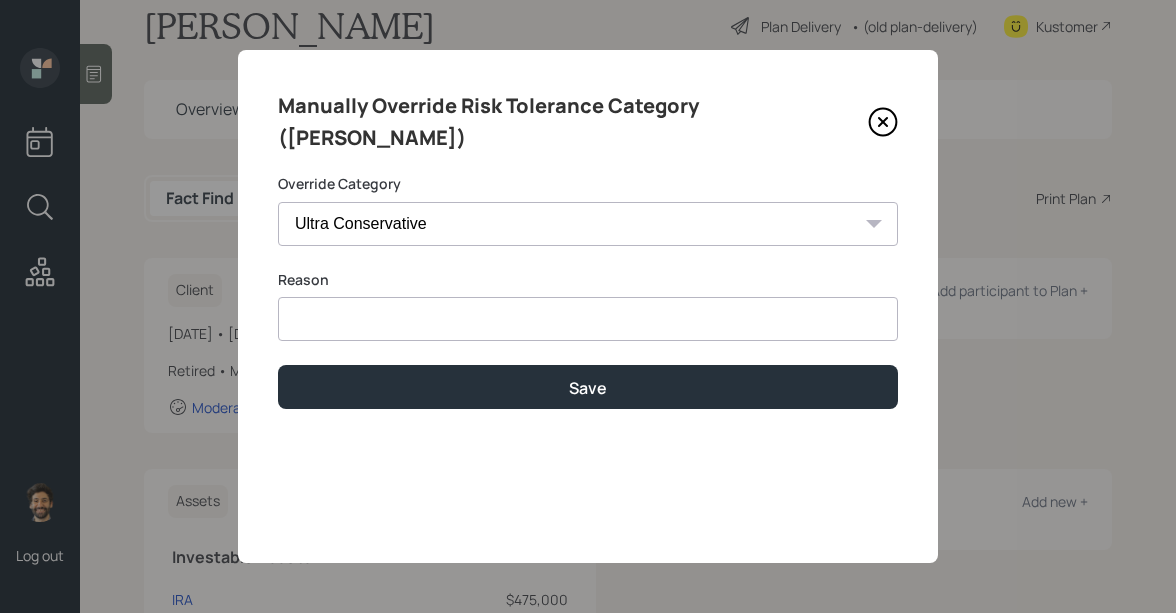click at bounding box center [588, 319] 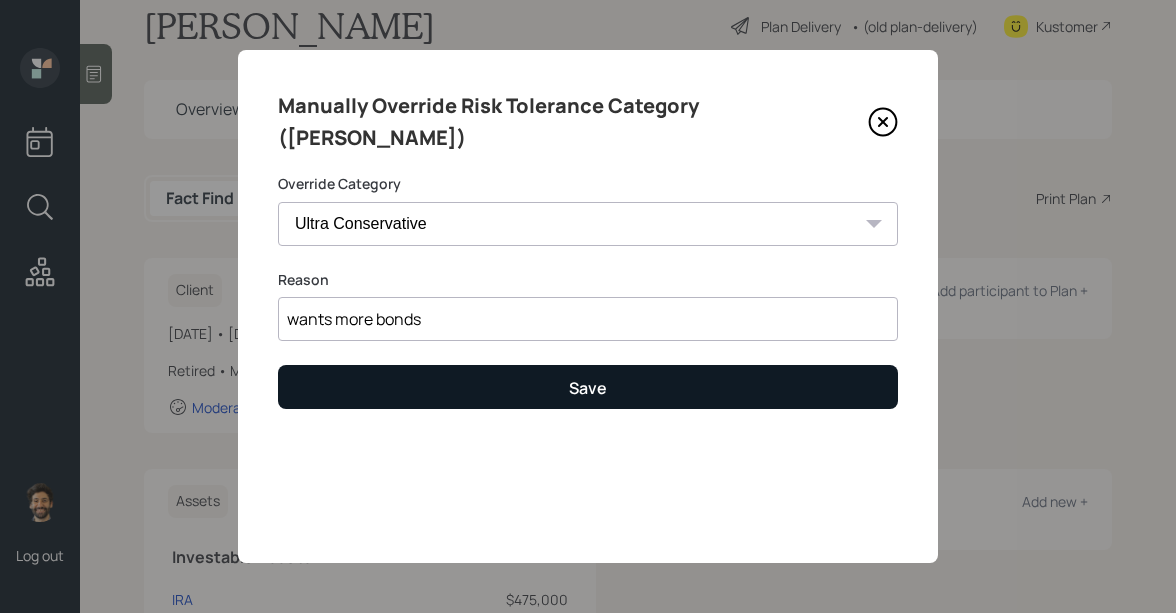 type on "wants more bonds" 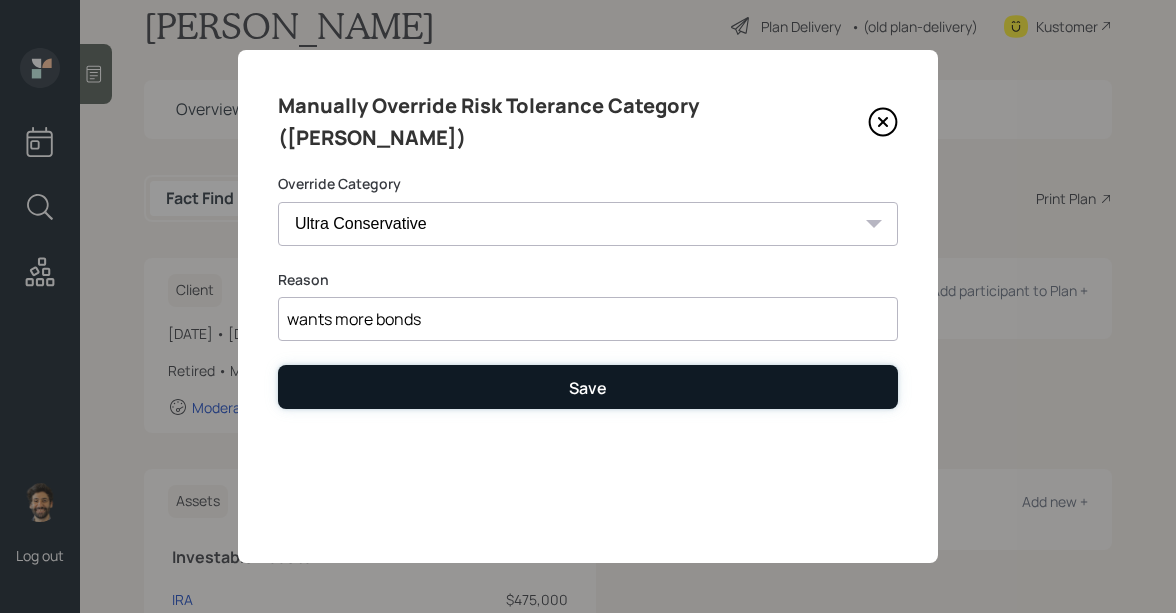 click on "Save" at bounding box center (588, 386) 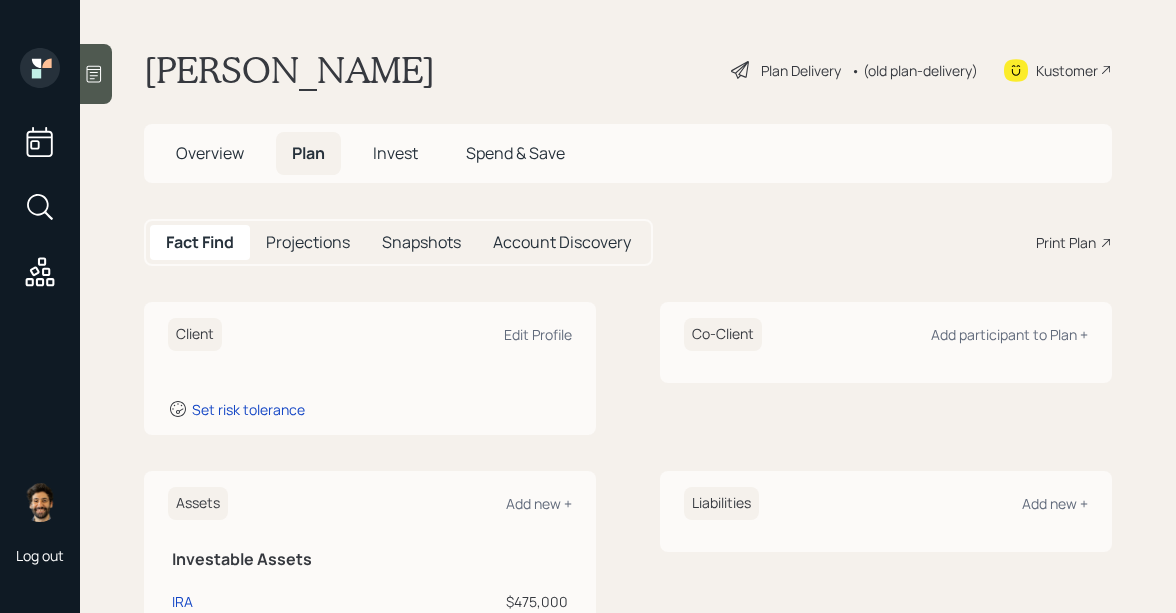 scroll, scrollTop: 0, scrollLeft: 0, axis: both 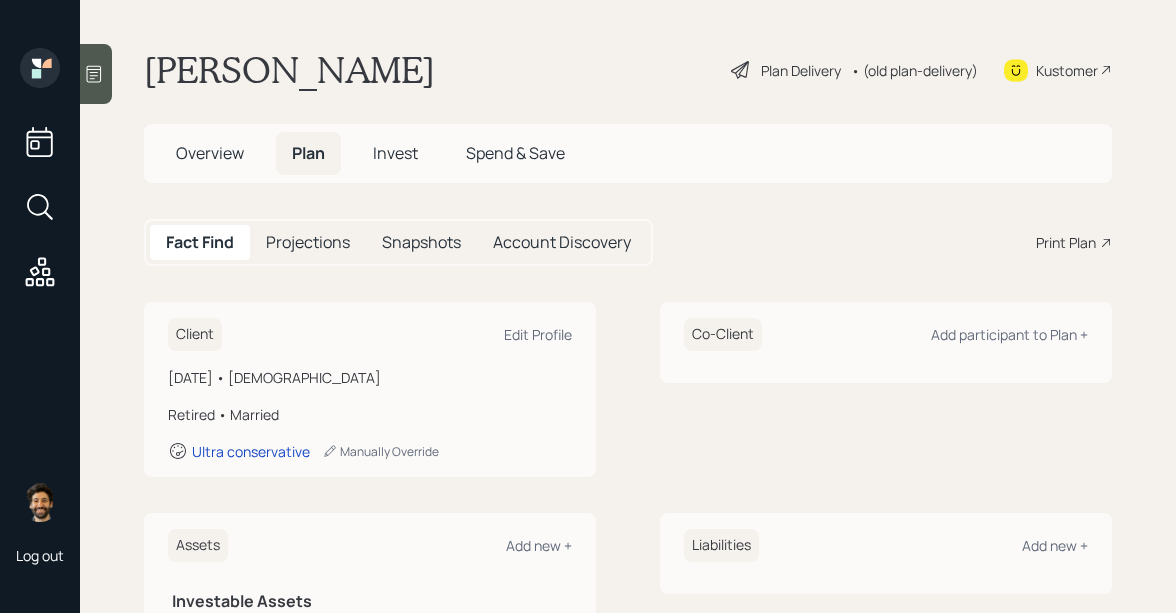 click on "• (old plan-delivery)" at bounding box center (914, 70) 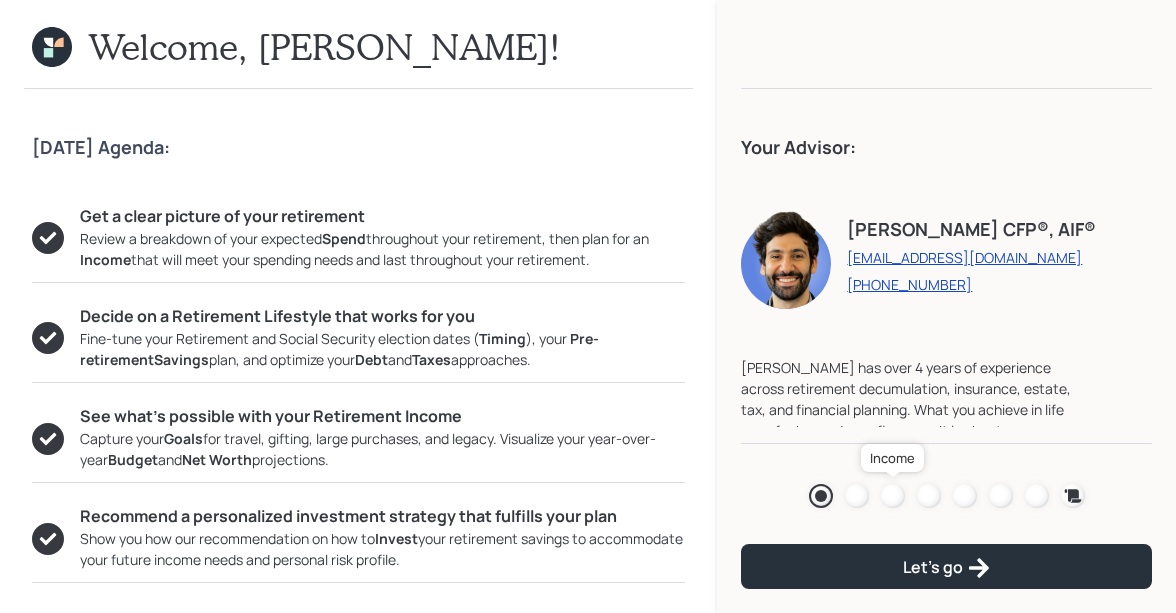 click at bounding box center [893, 496] 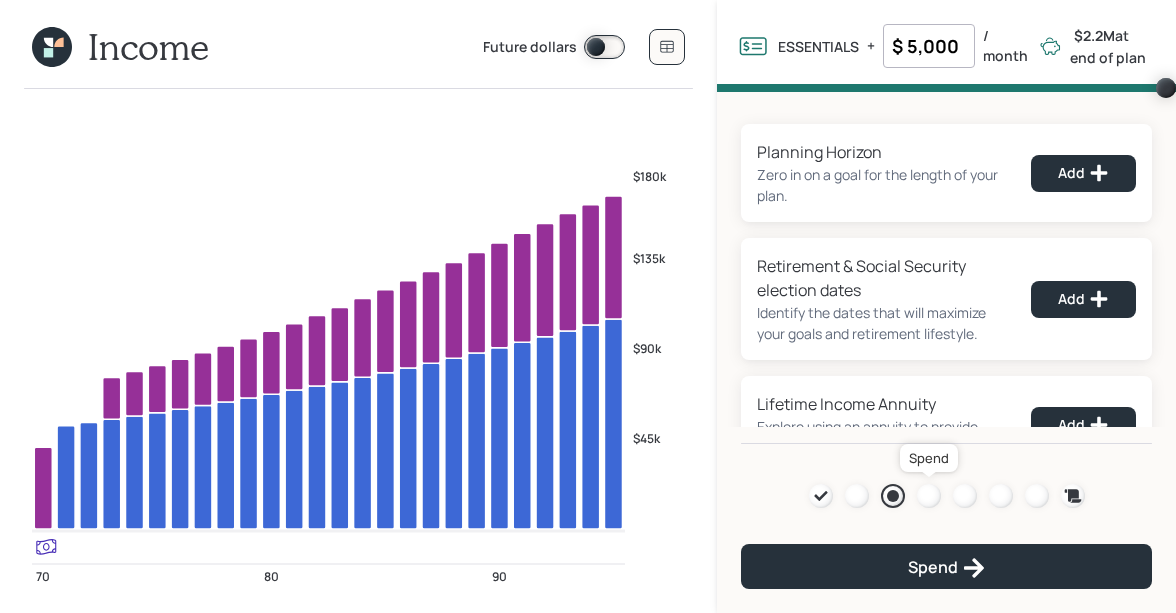 click at bounding box center [929, 496] 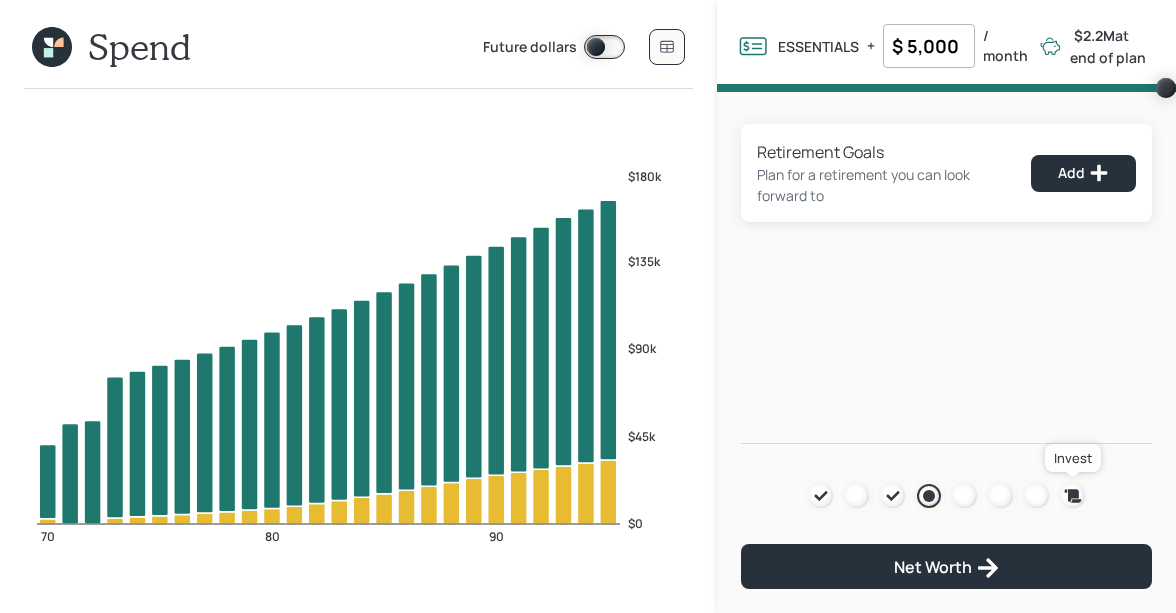 click 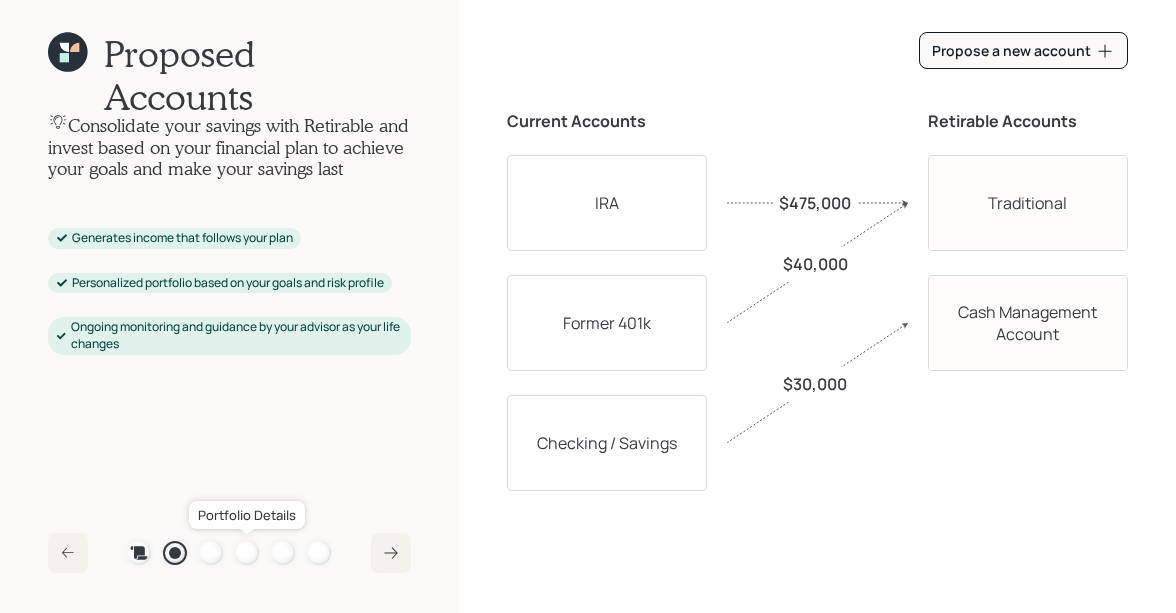 click at bounding box center (247, 553) 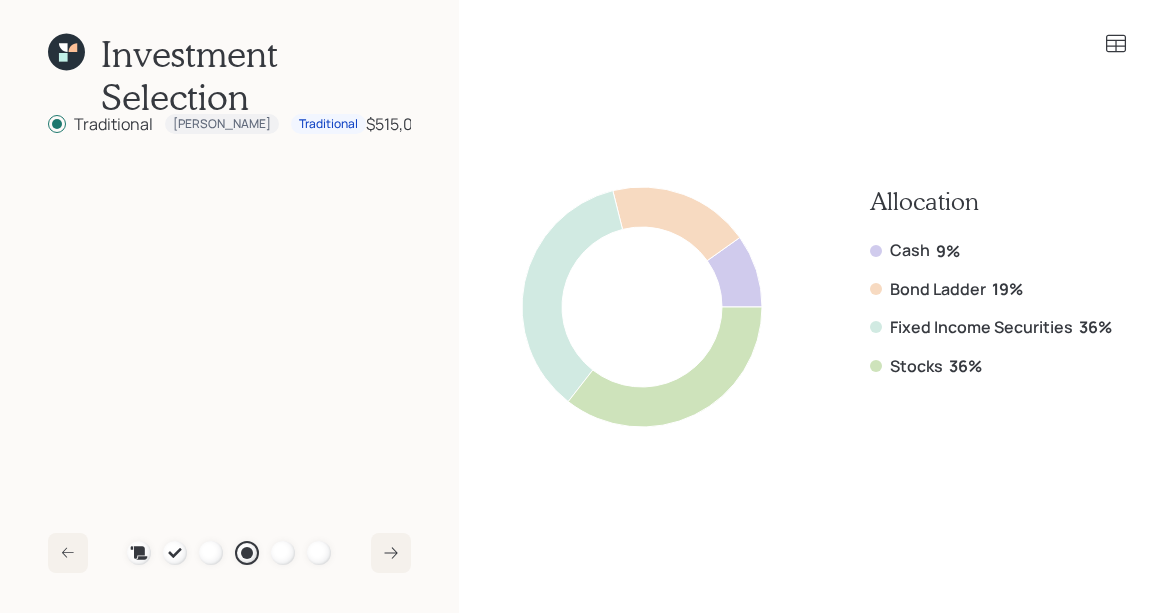 click 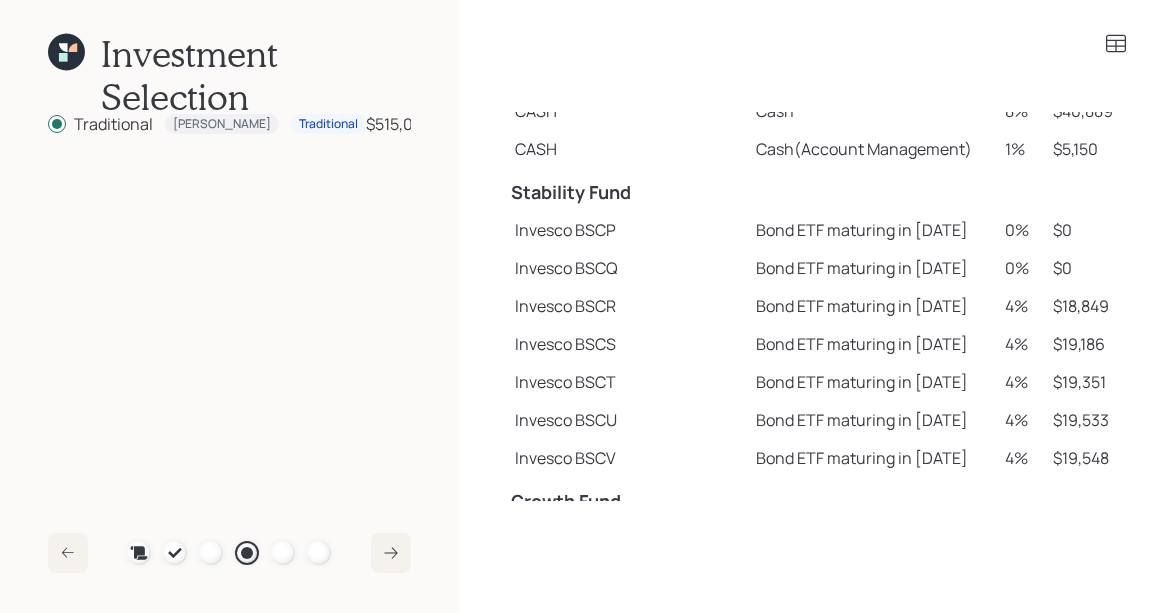 scroll, scrollTop: 0, scrollLeft: 0, axis: both 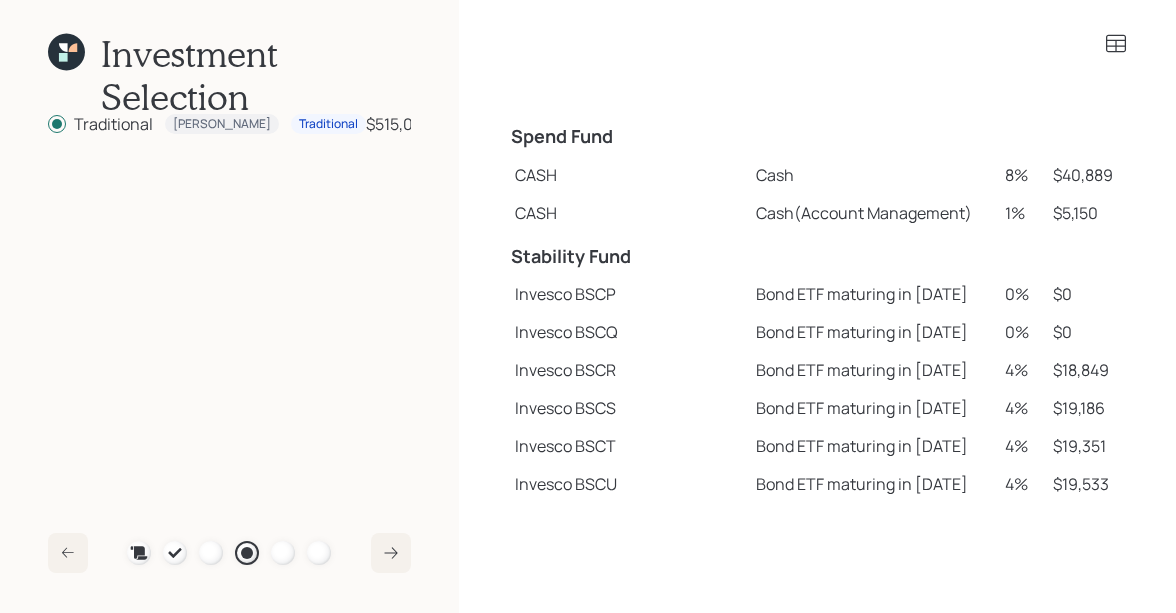 click 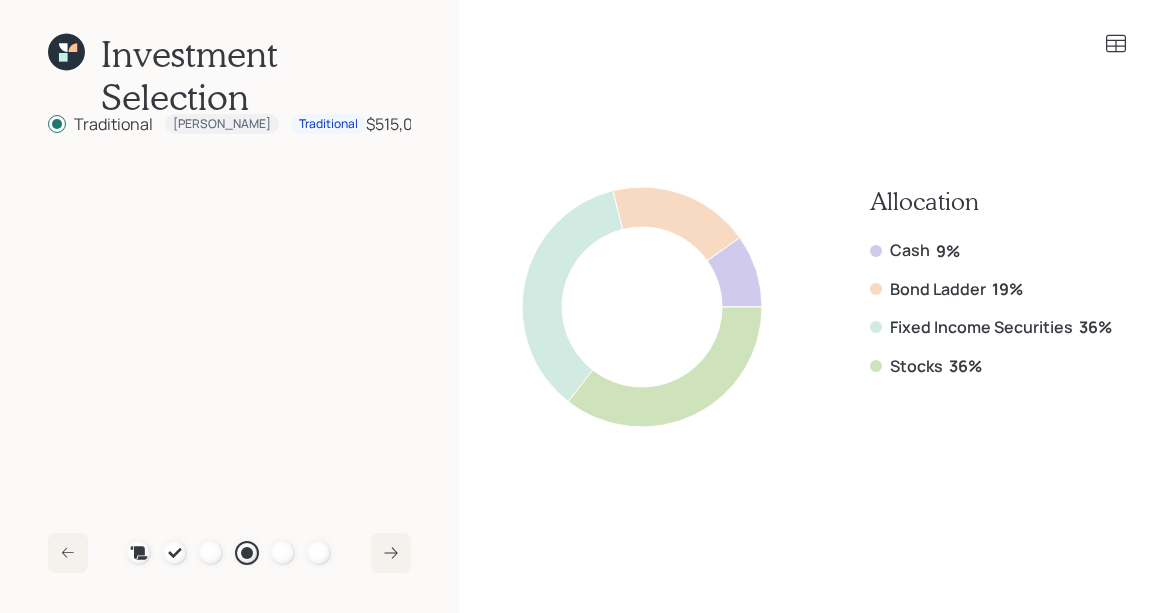 click 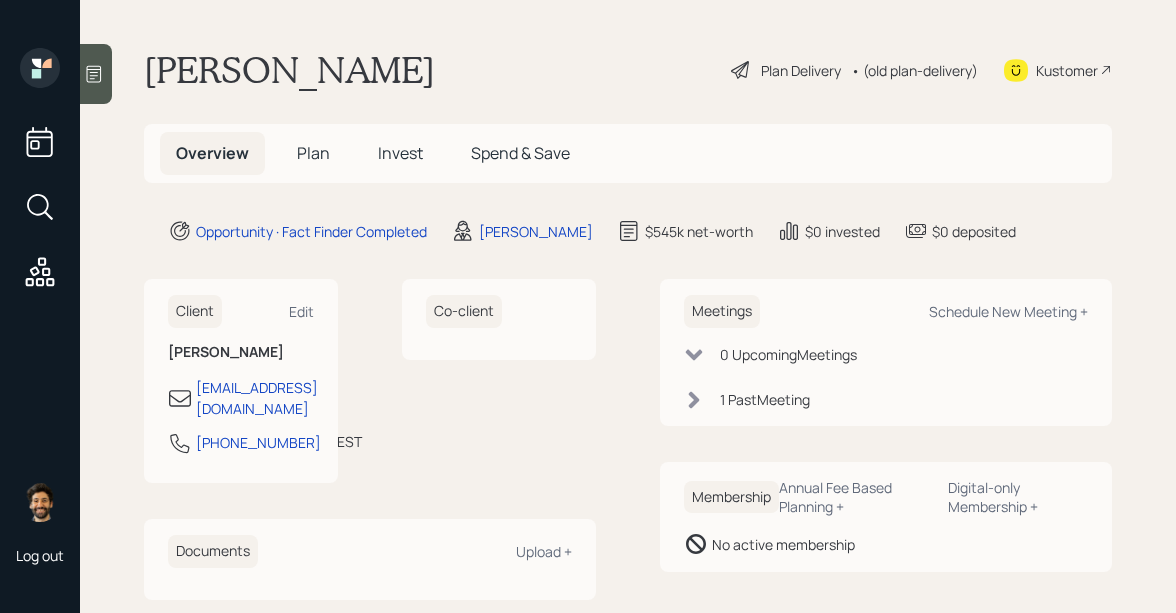 click on "Plan" at bounding box center [313, 153] 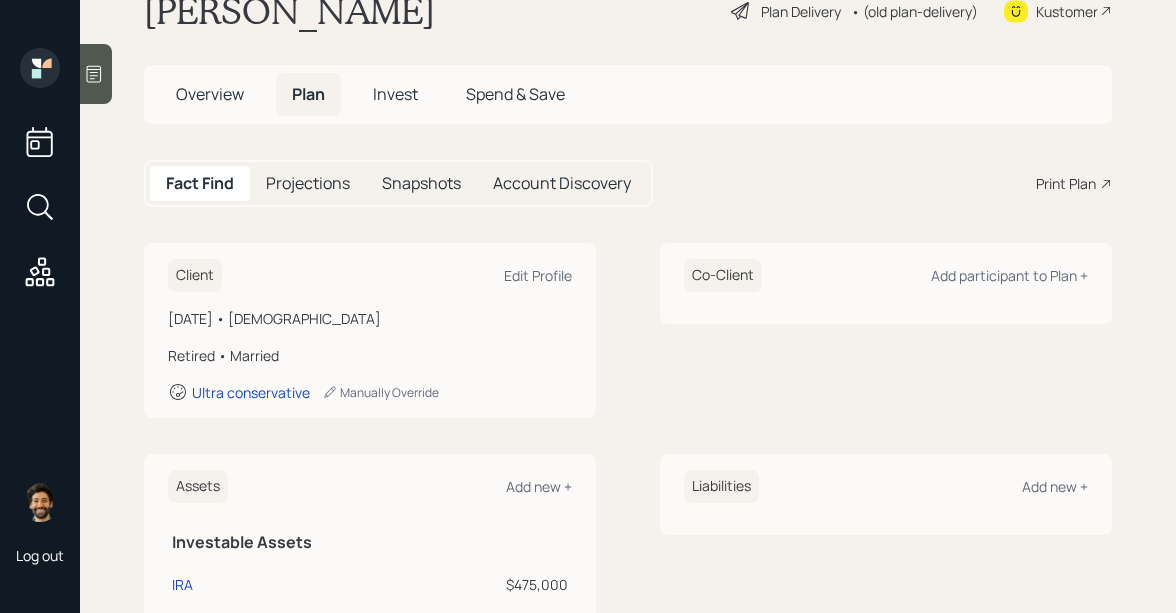 scroll, scrollTop: 55, scrollLeft: 0, axis: vertical 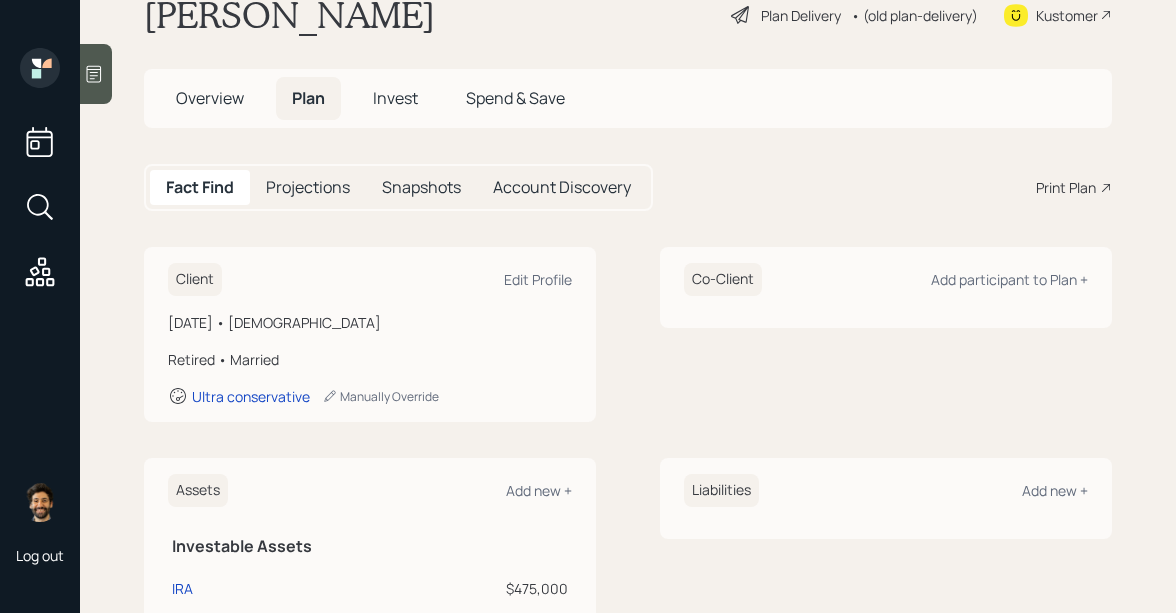 click on "• (old plan-delivery)" at bounding box center [914, 15] 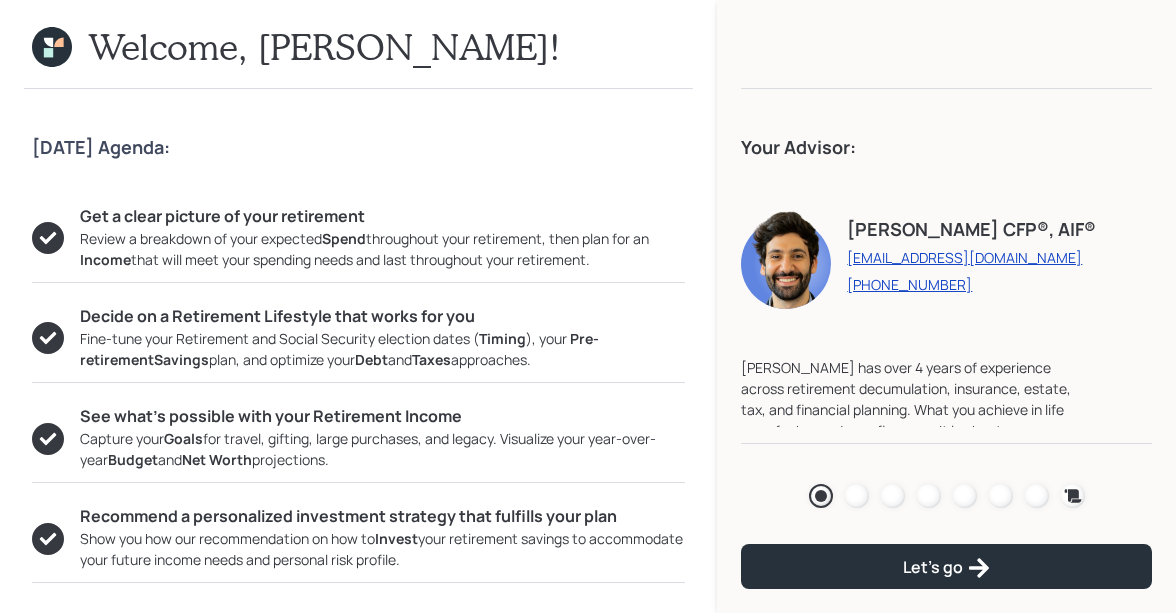 click 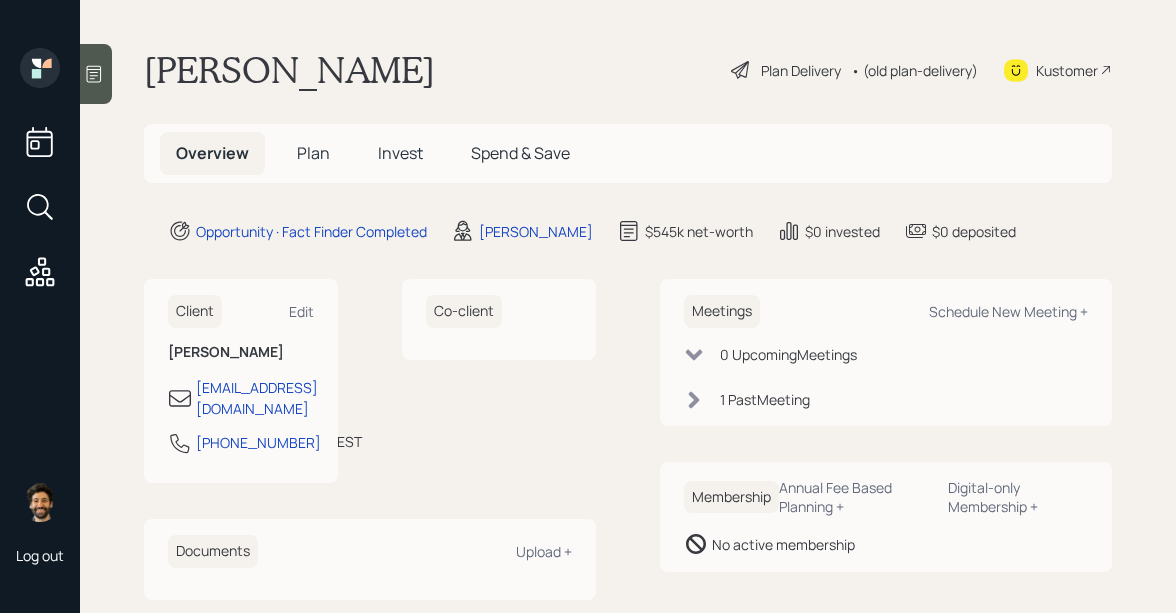 click on "Invest" at bounding box center (400, 153) 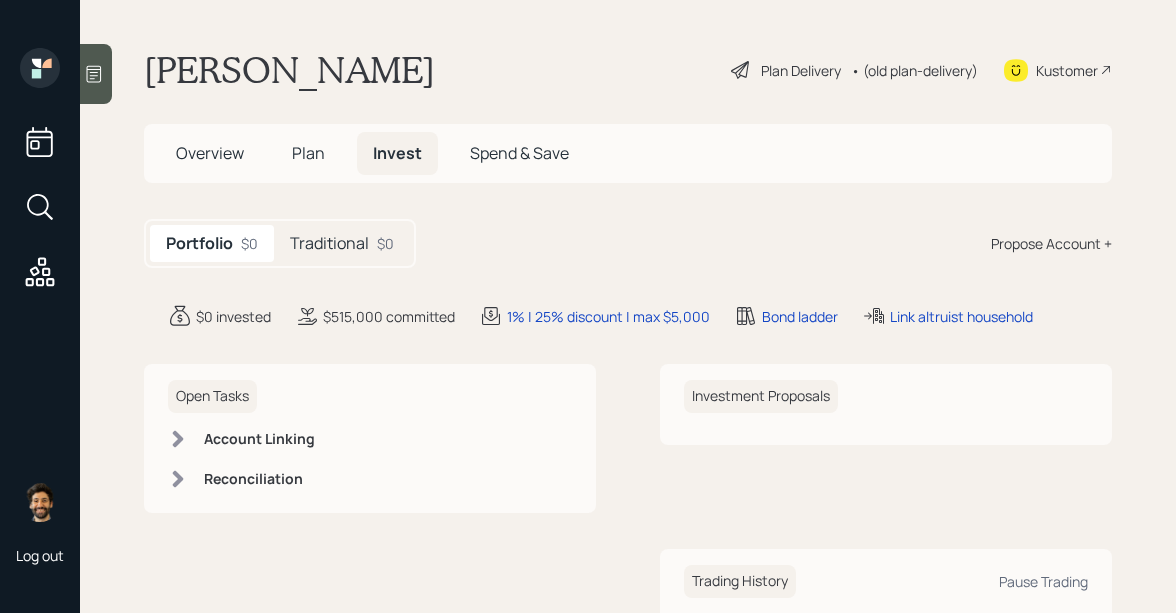 click on "Traditional" at bounding box center [329, 243] 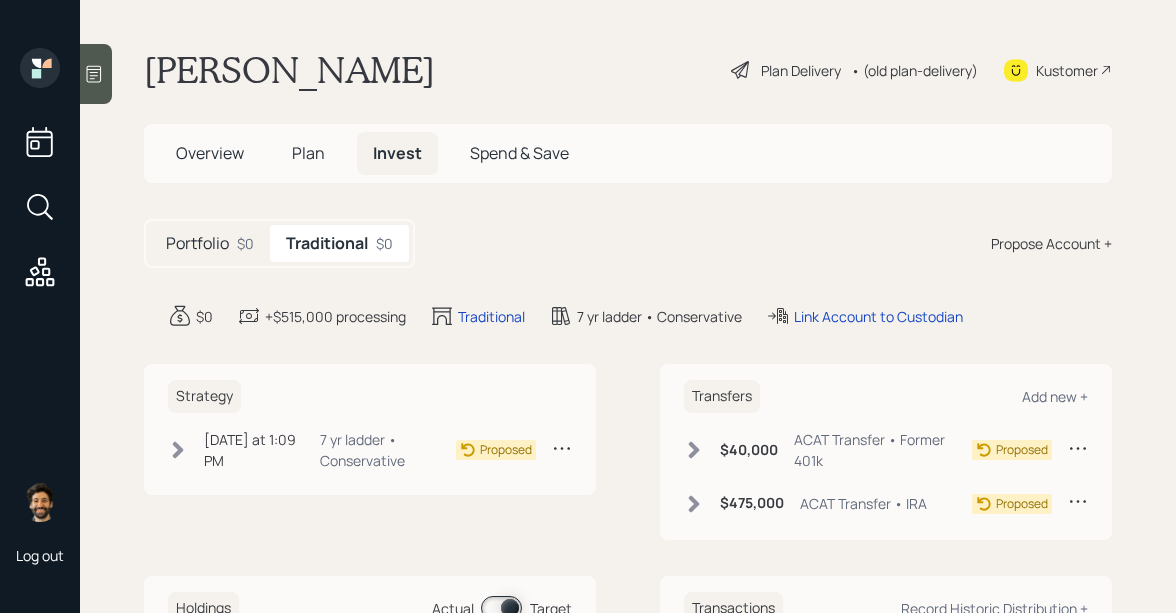 click on "Portfolio" at bounding box center [197, 243] 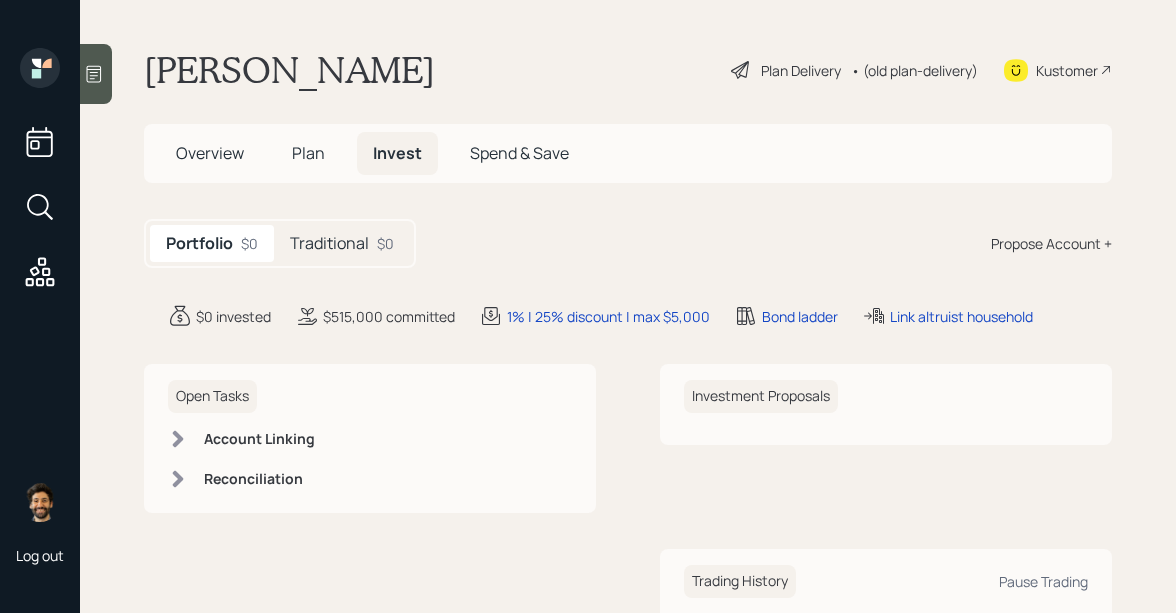 click on "Traditional" at bounding box center (329, 243) 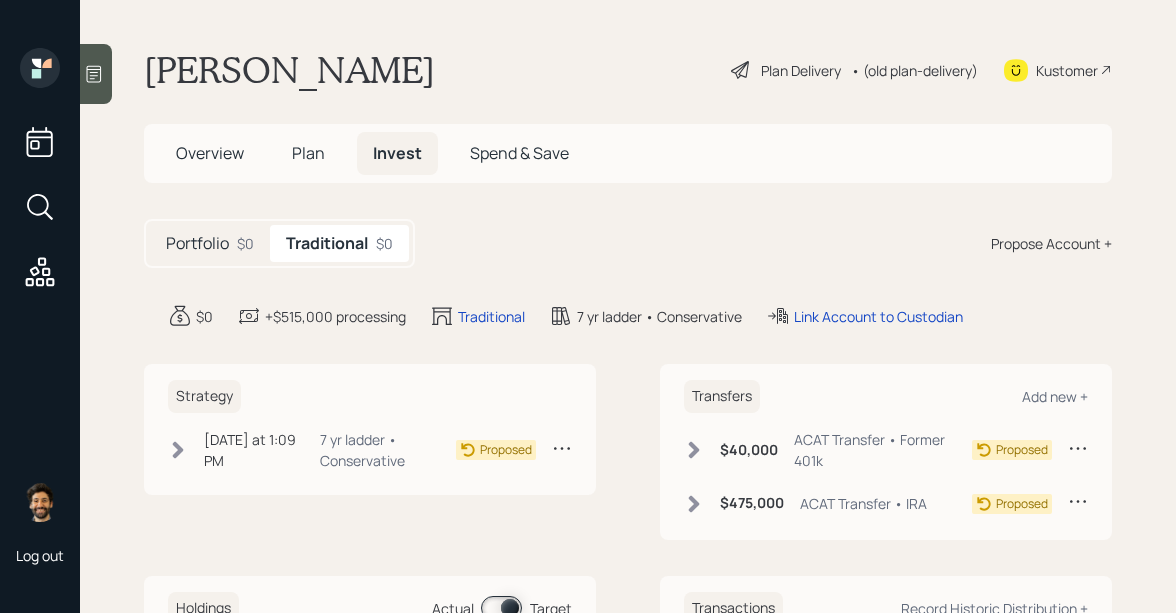 click on "Portfolio" at bounding box center [197, 243] 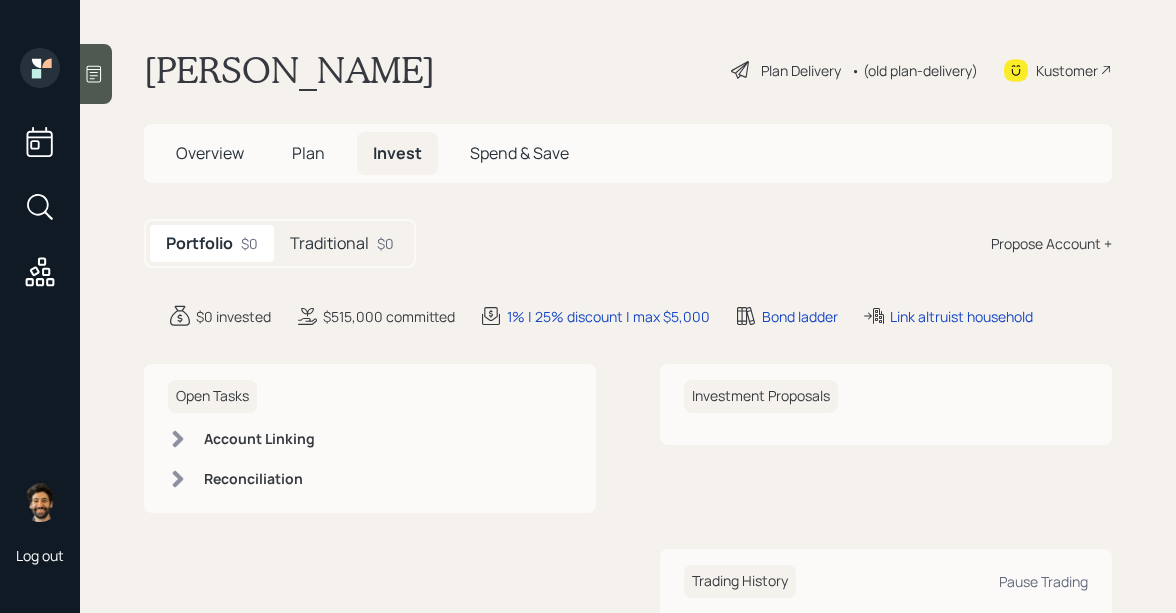 click on "Traditional $0" at bounding box center (342, 243) 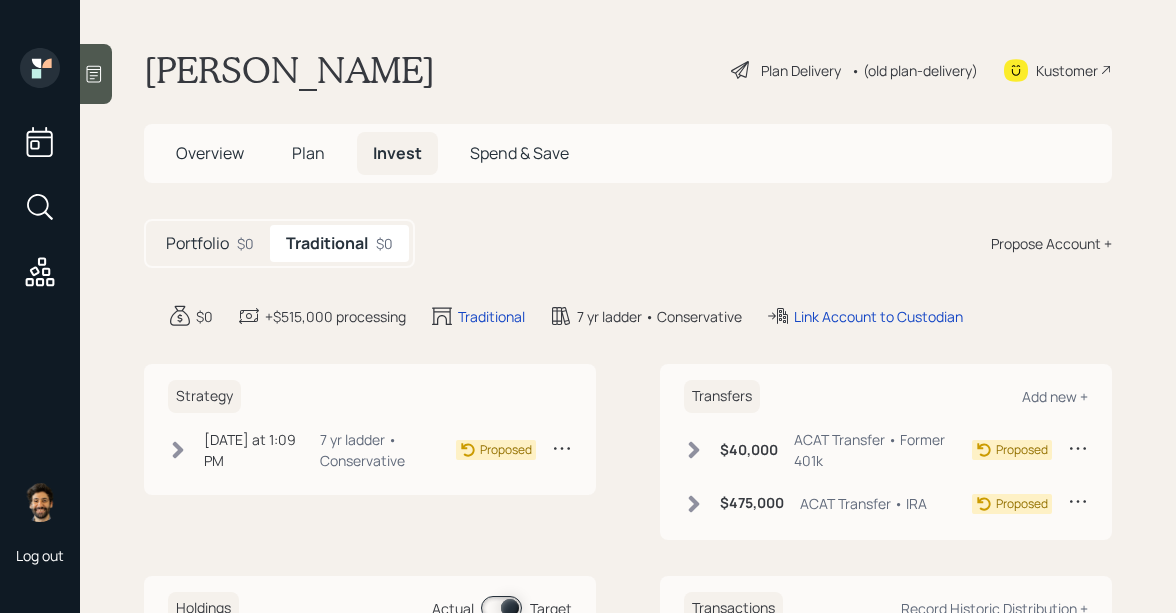 click on "Plan" at bounding box center [308, 153] 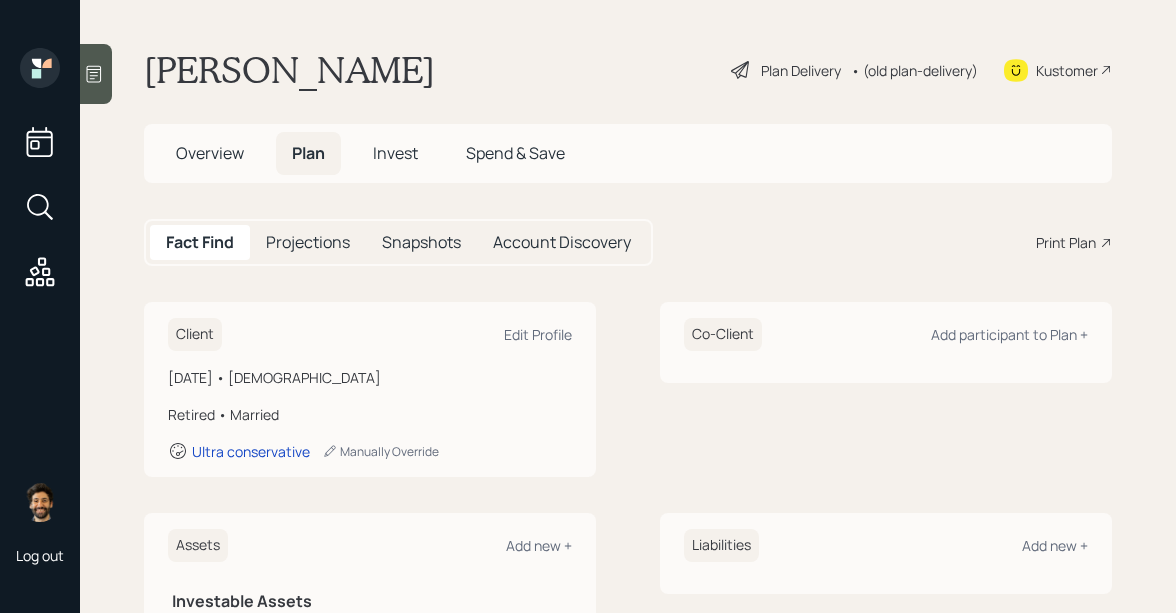 click on "Invest" at bounding box center [395, 153] 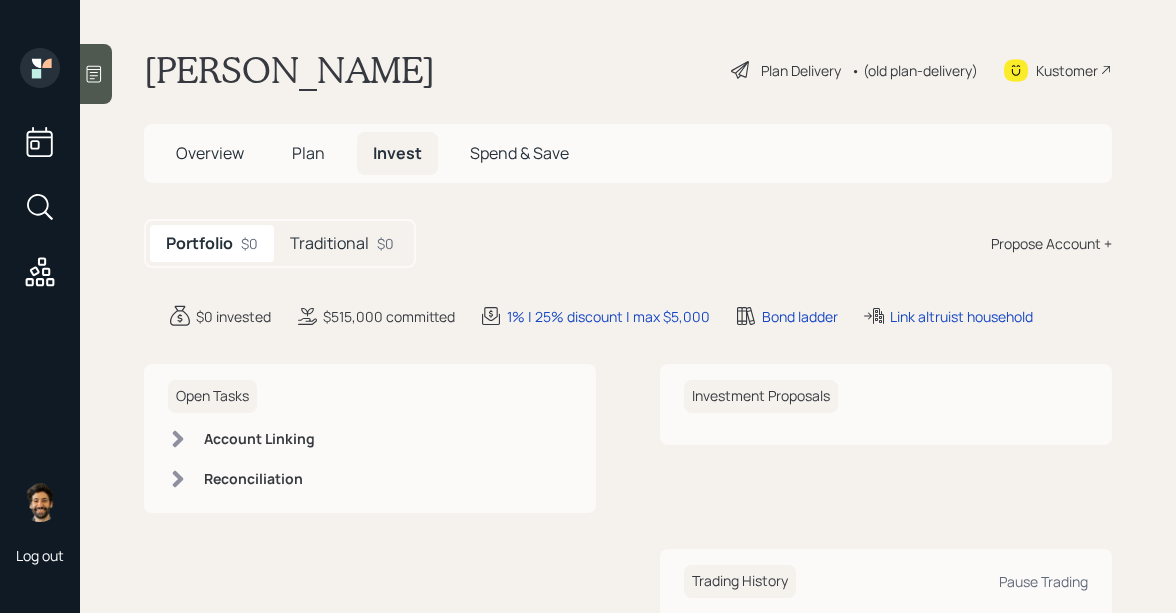 click on "Traditional $0" at bounding box center [342, 243] 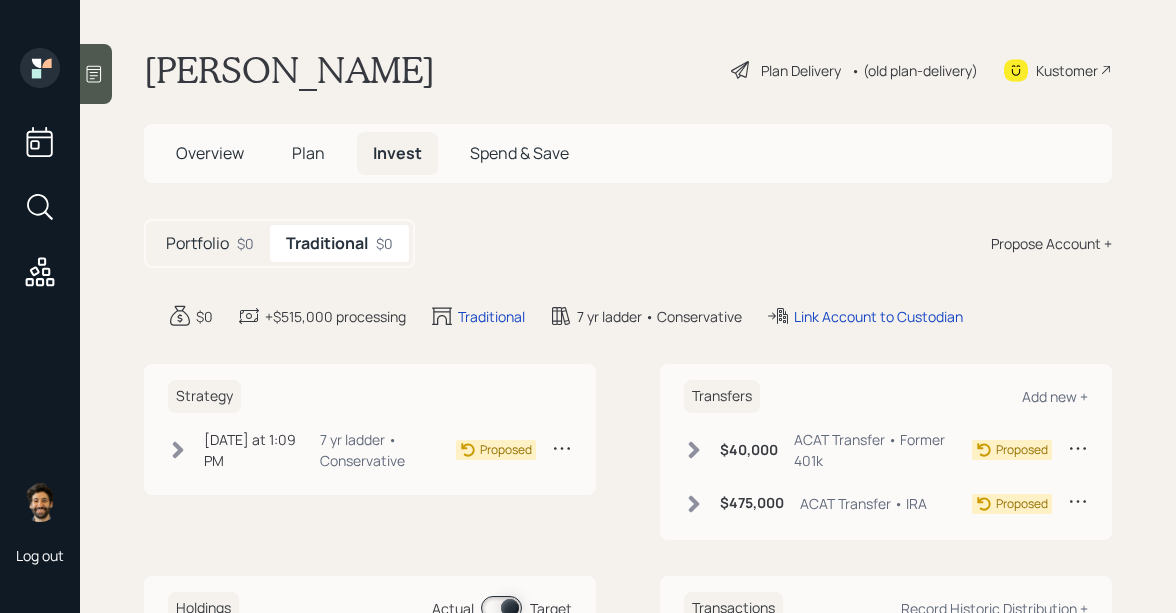 click 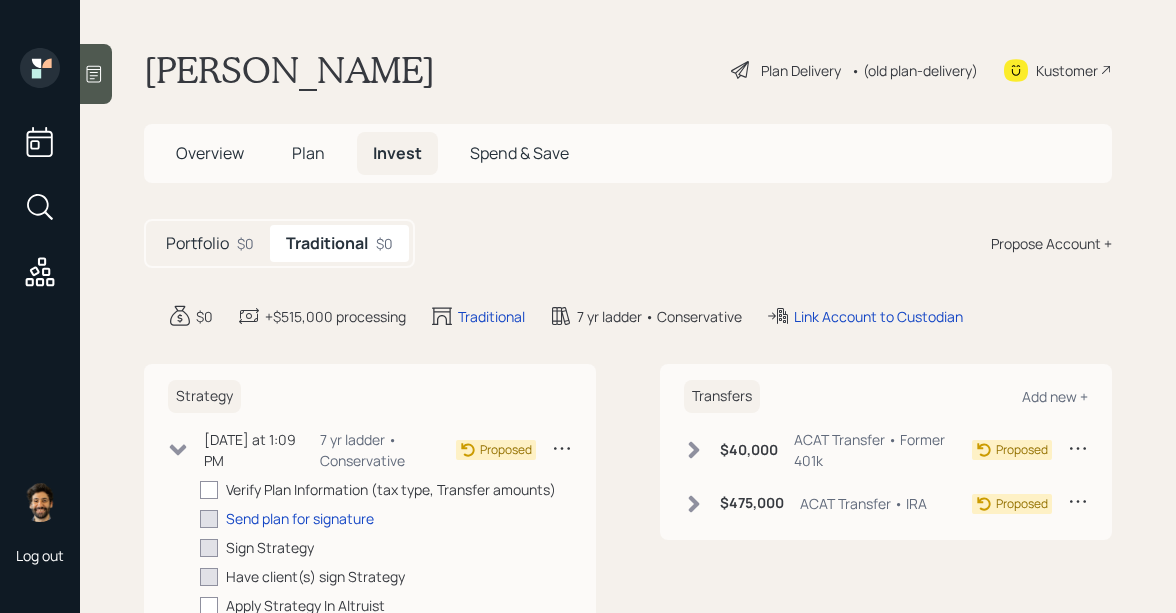 click 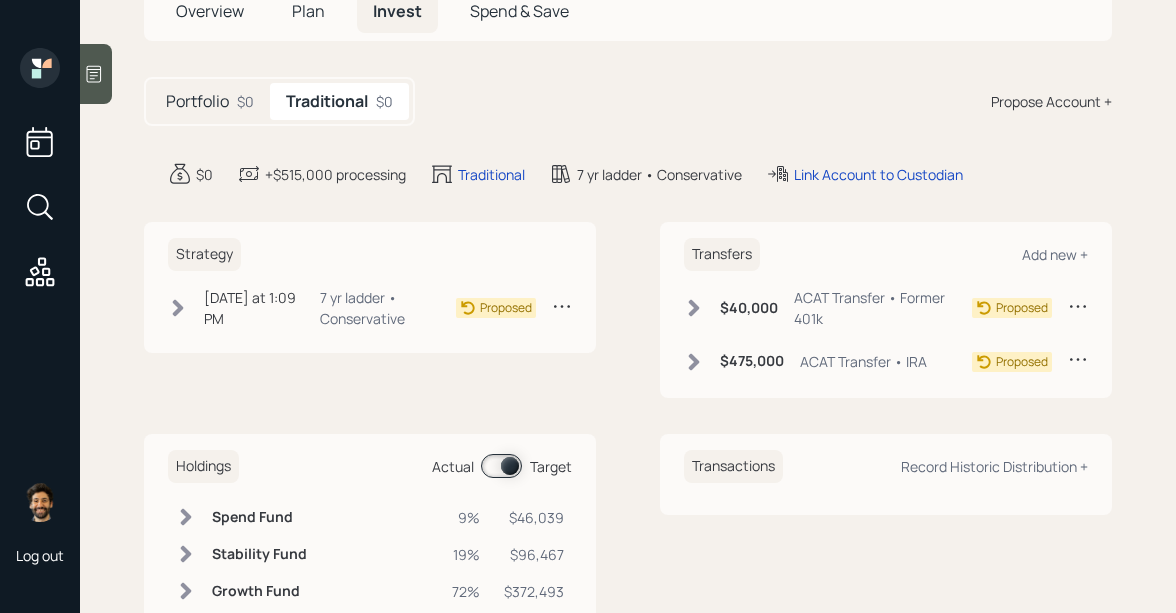 scroll, scrollTop: 211, scrollLeft: 0, axis: vertical 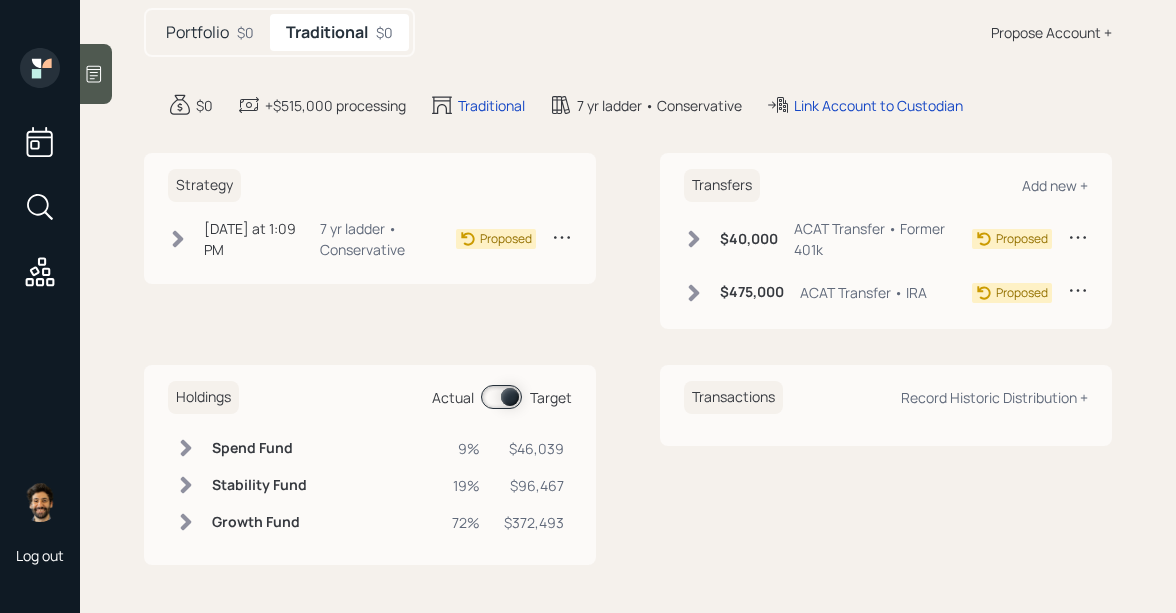 click at bounding box center [501, 397] 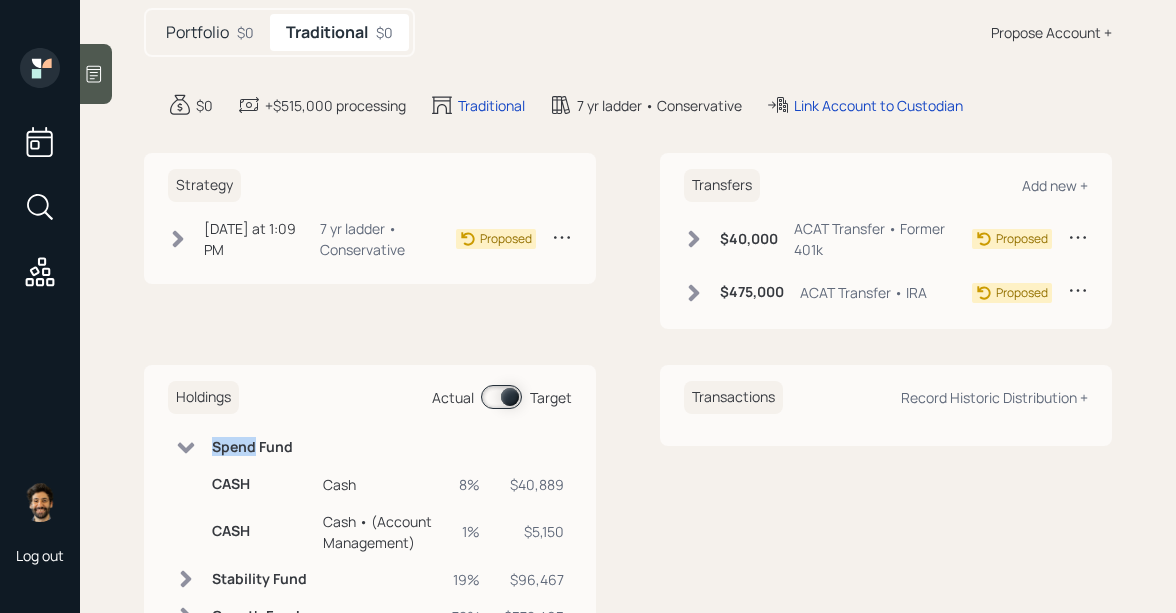 click 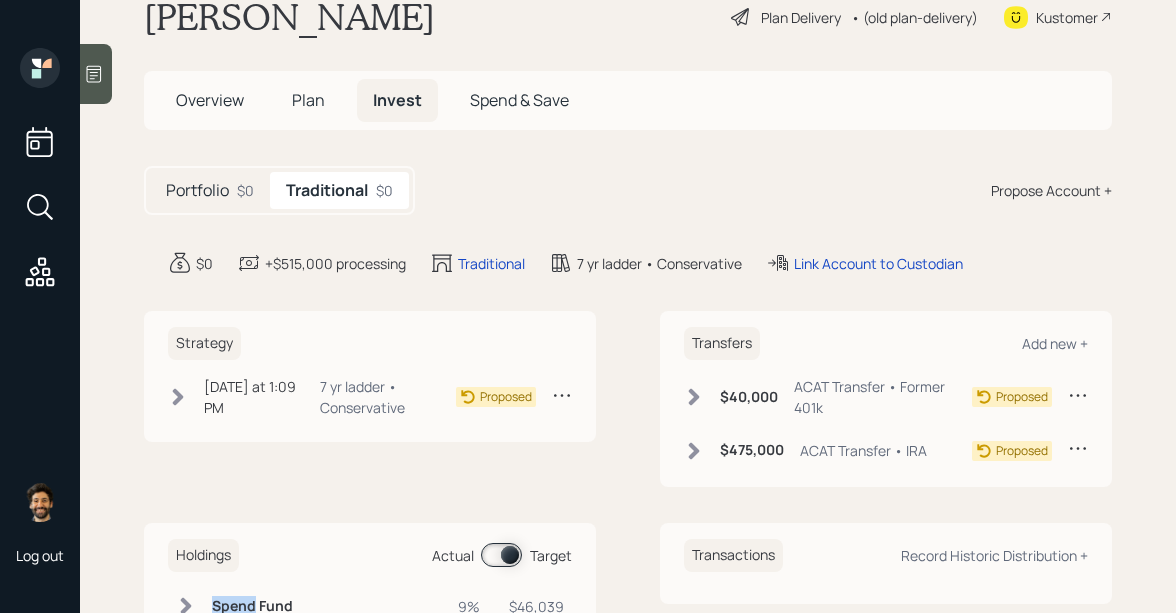 scroll, scrollTop: 0, scrollLeft: 0, axis: both 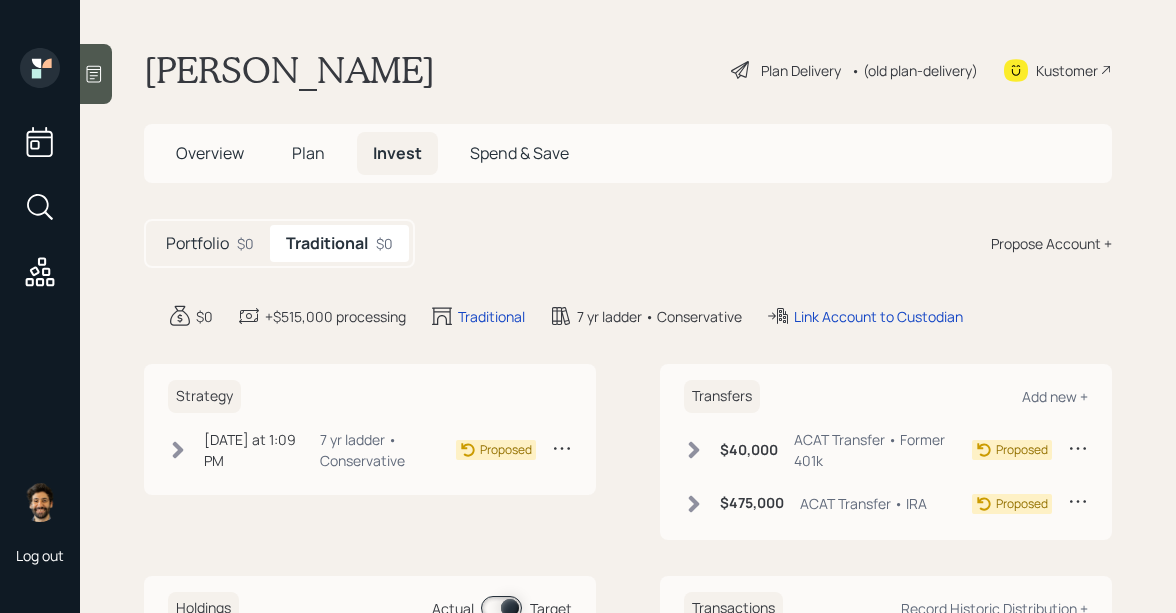 click on "Plan" at bounding box center (308, 153) 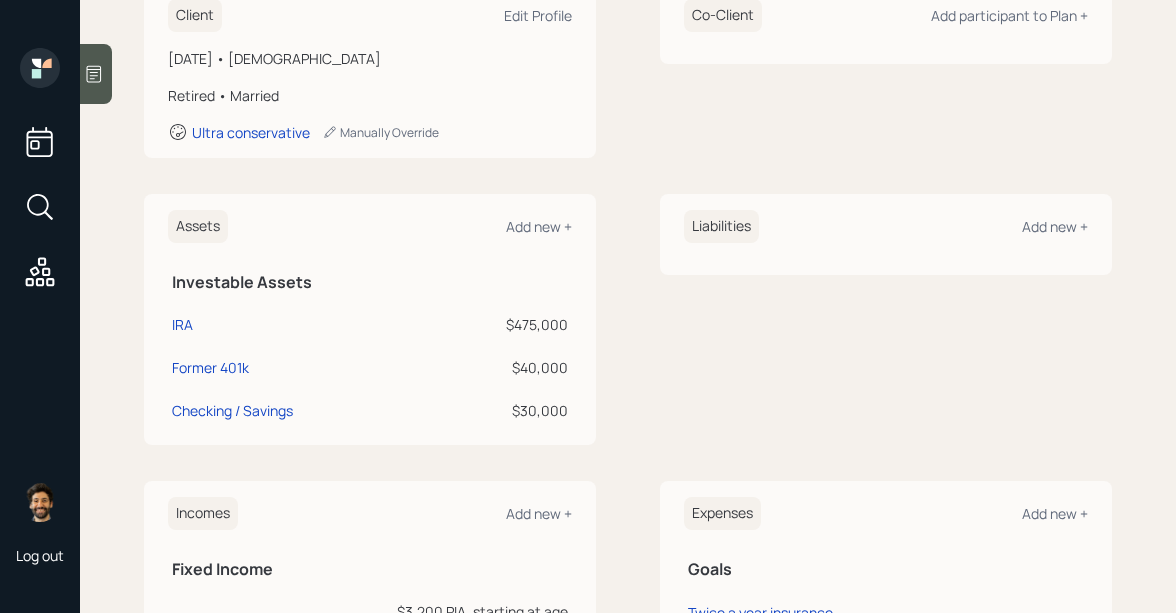 scroll, scrollTop: 0, scrollLeft: 0, axis: both 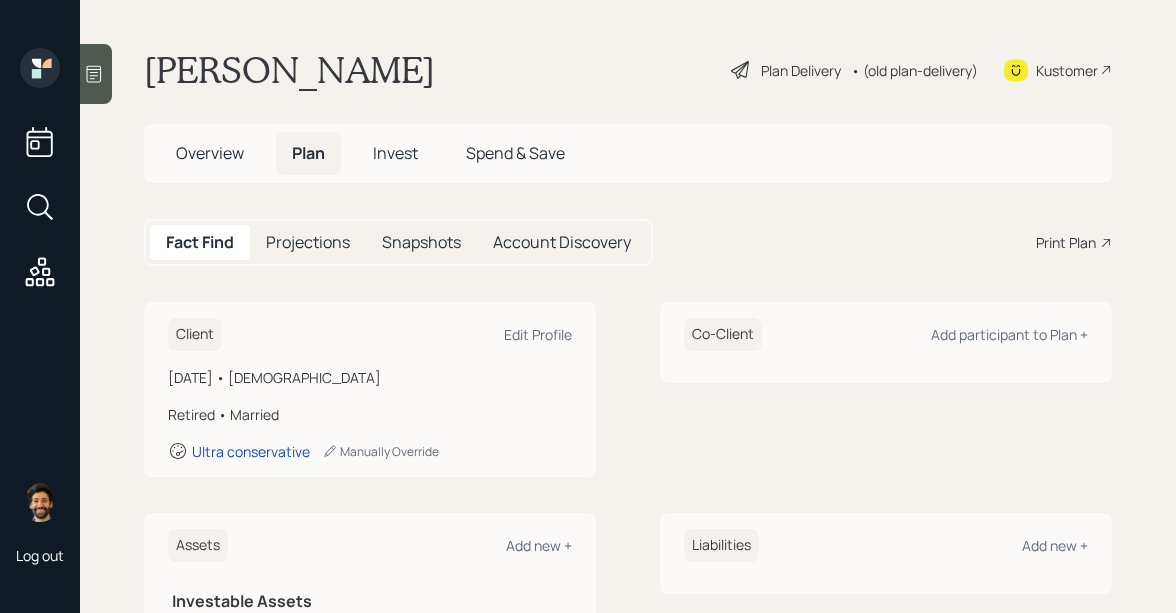 click on "• (old plan-delivery)" at bounding box center (914, 70) 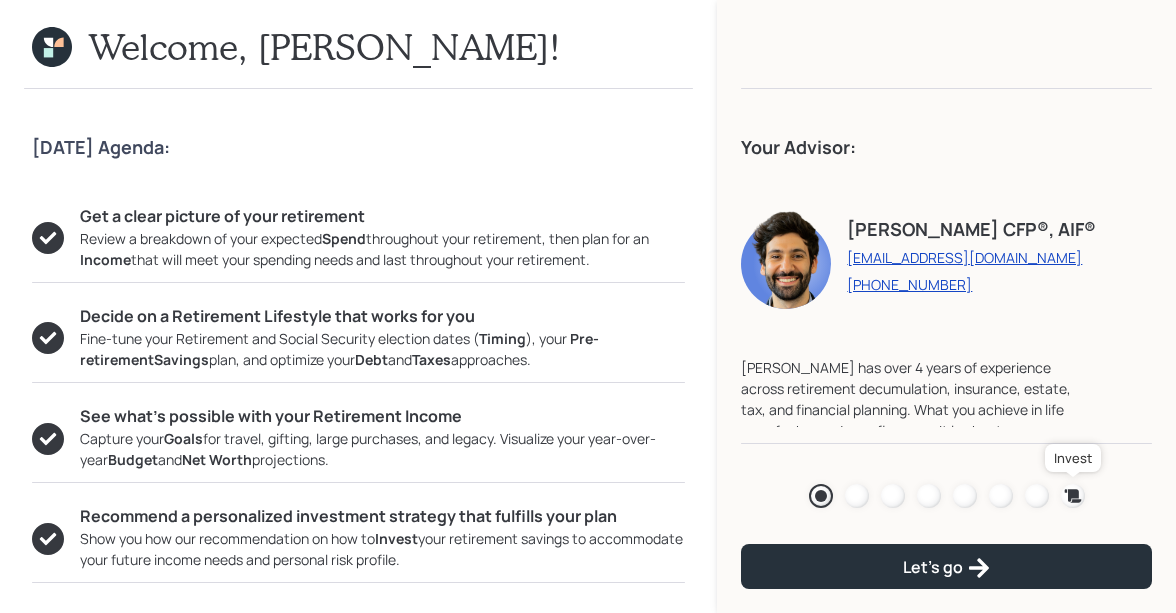 click 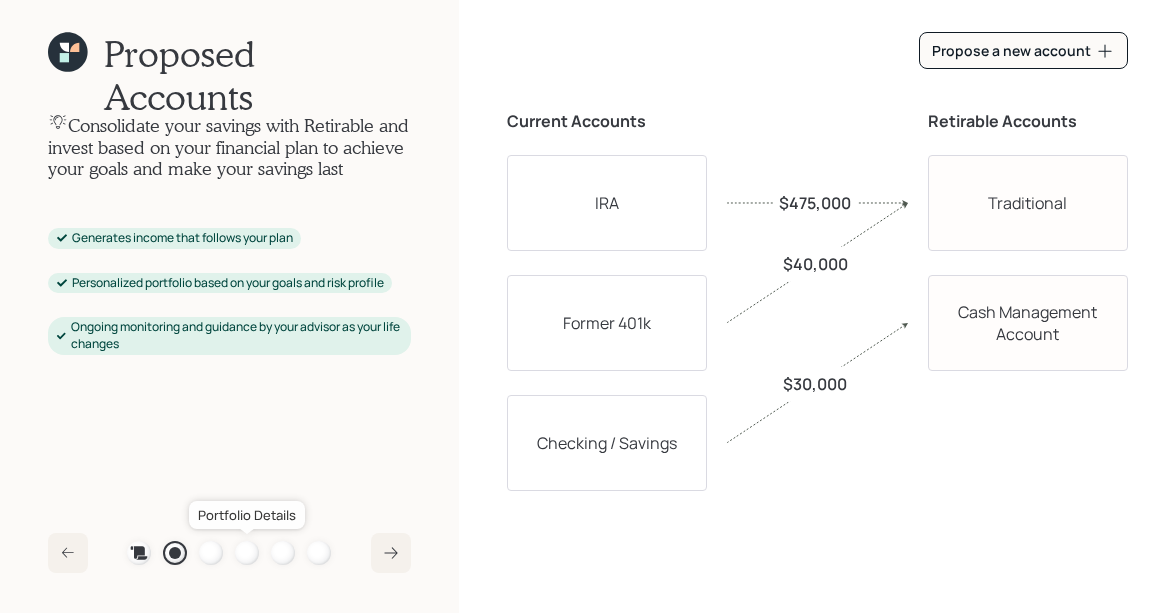 click at bounding box center [247, 553] 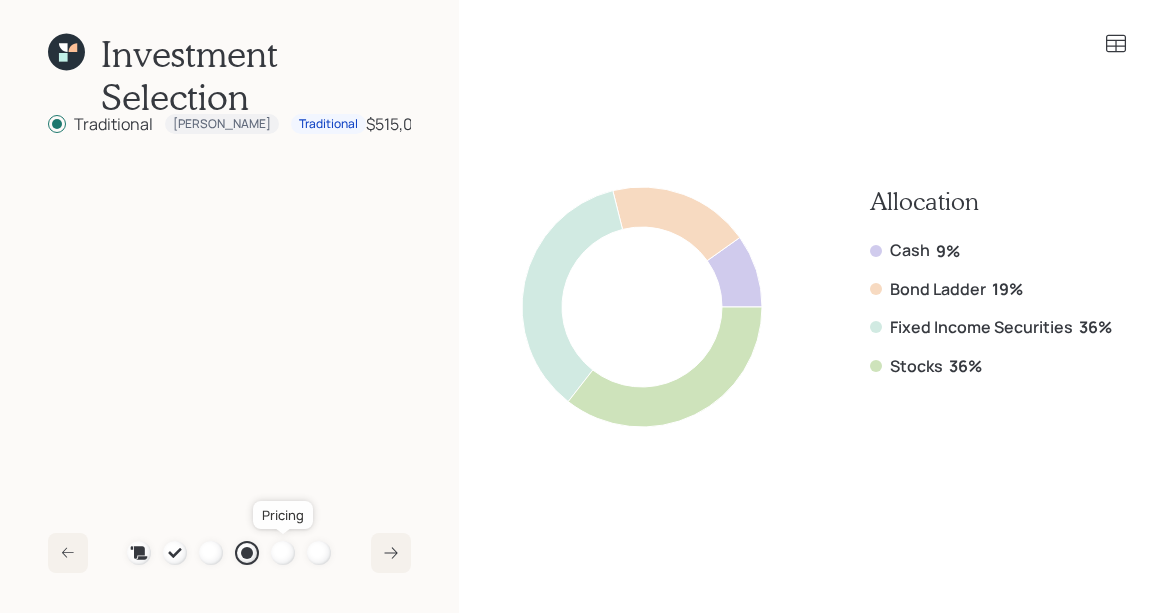 click at bounding box center (283, 553) 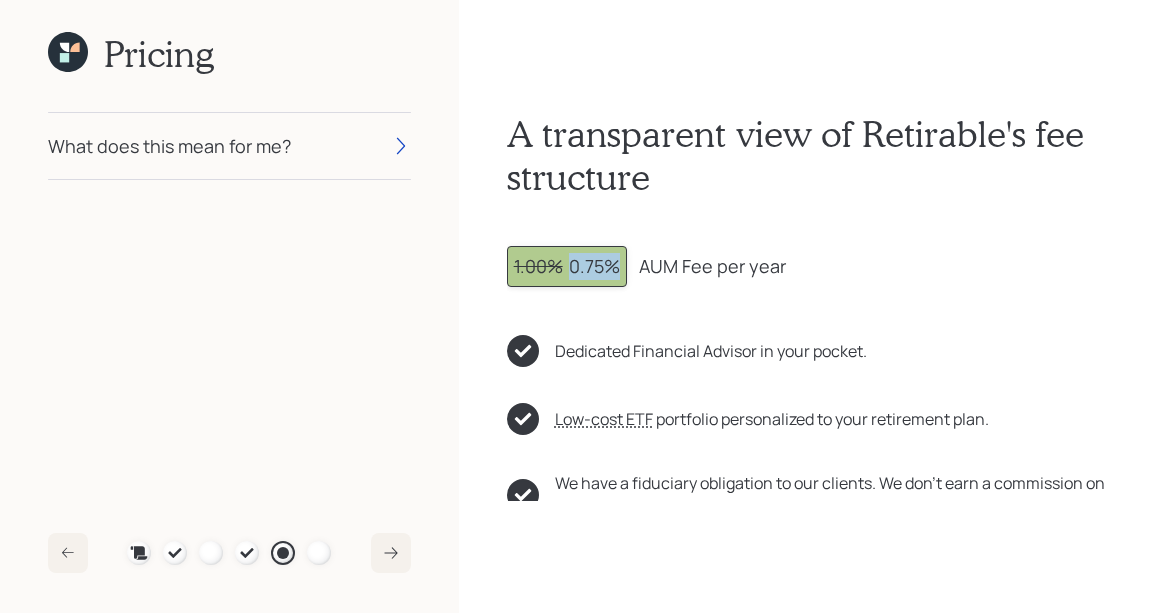 drag, startPoint x: 569, startPoint y: 265, endPoint x: 616, endPoint y: 265, distance: 47 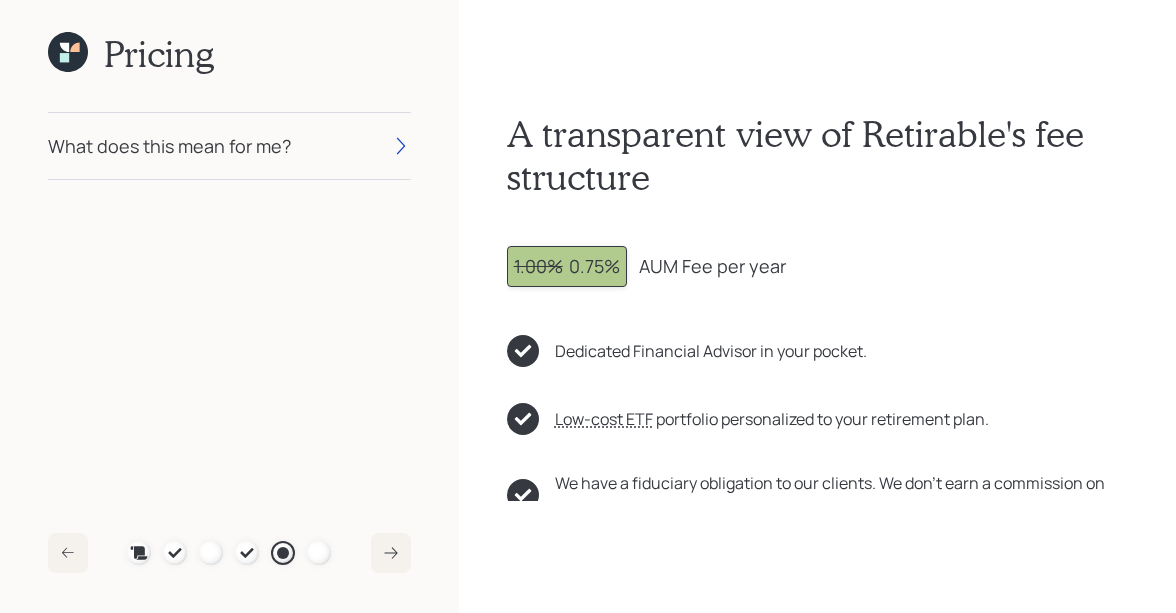 click 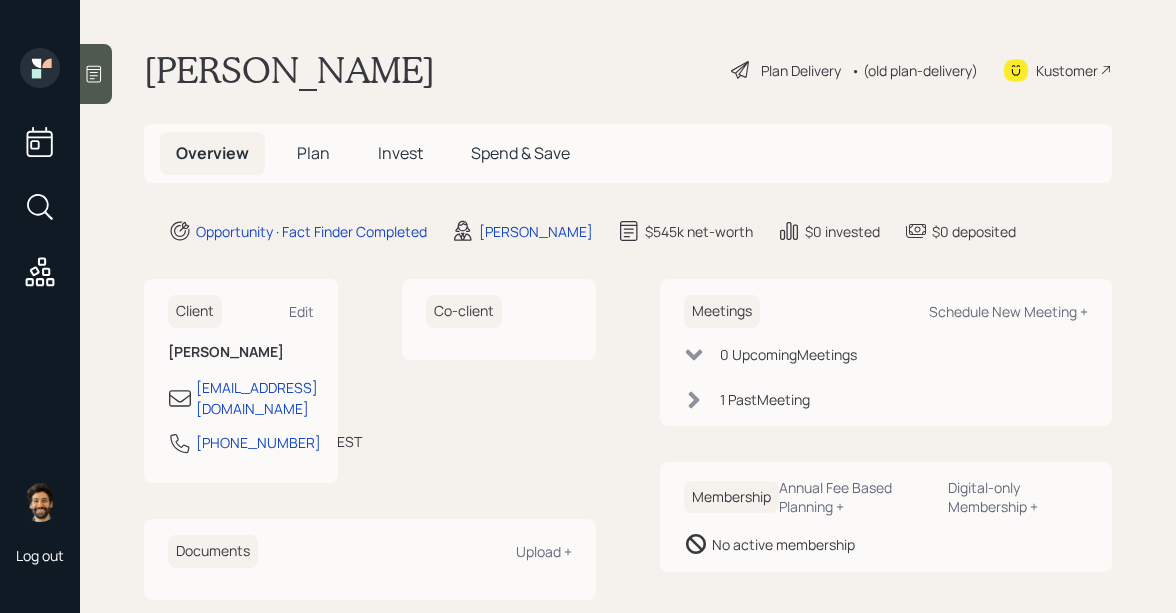 click on "Plan" at bounding box center (313, 153) 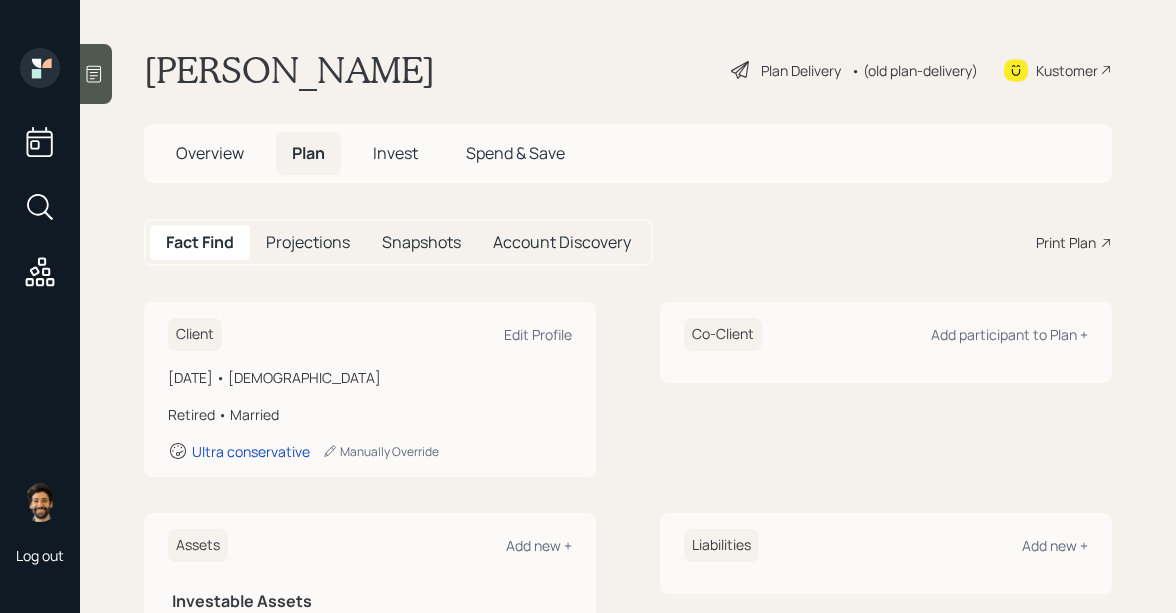 click on "Print Plan" at bounding box center (1066, 242) 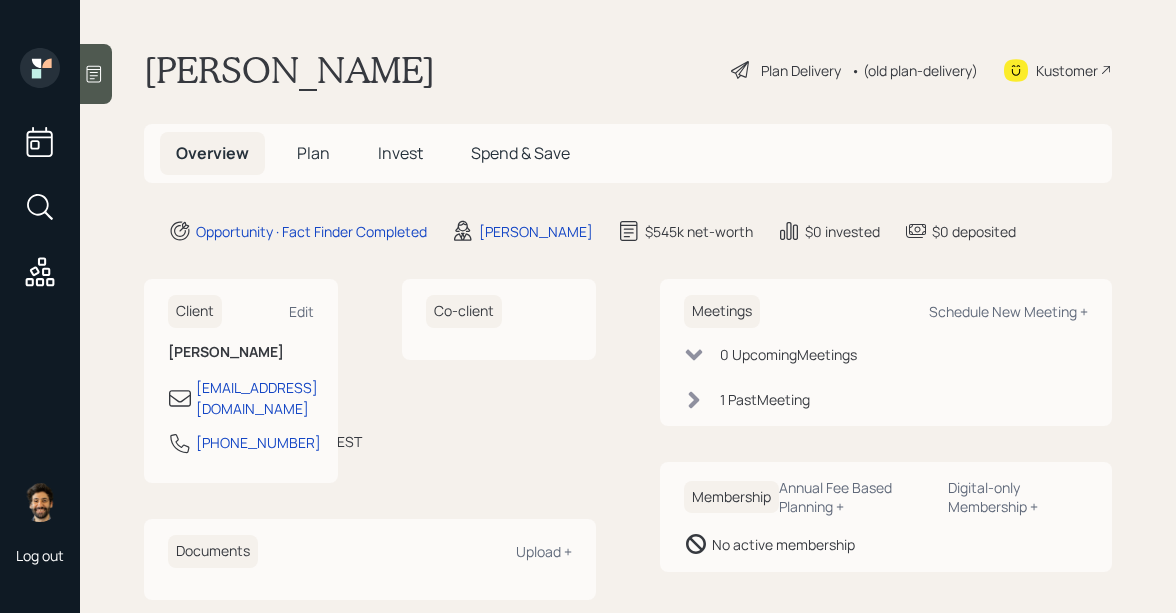 click on "Plan" at bounding box center (313, 153) 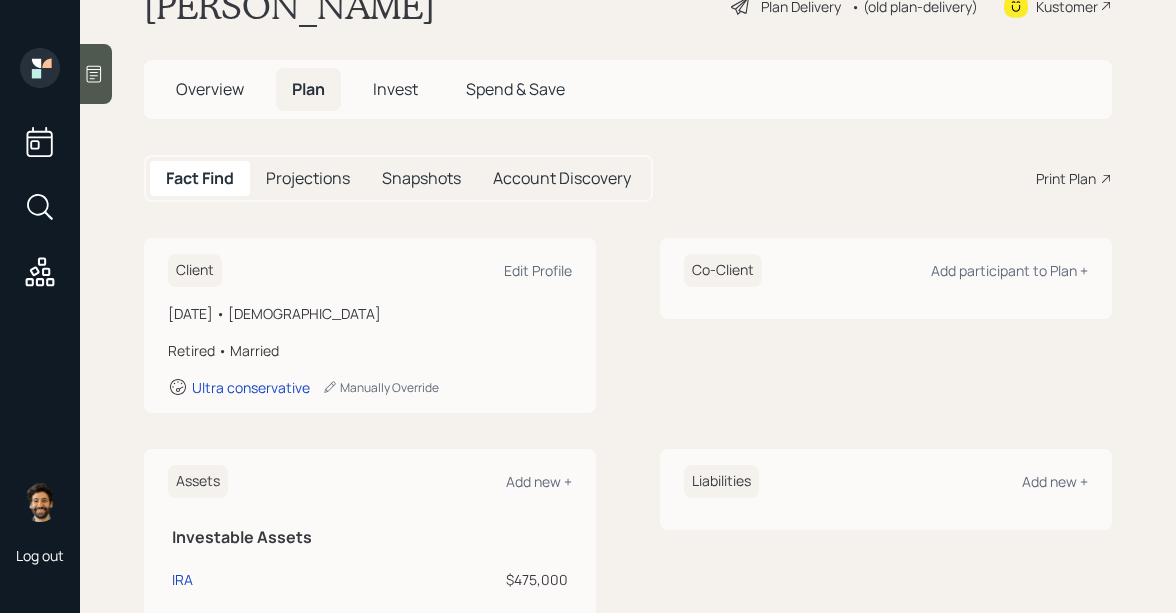 scroll, scrollTop: 0, scrollLeft: 0, axis: both 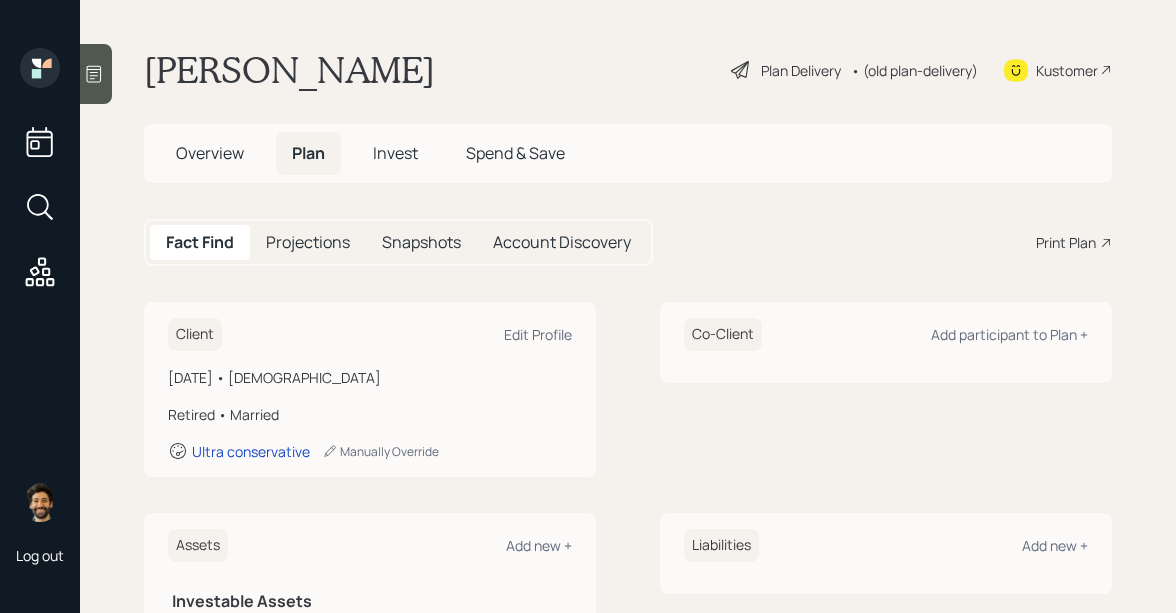 click on "• (old plan-delivery)" at bounding box center (914, 70) 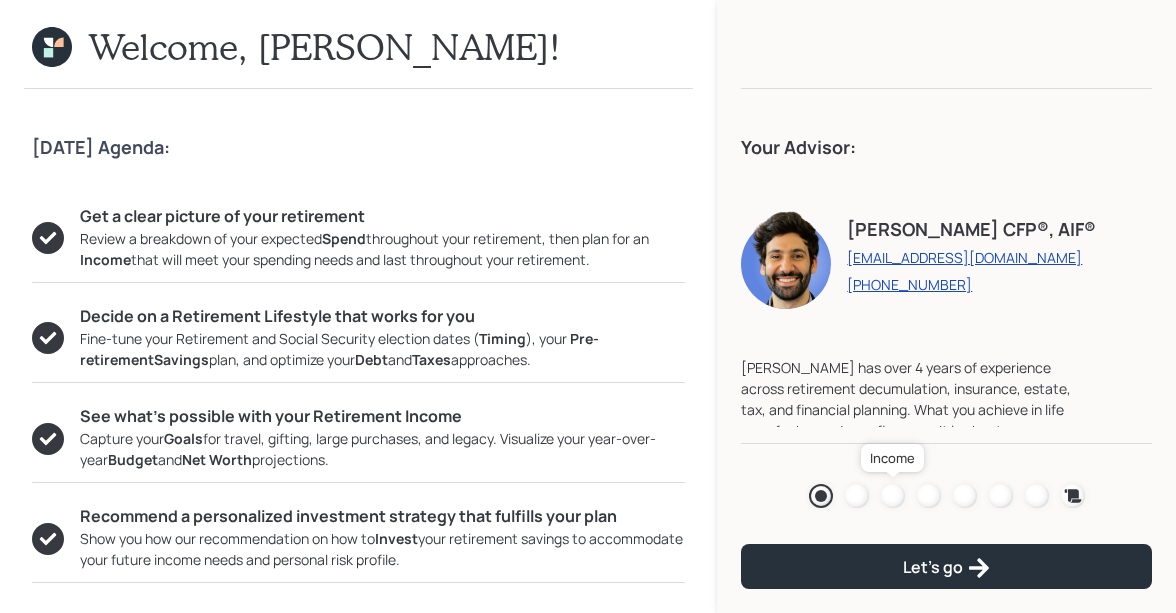 click at bounding box center [893, 496] 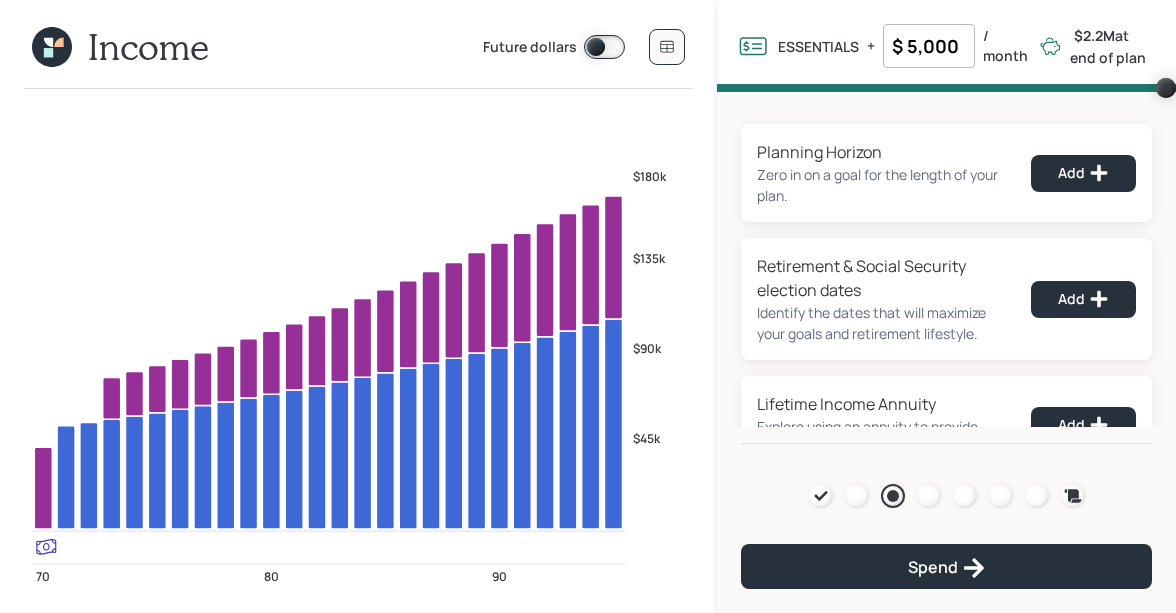 click 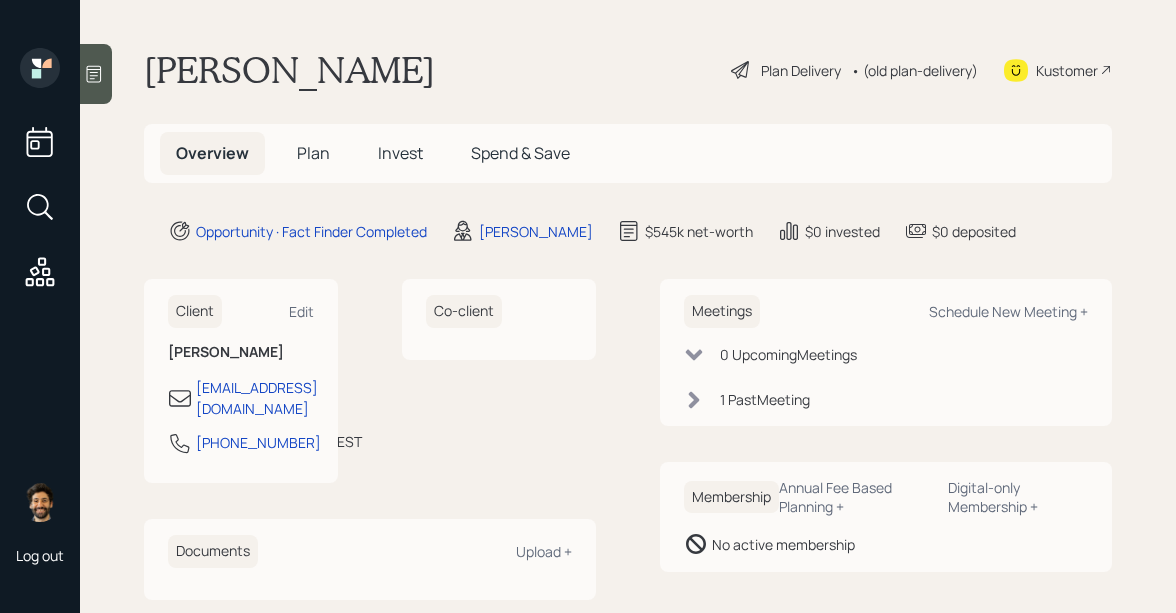 click on "Plan" at bounding box center (313, 153) 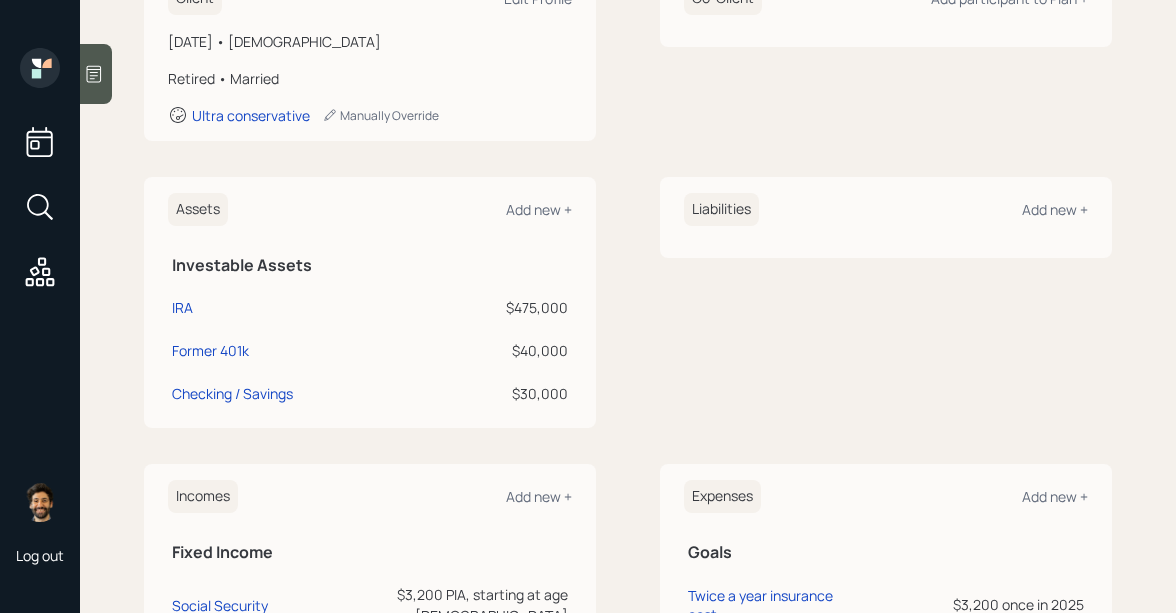 scroll, scrollTop: 324, scrollLeft: 0, axis: vertical 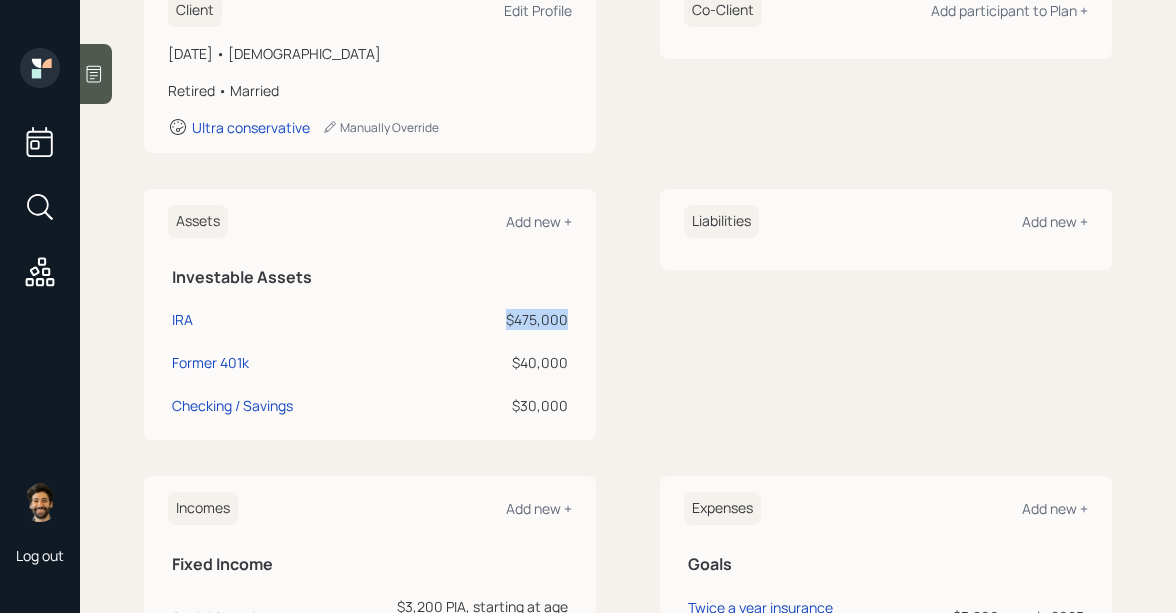 drag, startPoint x: 571, startPoint y: 323, endPoint x: 506, endPoint y: 313, distance: 65.76473 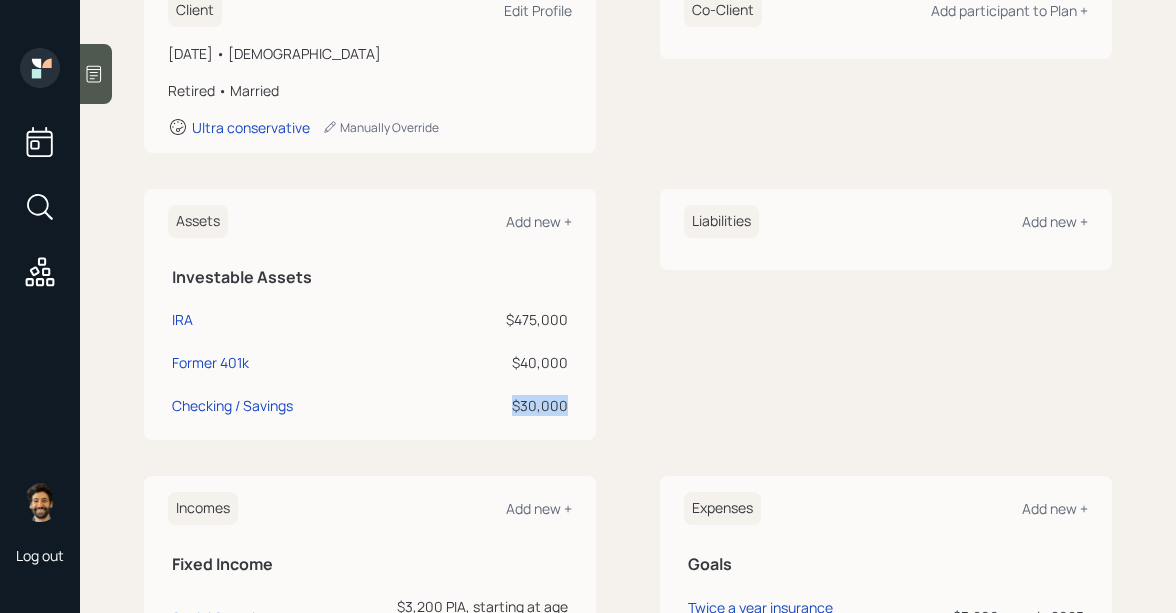 drag, startPoint x: 569, startPoint y: 406, endPoint x: 507, endPoint y: 406, distance: 62 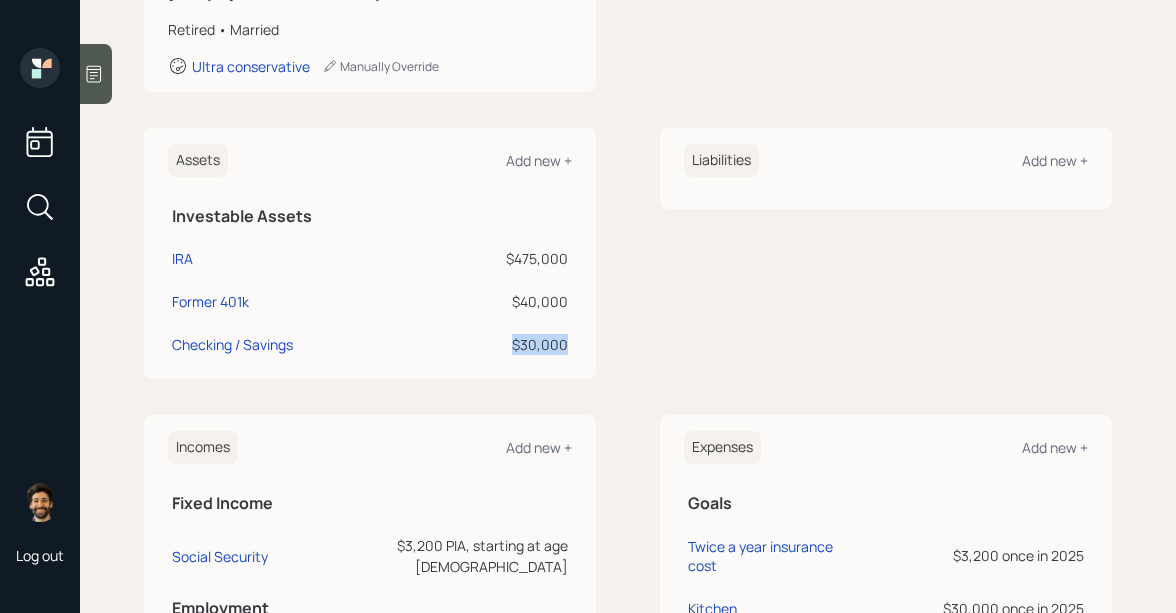 scroll, scrollTop: 352, scrollLeft: 0, axis: vertical 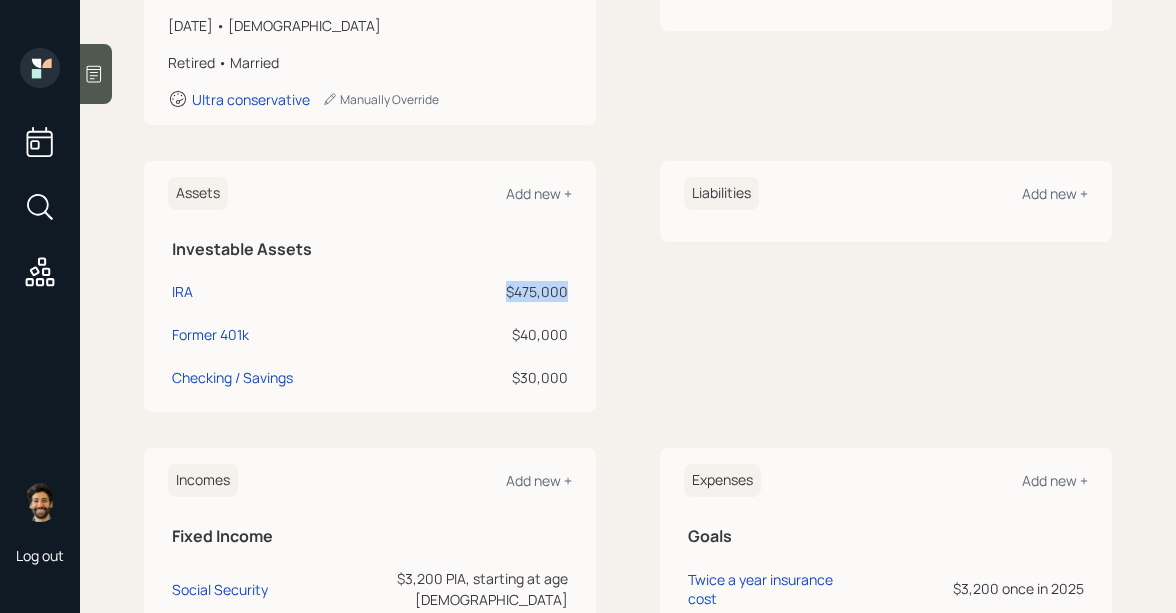 drag, startPoint x: 571, startPoint y: 290, endPoint x: 507, endPoint y: 290, distance: 64 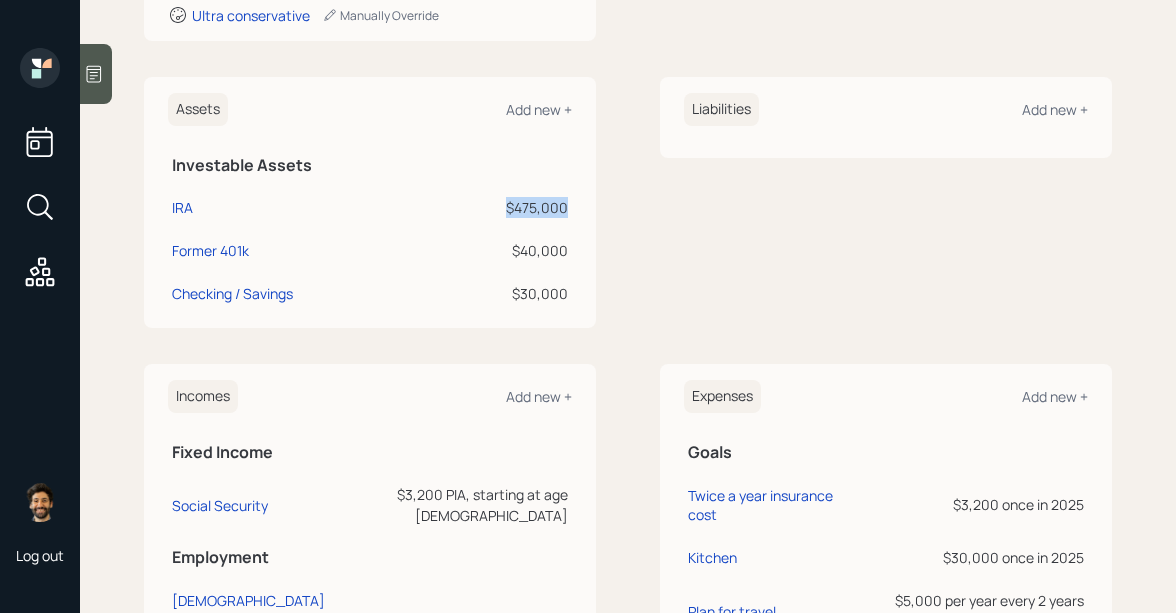 scroll, scrollTop: 416, scrollLeft: 0, axis: vertical 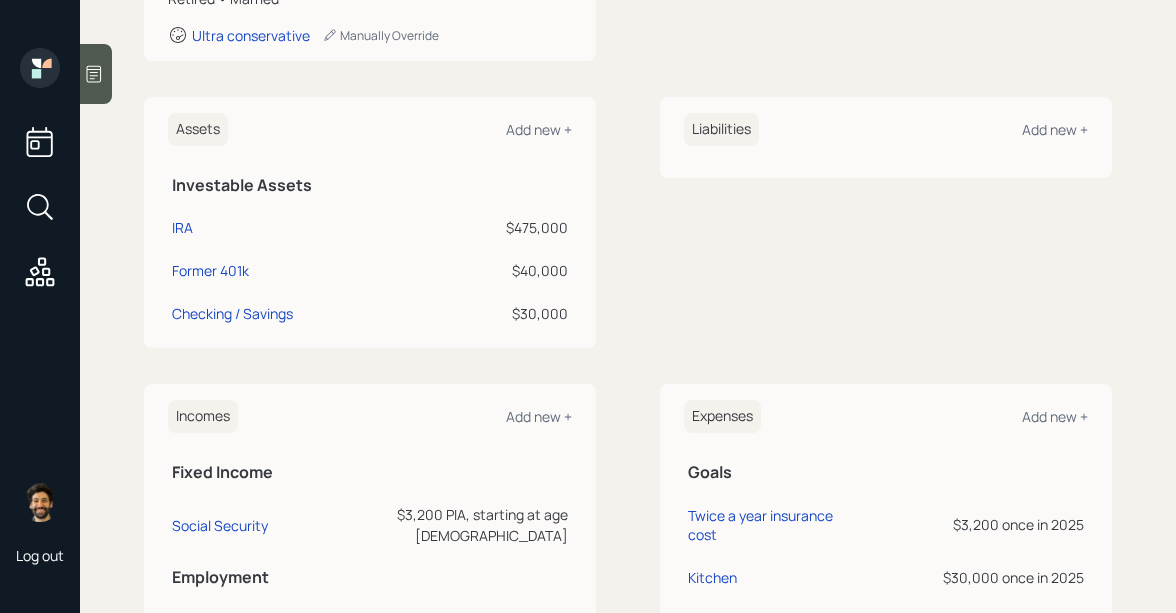 click on "Assets Add new + Investable Assets IRA $475,000 Former 401k $40,000 Checking / Savings $30,000" at bounding box center [370, 222] 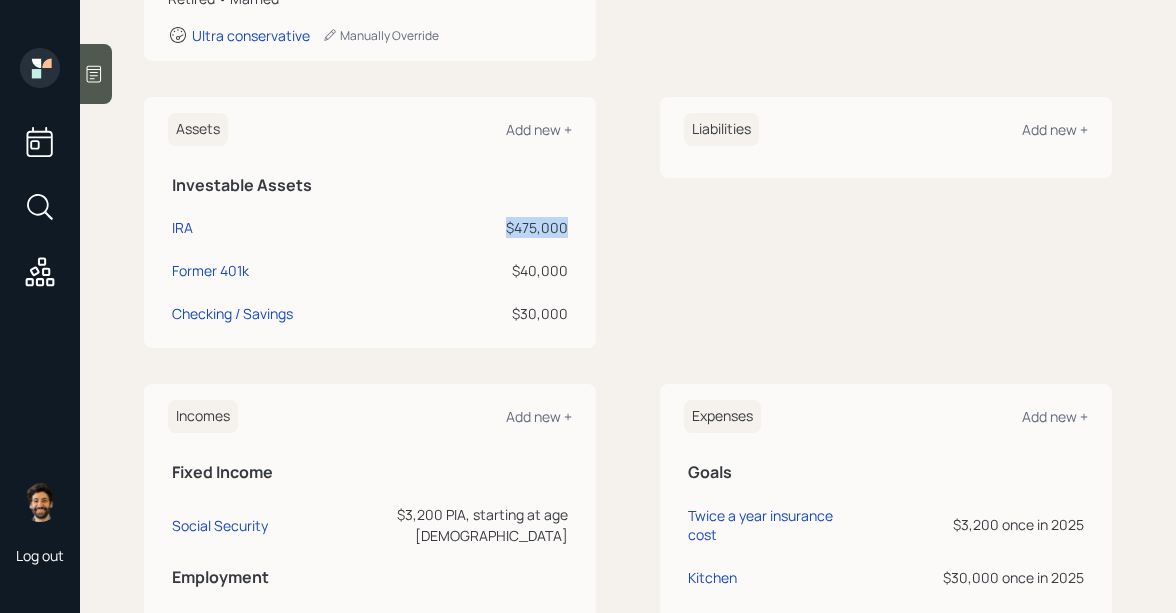 drag, startPoint x: 571, startPoint y: 223, endPoint x: 510, endPoint y: 222, distance: 61.008198 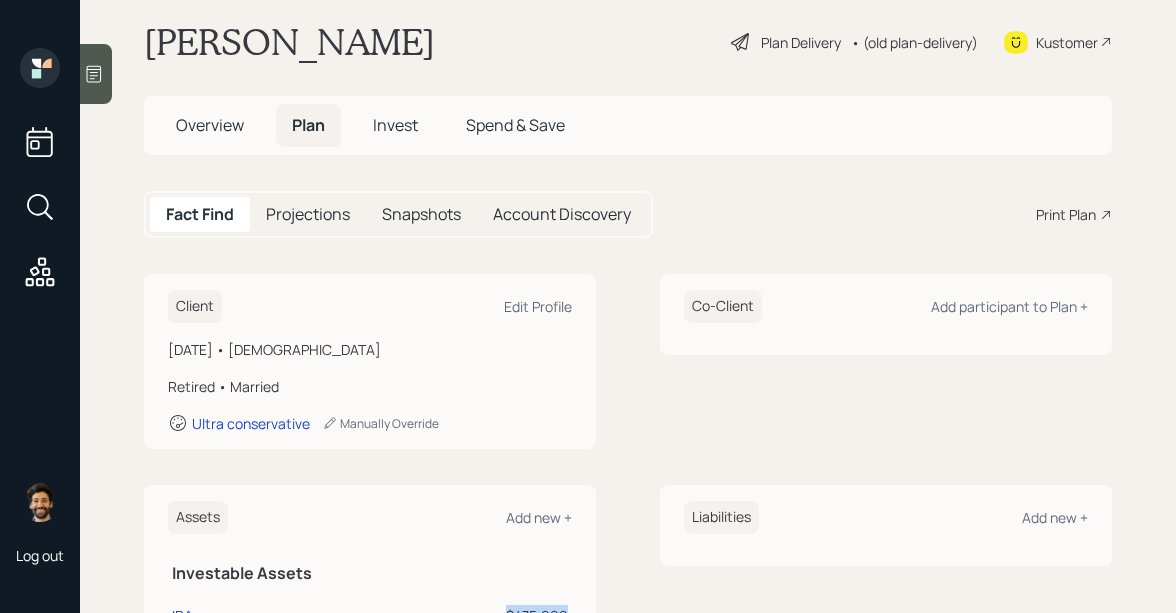 scroll, scrollTop: 0, scrollLeft: 0, axis: both 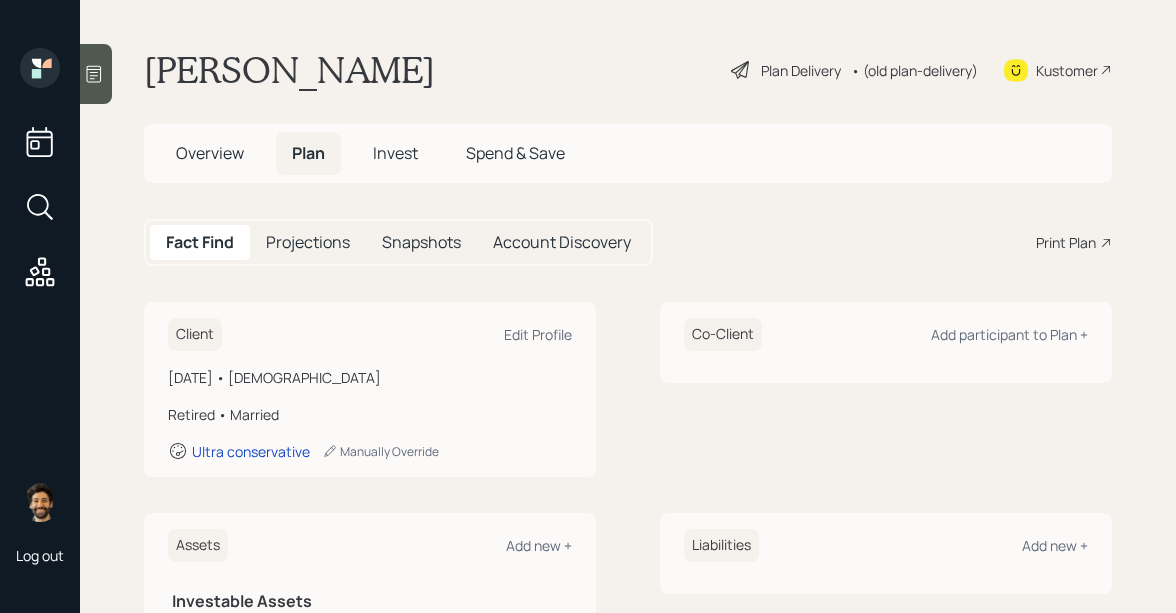 click on "Kustomer" at bounding box center [1067, 70] 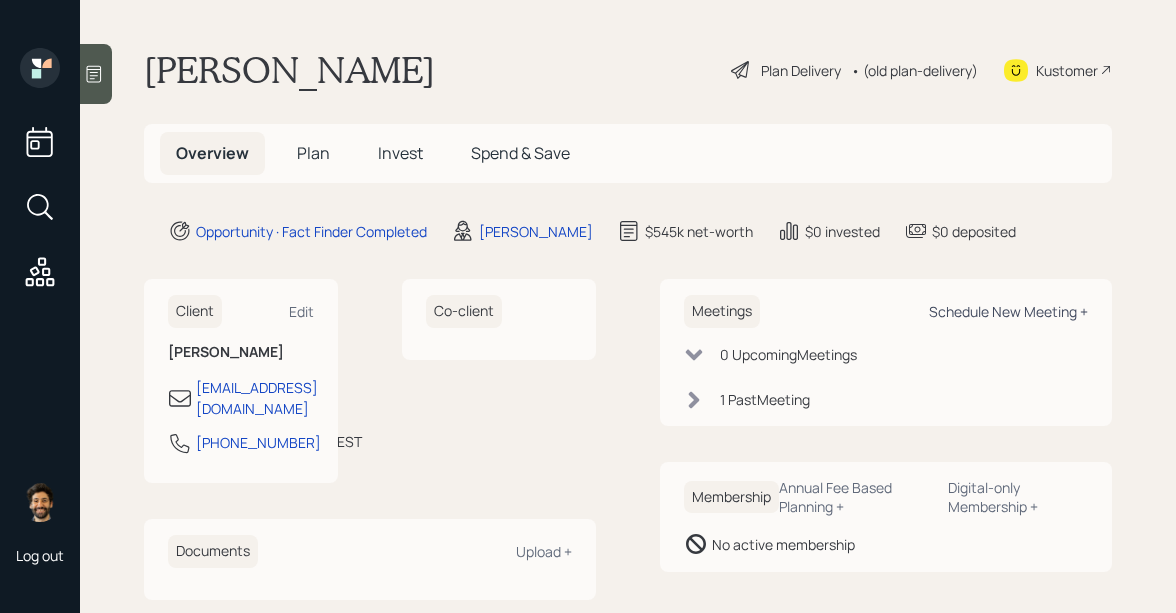 click on "Schedule New Meeting +" at bounding box center [1008, 311] 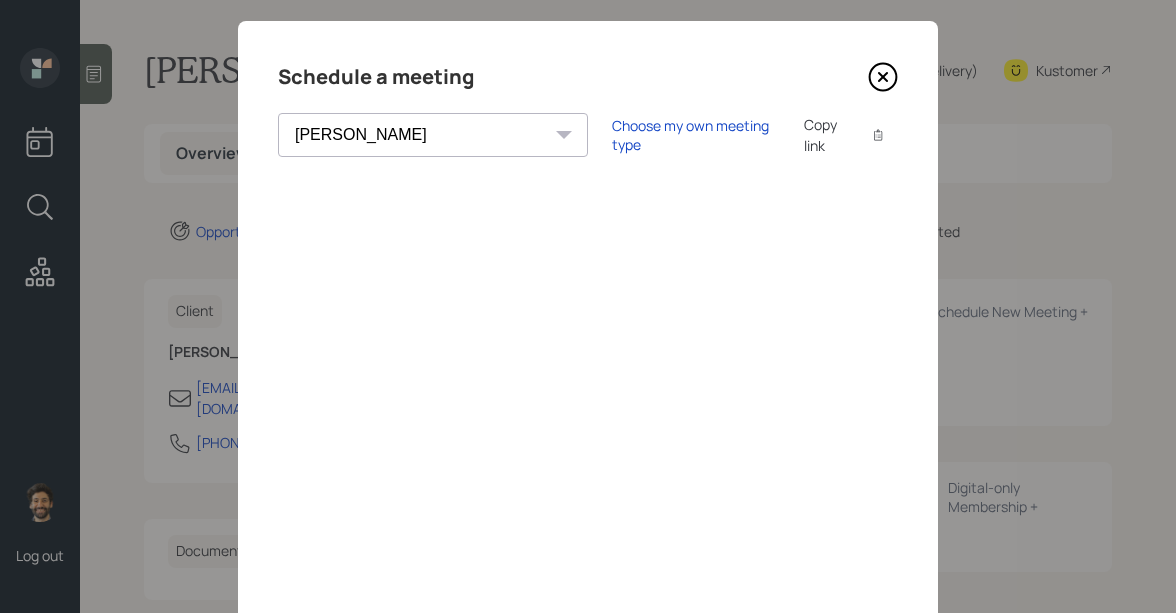 scroll, scrollTop: 0, scrollLeft: 0, axis: both 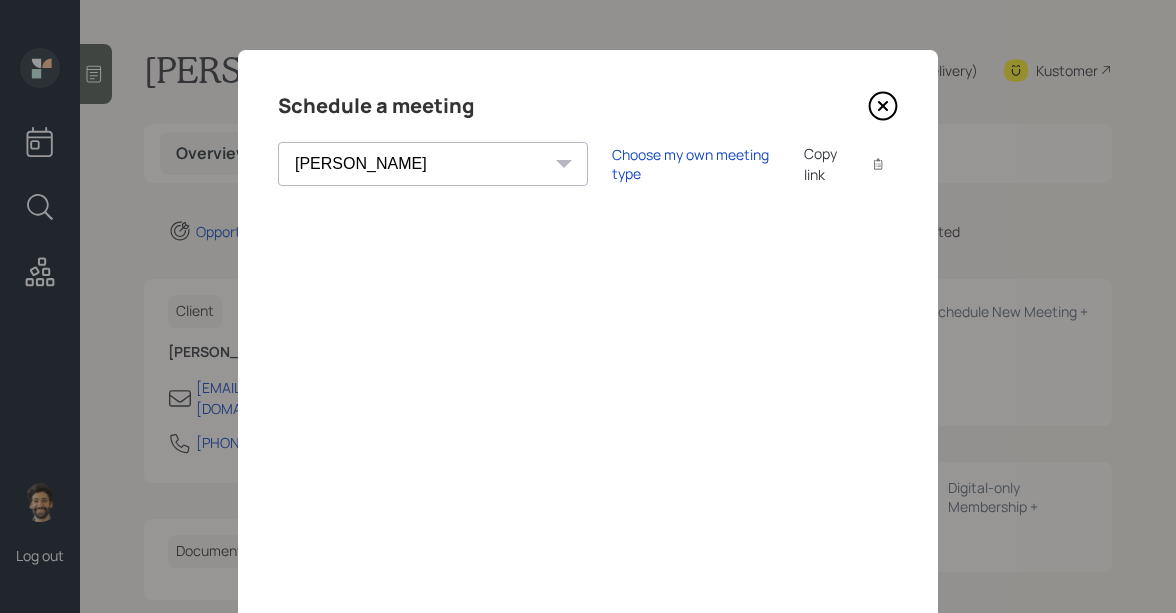 click 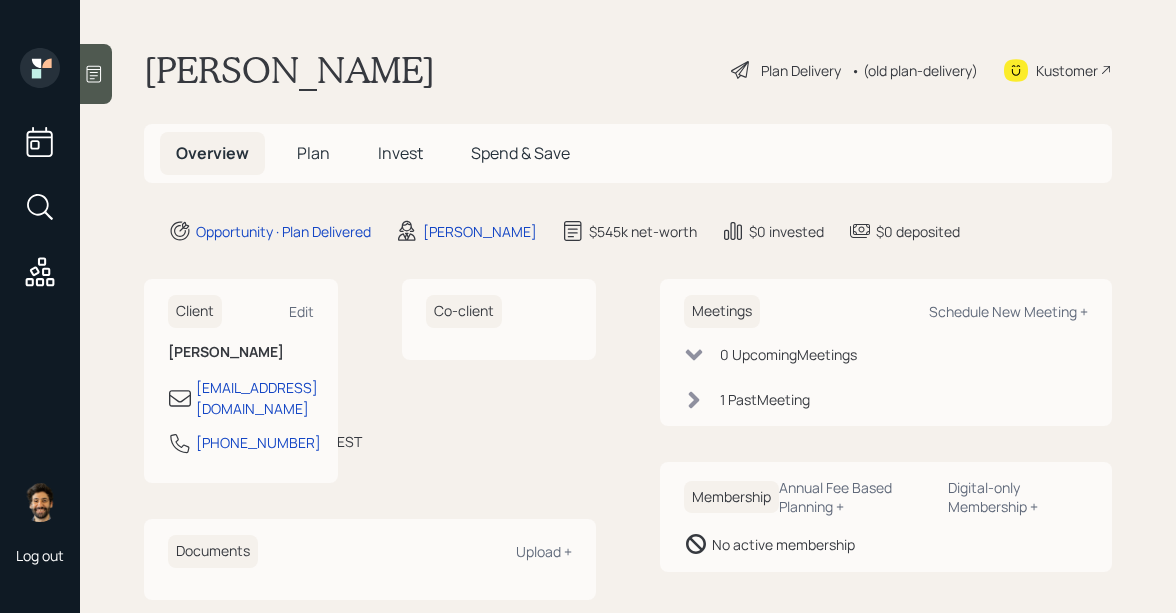 click on "Kustomer" at bounding box center (1067, 70) 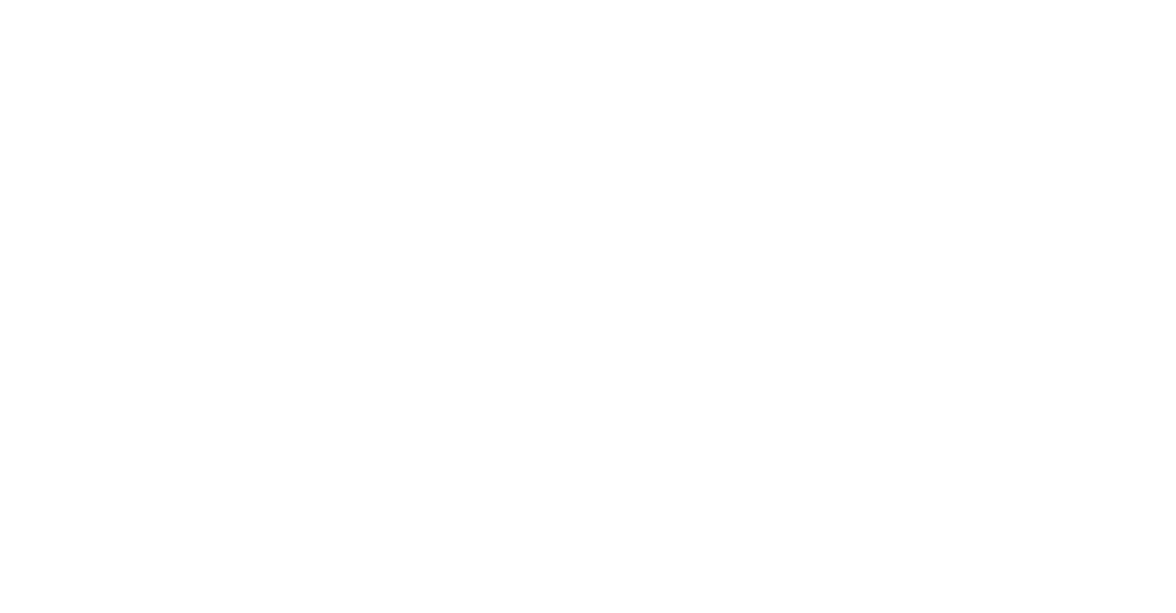 scroll, scrollTop: 0, scrollLeft: 0, axis: both 